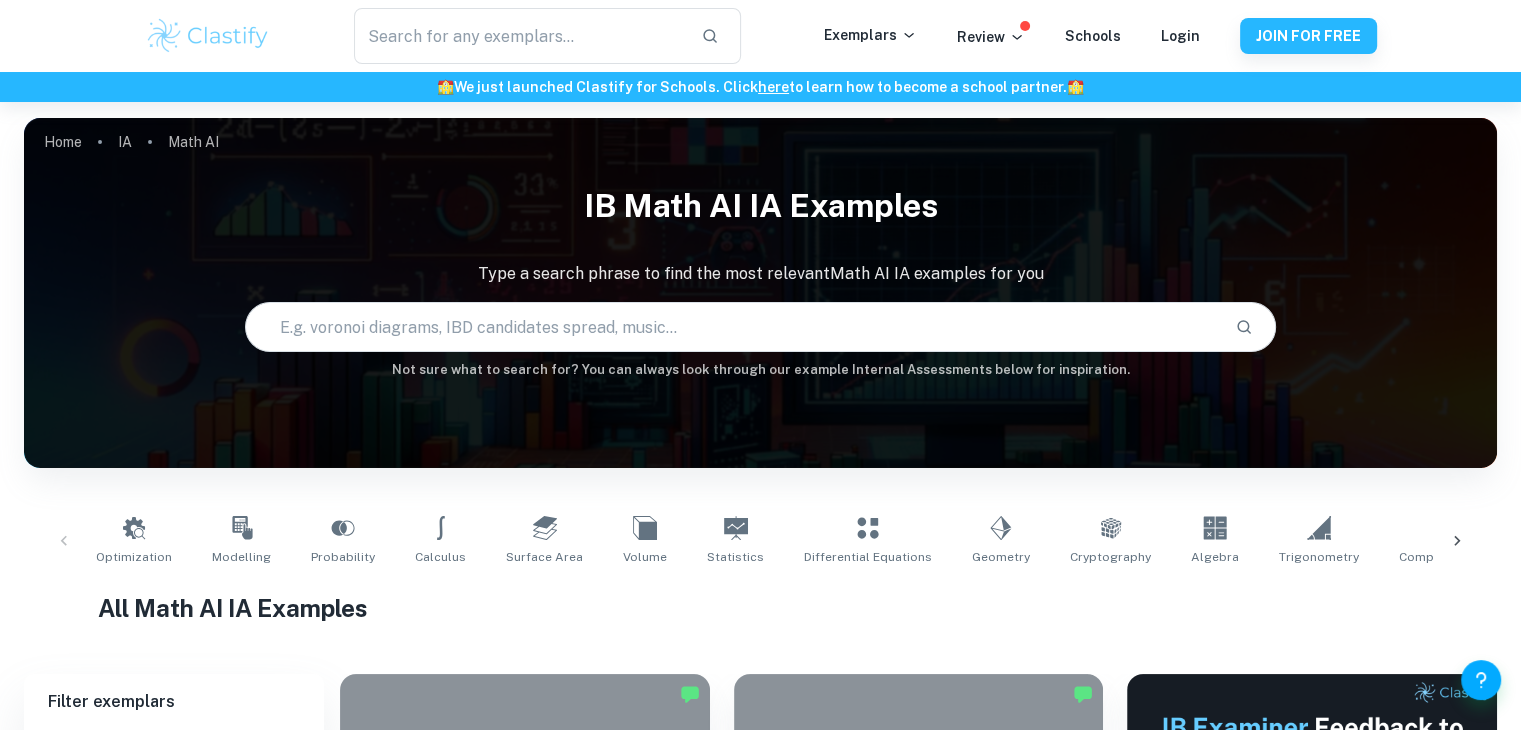 scroll, scrollTop: 360, scrollLeft: 0, axis: vertical 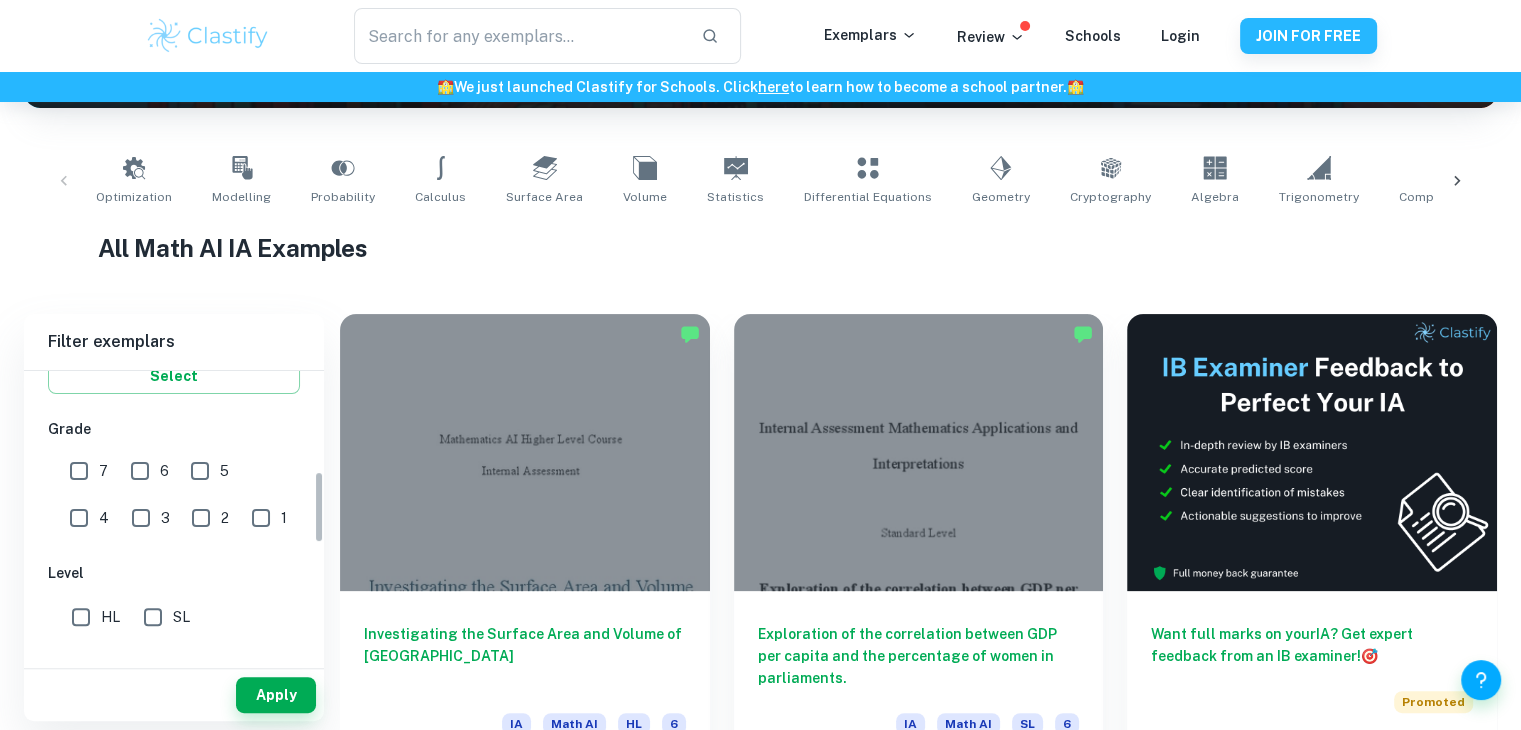 click on "7" at bounding box center [79, 471] 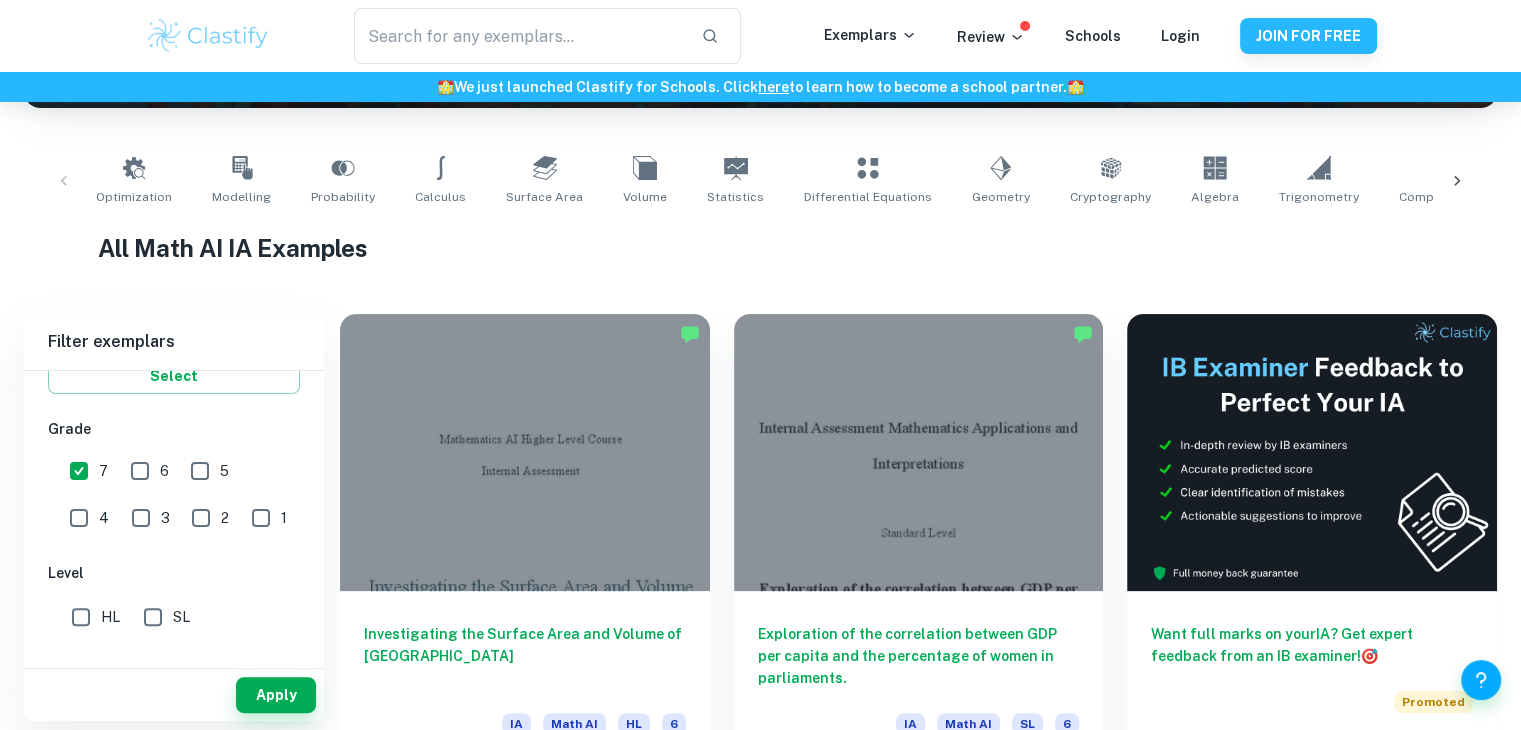click on "6" at bounding box center [164, 471] 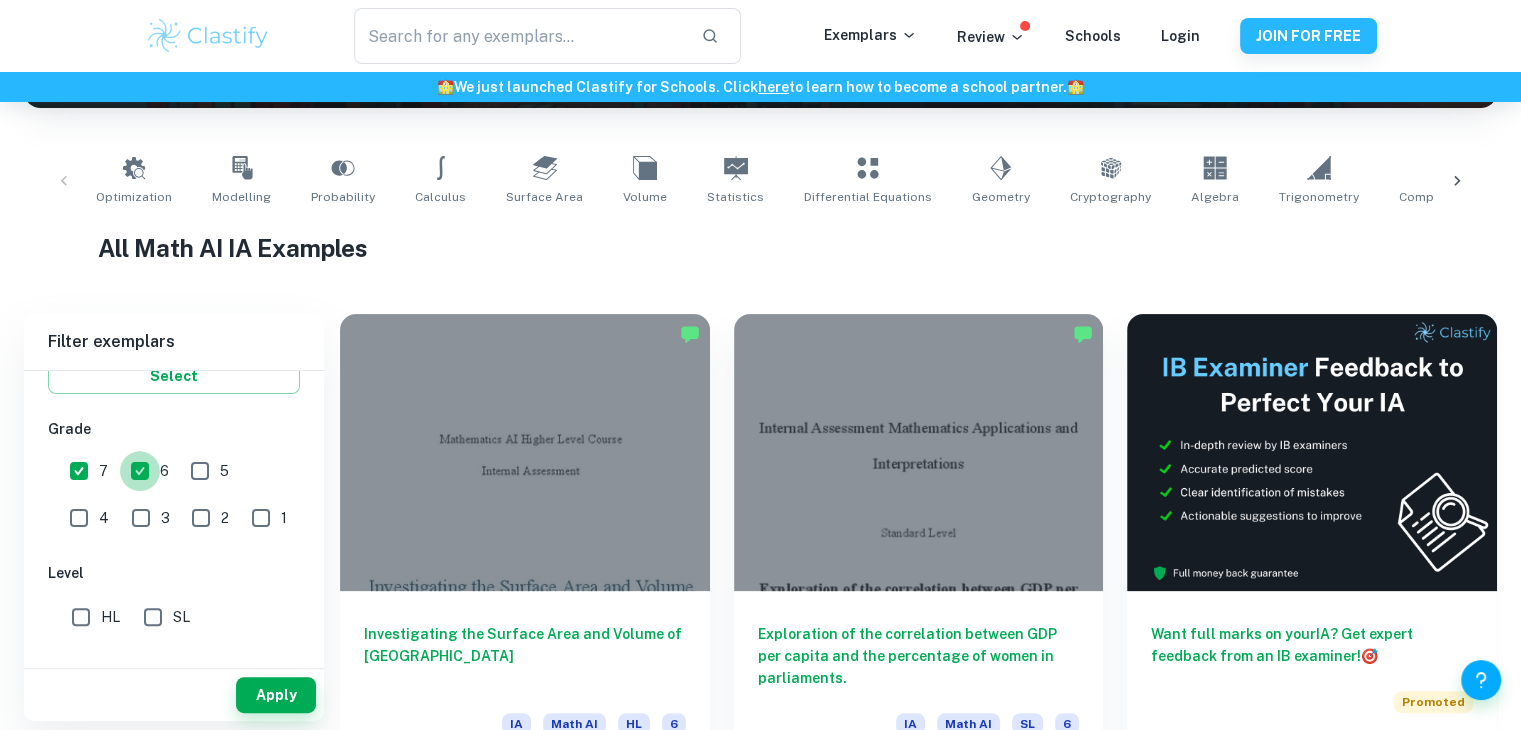 click on "6" at bounding box center (140, 471) 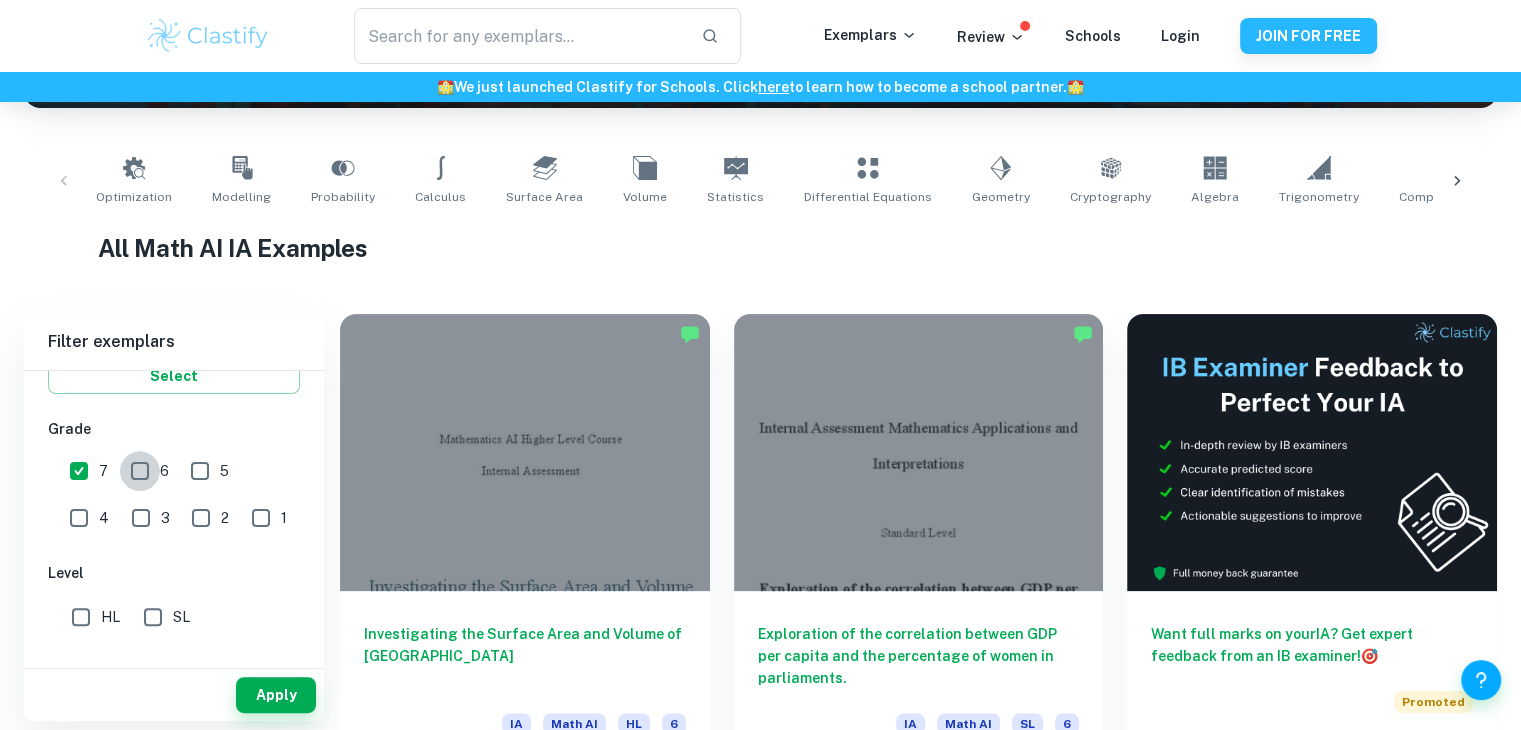 click on "6" at bounding box center (140, 471) 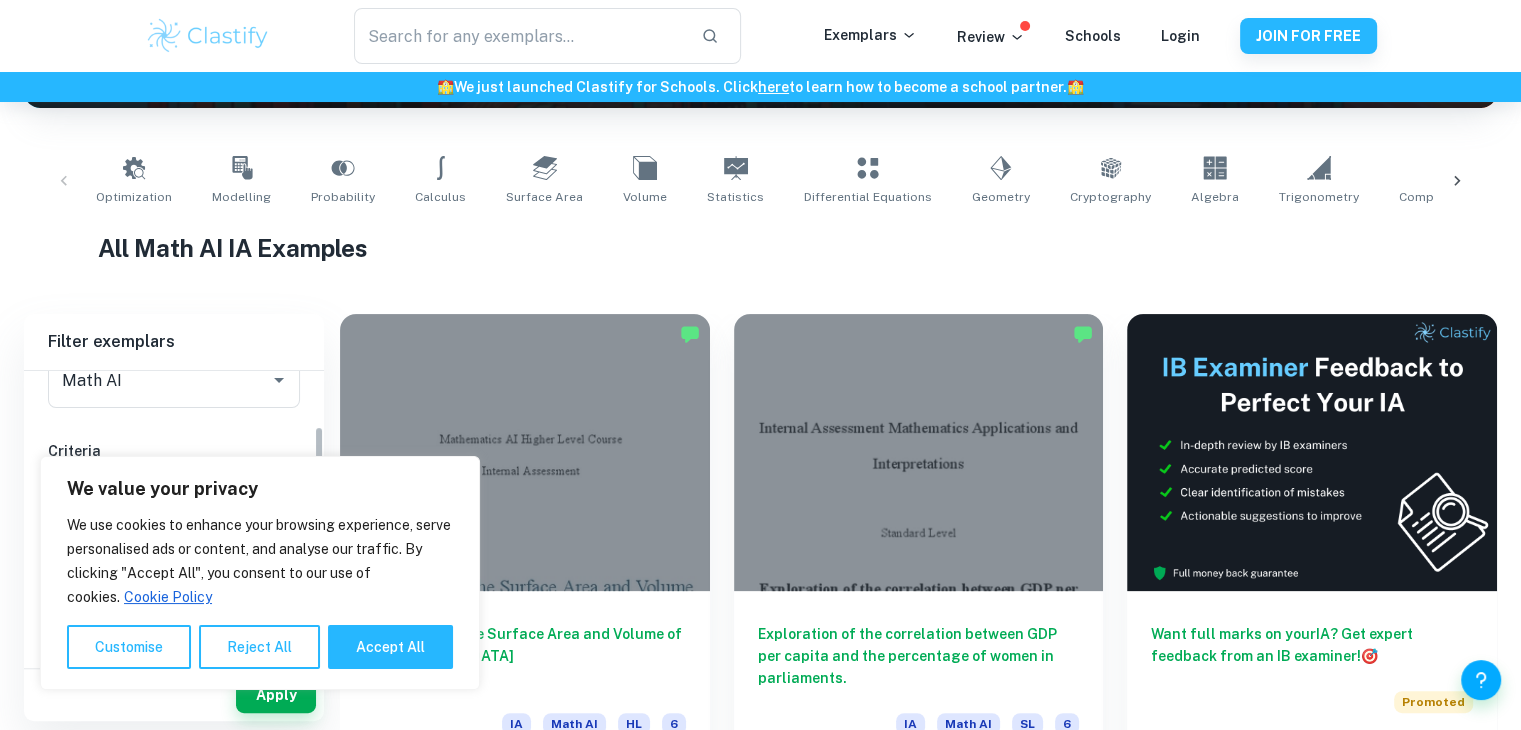 scroll, scrollTop: 376, scrollLeft: 0, axis: vertical 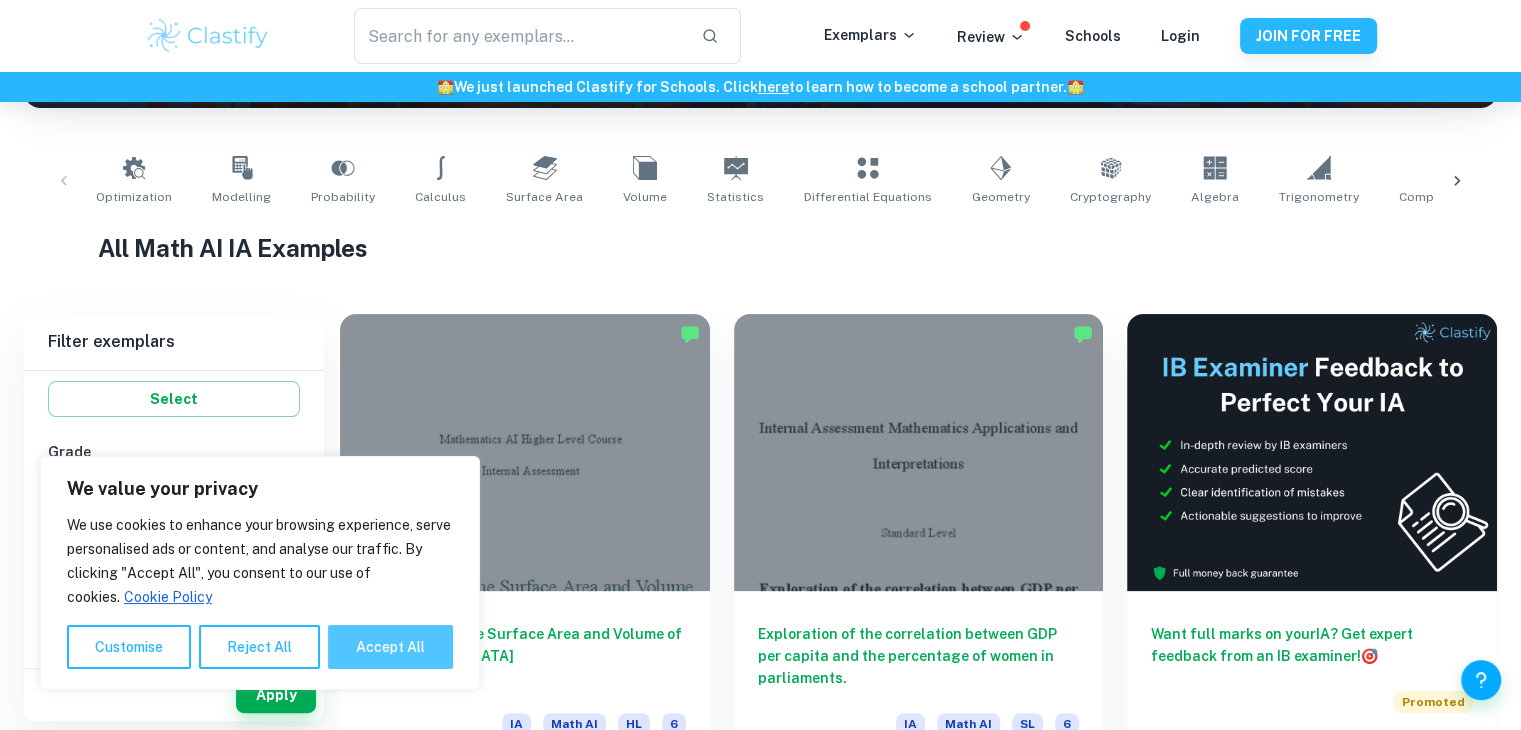 click on "Accept All" at bounding box center [390, 647] 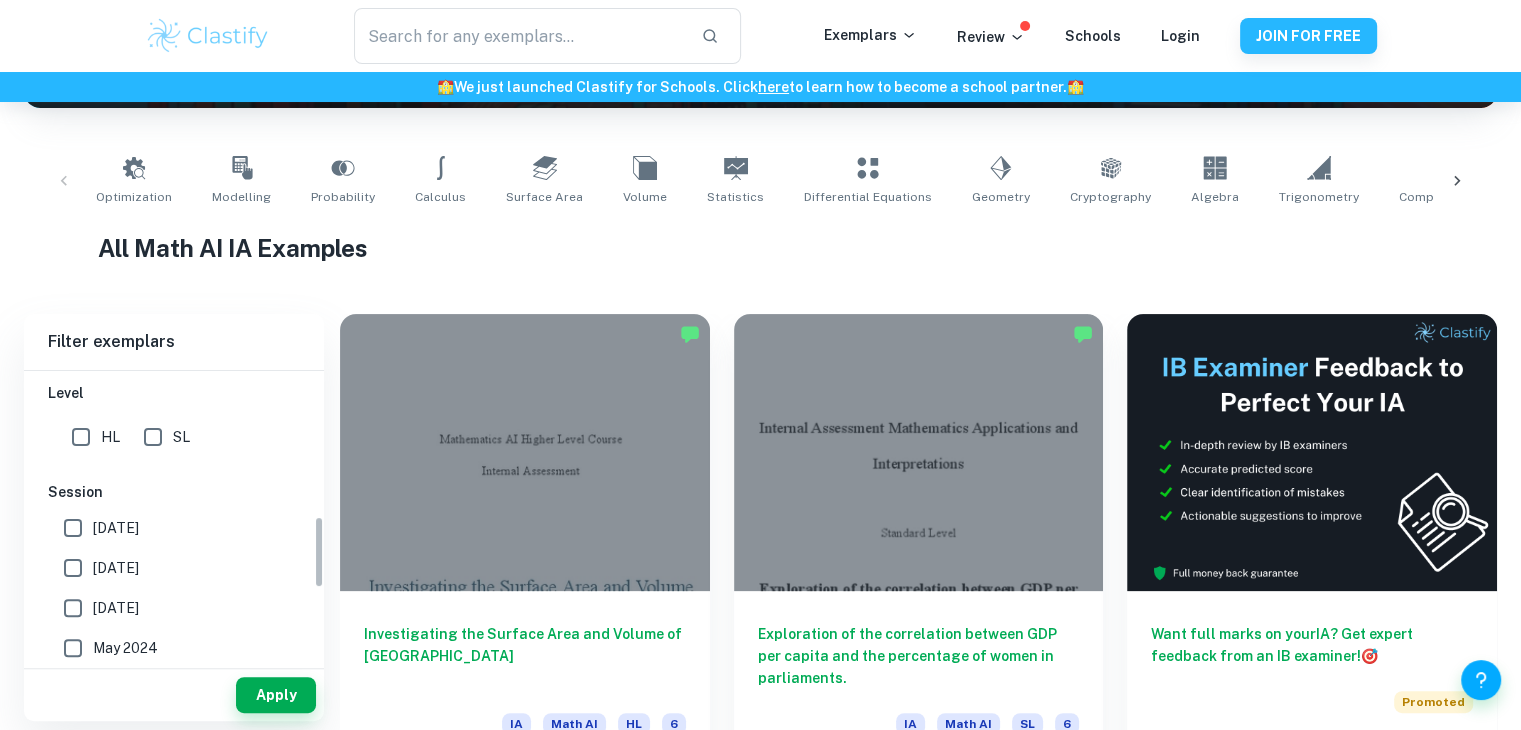 scroll, scrollTop: 580, scrollLeft: 0, axis: vertical 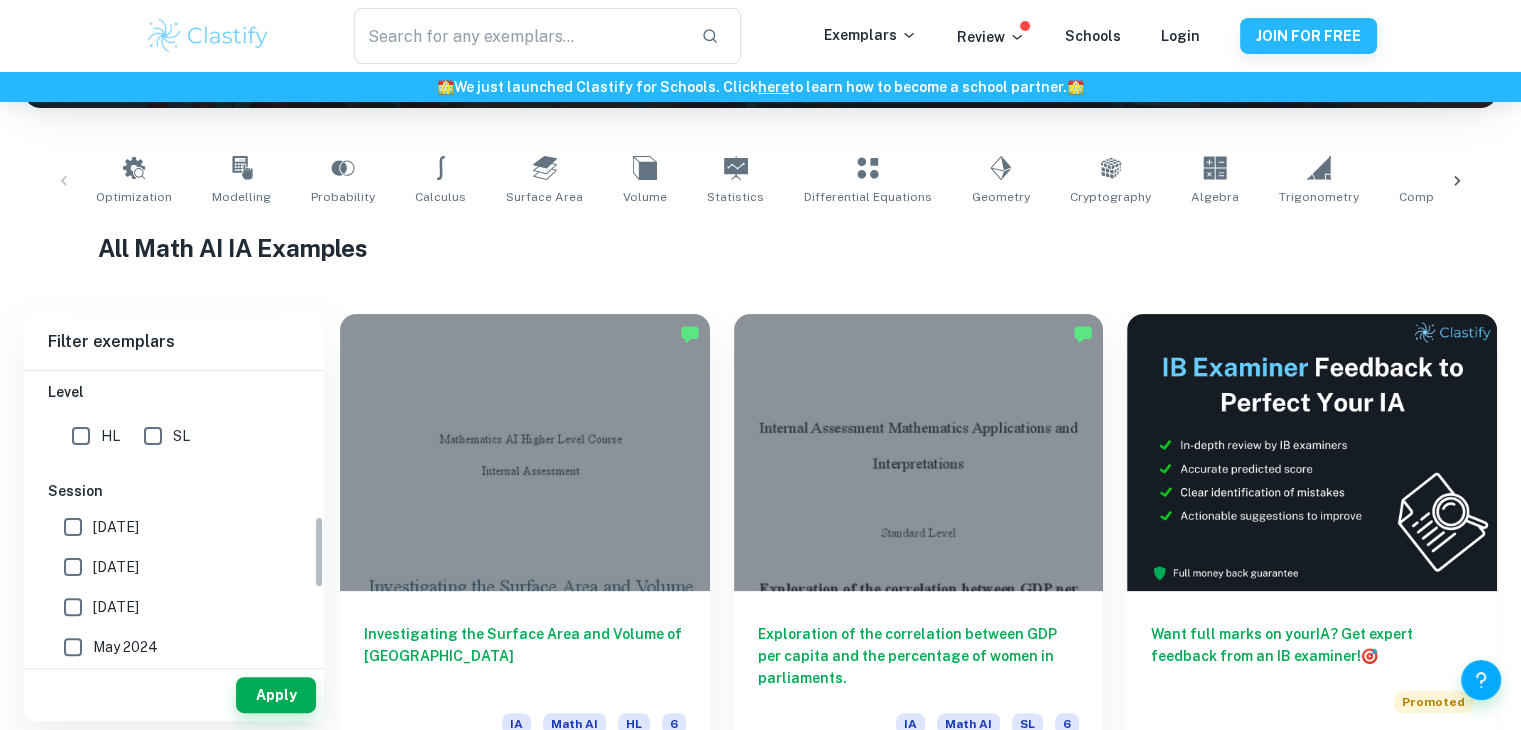 click on "SL" at bounding box center (153, 436) 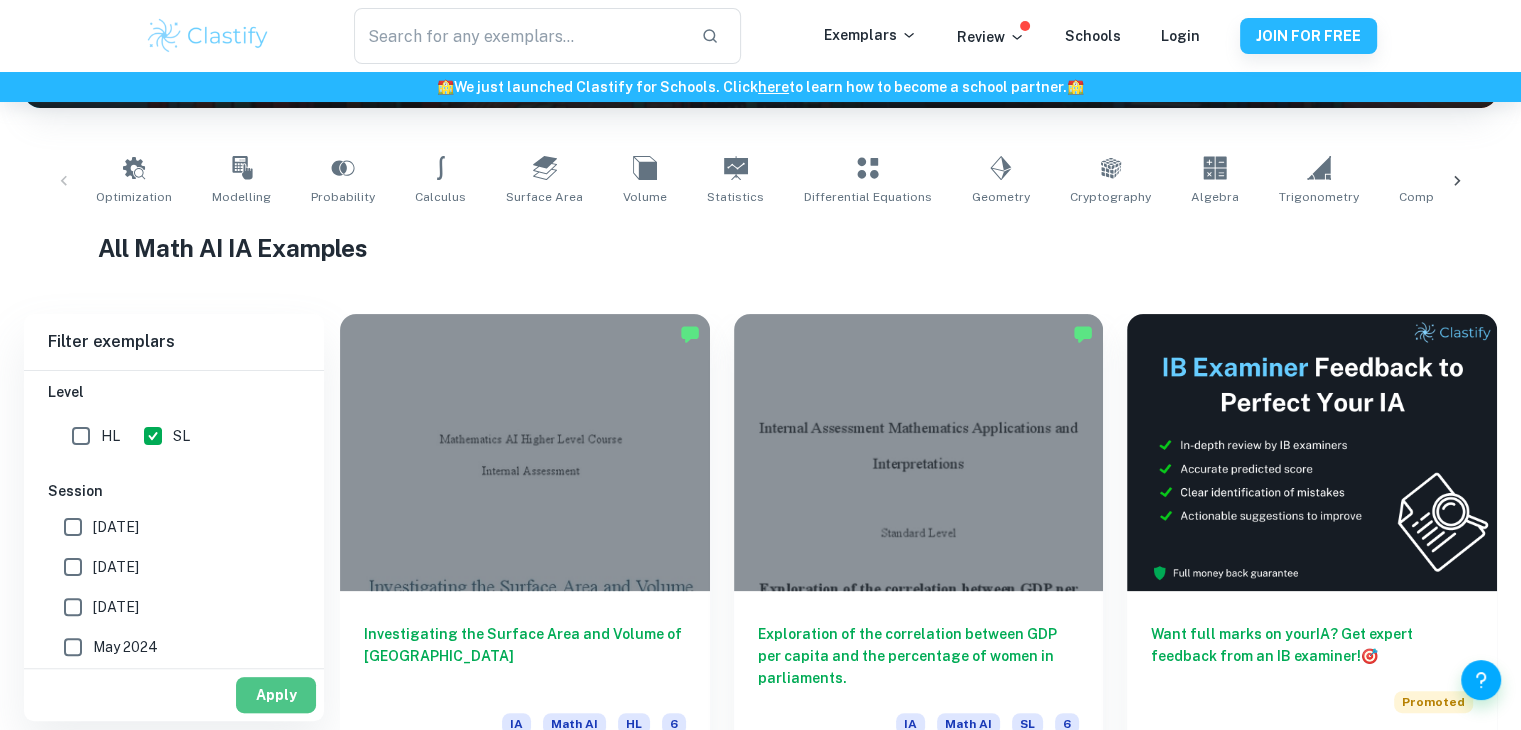 click on "Apply" at bounding box center [276, 695] 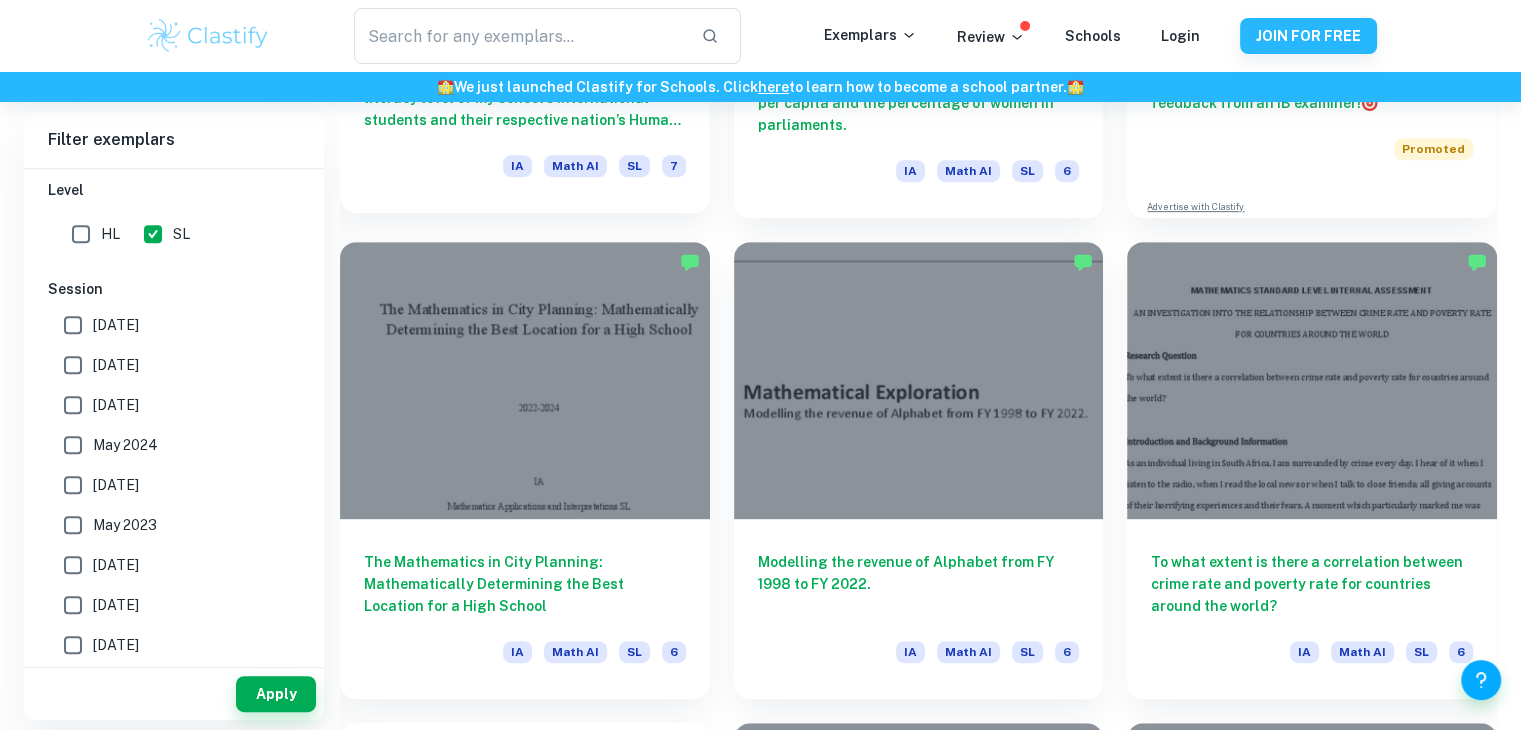 scroll, scrollTop: 901, scrollLeft: 0, axis: vertical 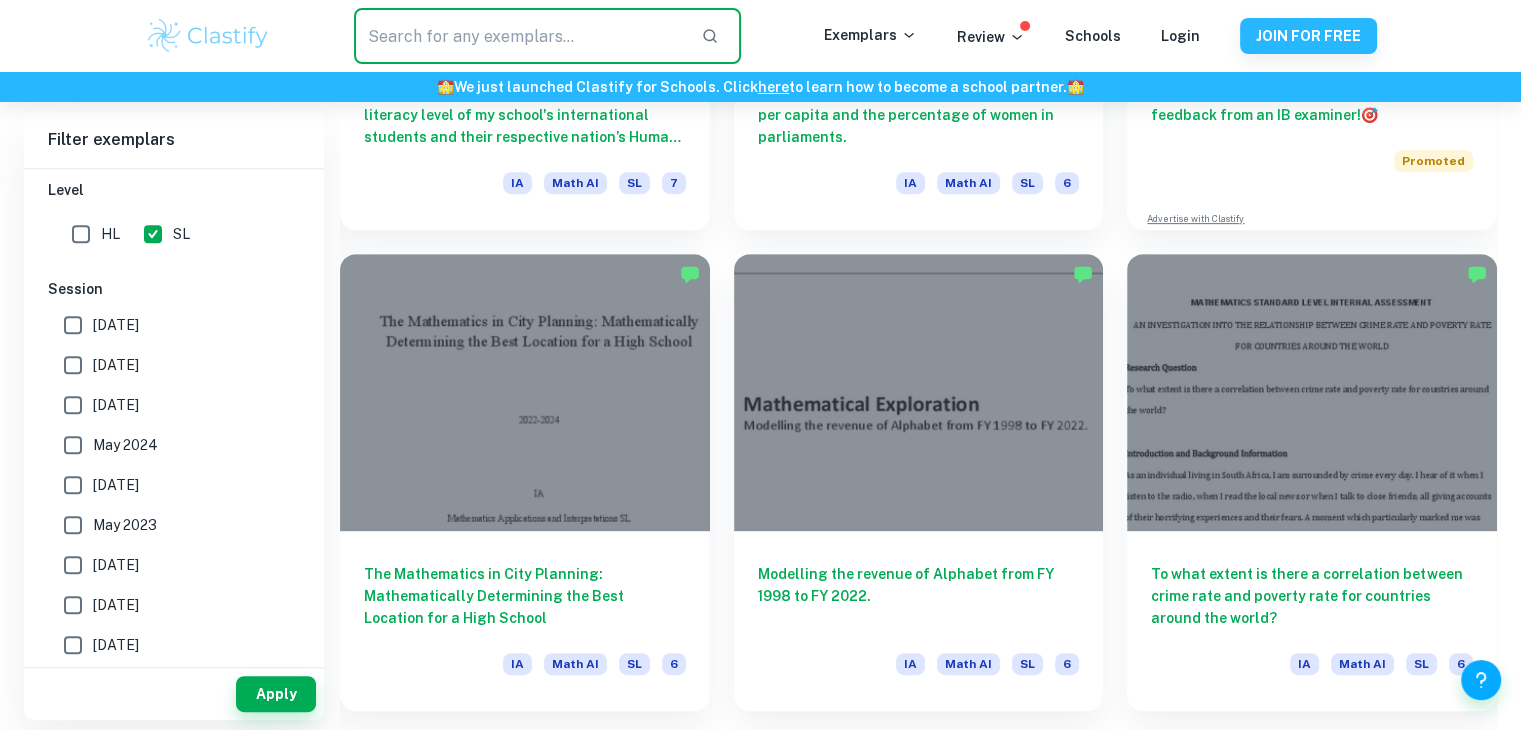 click at bounding box center (519, 36) 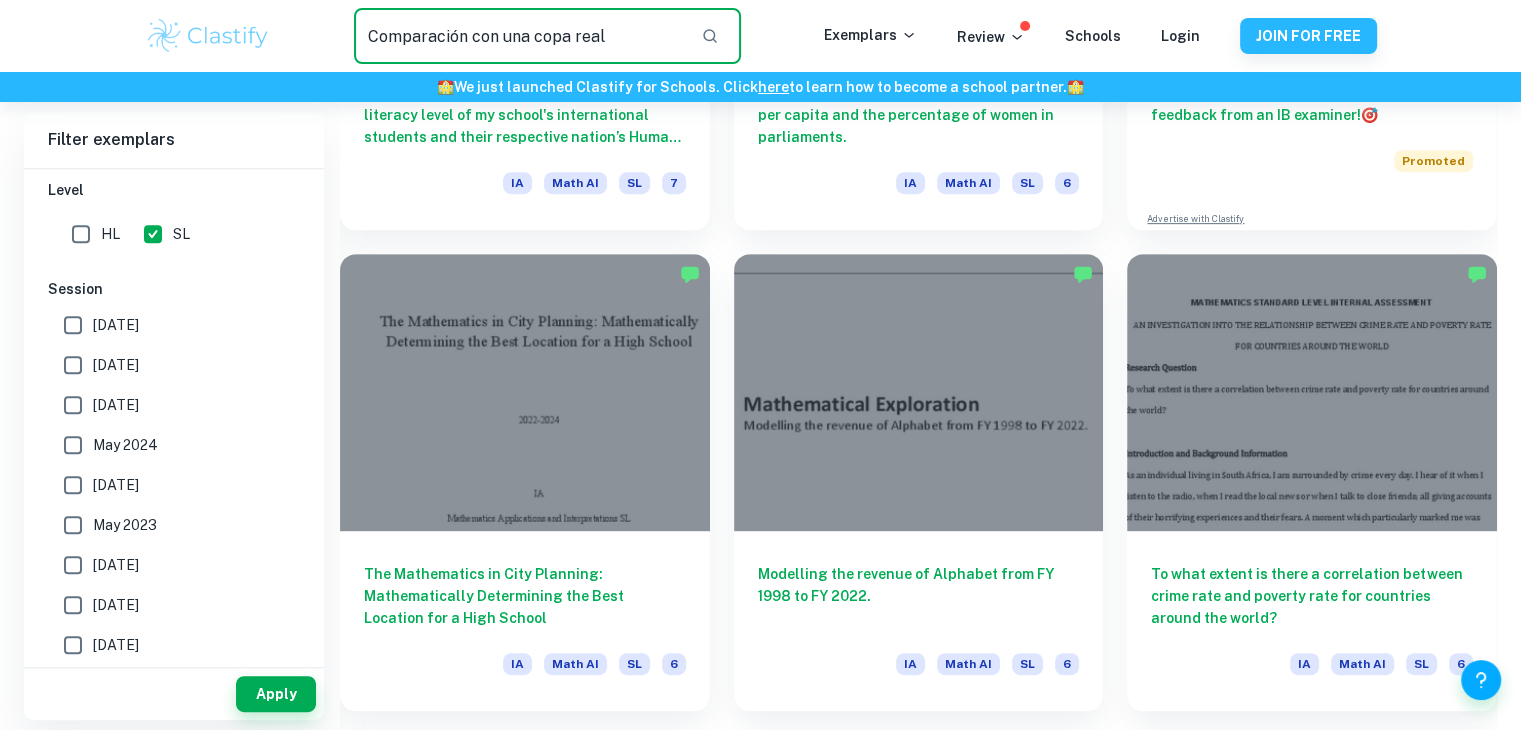 type on "Comparación con una copa real" 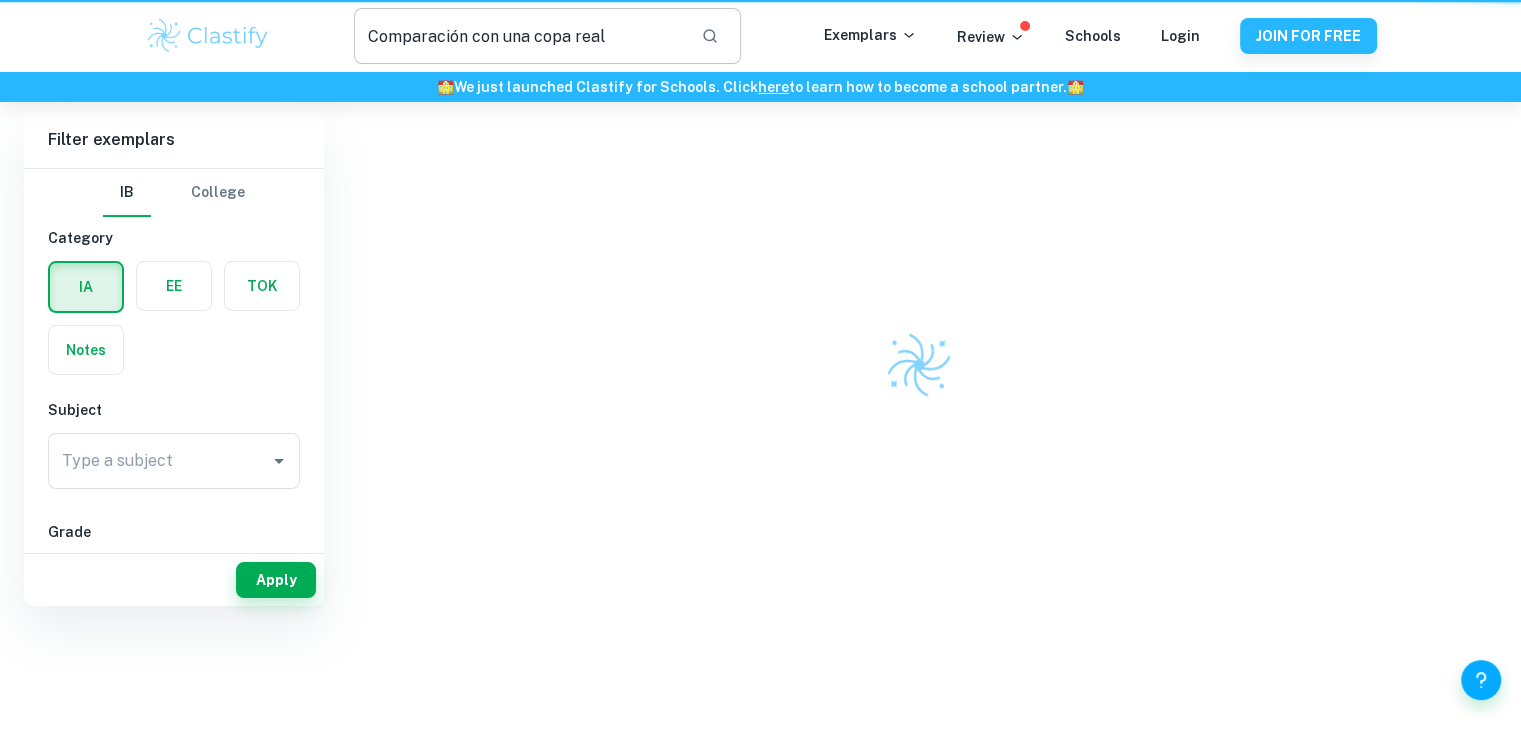 scroll, scrollTop: 0, scrollLeft: 0, axis: both 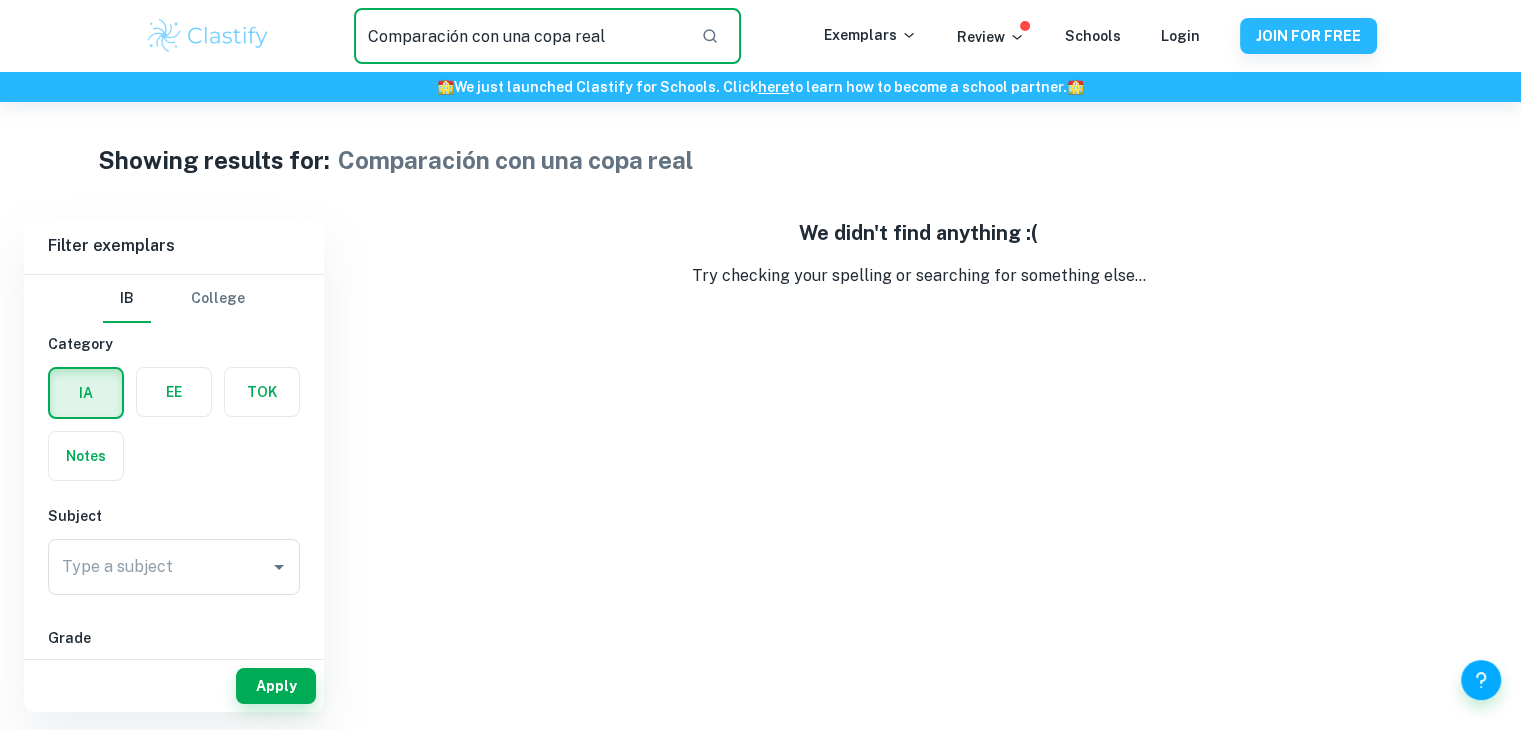 drag, startPoint x: 630, startPoint y: 38, endPoint x: 215, endPoint y: 32, distance: 415.04337 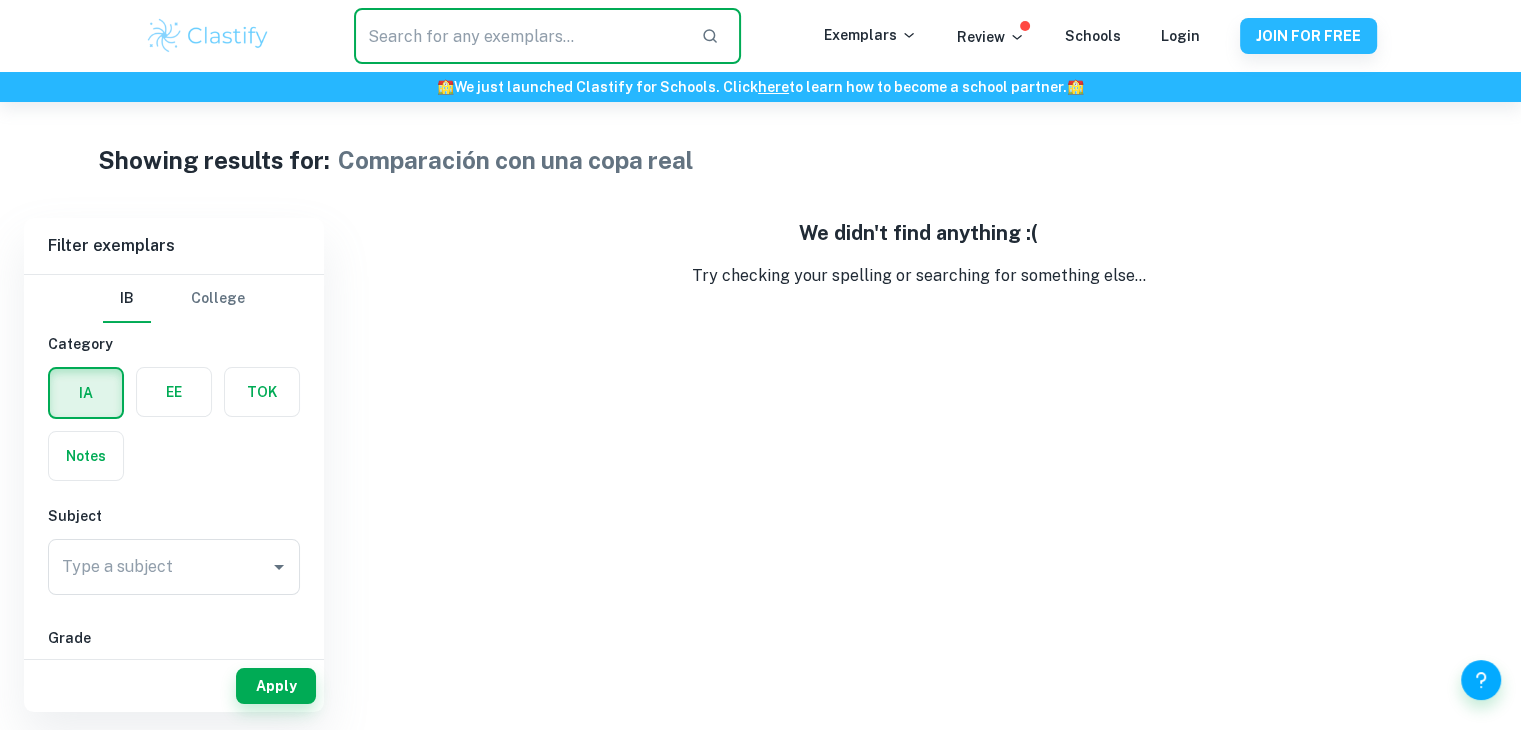 paste on "What is the best mathematical model to represent the growth of followers in a social network?" 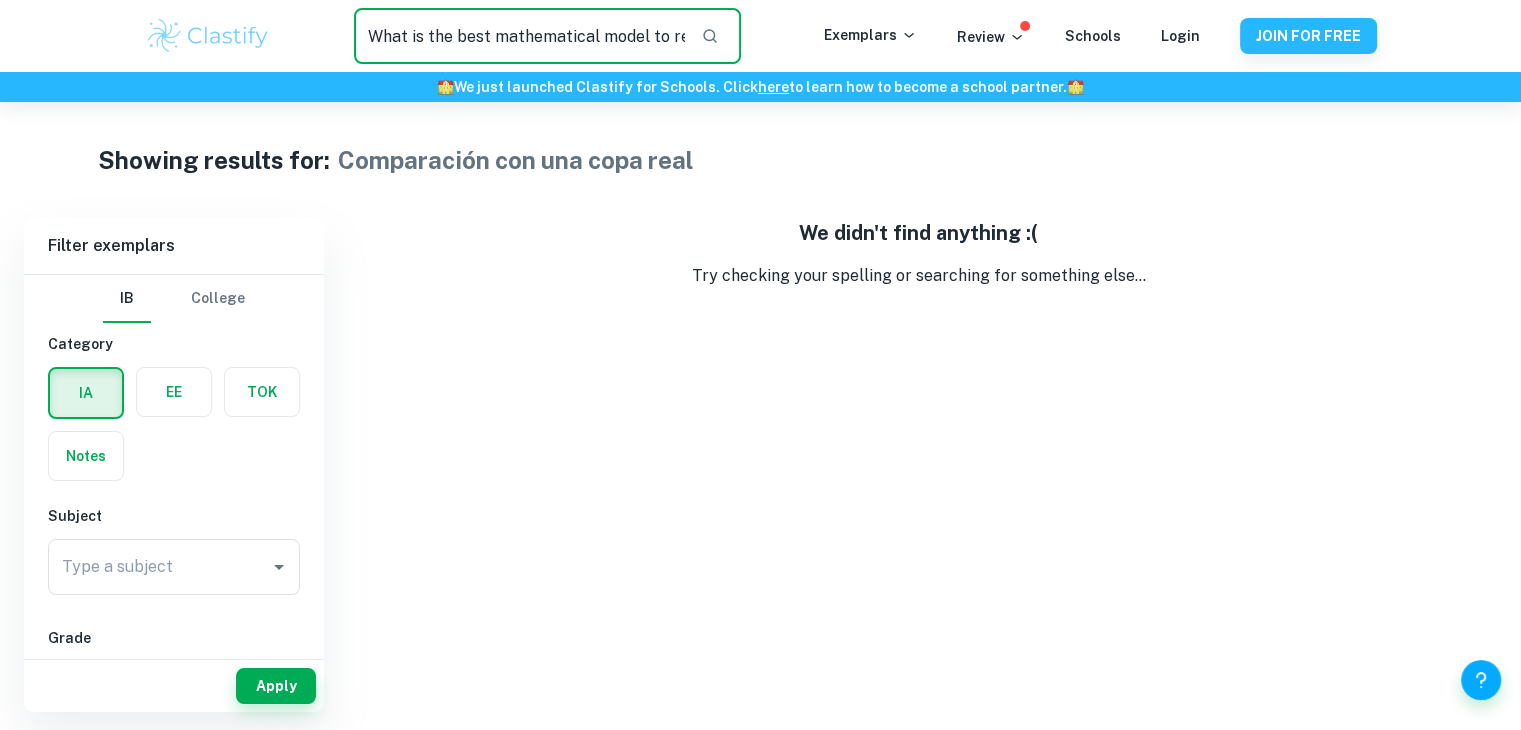 scroll, scrollTop: 0, scrollLeft: 372, axis: horizontal 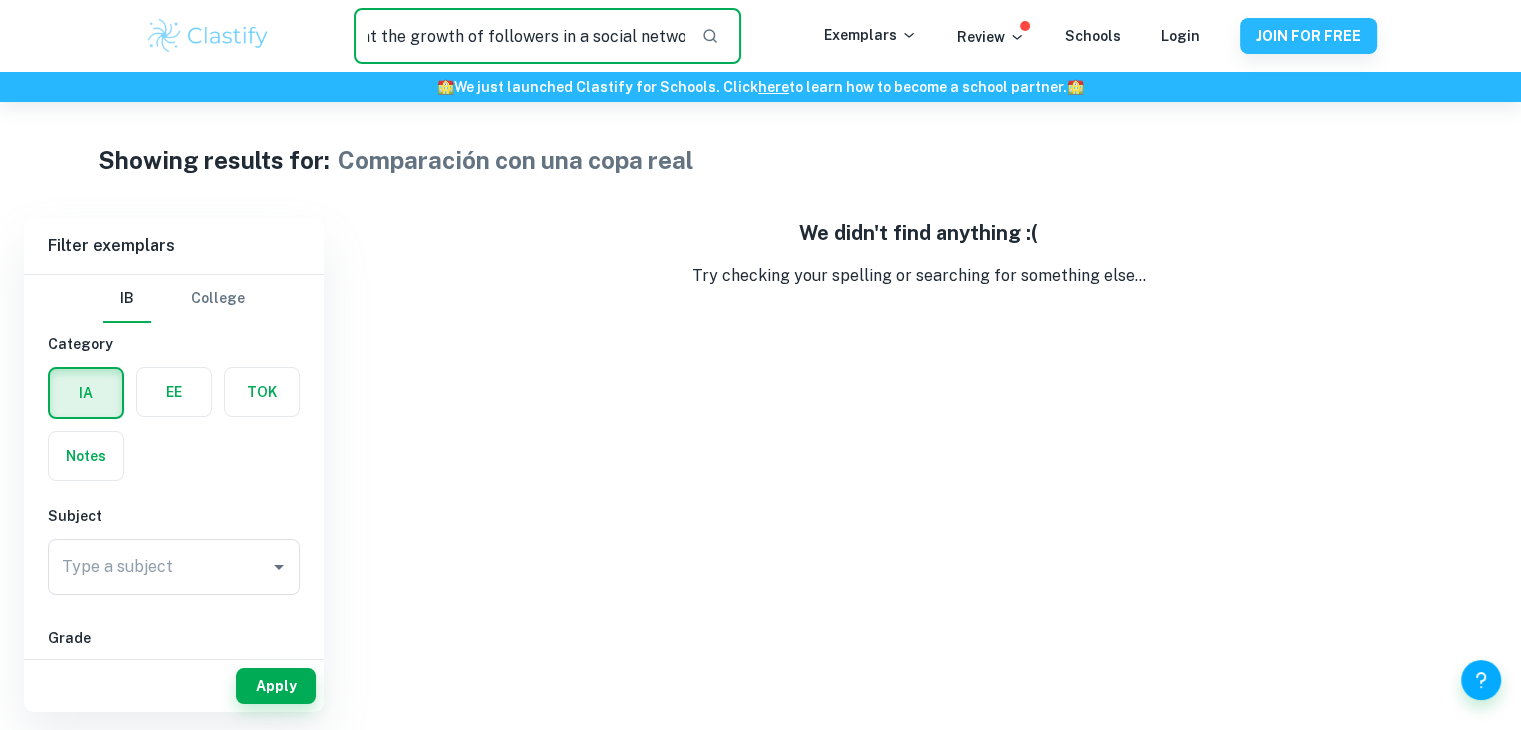 type on "What is the best mathematical model to represent the growth of followers in a social network?" 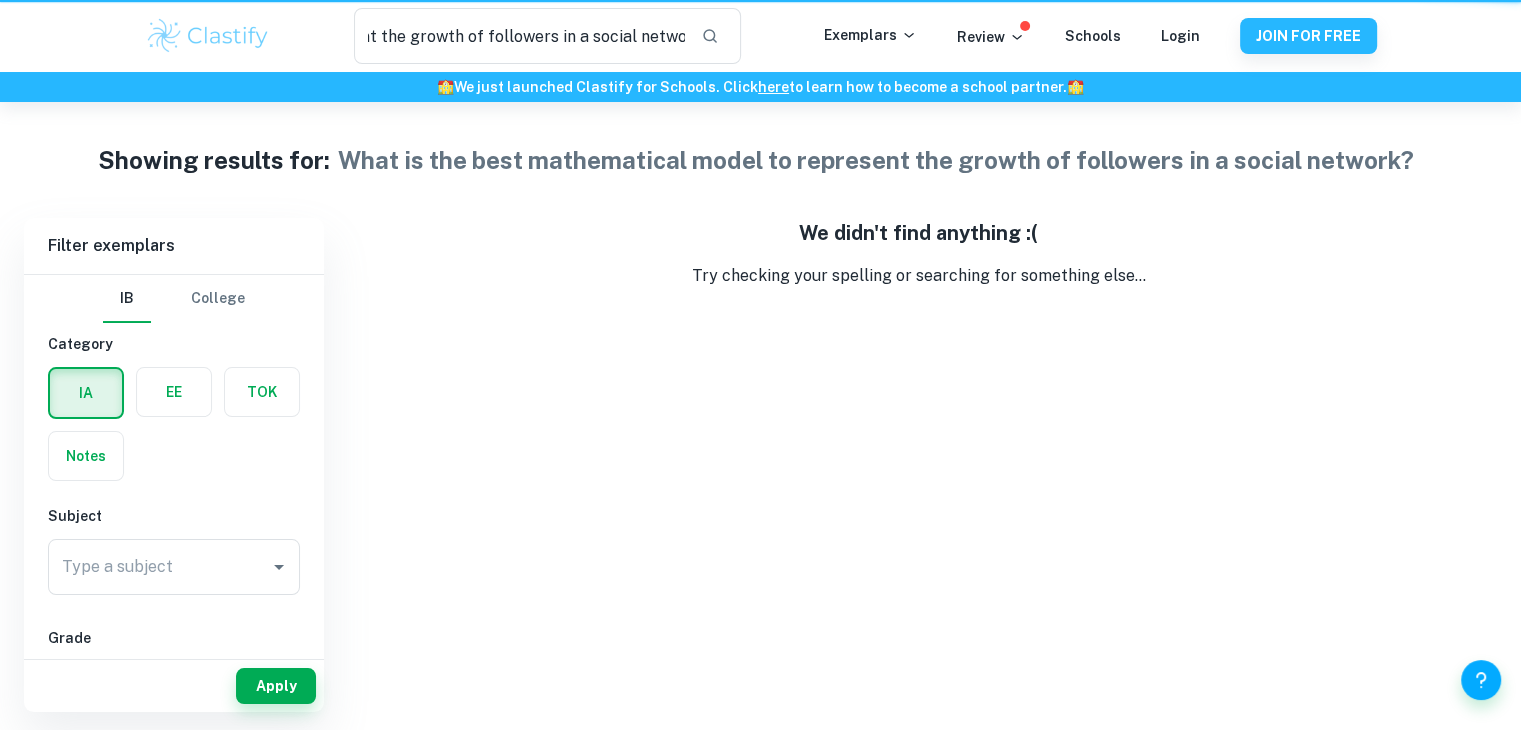 scroll, scrollTop: 0, scrollLeft: 0, axis: both 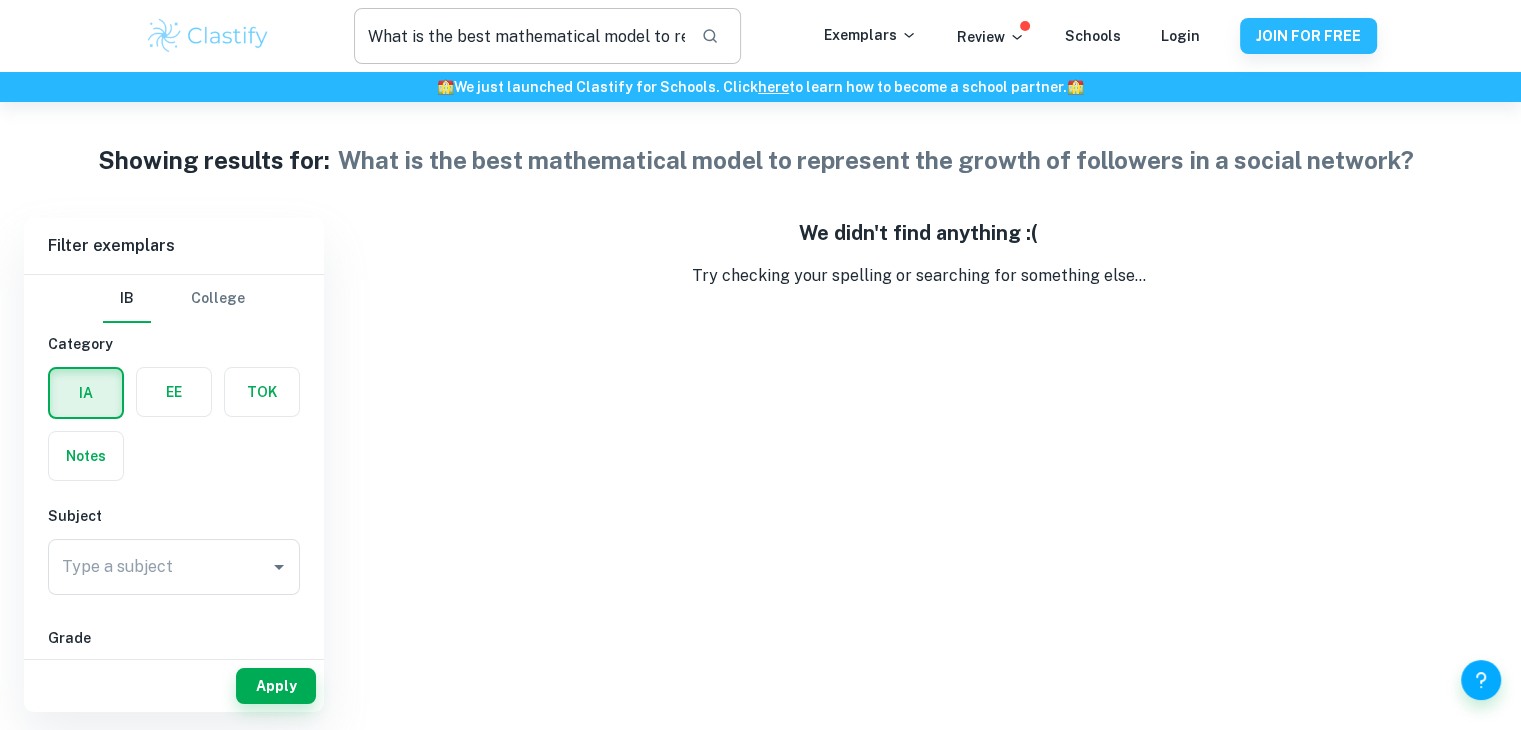 click on "What is the best mathematical model to represent the growth of followers in a social network?" at bounding box center [519, 36] 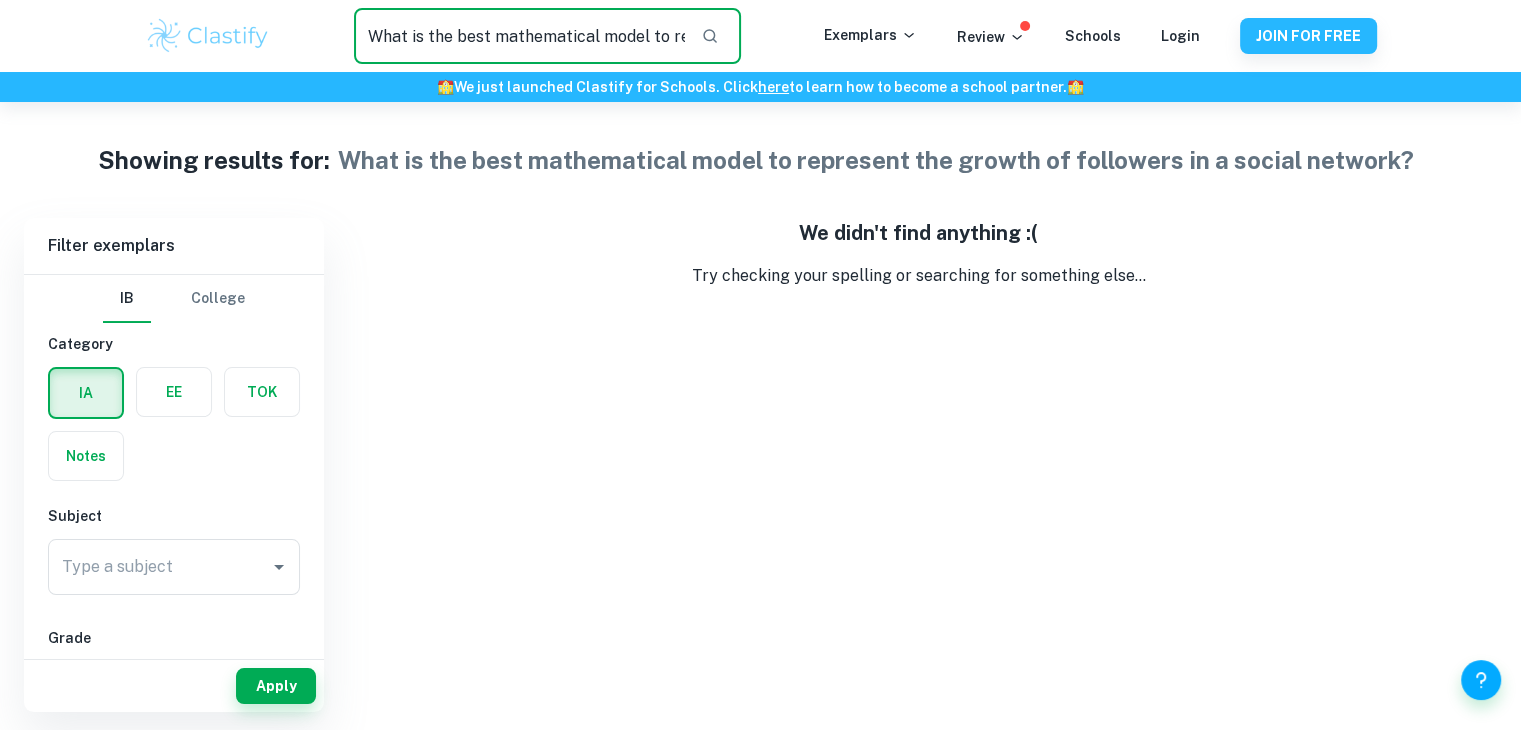 click on "What is the best mathematical model to represent the growth of followers in a social network?" at bounding box center (519, 36) 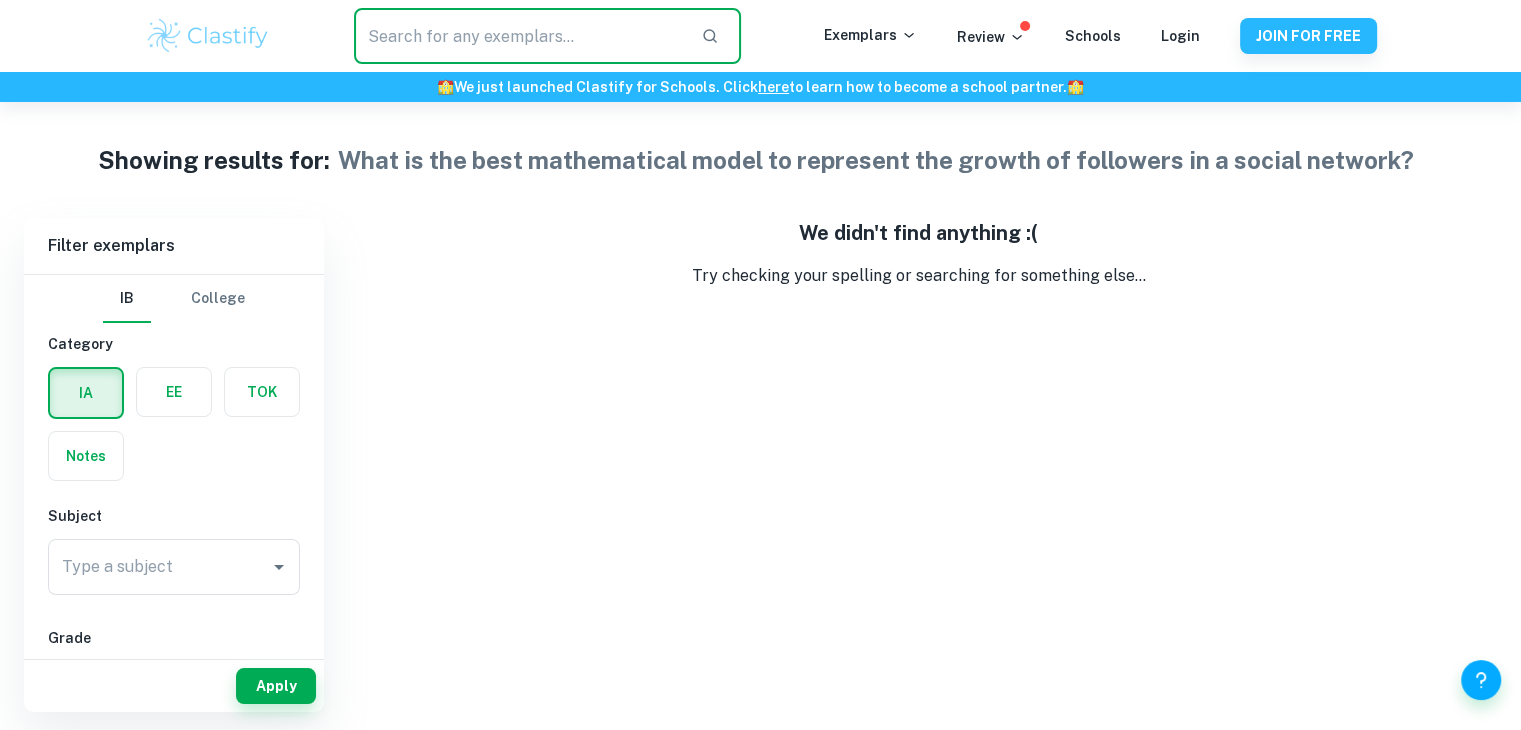 paste on "Medio ambiente y sostenibilidad" 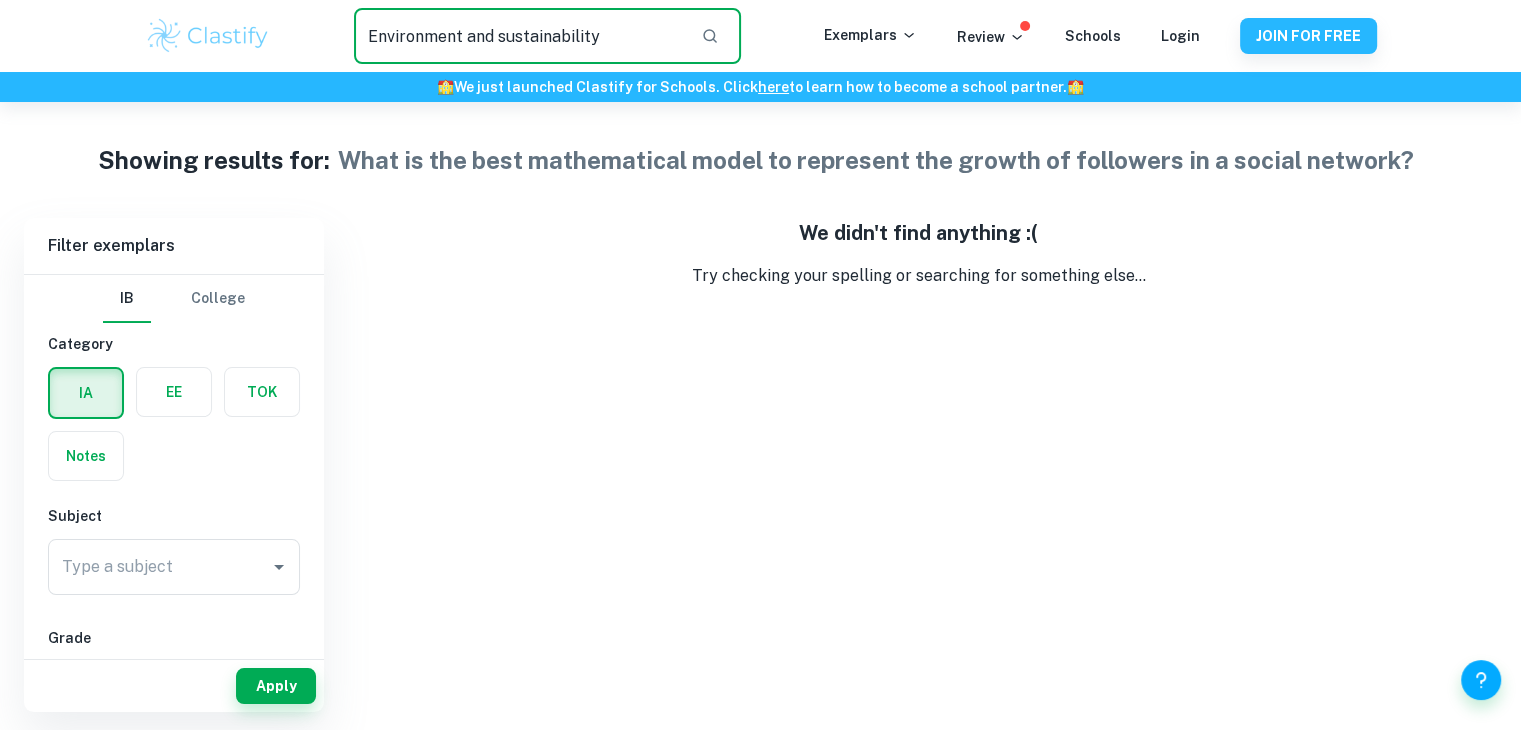type on "Environment and sustainability" 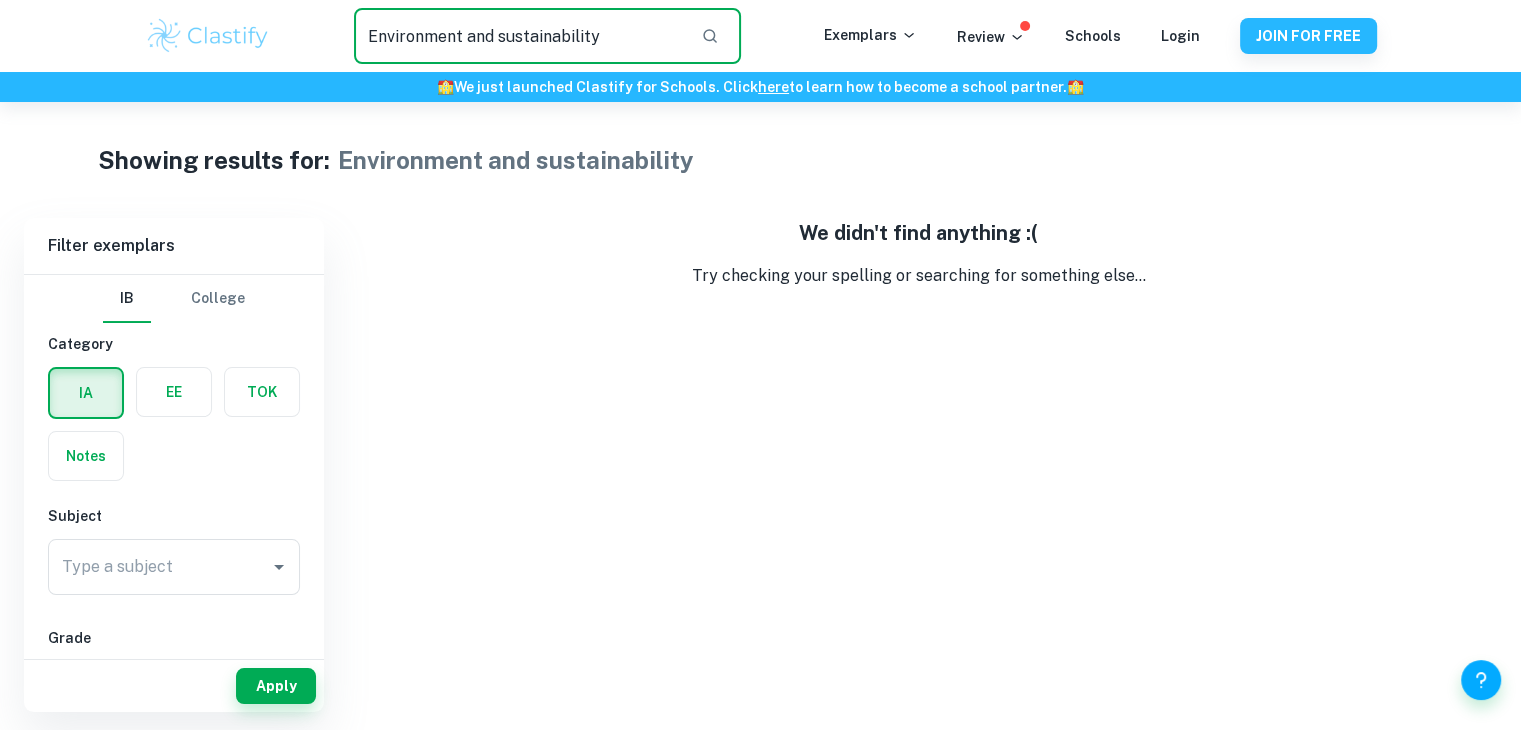 drag, startPoint x: 680, startPoint y: 37, endPoint x: 174, endPoint y: 9, distance: 506.7741 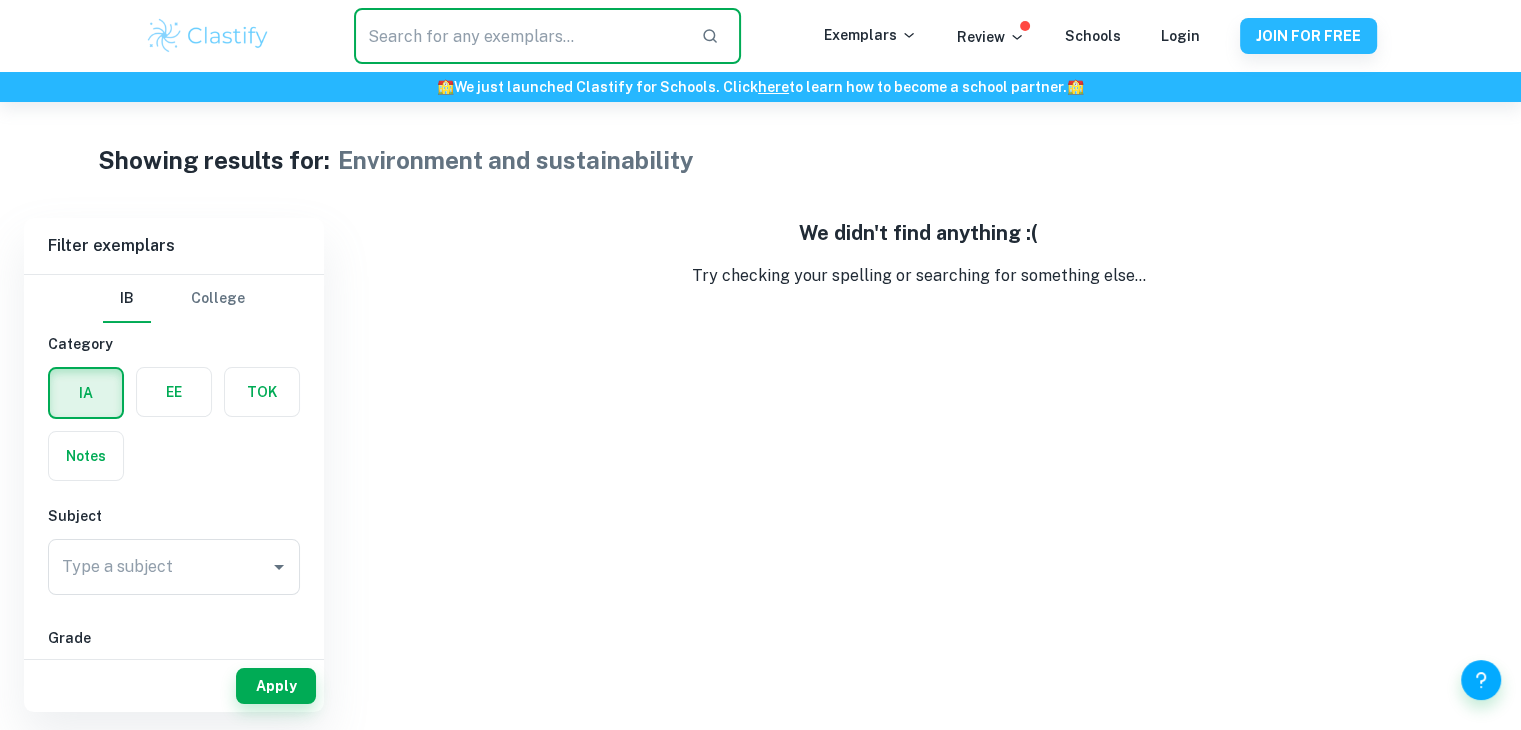 type 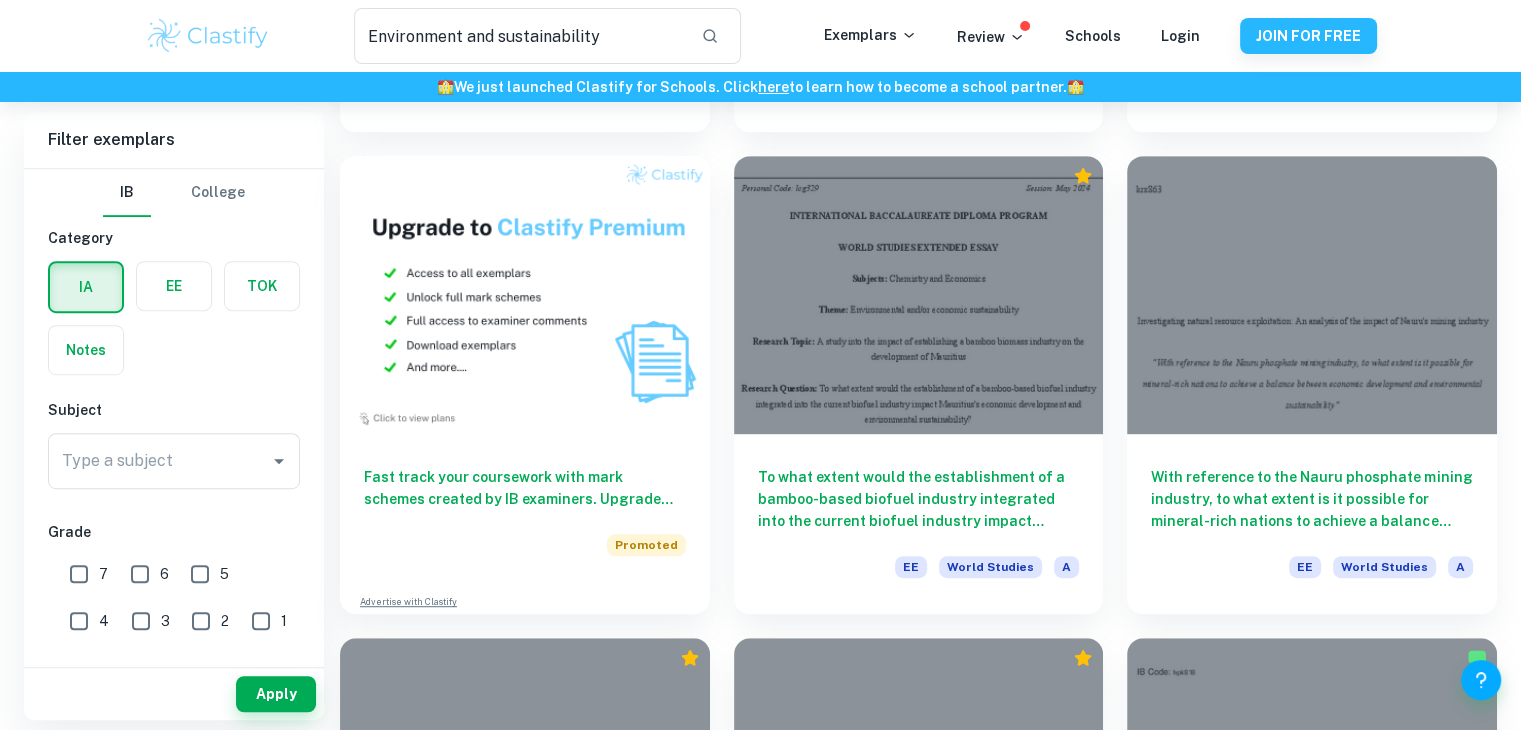 scroll, scrollTop: 1024, scrollLeft: 0, axis: vertical 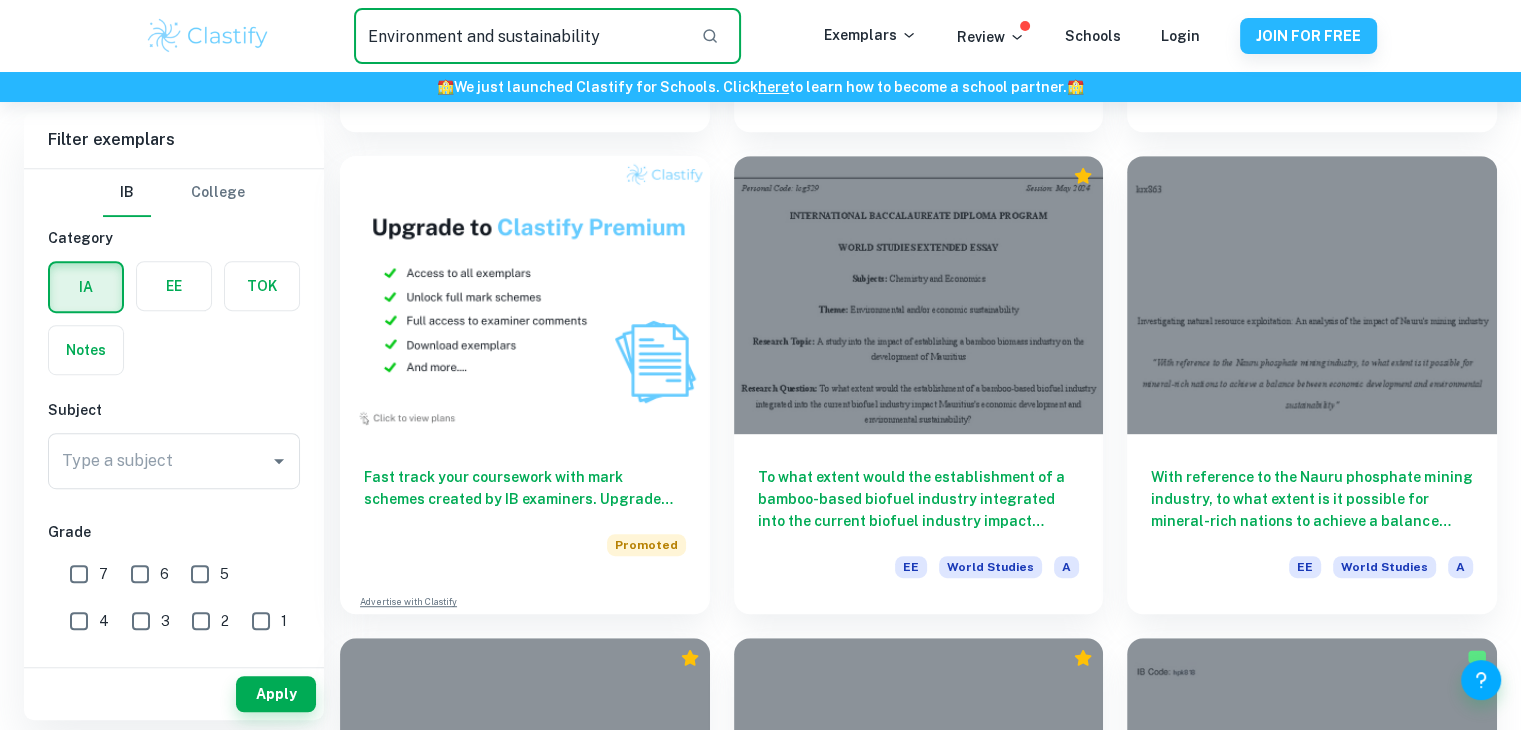 drag, startPoint x: 593, startPoint y: 37, endPoint x: 140, endPoint y: -31, distance: 458.07532 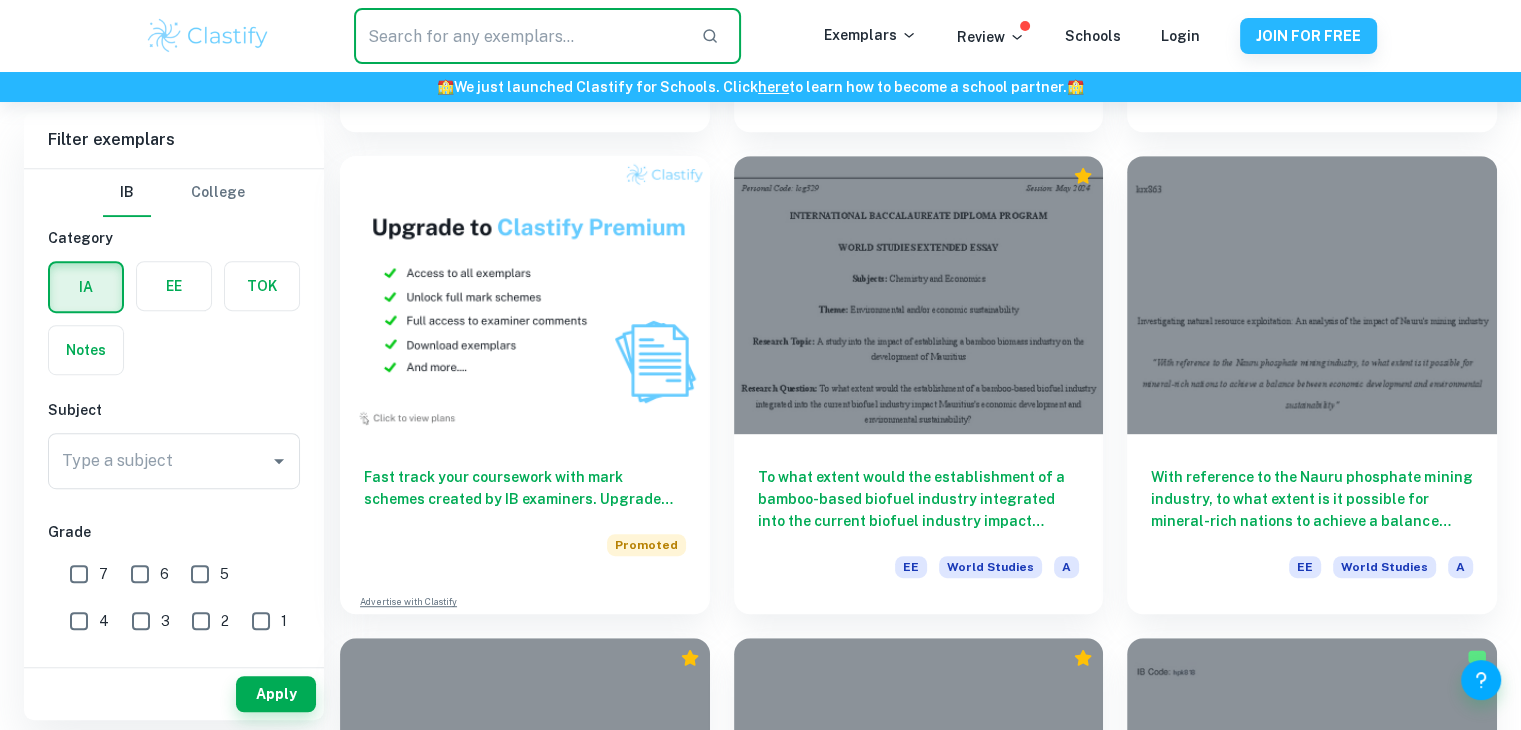 paste on "Economy, finance and society" 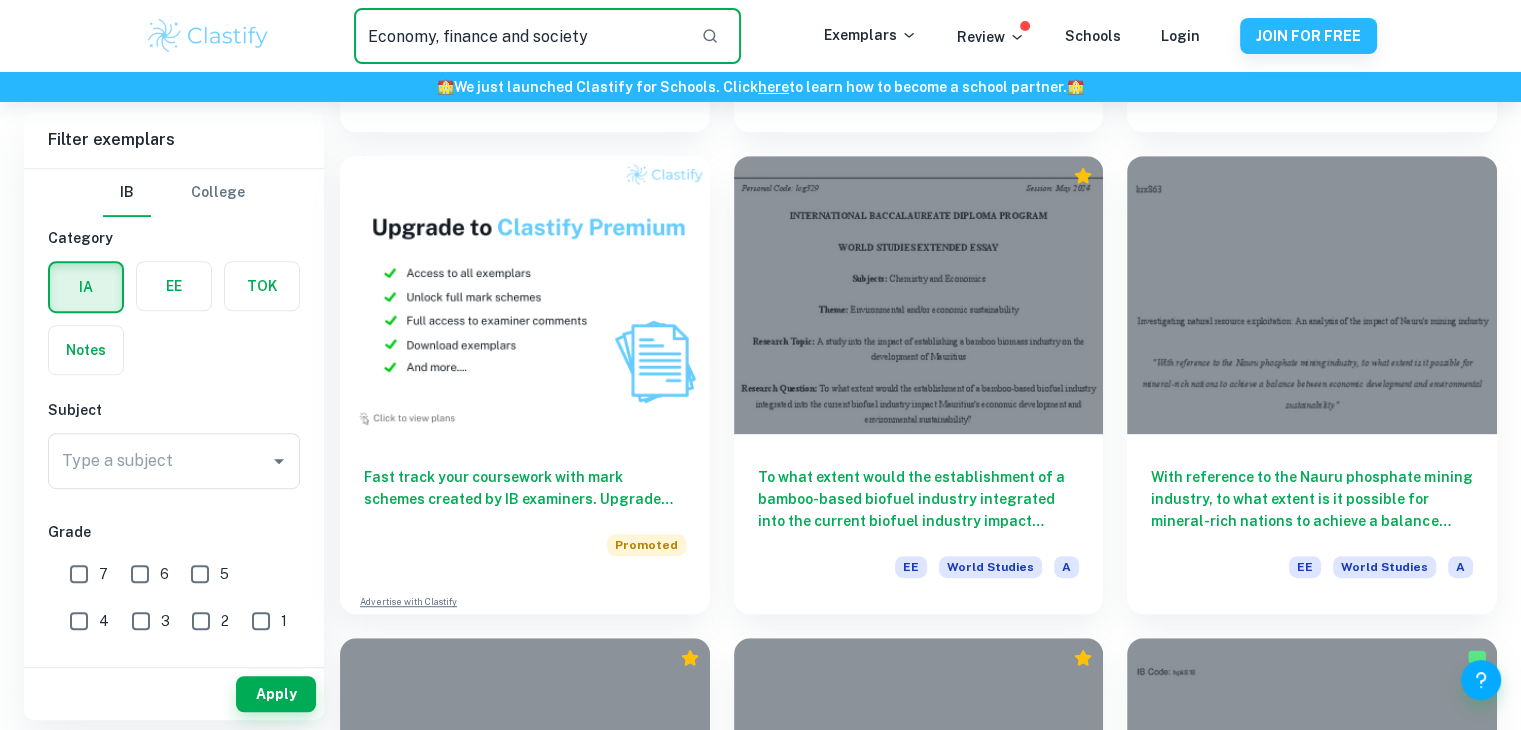 type on "Economy, finance and society" 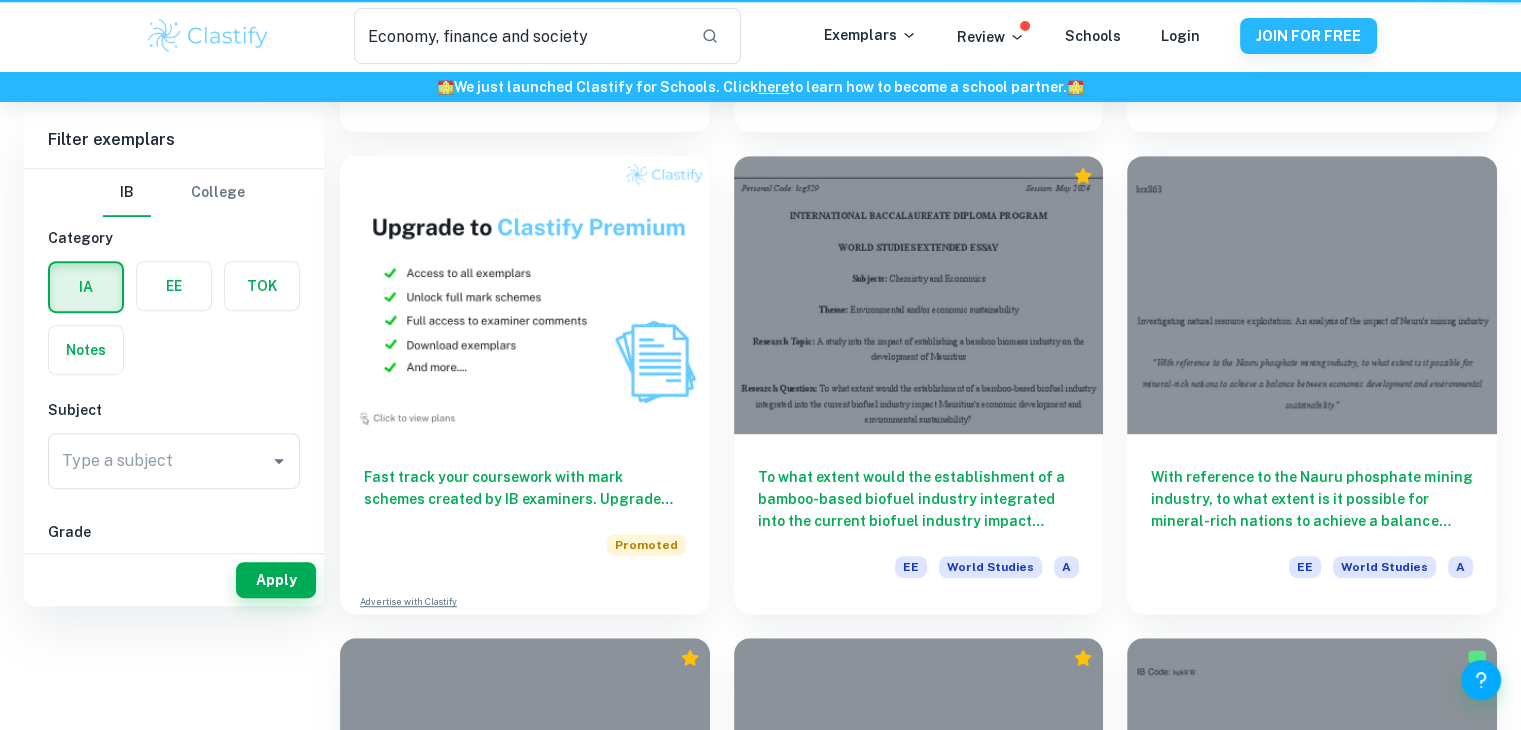 scroll, scrollTop: 0, scrollLeft: 0, axis: both 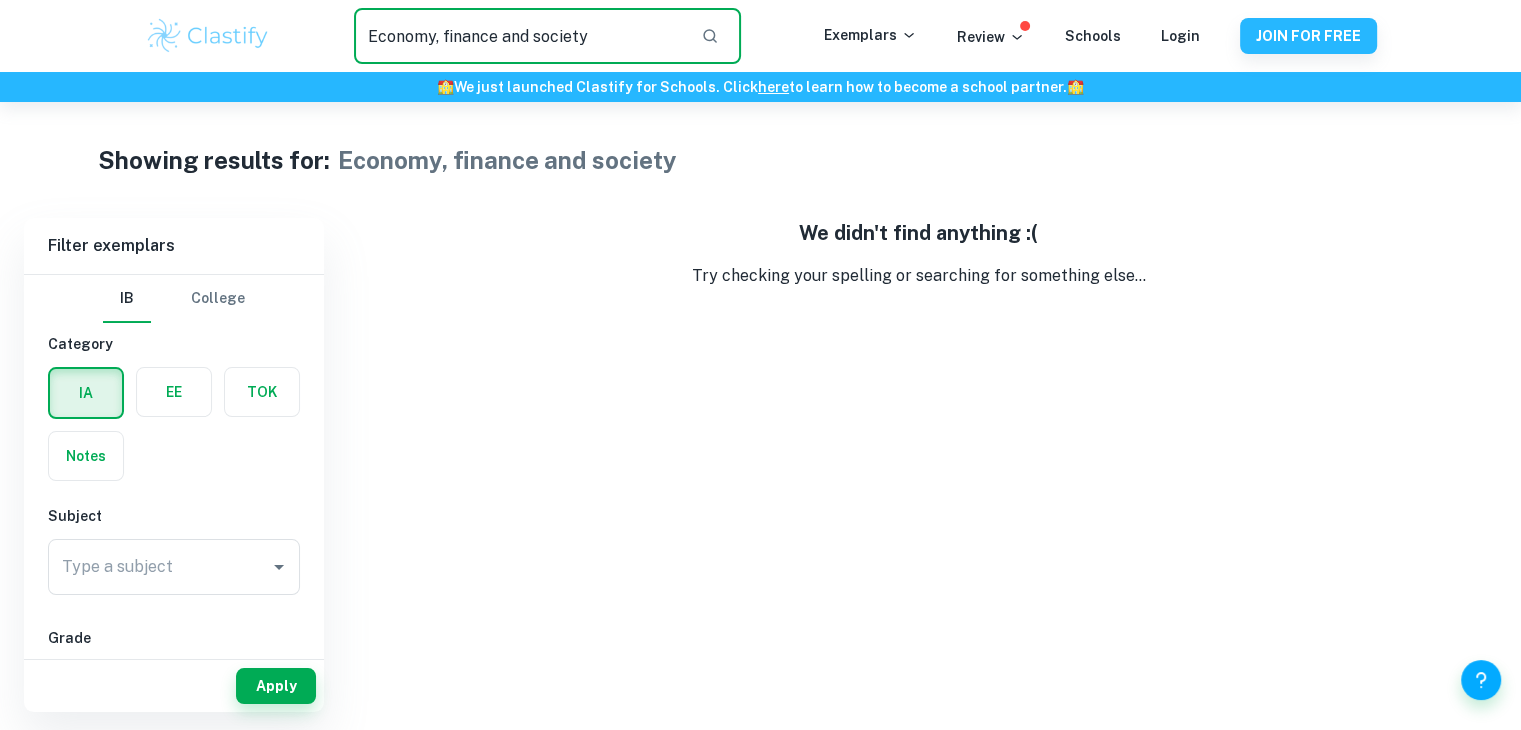 drag, startPoint x: 637, startPoint y: 16, endPoint x: 4, endPoint y: 45, distance: 633.66394 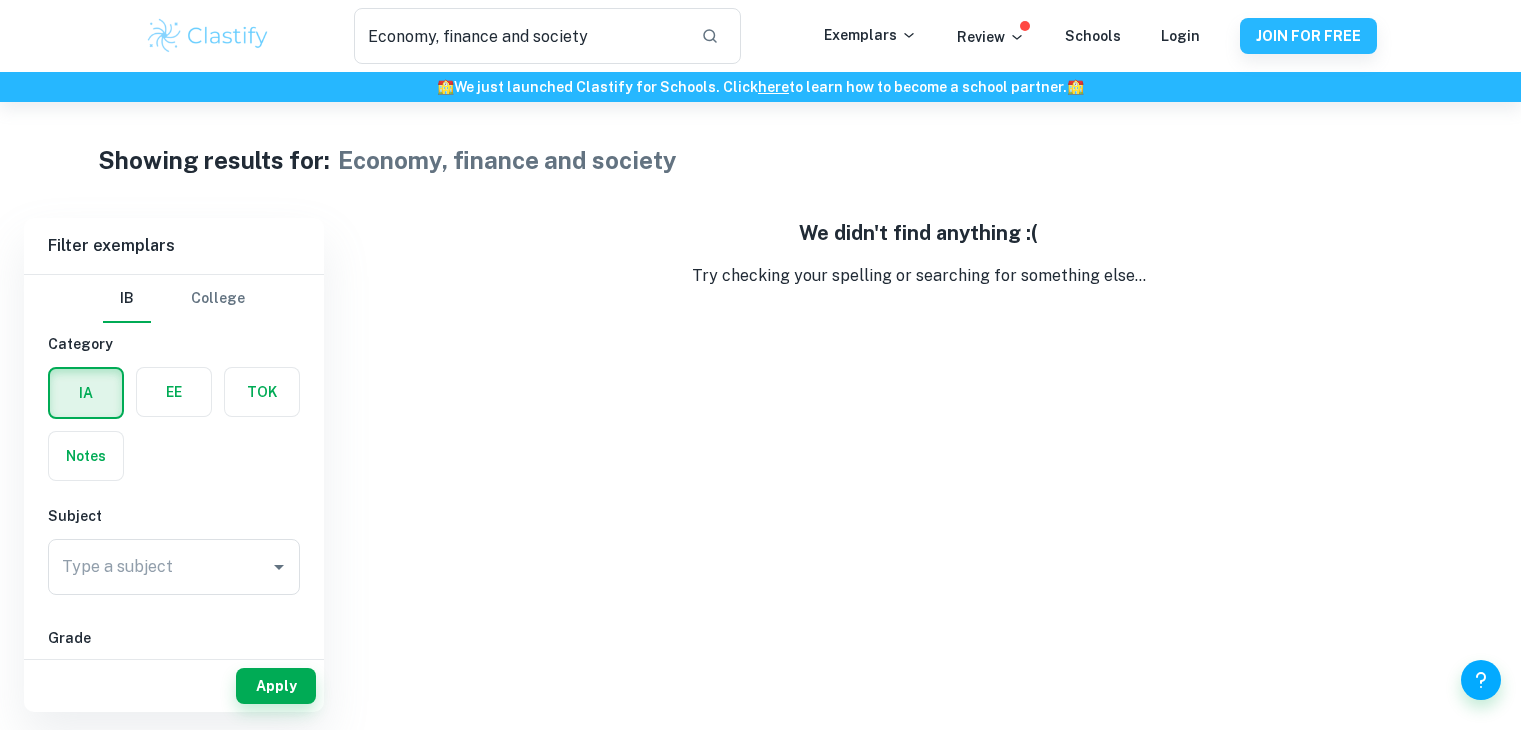 scroll, scrollTop: 0, scrollLeft: 0, axis: both 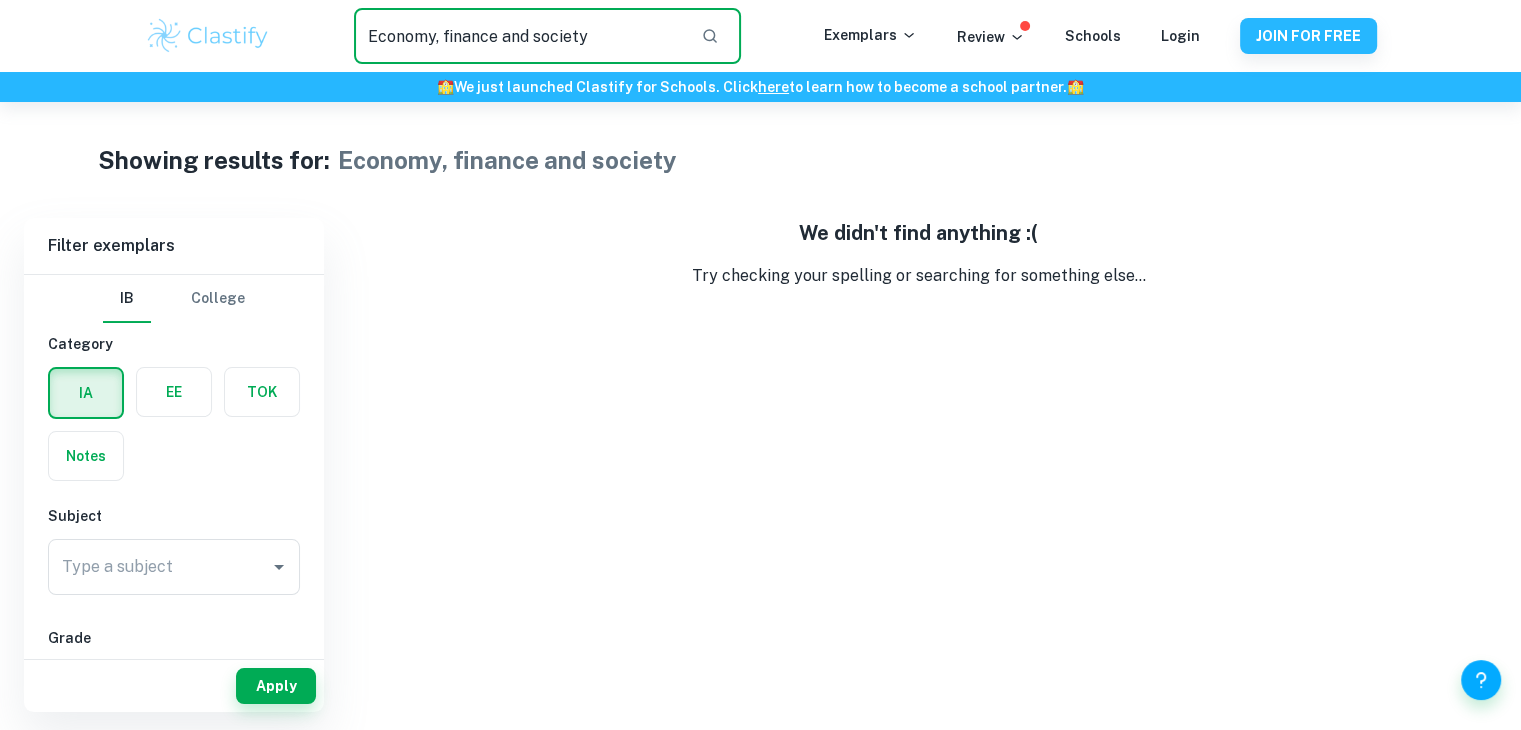 drag, startPoint x: 631, startPoint y: 39, endPoint x: 182, endPoint y: -28, distance: 453.97137 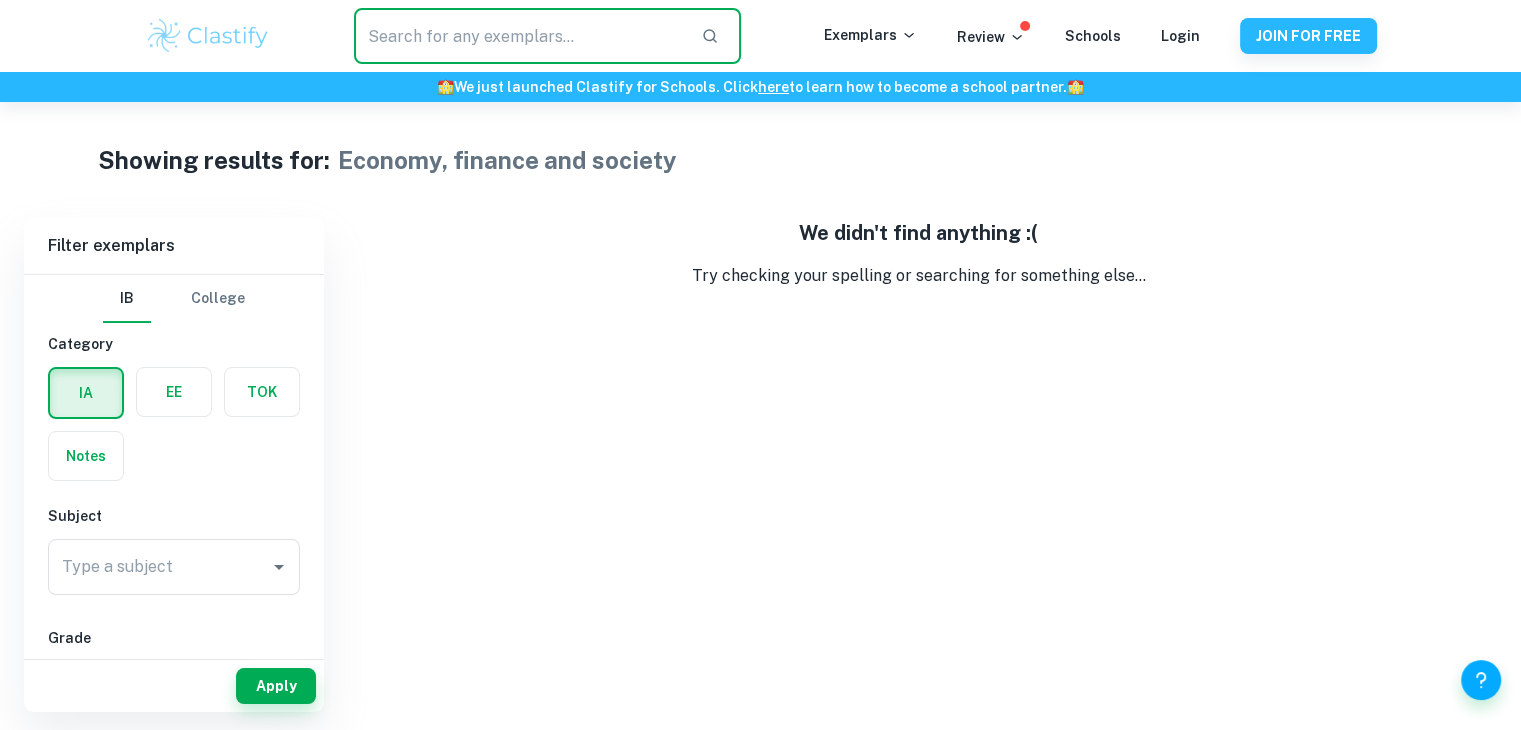 type 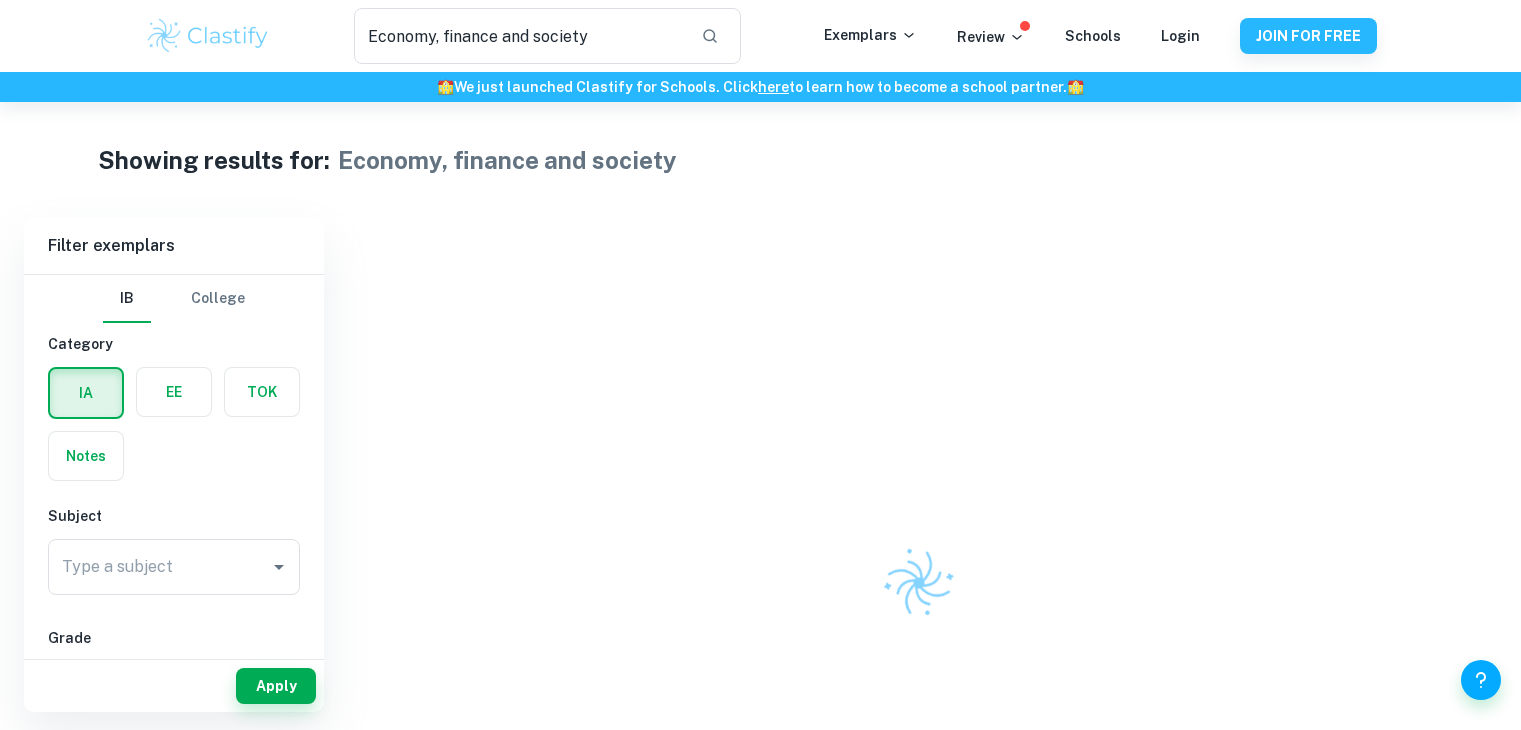 scroll, scrollTop: 0, scrollLeft: 0, axis: both 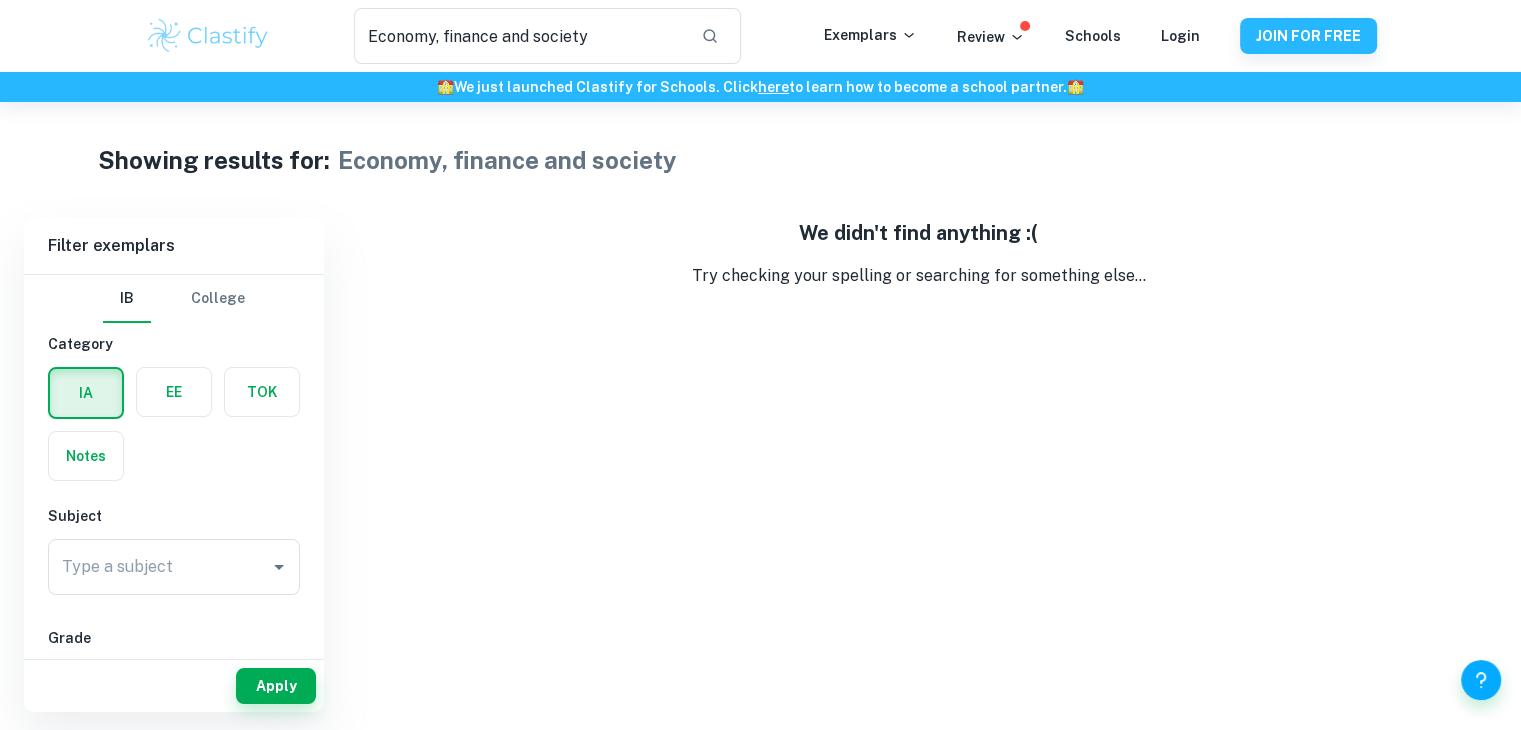drag, startPoint x: 638, startPoint y: 33, endPoint x: 43, endPoint y: -67, distance: 603.34485 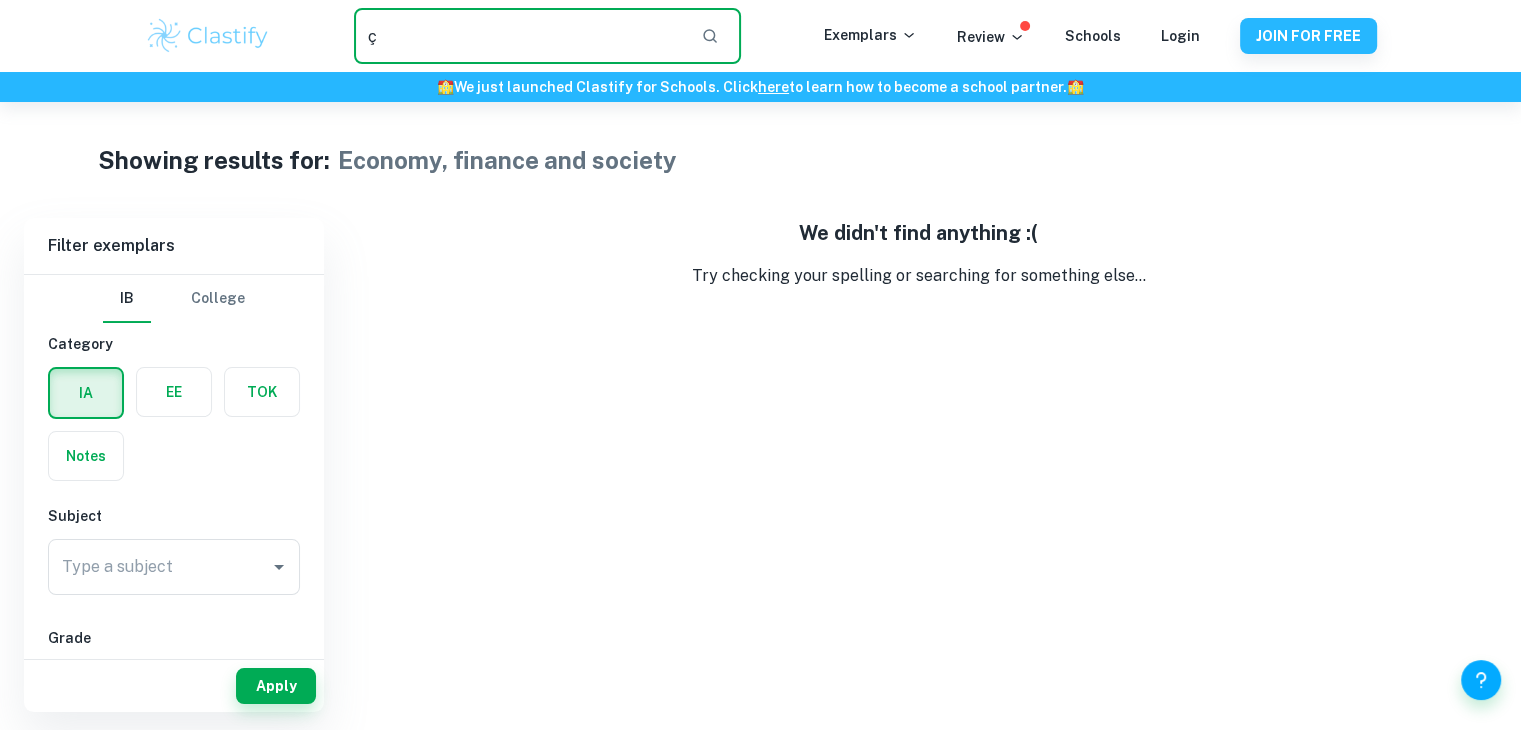type on "ç" 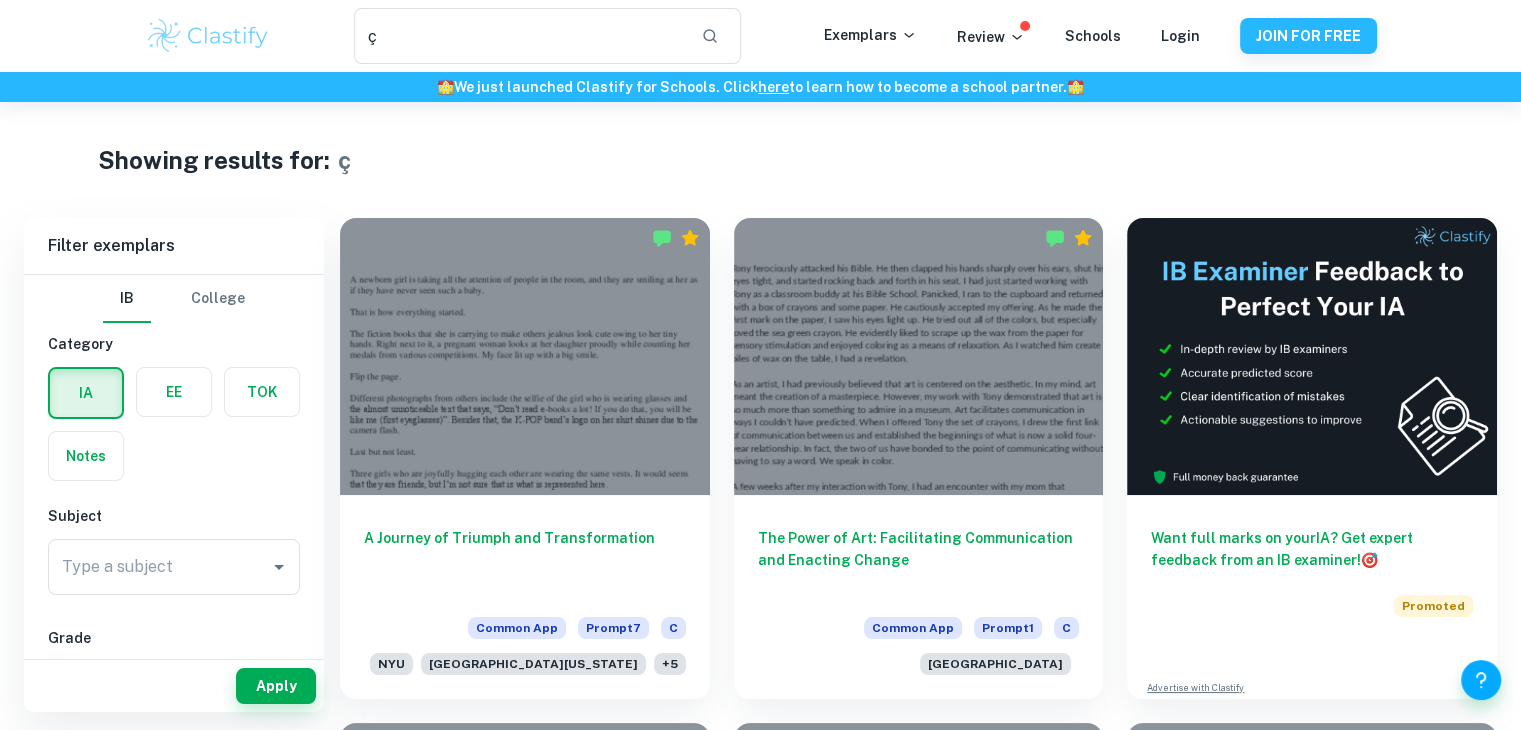 click on "ç ​ Exemplars Review Schools Login JOIN FOR FREE" at bounding box center (760, 36) 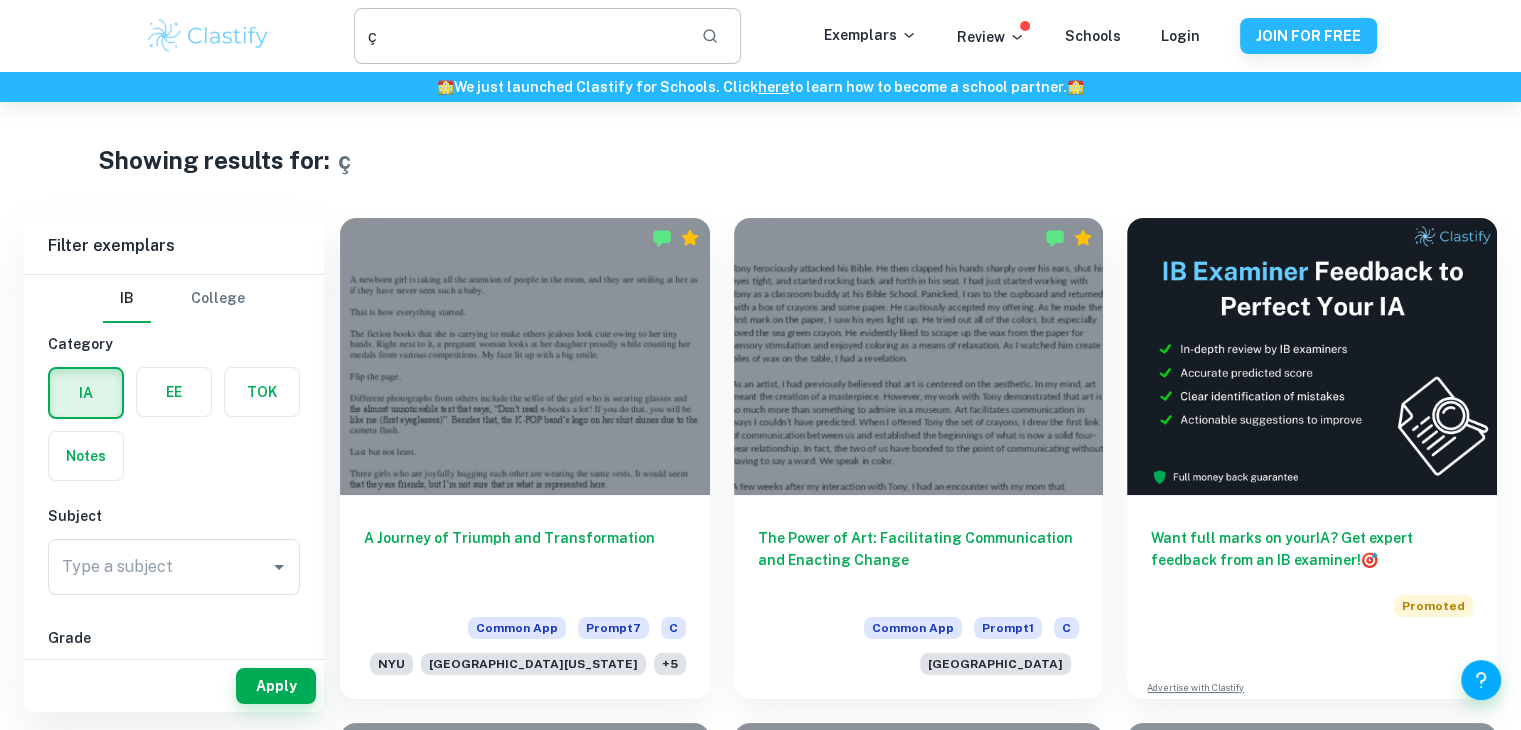 click on "ç" at bounding box center (519, 36) 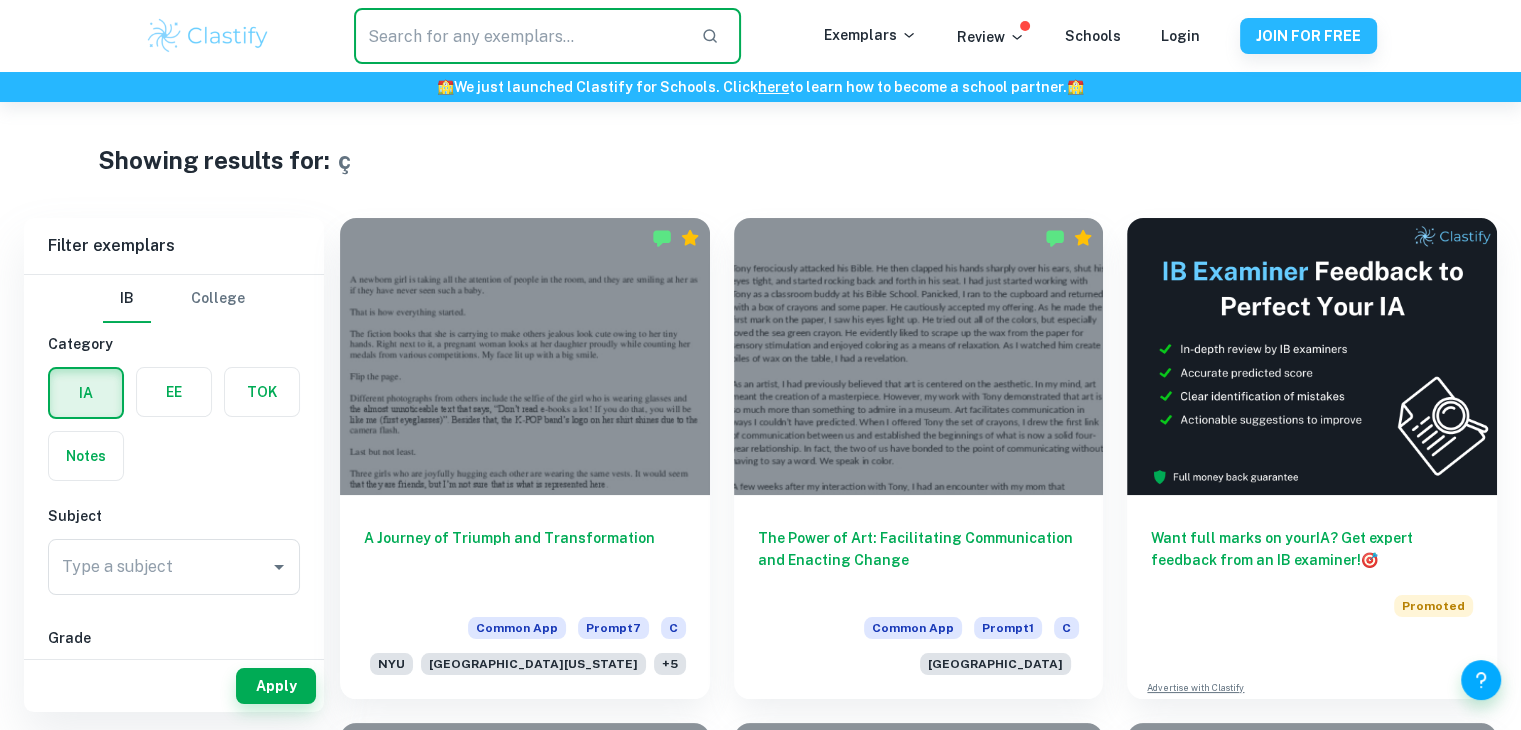 type 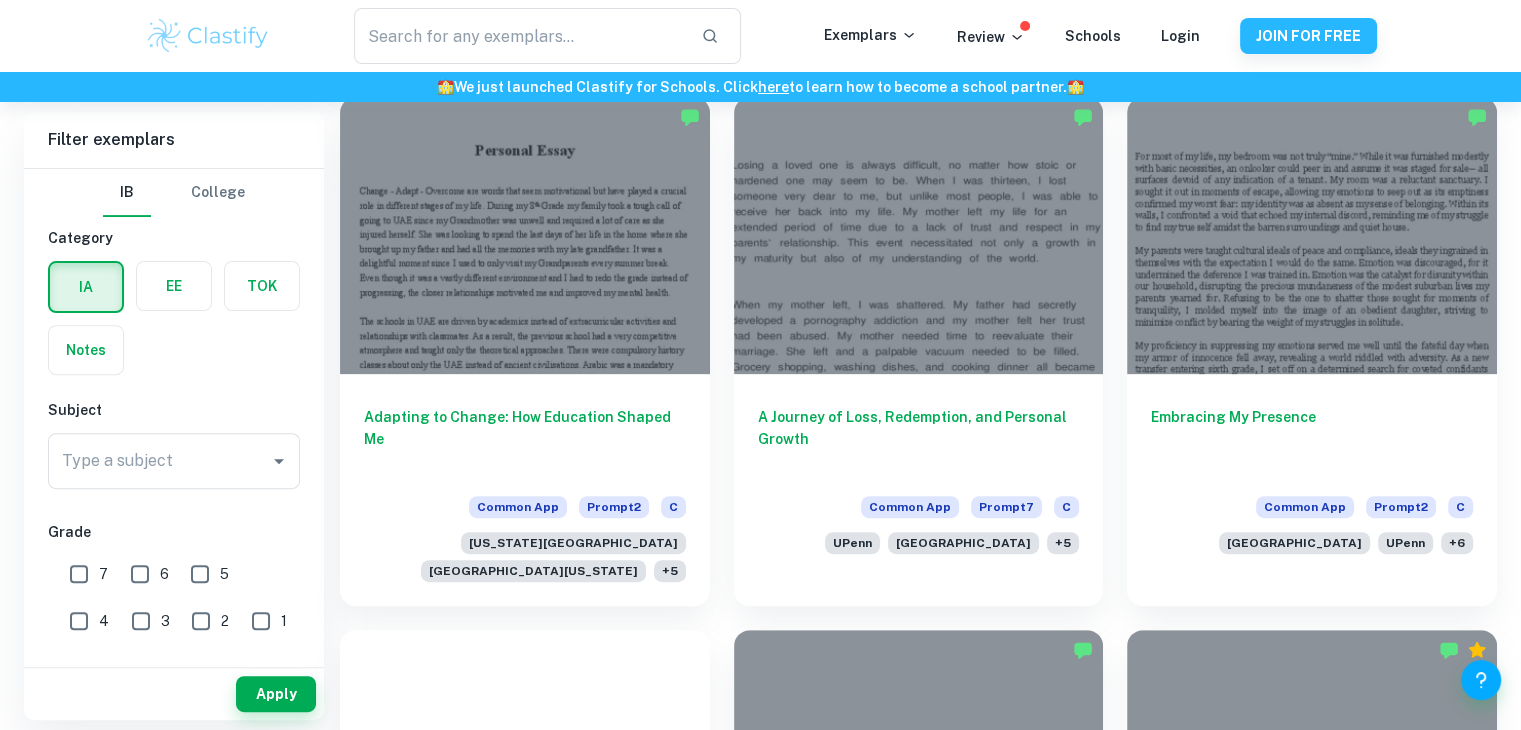 scroll, scrollTop: 628, scrollLeft: 0, axis: vertical 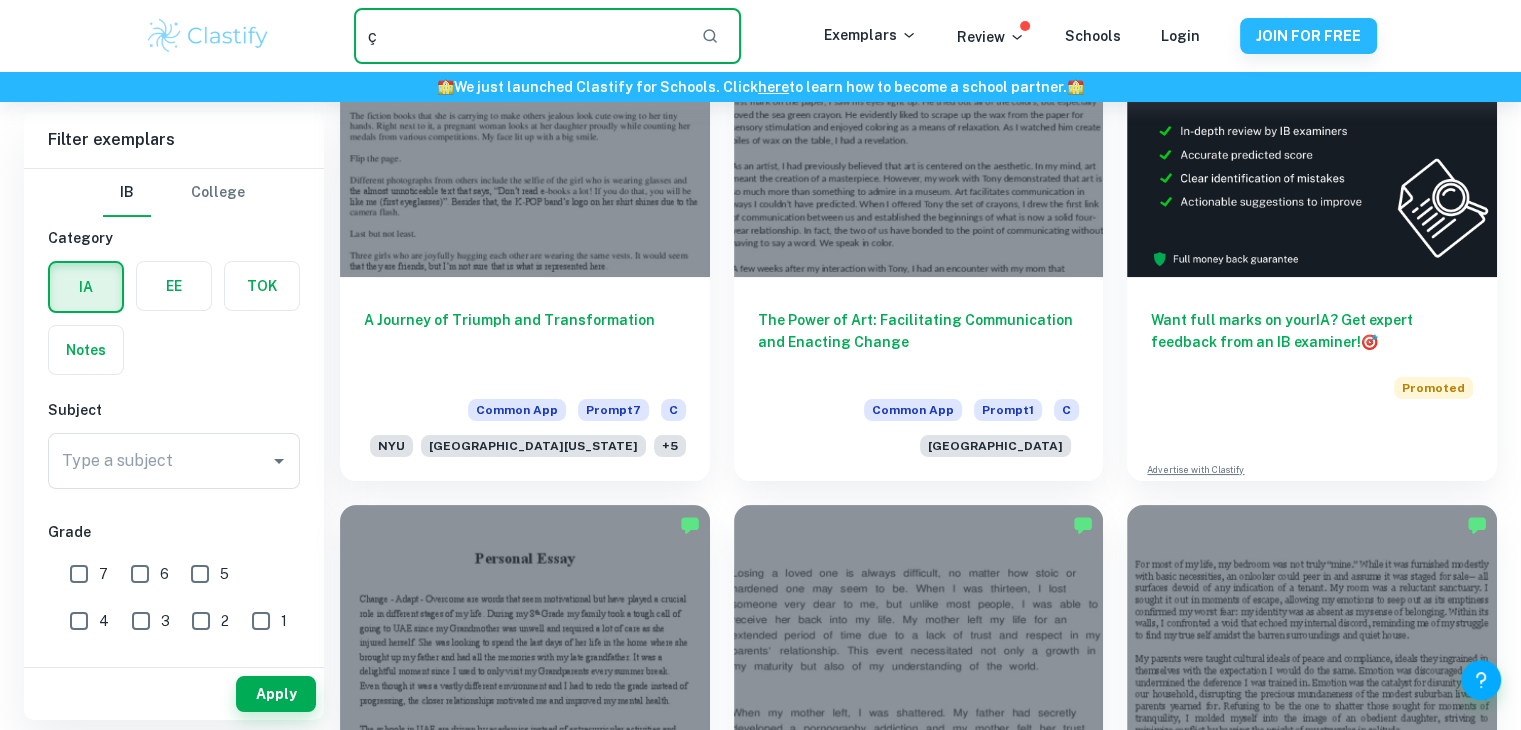 click on "ç" at bounding box center [519, 36] 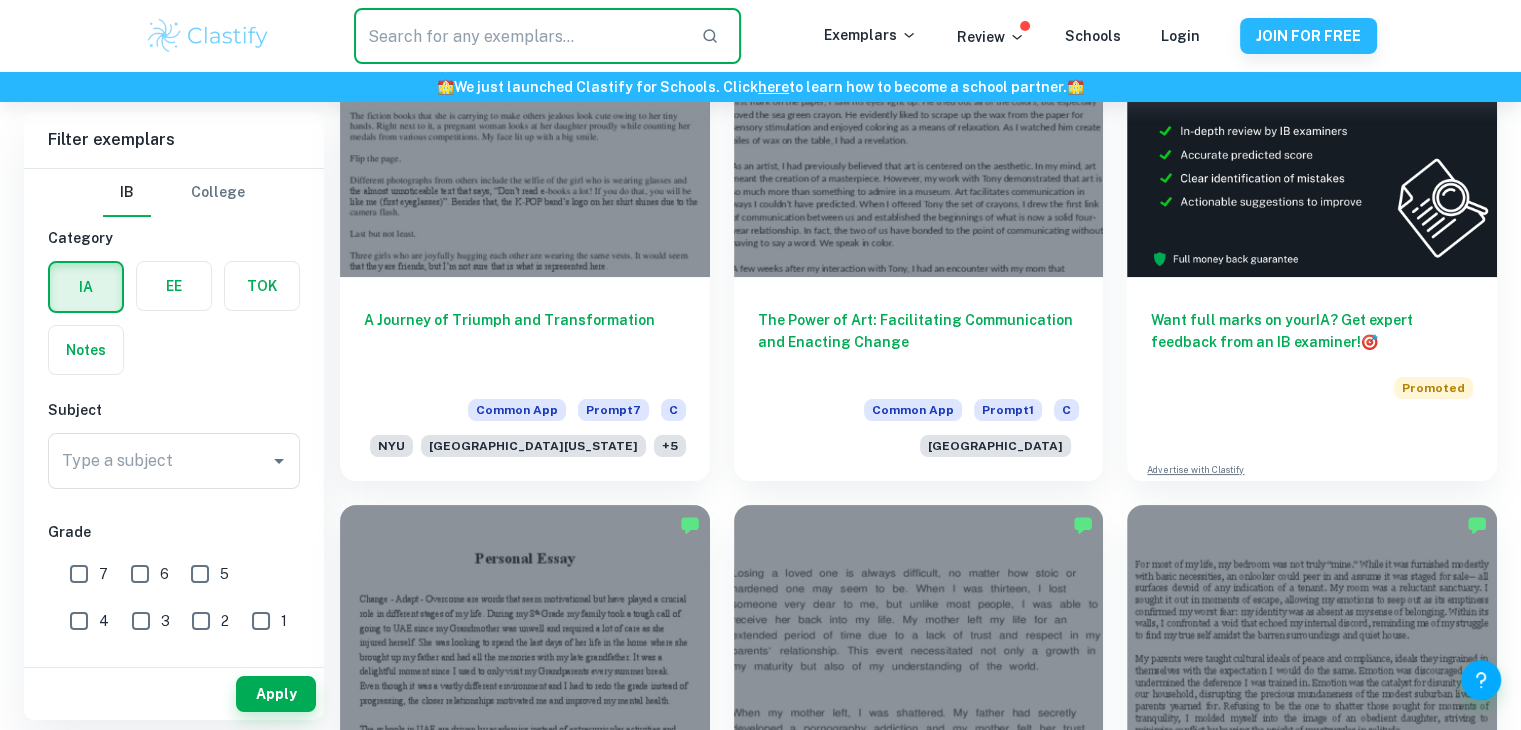 type 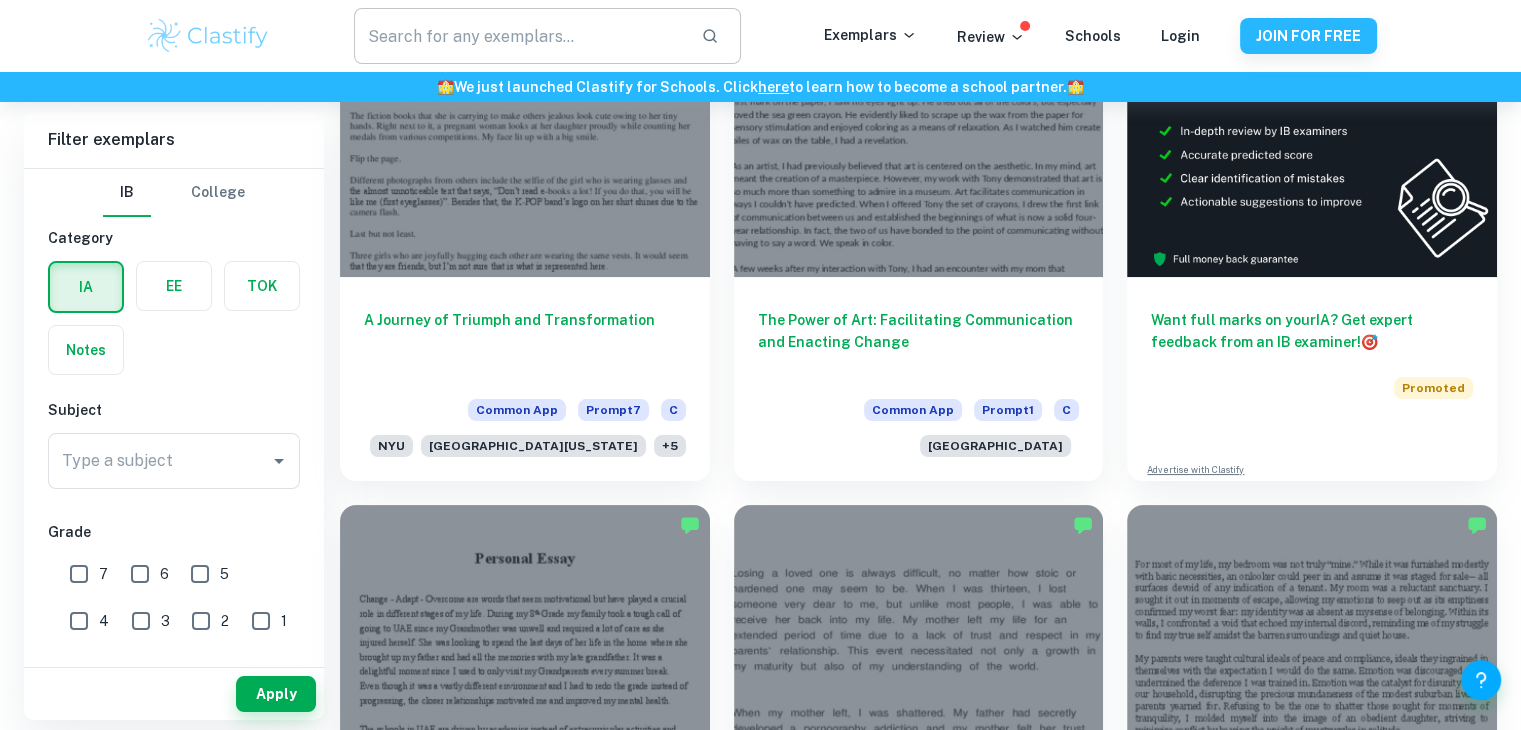 click at bounding box center [519, 36] 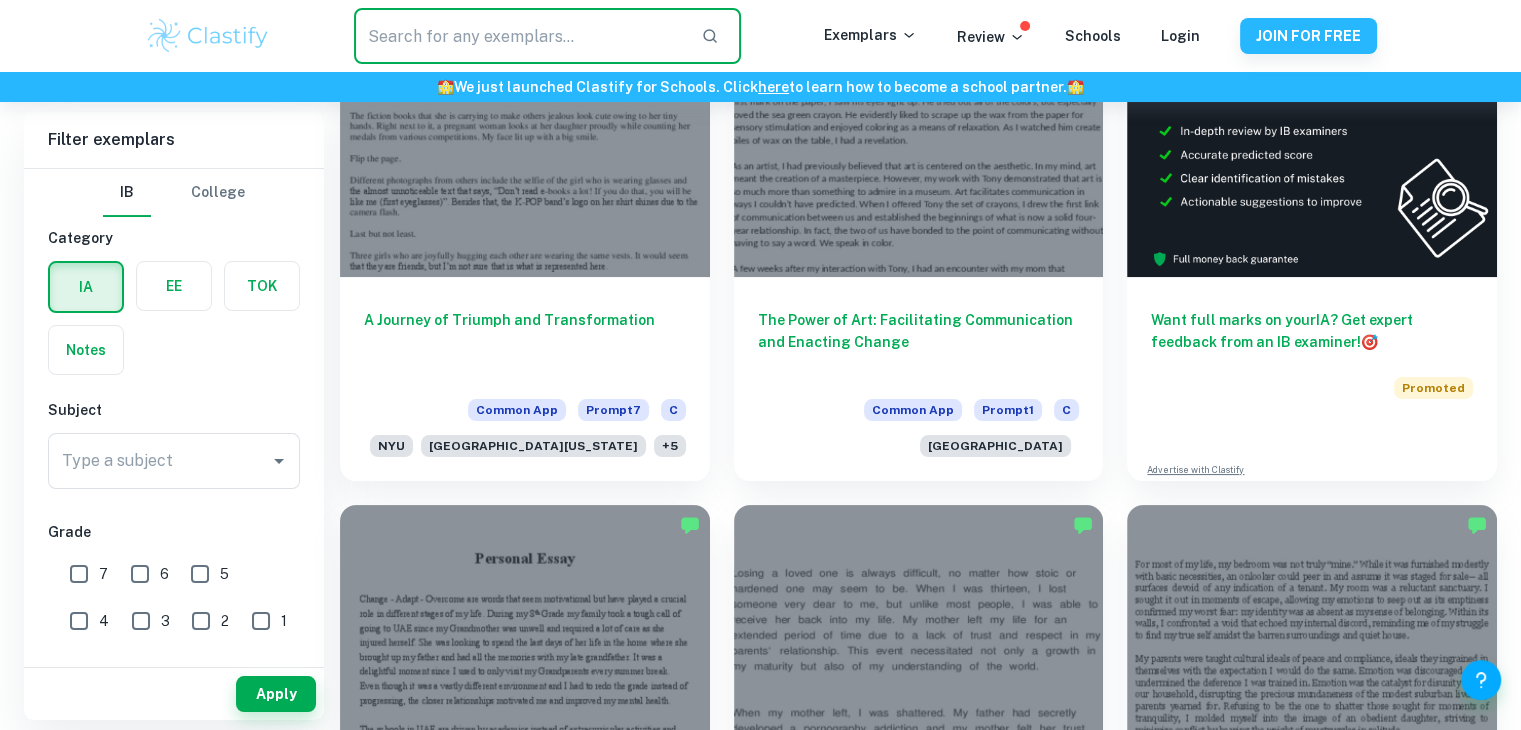 click at bounding box center (519, 36) 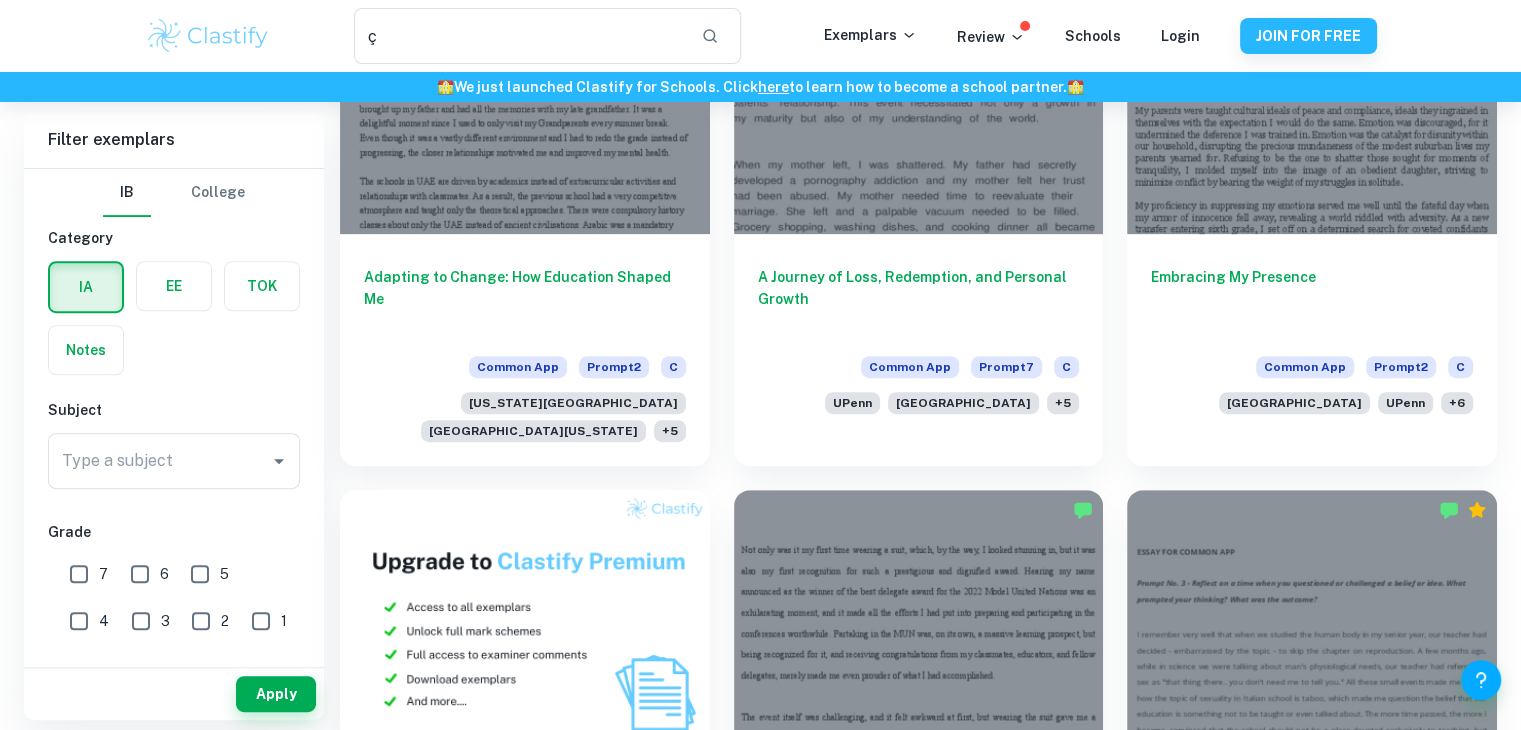 scroll, scrollTop: 1054, scrollLeft: 0, axis: vertical 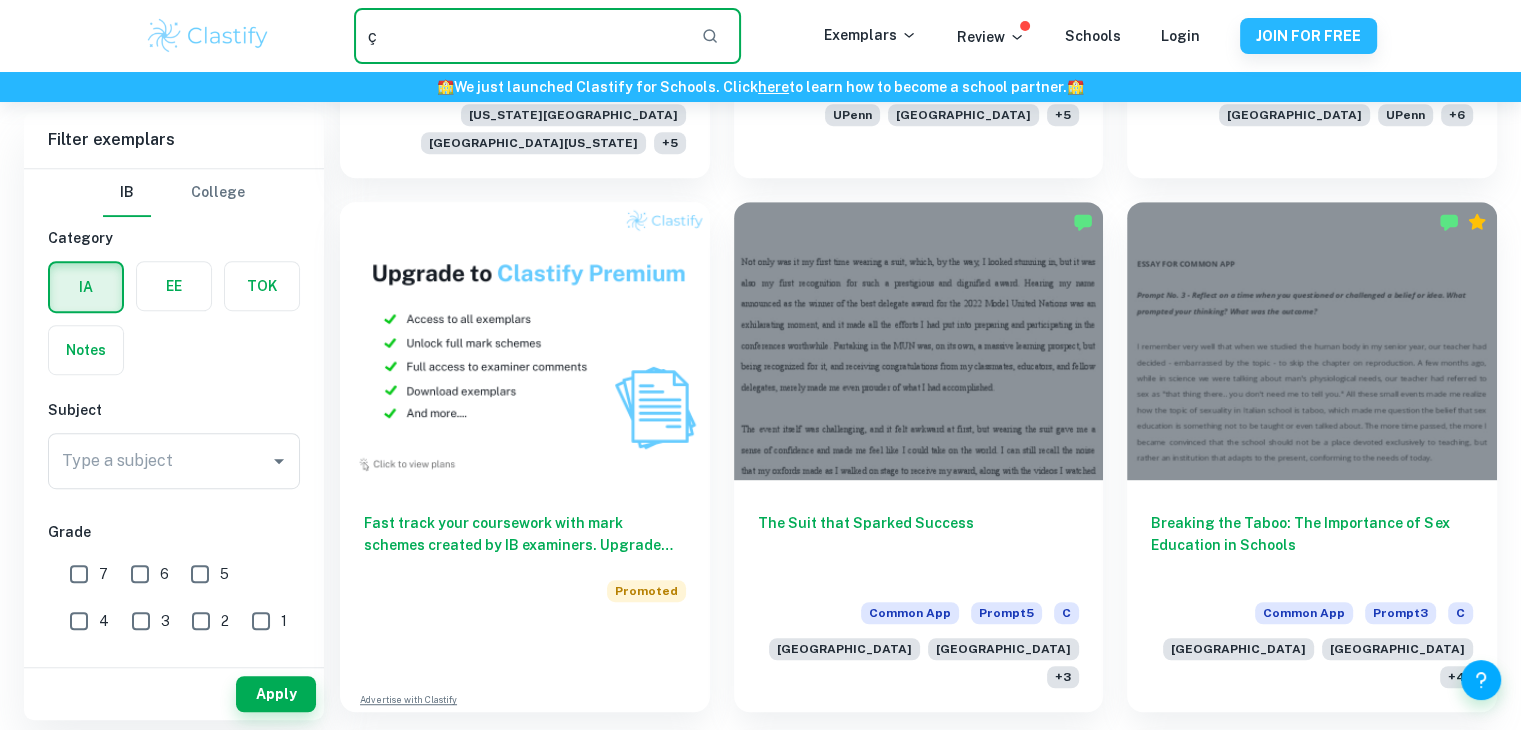 drag, startPoint x: 516, startPoint y: 29, endPoint x: 252, endPoint y: 61, distance: 265.9323 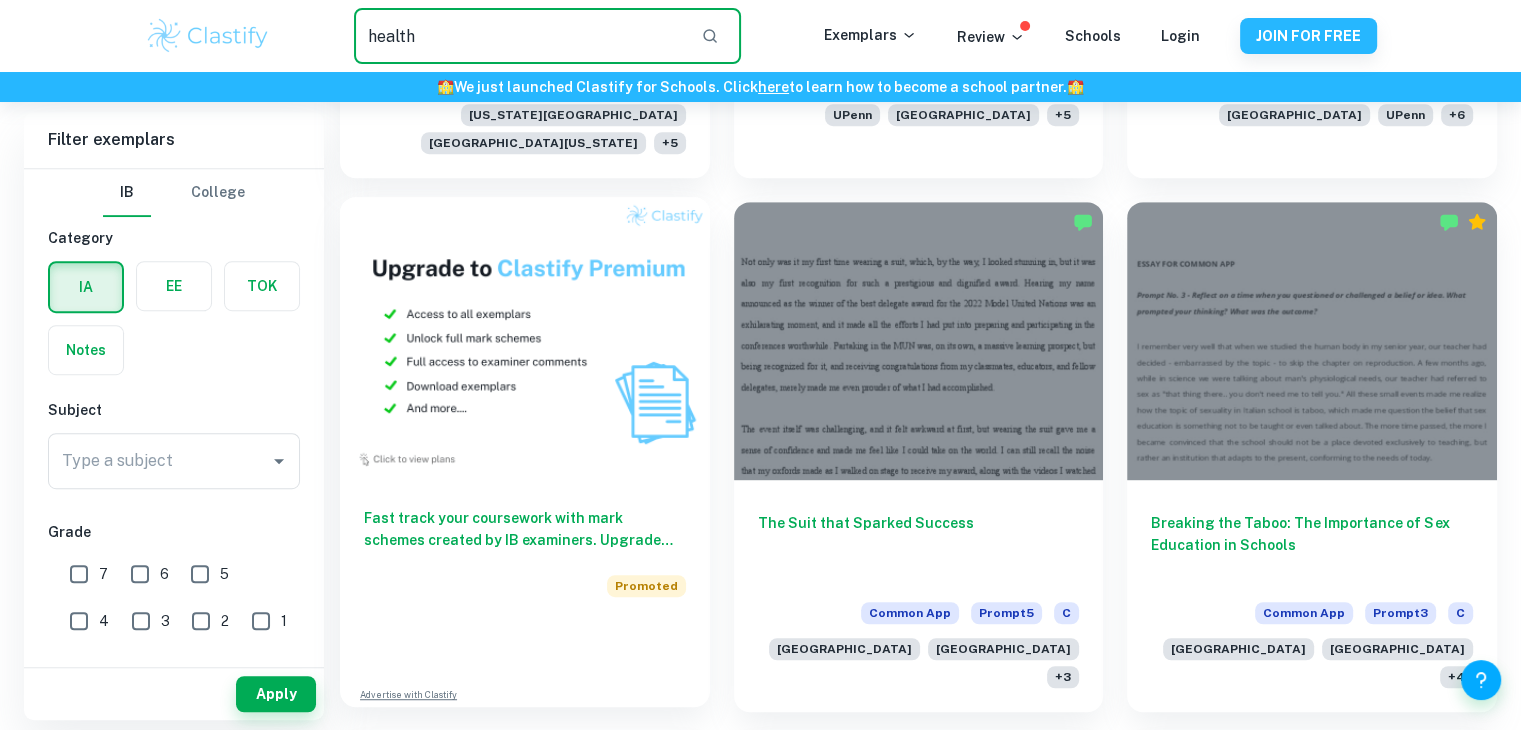 type on "health" 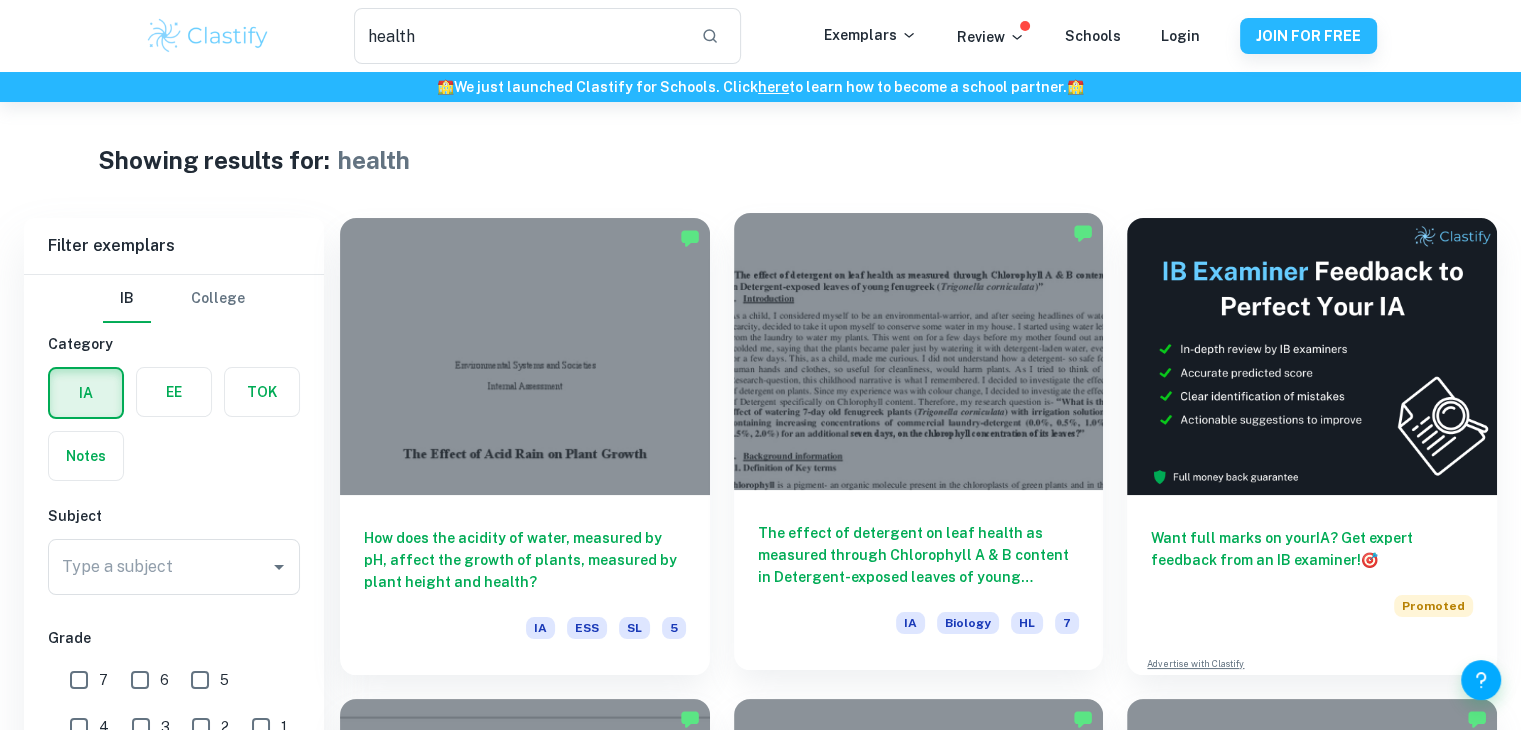 scroll, scrollTop: 490, scrollLeft: 0, axis: vertical 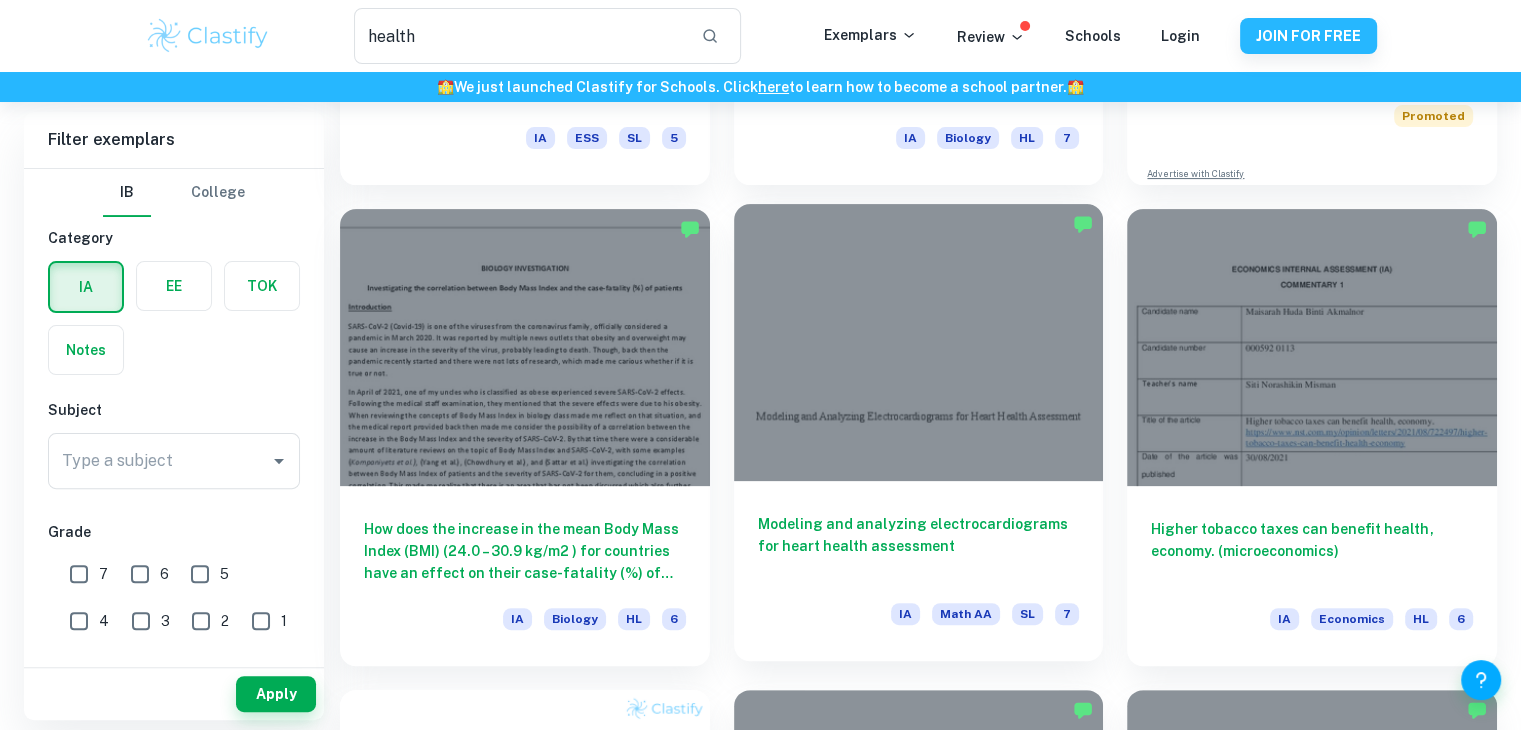 click at bounding box center (919, 342) 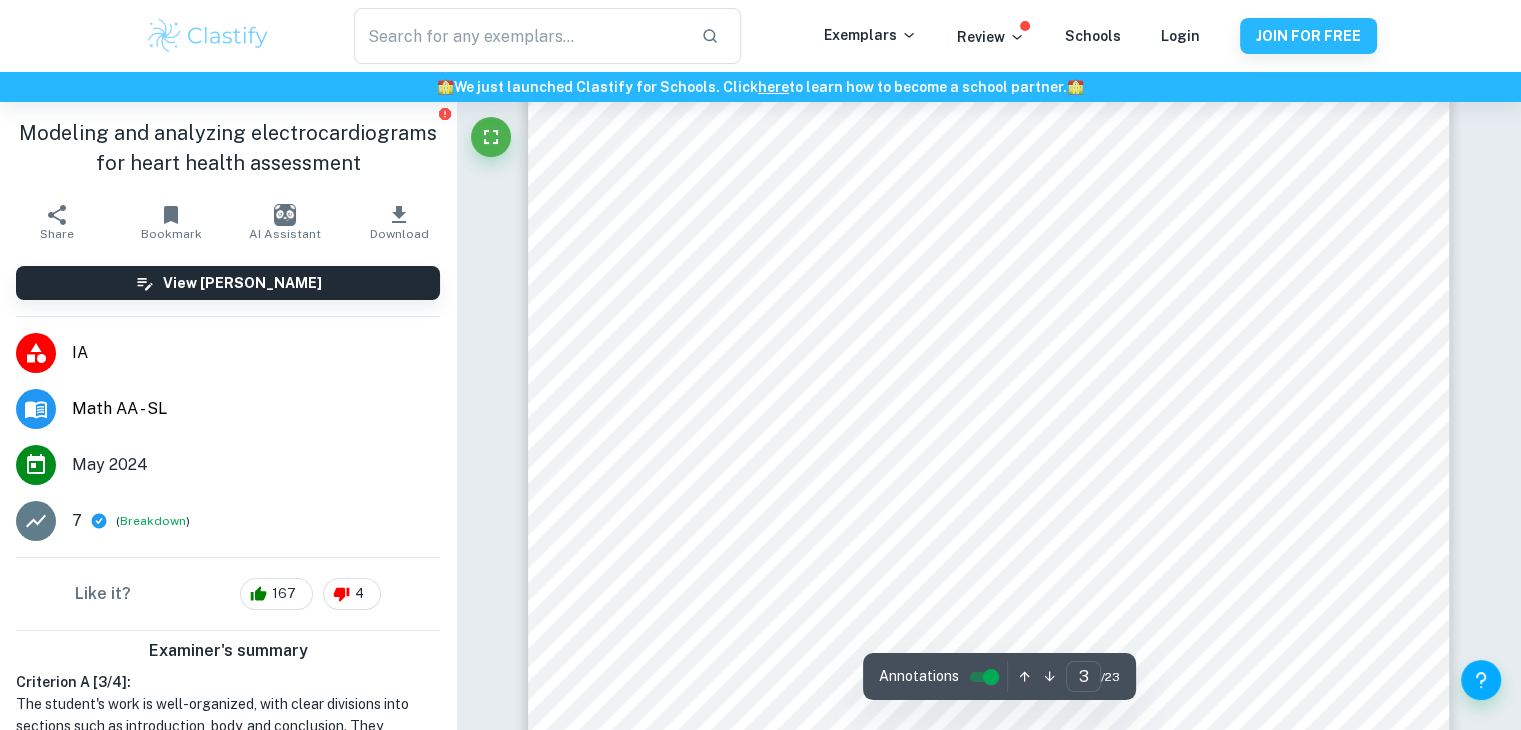 scroll, scrollTop: 2990, scrollLeft: 0, axis: vertical 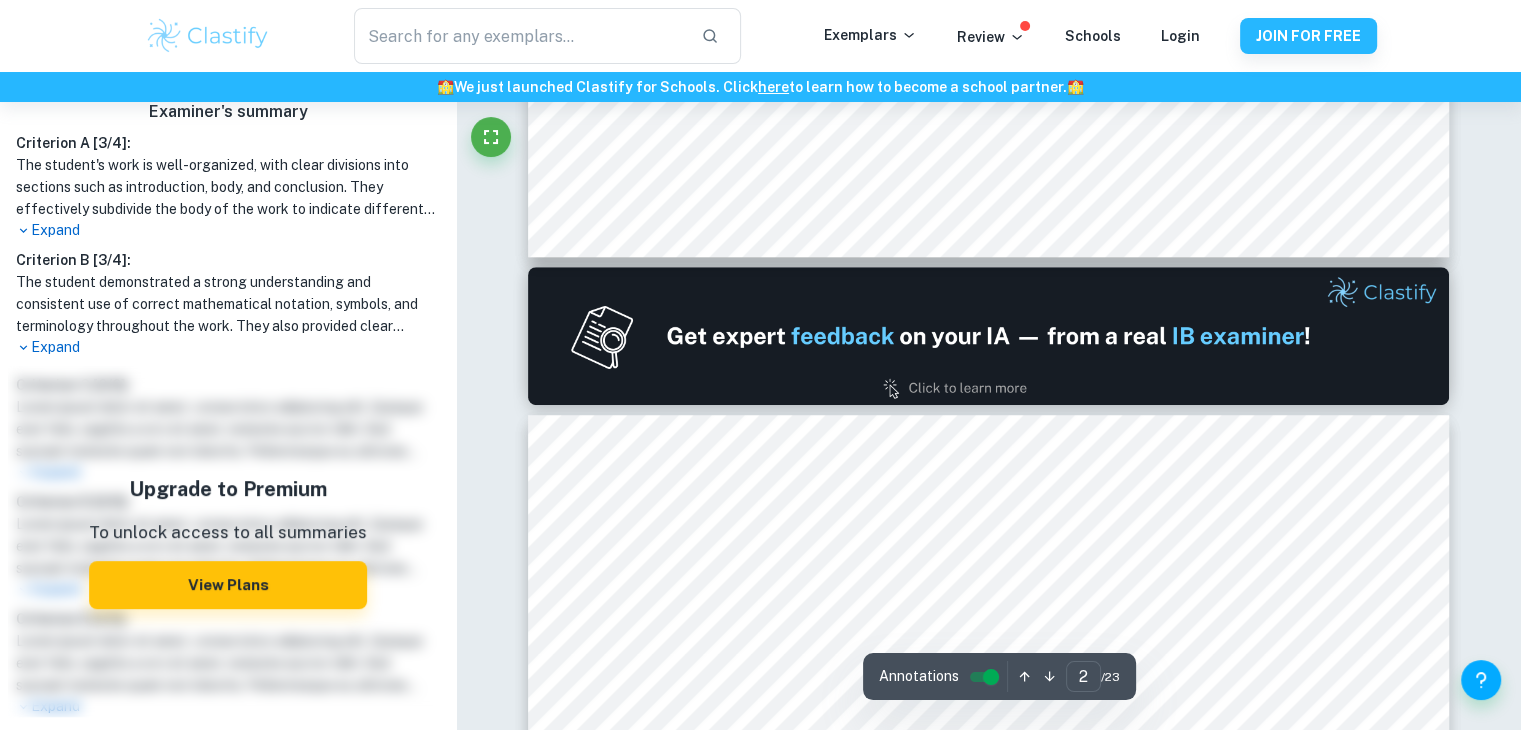type on "1" 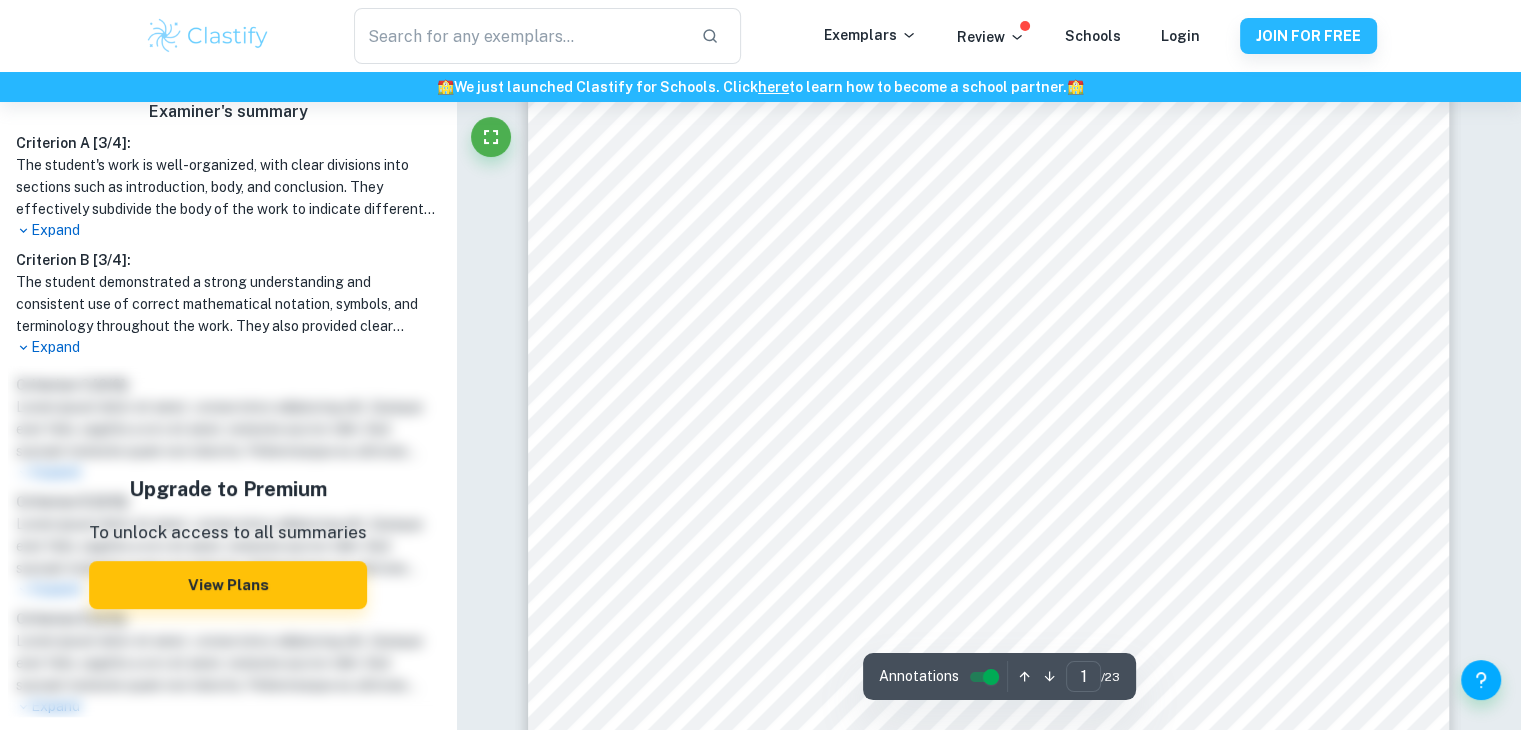 scroll, scrollTop: 0, scrollLeft: 0, axis: both 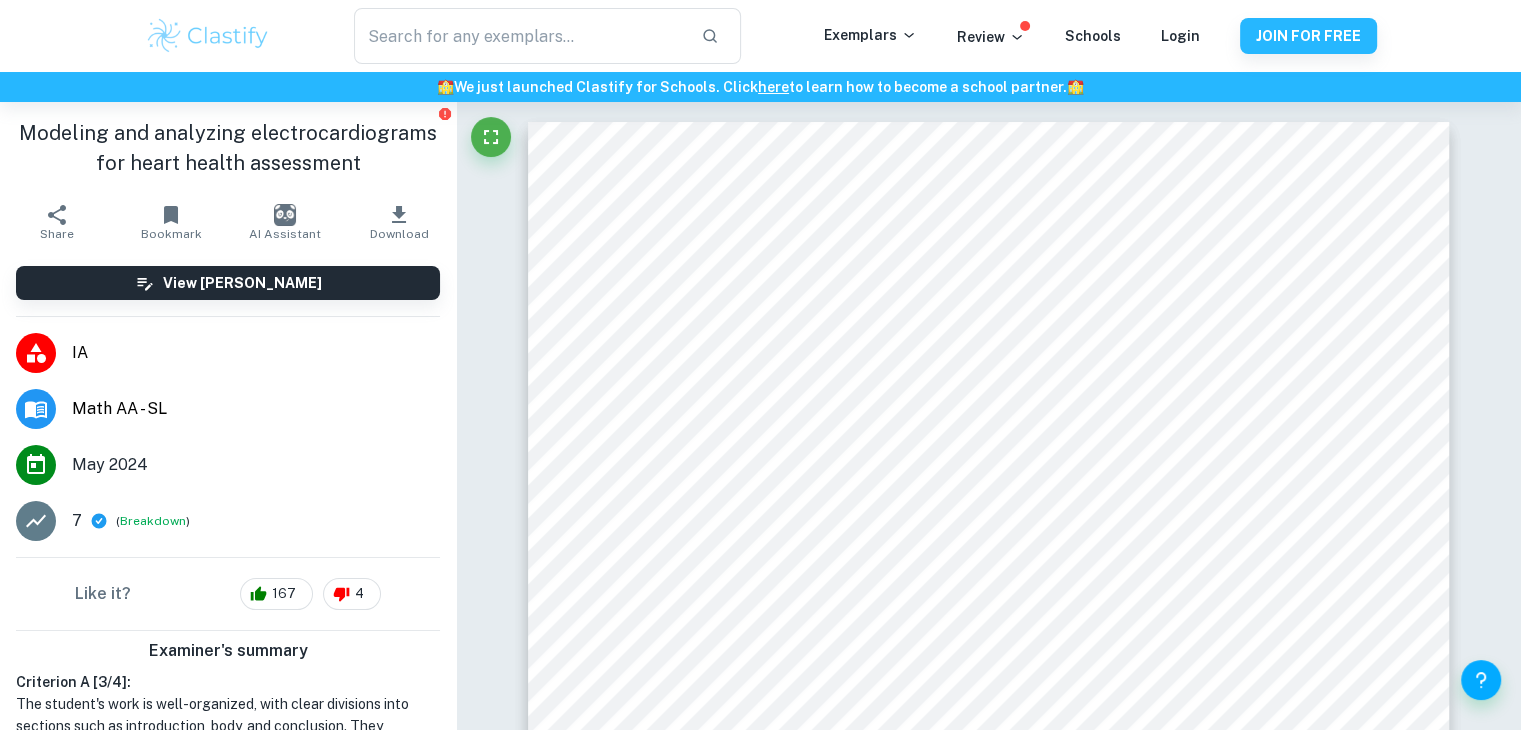 click on "Math AA - SL" at bounding box center (256, 409) 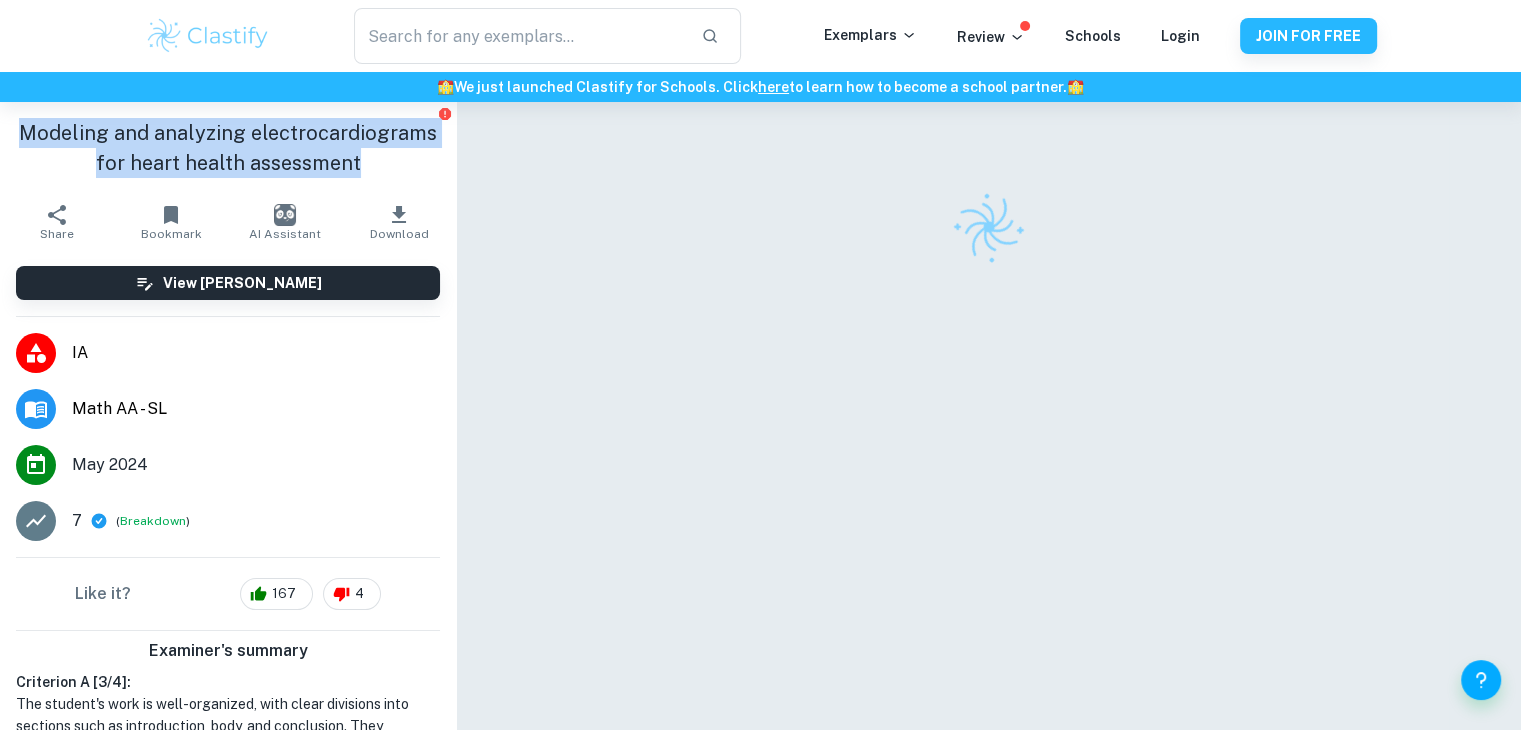 drag, startPoint x: 17, startPoint y: 125, endPoint x: 452, endPoint y: 161, distance: 436.48712 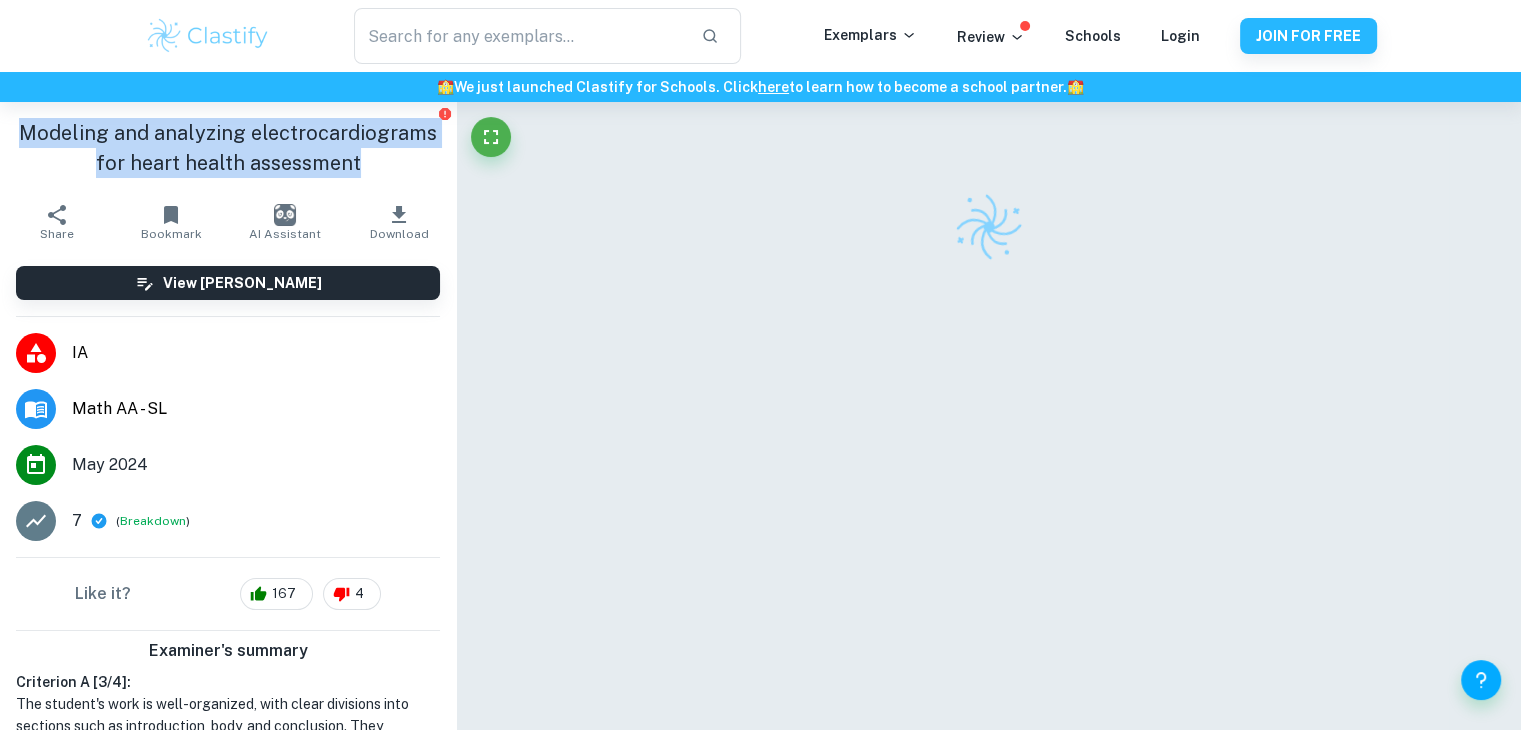 copy on "Modeling and analyzing electrocardiograms for heart health assessment" 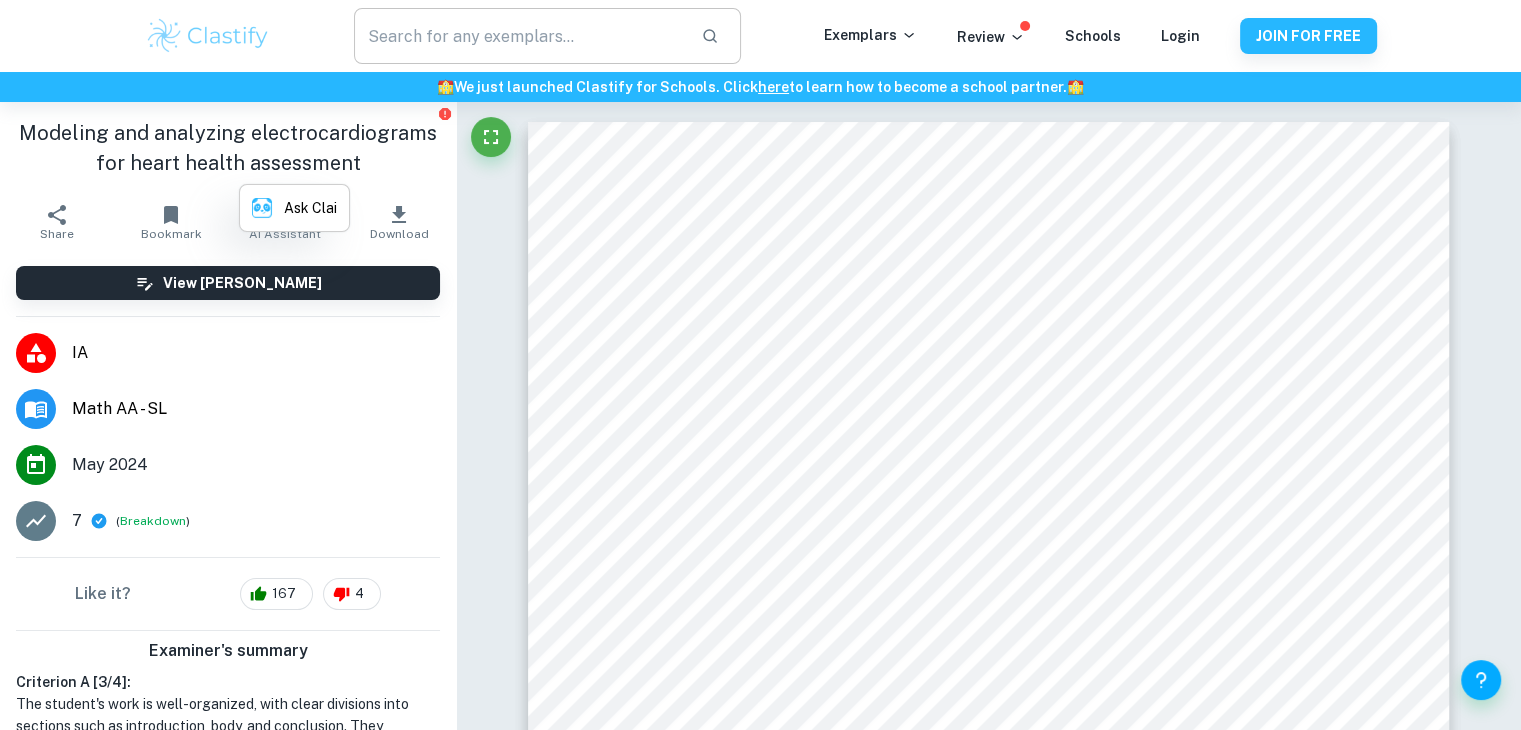 click at bounding box center (519, 36) 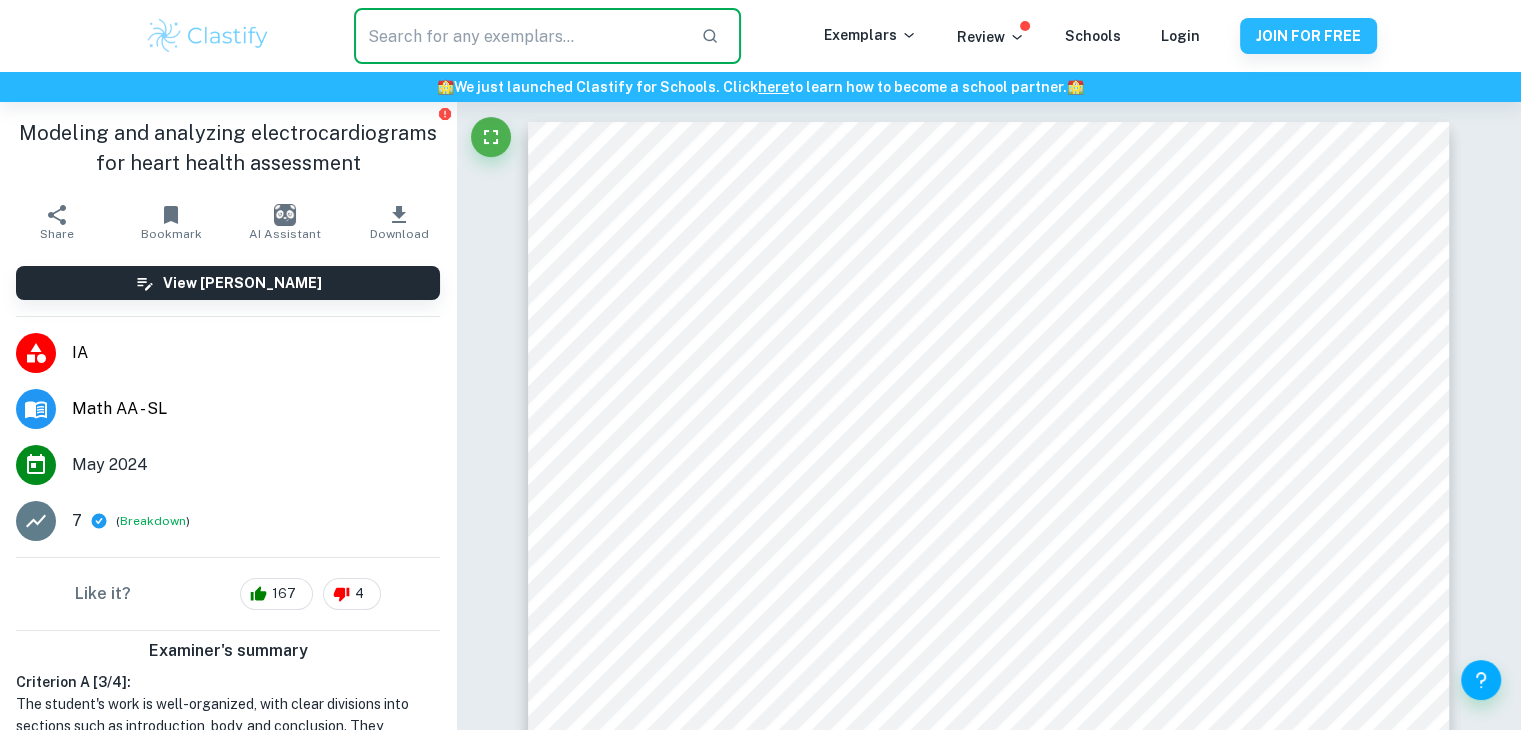 paste on "integrals" 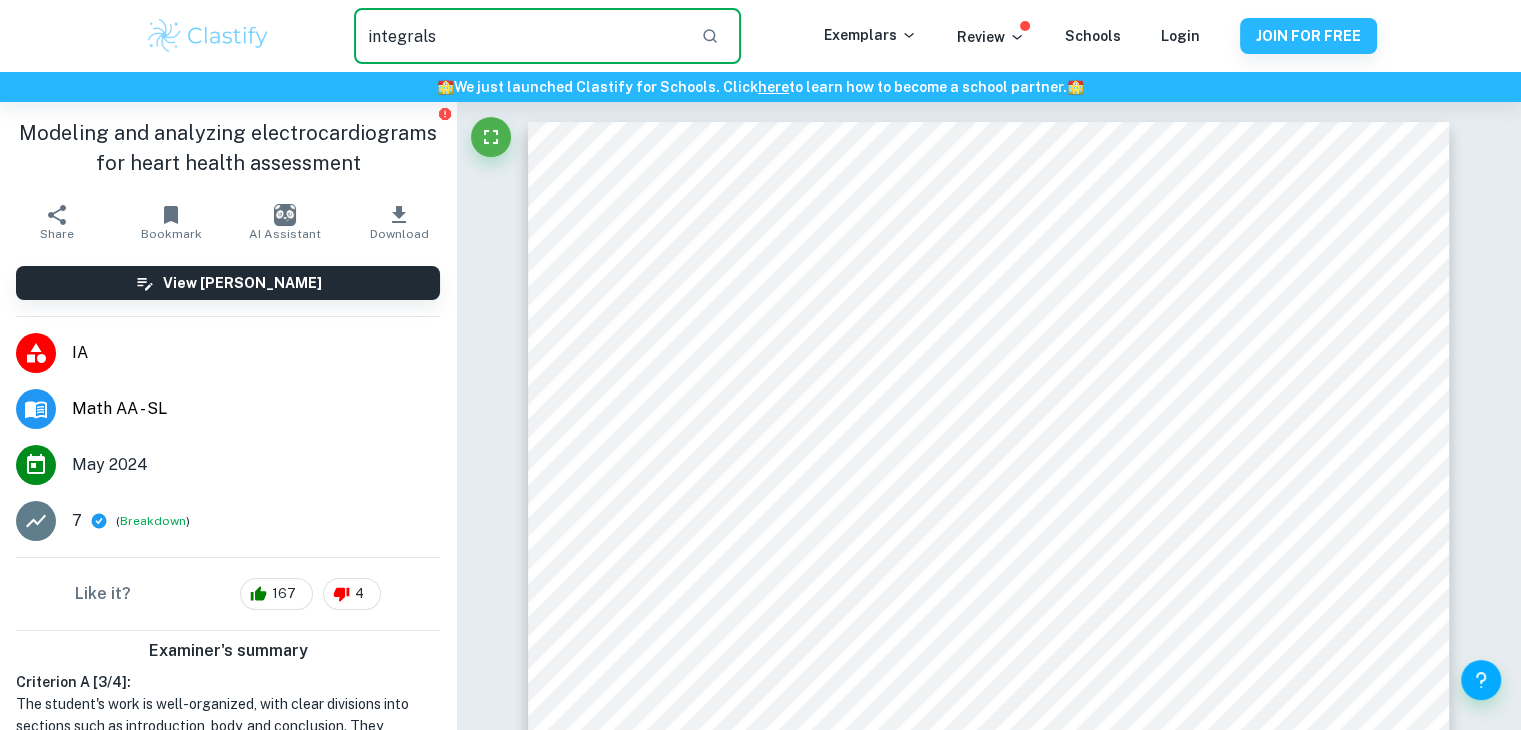 type on "integrals" 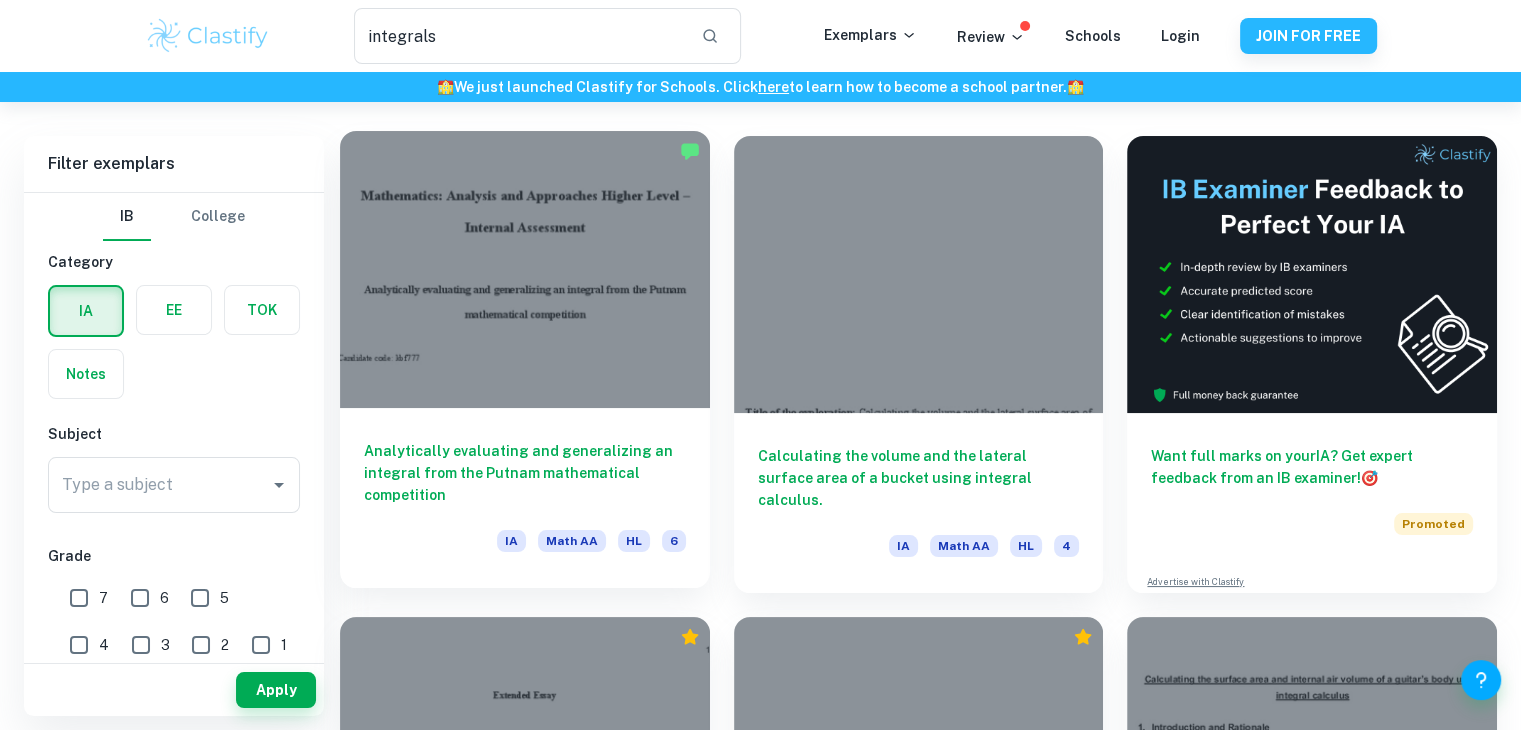 scroll, scrollTop: 86, scrollLeft: 0, axis: vertical 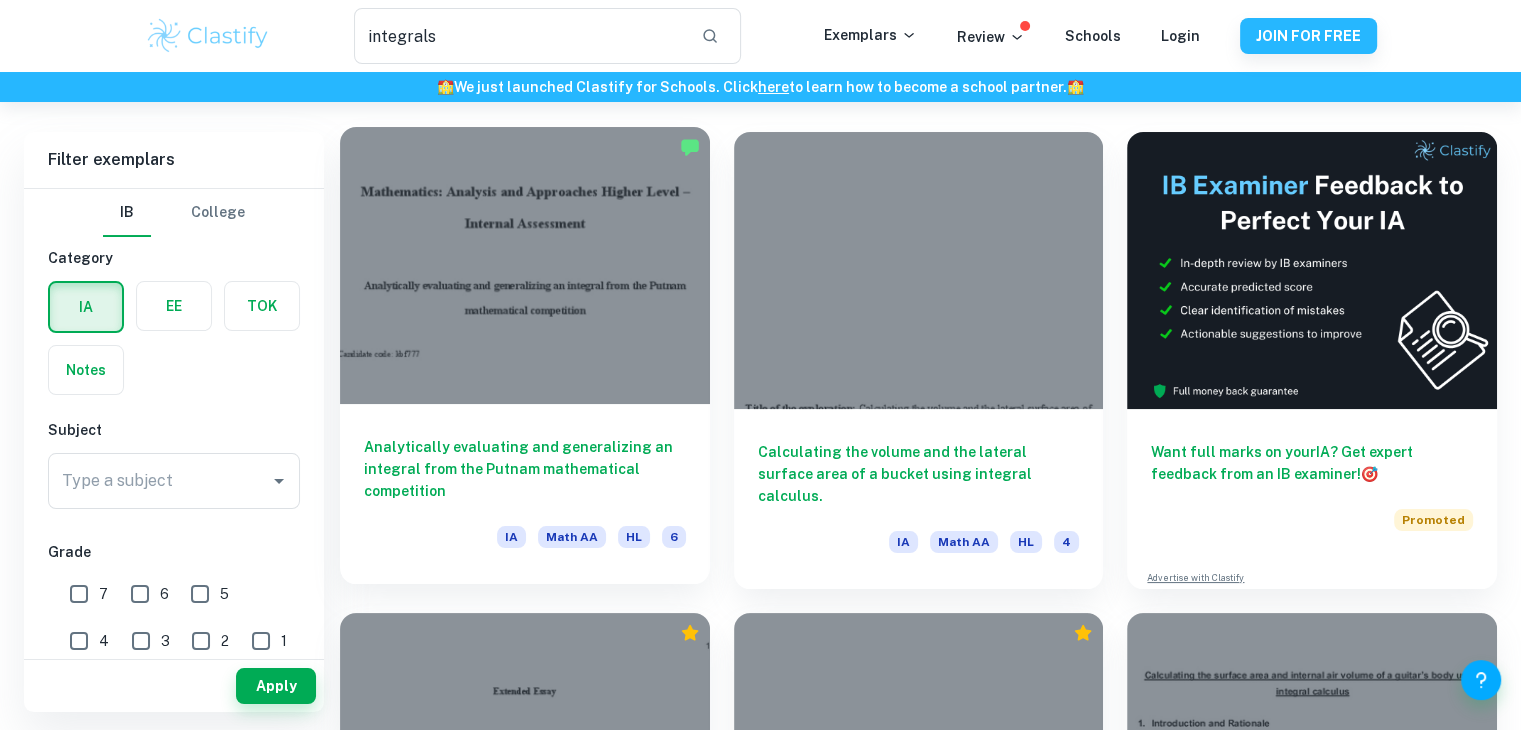 click at bounding box center (525, 265) 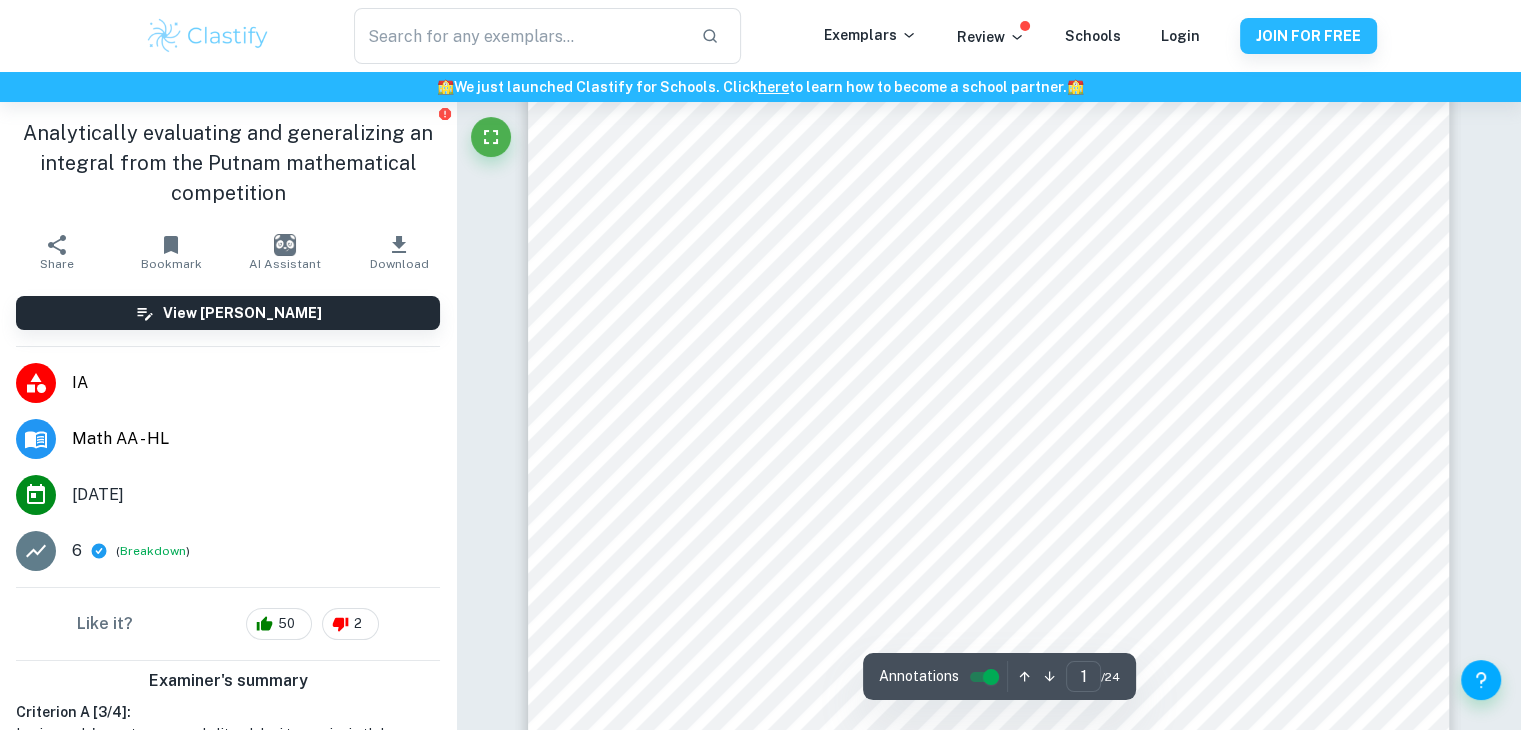scroll, scrollTop: 0, scrollLeft: 0, axis: both 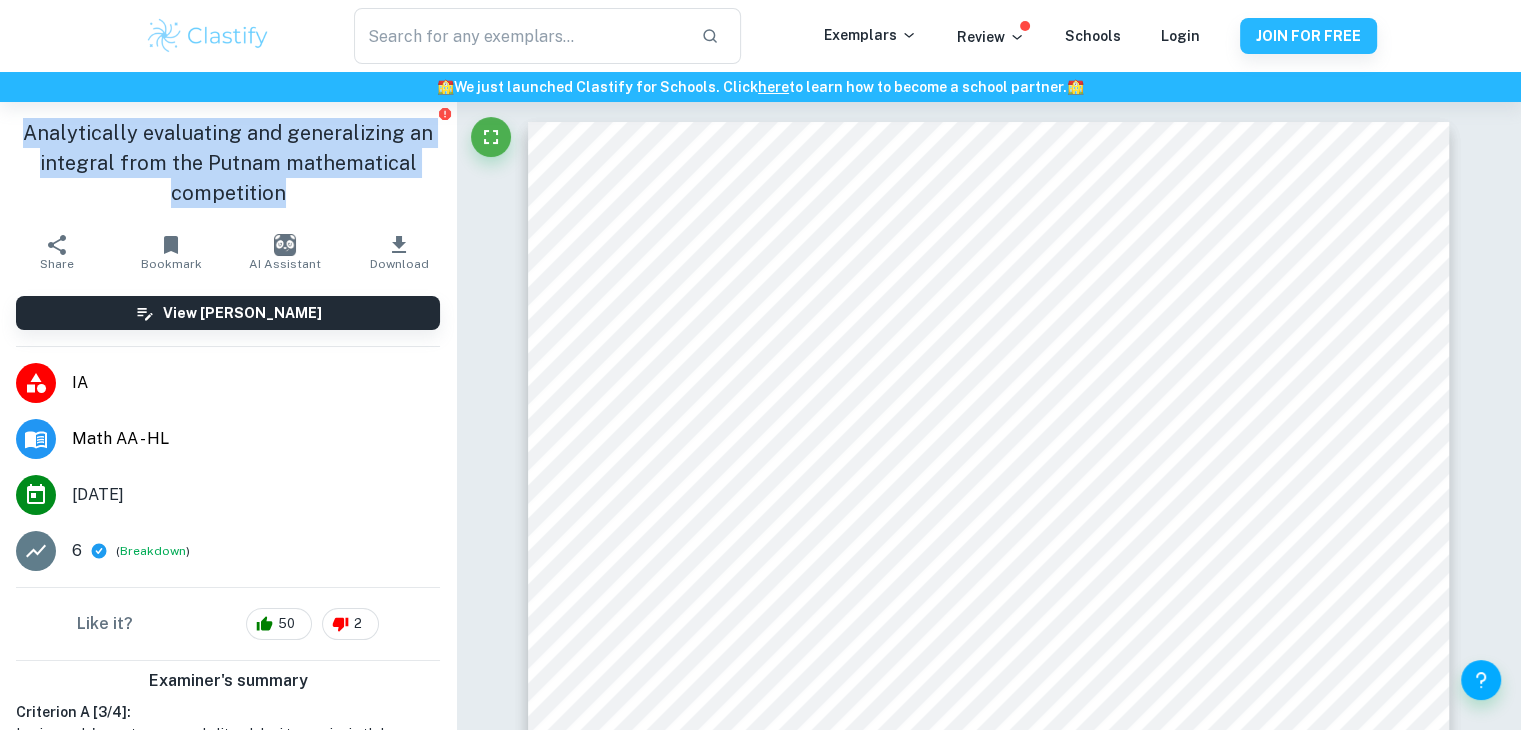 drag, startPoint x: 295, startPoint y: 183, endPoint x: 25, endPoint y: 125, distance: 276.15936 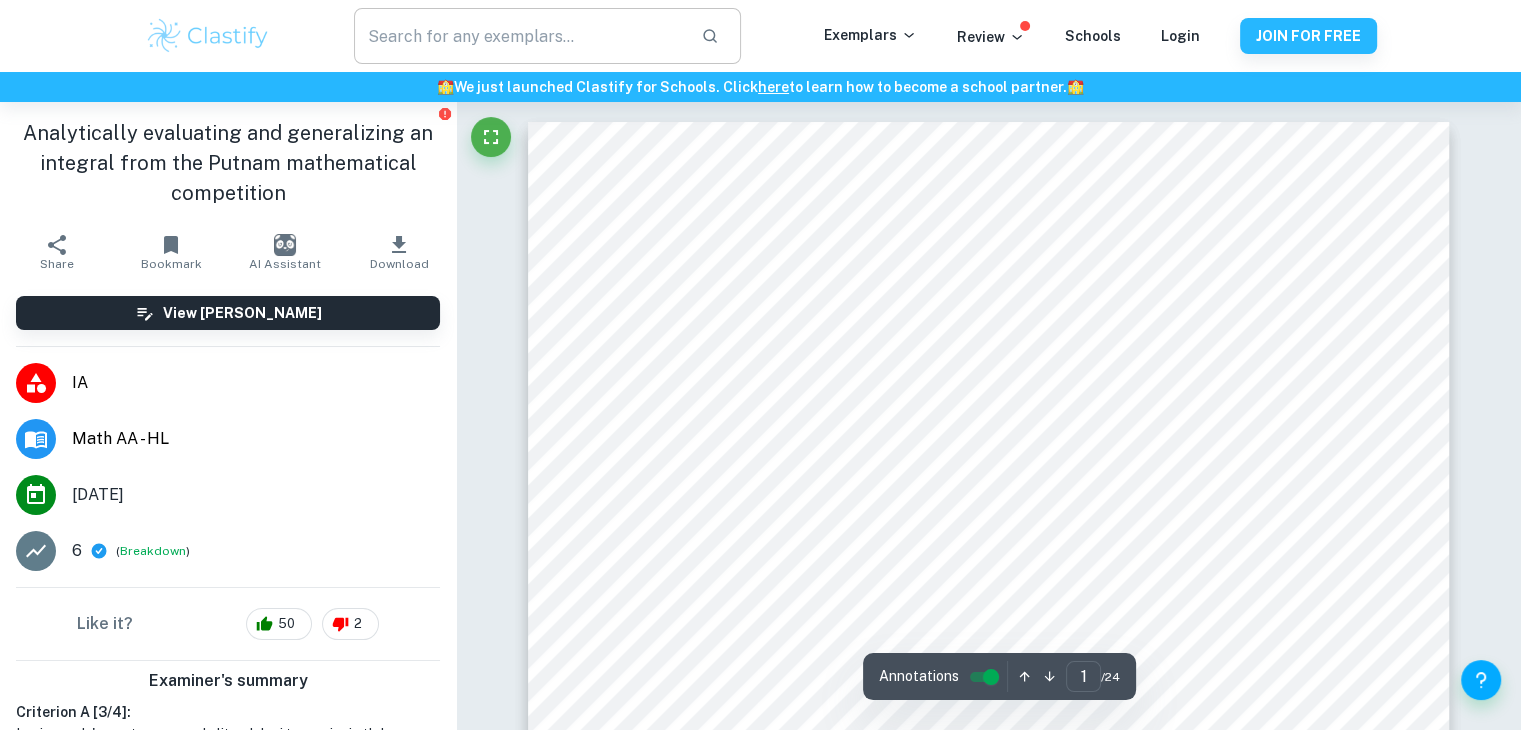 click at bounding box center (519, 36) 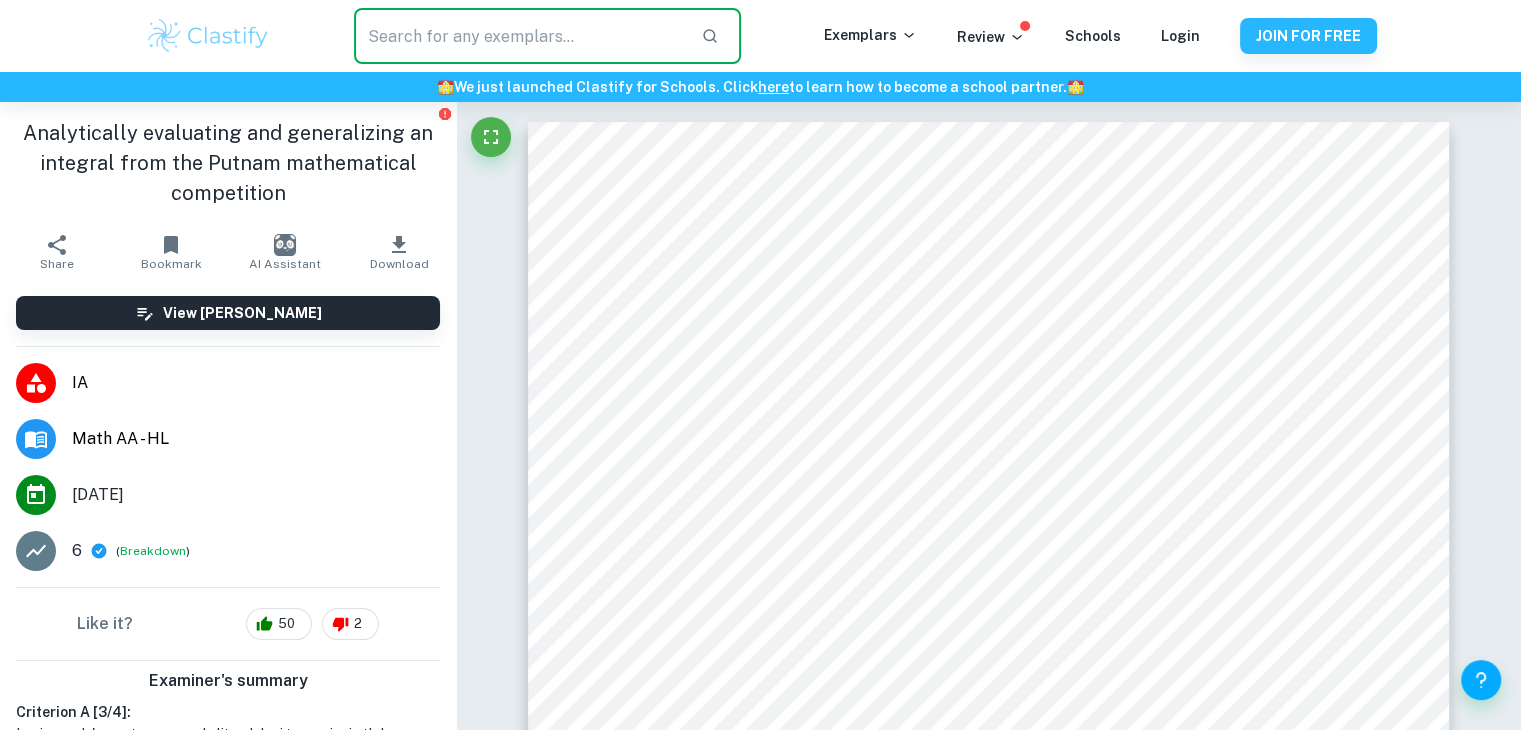 paste on "conical functions" 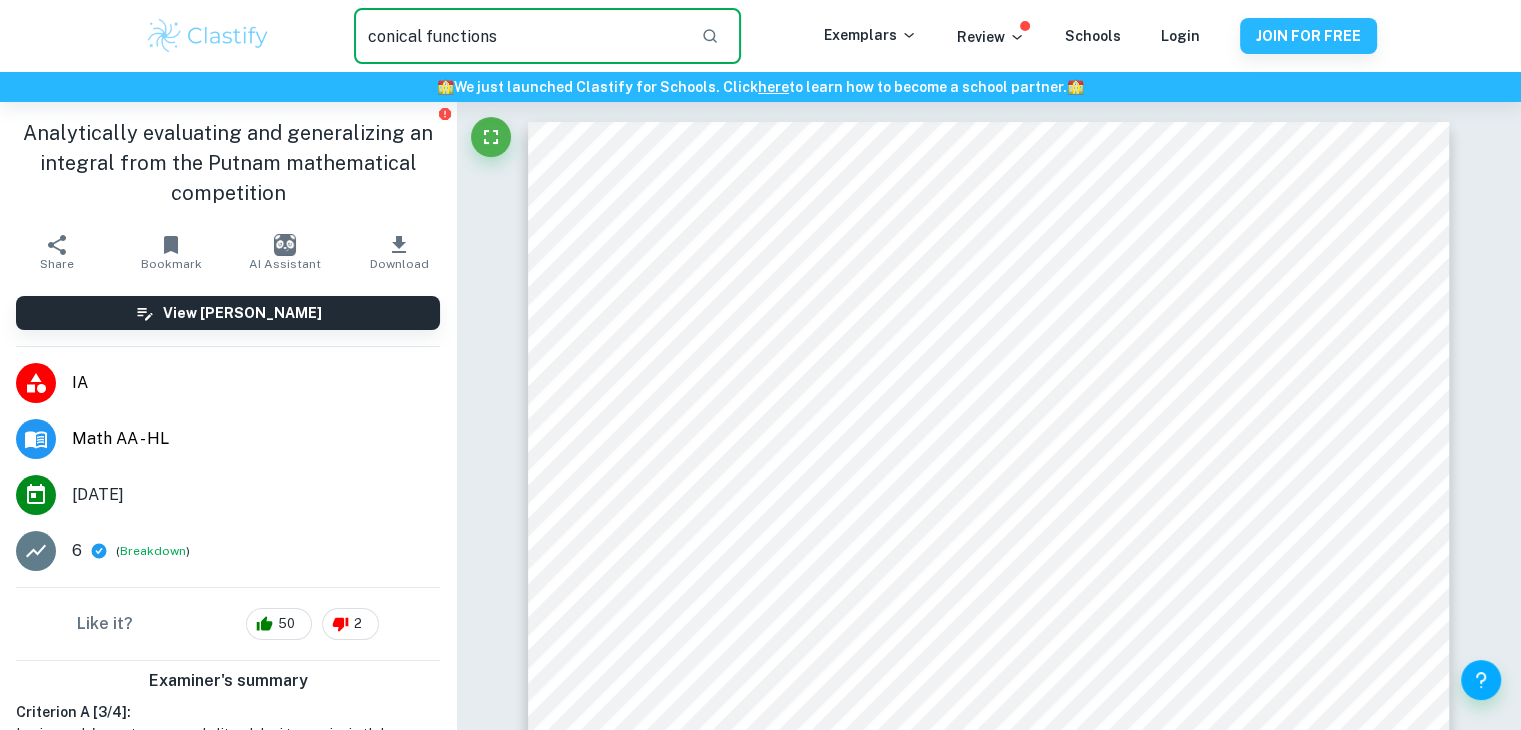 type on "conical functions" 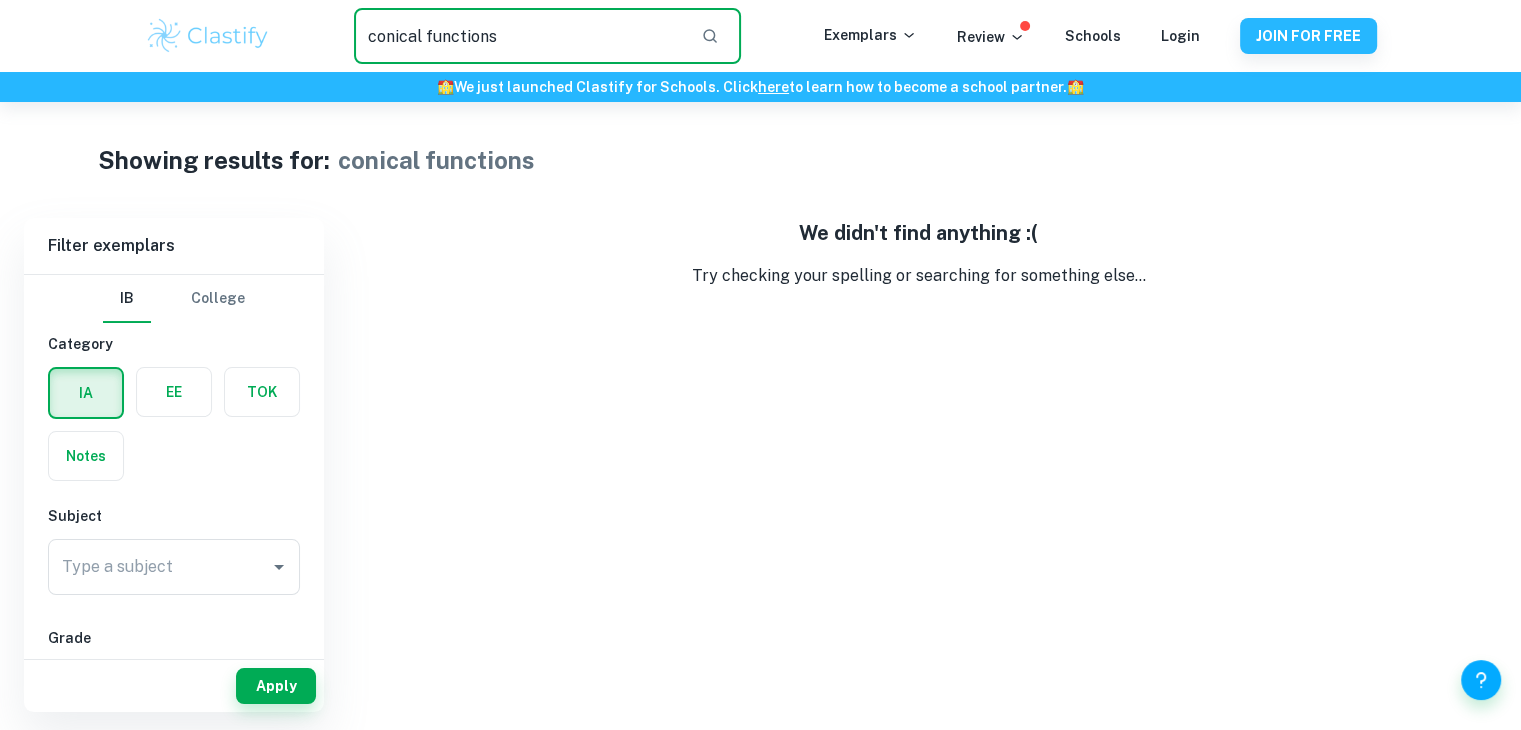 drag, startPoint x: 522, startPoint y: 49, endPoint x: 280, endPoint y: -11, distance: 249.32709 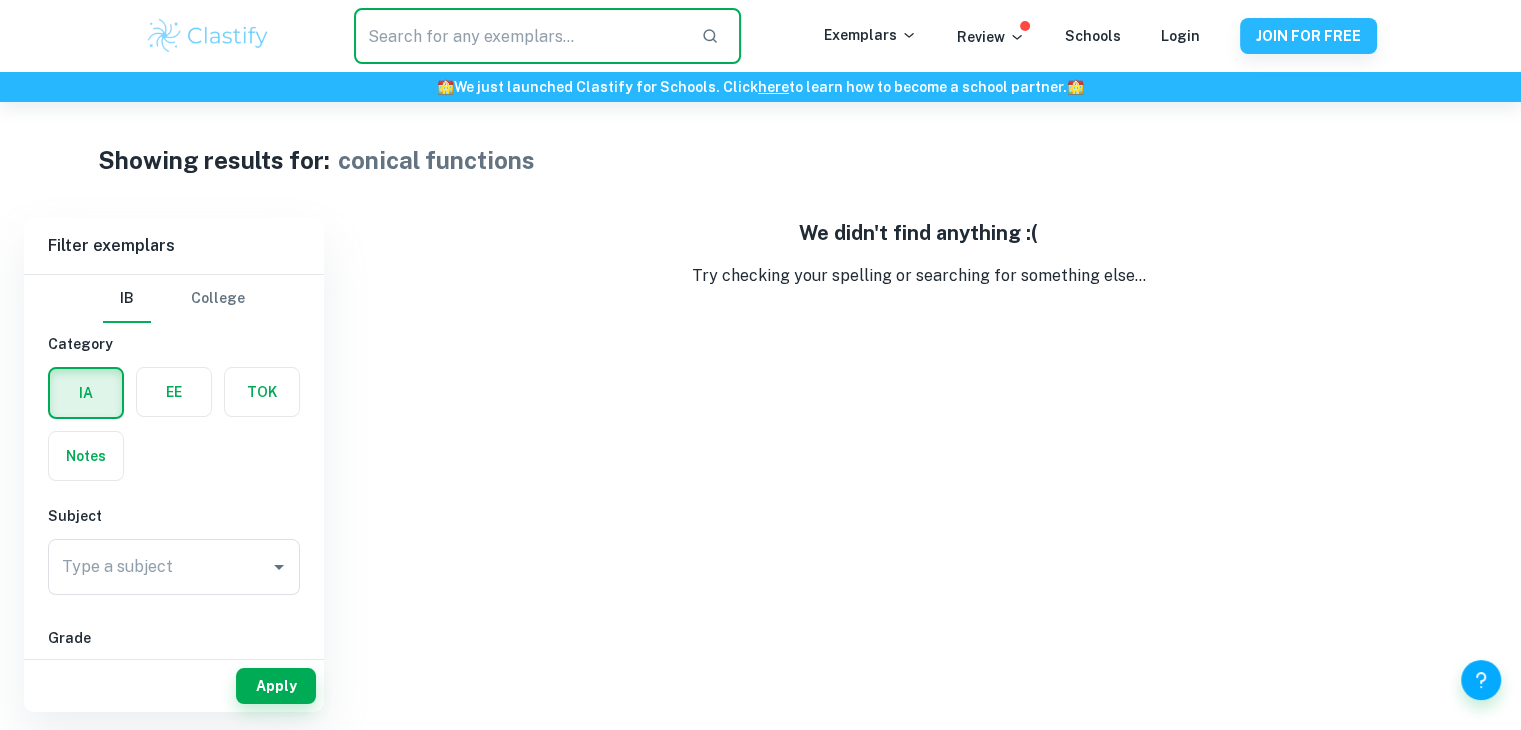 paste on "centroid" 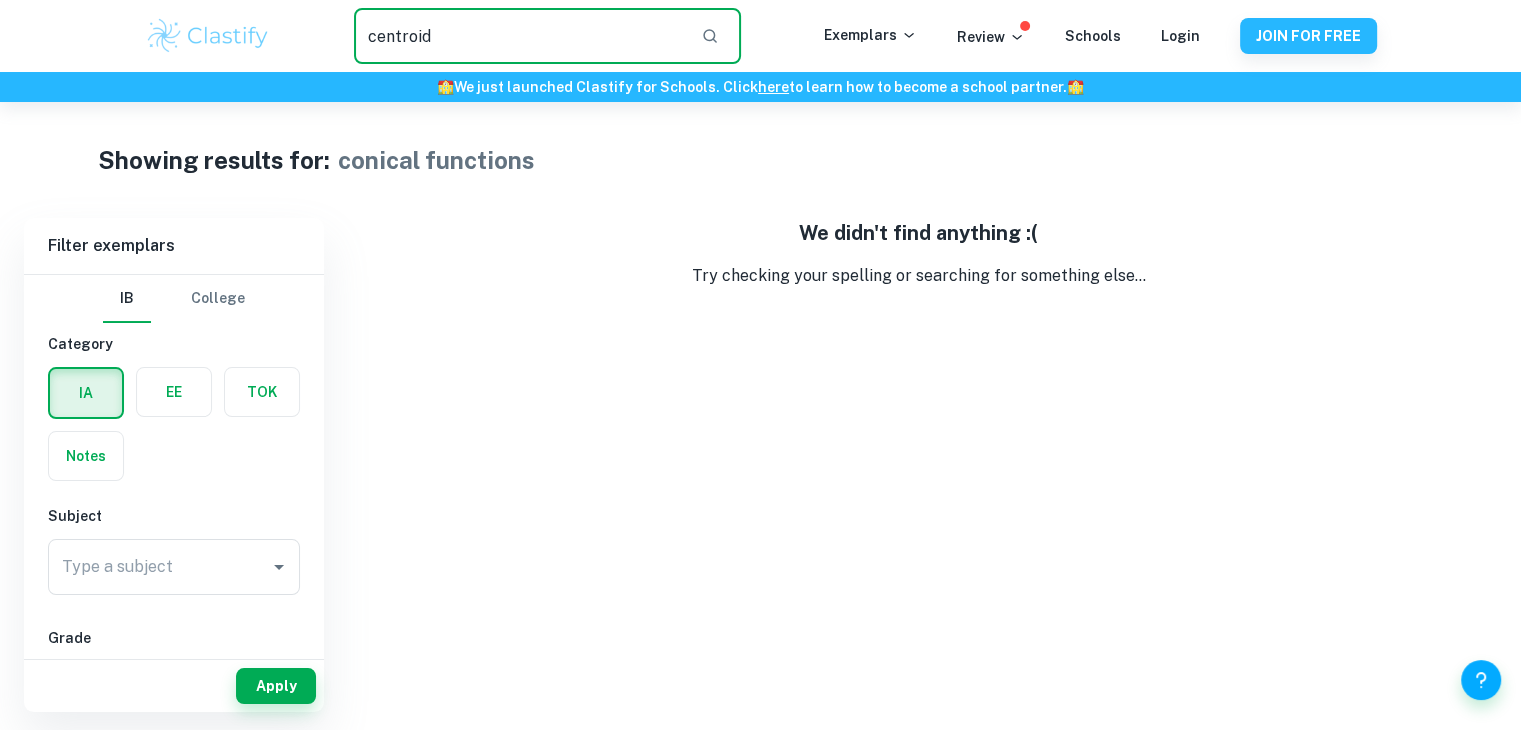 type on "centroid" 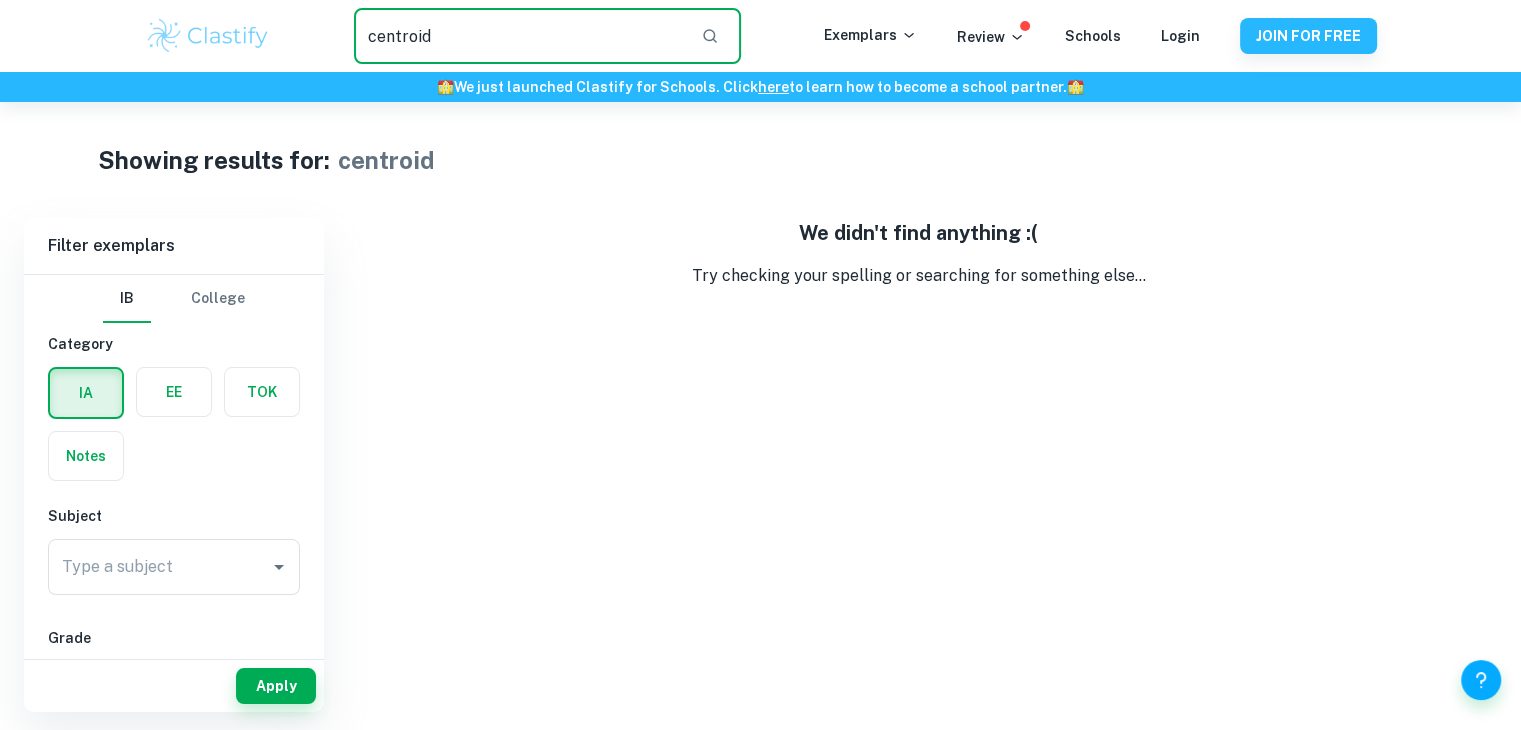 drag, startPoint x: 459, startPoint y: 49, endPoint x: 268, endPoint y: 36, distance: 191.4419 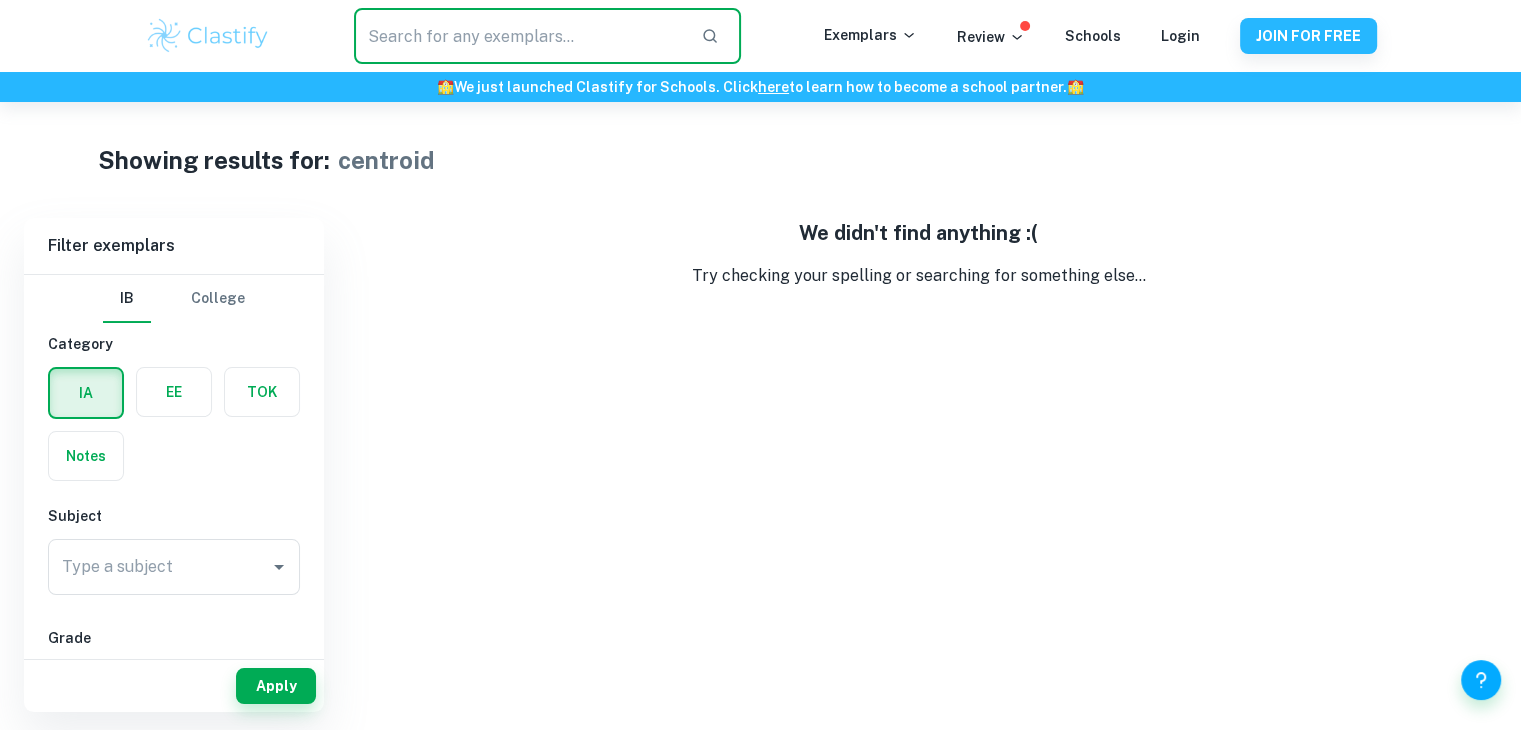 paste on "cones, geometry" 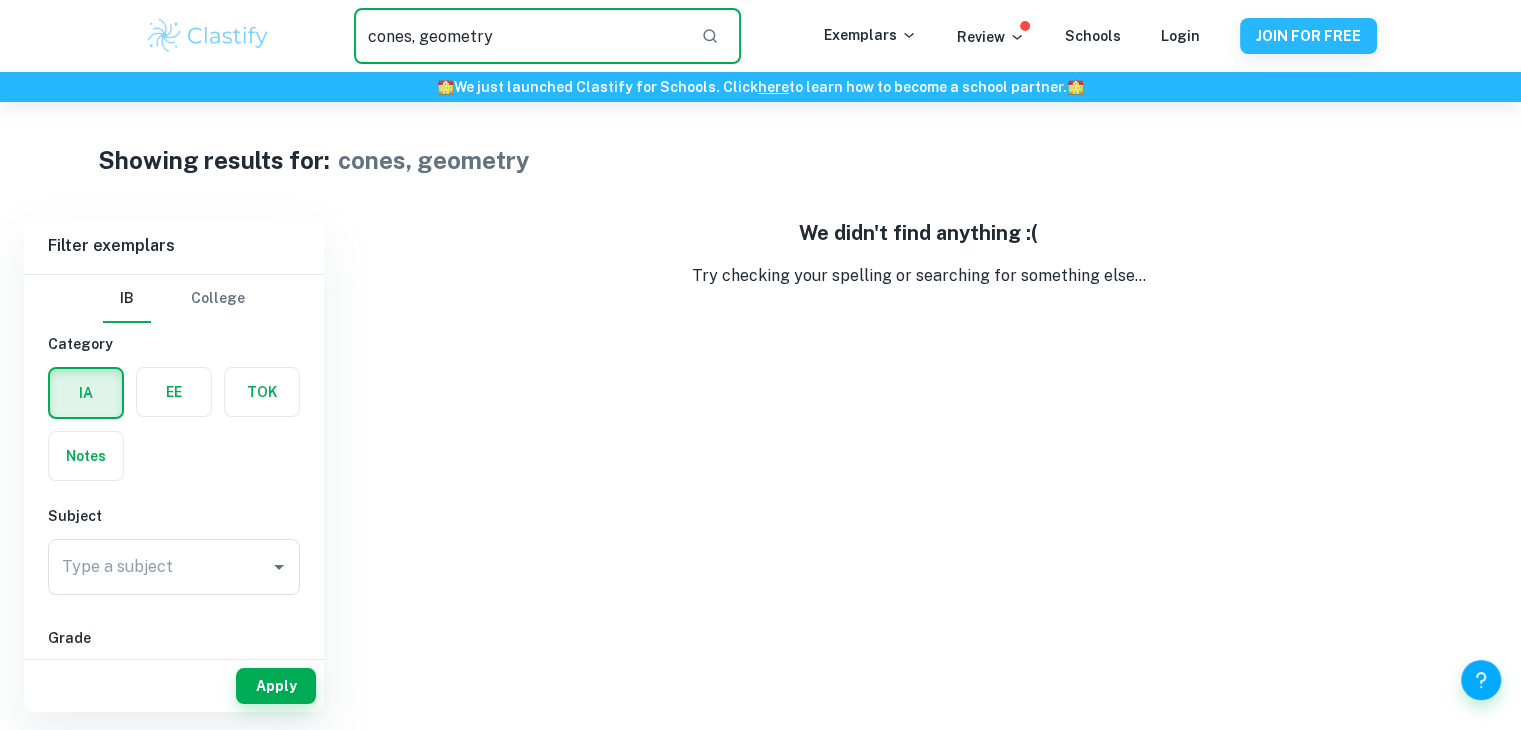drag, startPoint x: 523, startPoint y: 33, endPoint x: 413, endPoint y: 37, distance: 110.0727 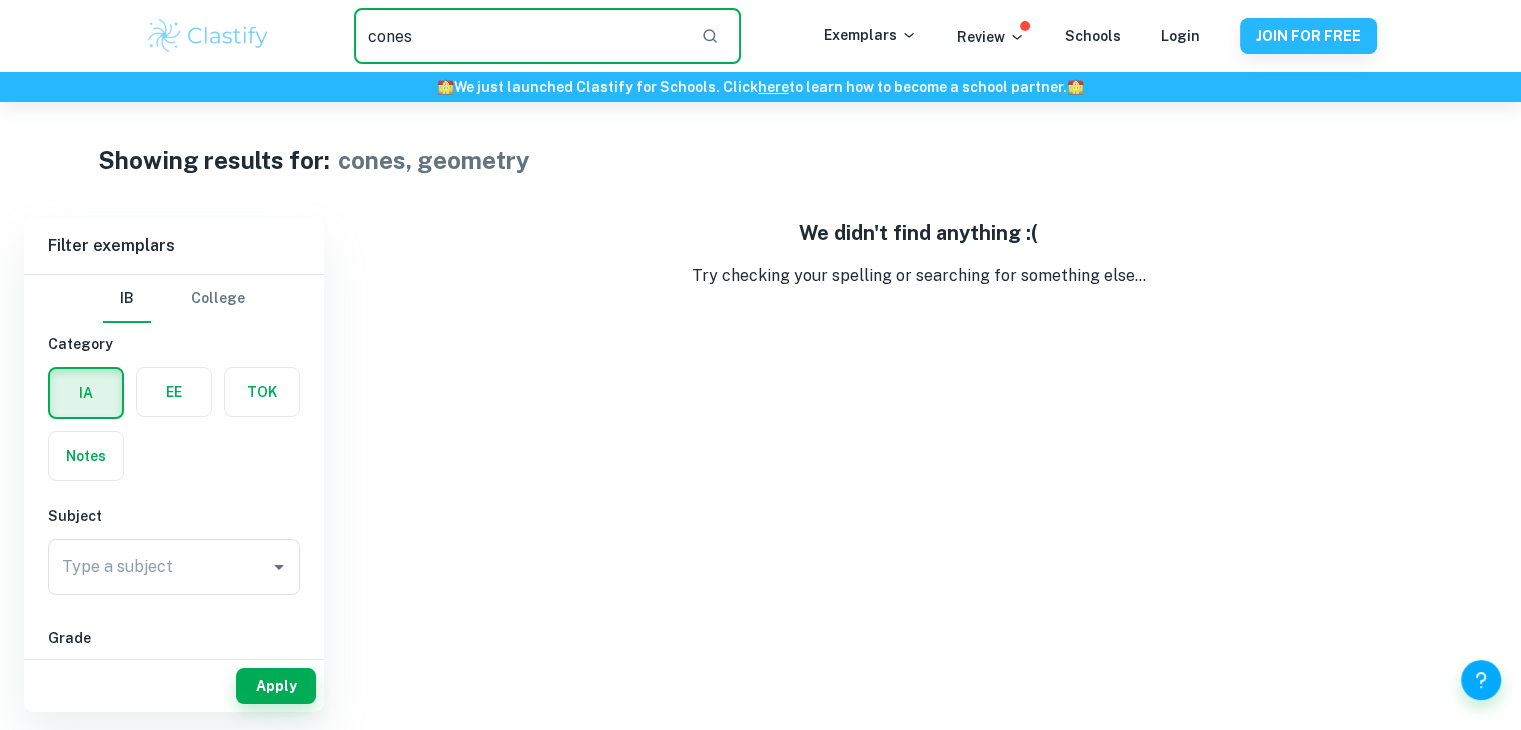 type on "cones" 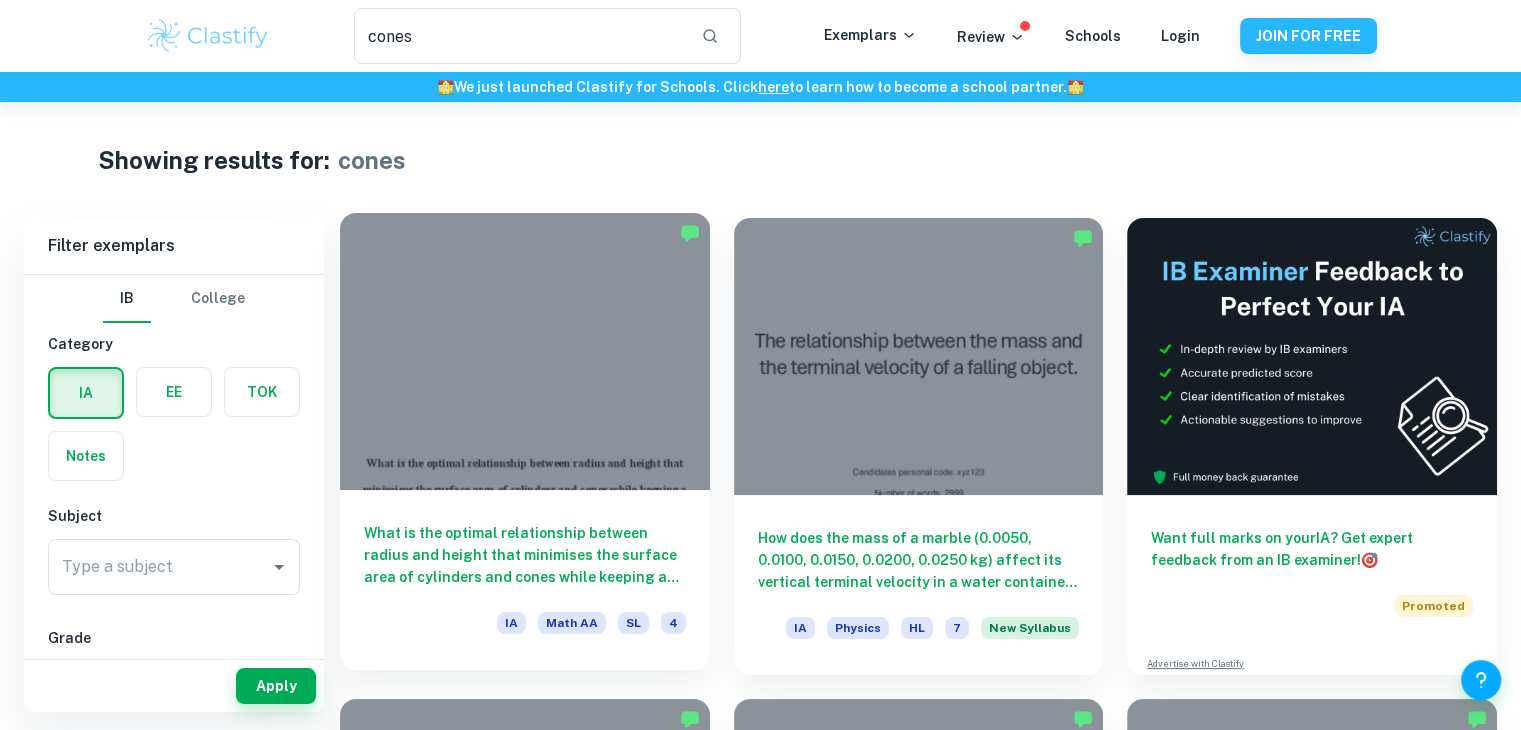 click at bounding box center (525, 351) 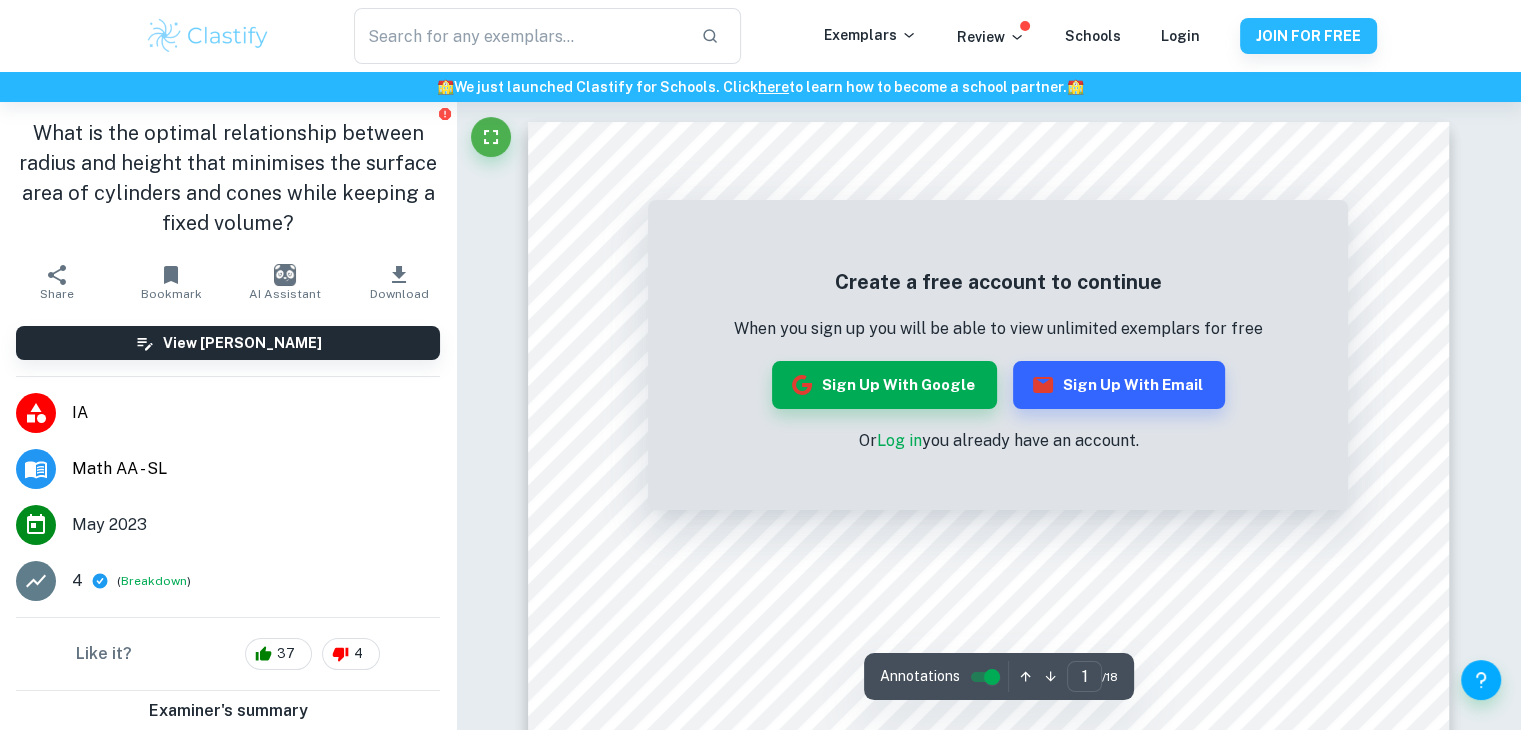 type on "cones" 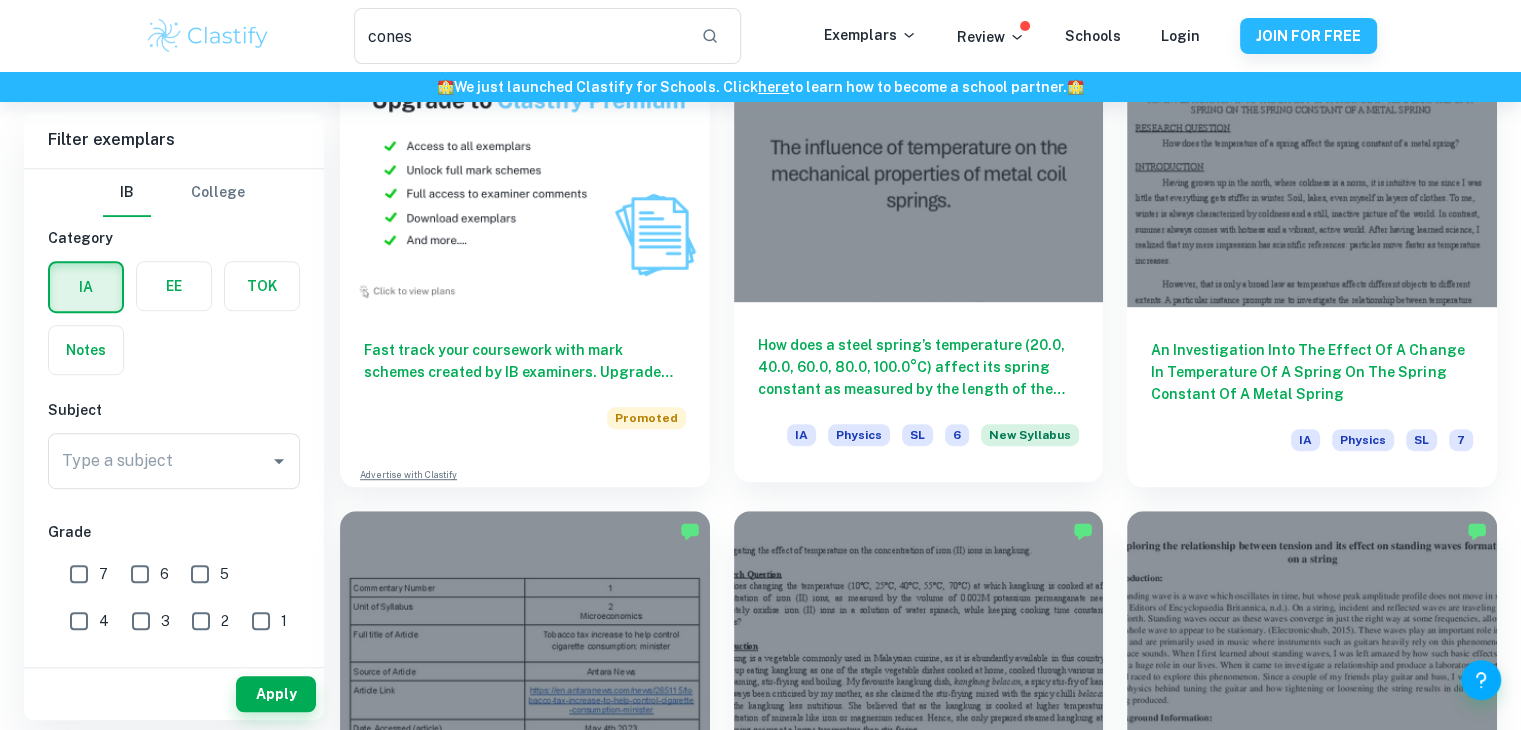 scroll, scrollTop: 1148, scrollLeft: 0, axis: vertical 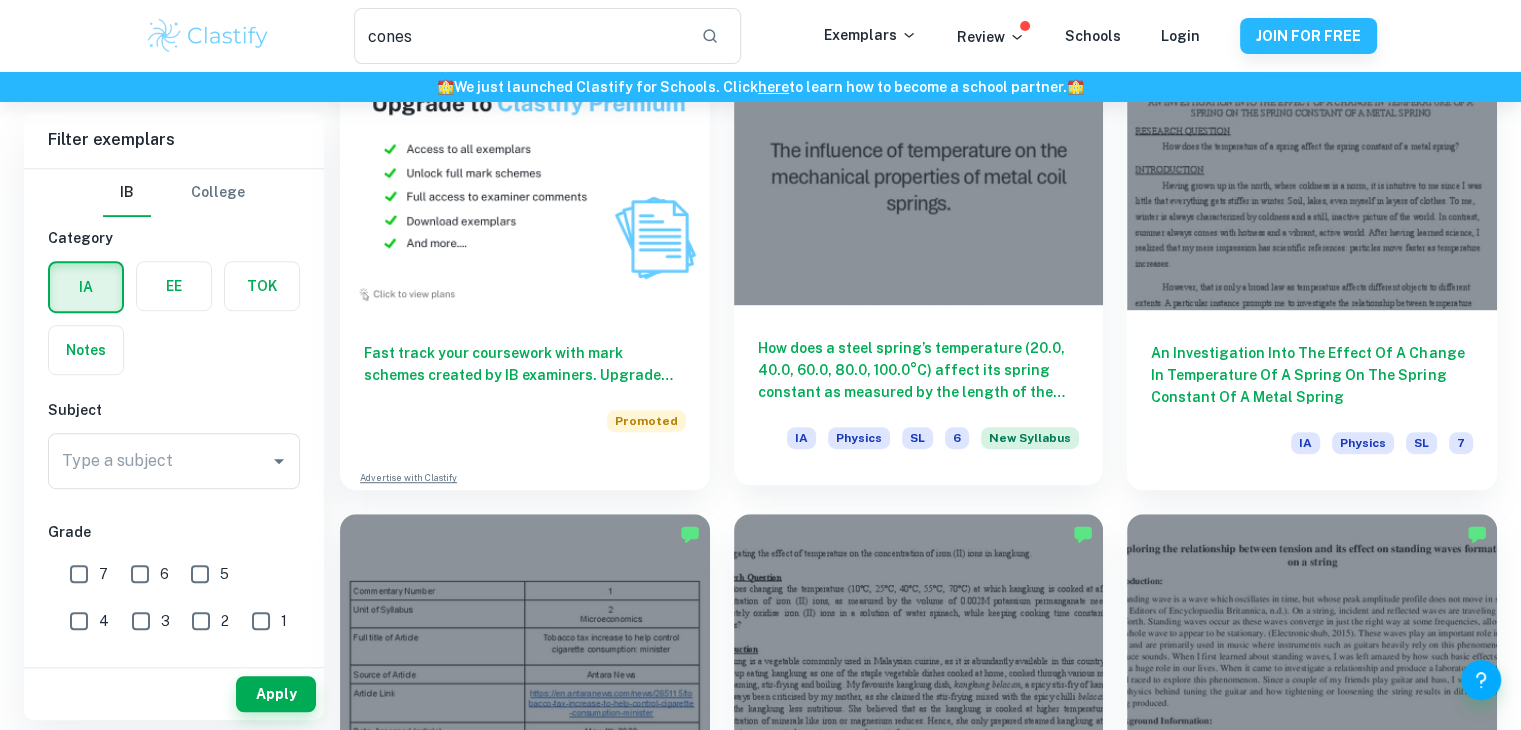 click at bounding box center (919, 165) 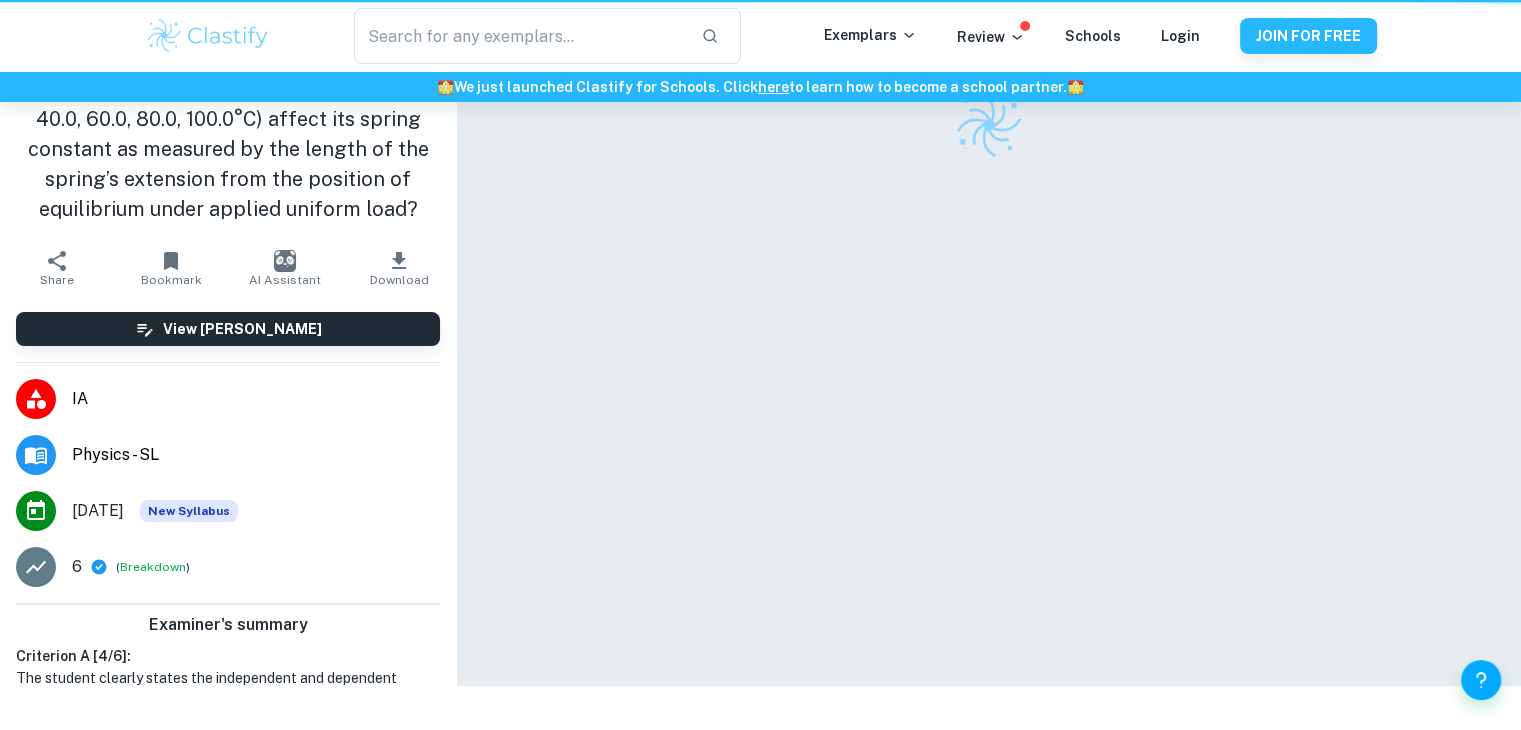 scroll, scrollTop: 0, scrollLeft: 0, axis: both 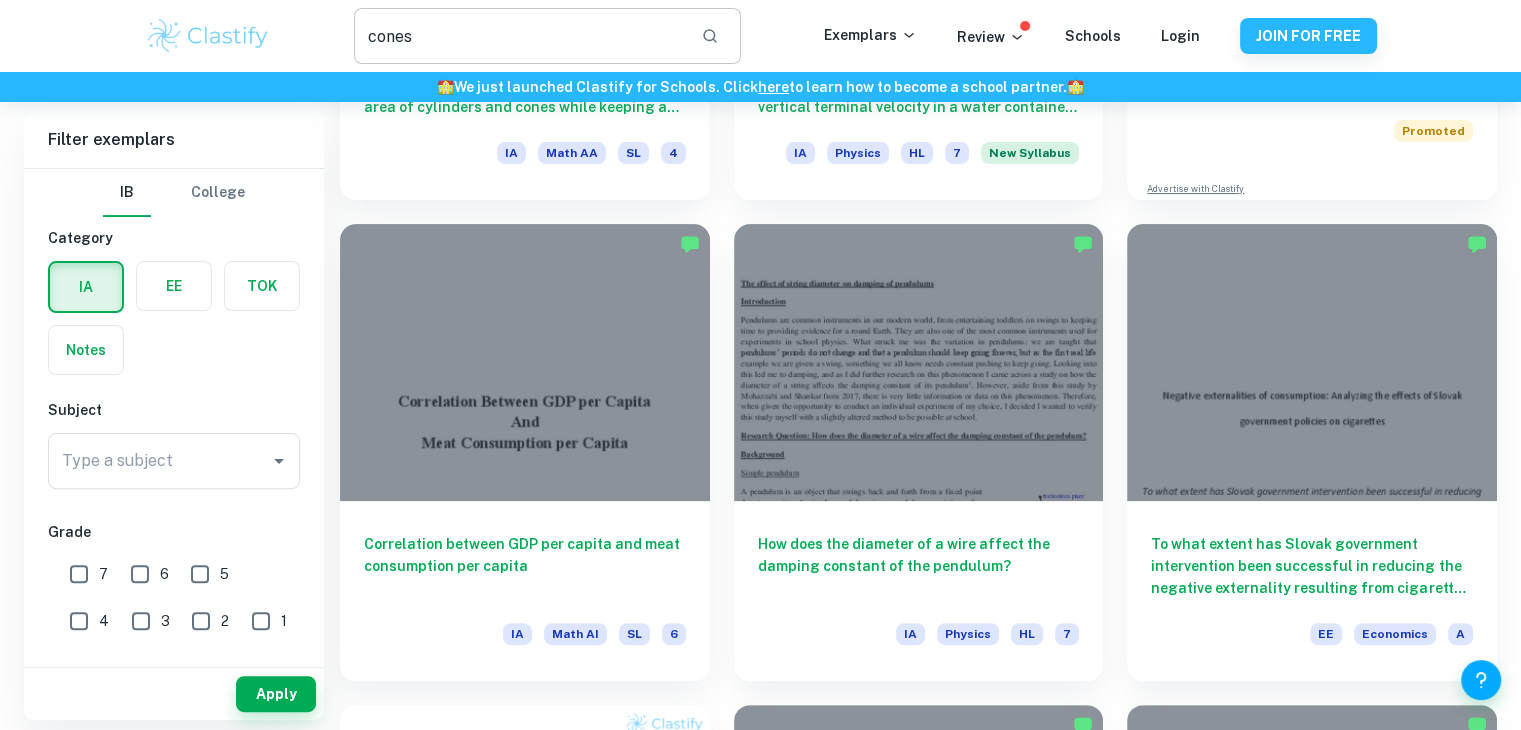 click on "cones" at bounding box center (519, 36) 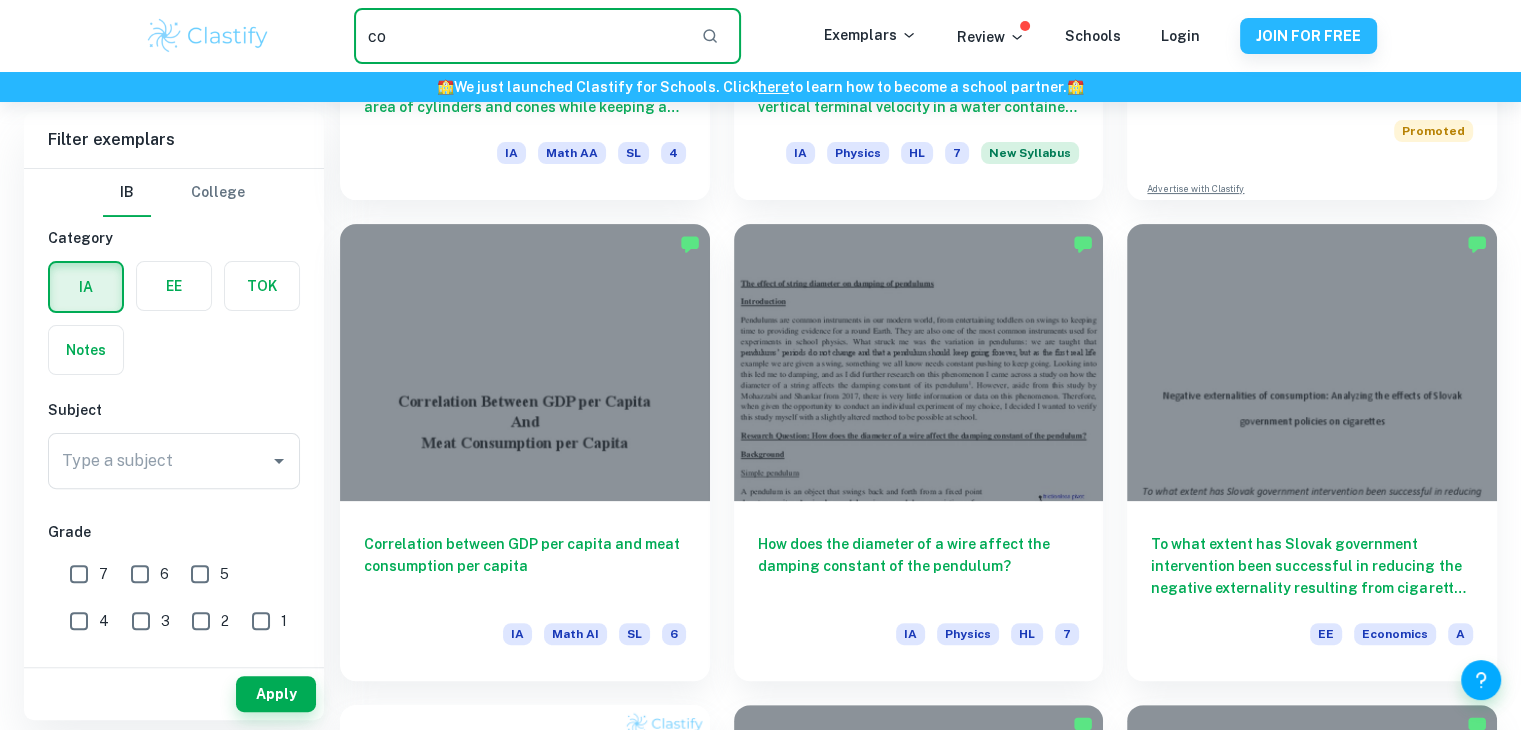 type on "c" 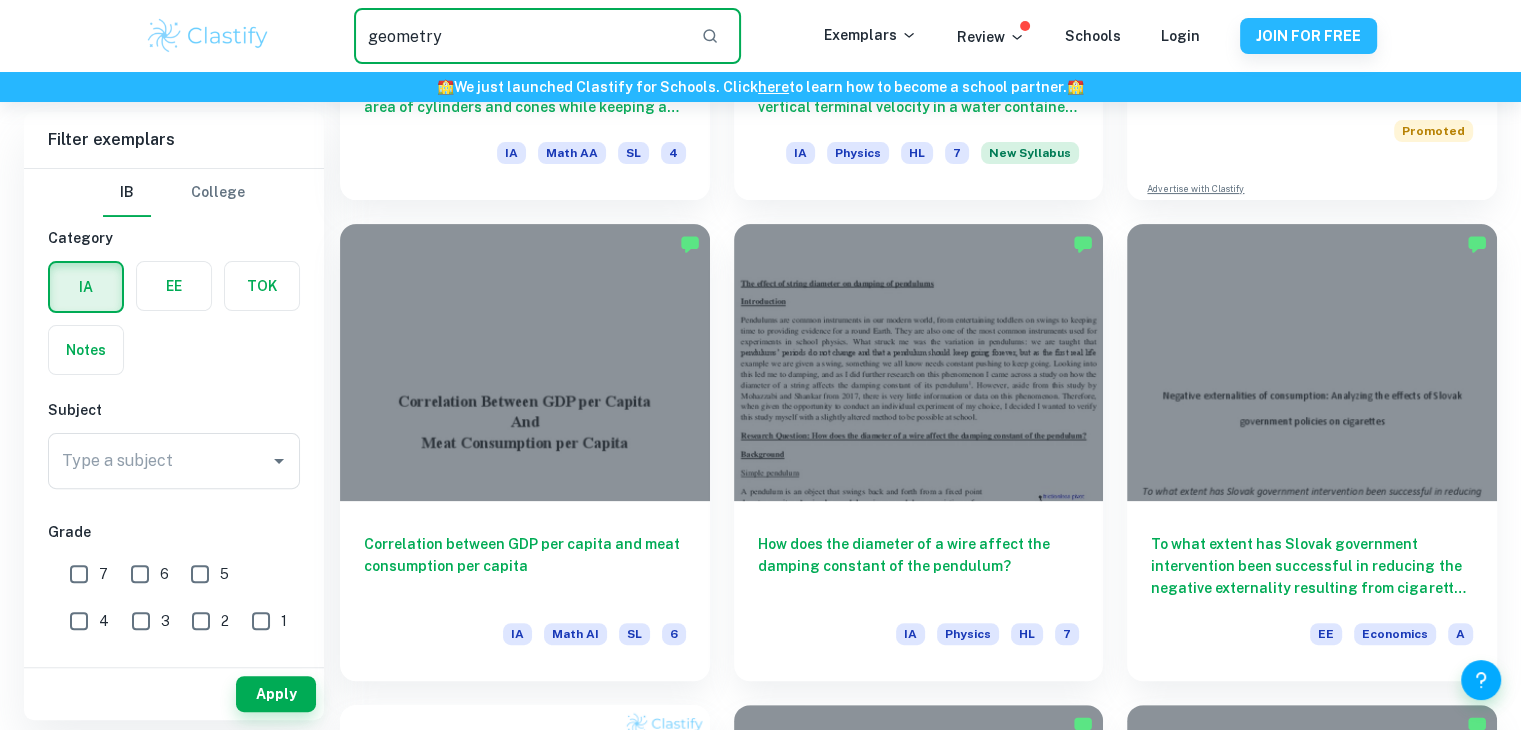 type on "geometry" 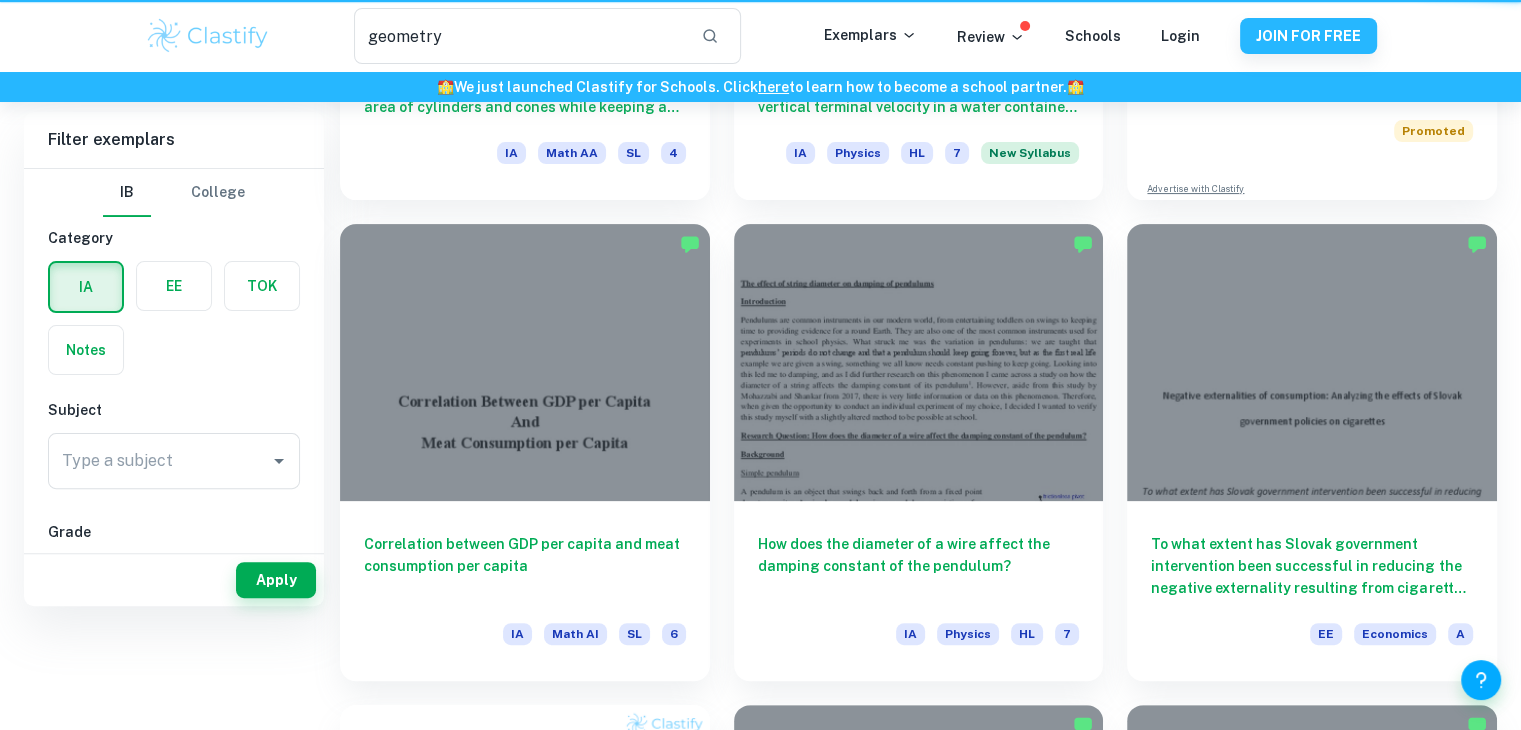scroll, scrollTop: 0, scrollLeft: 0, axis: both 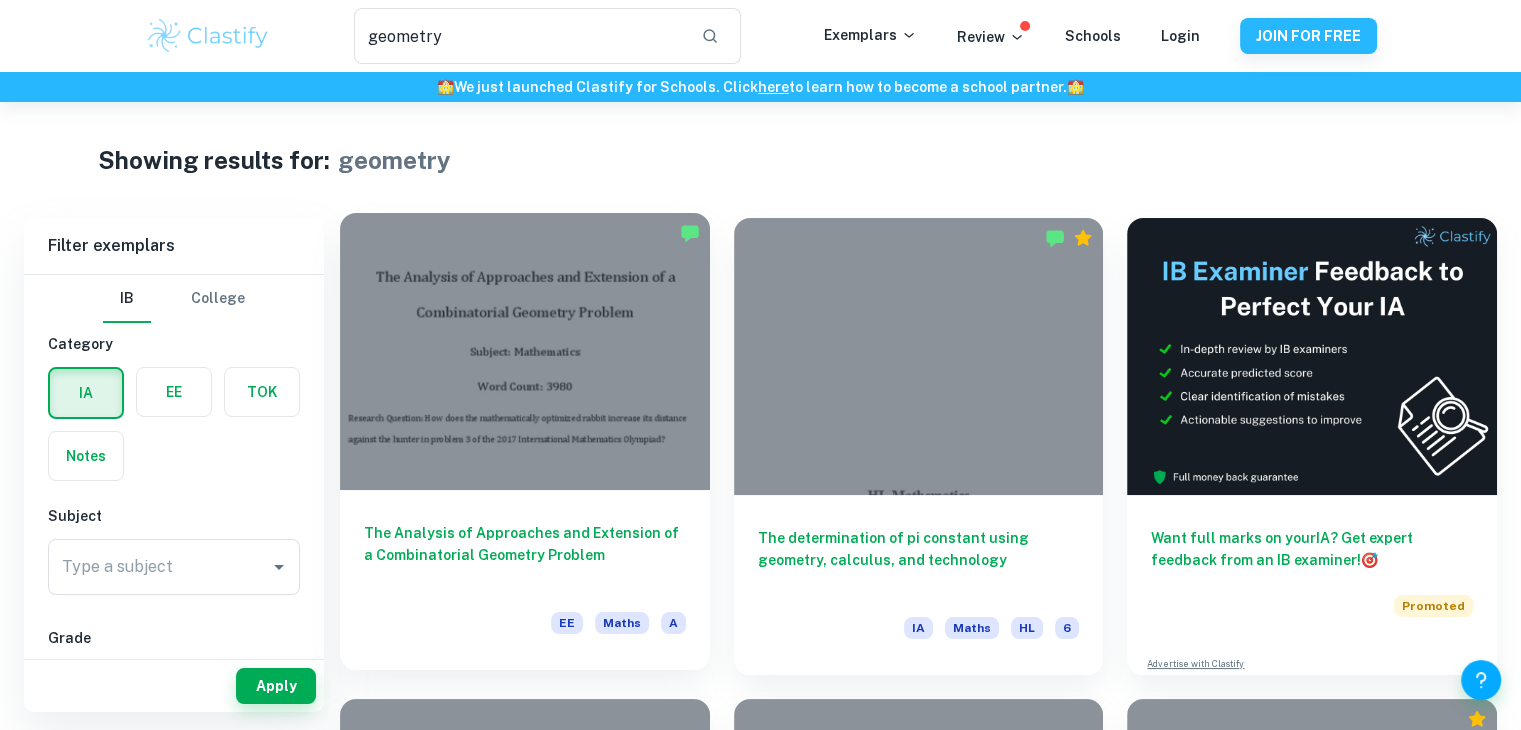click at bounding box center [525, 351] 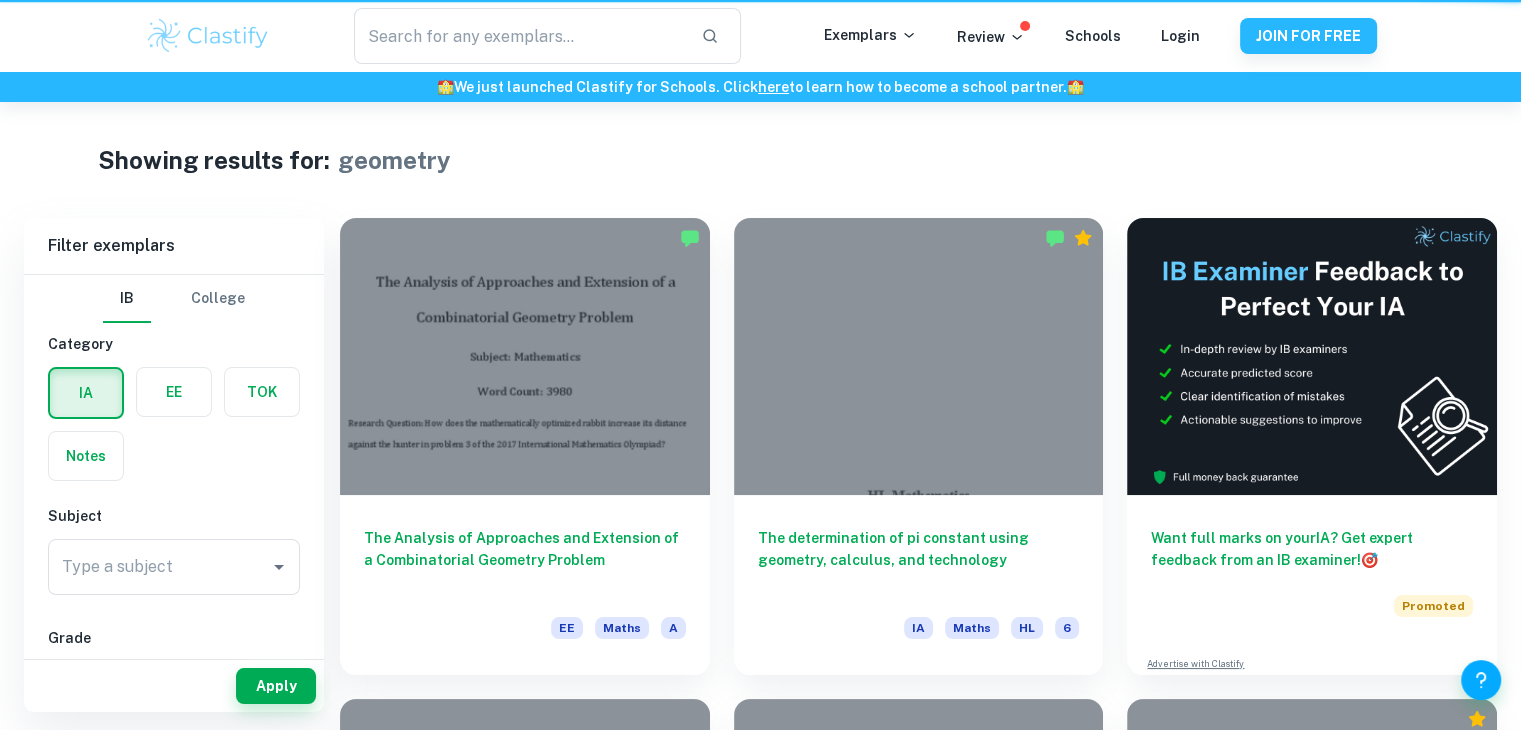 type on "geometry" 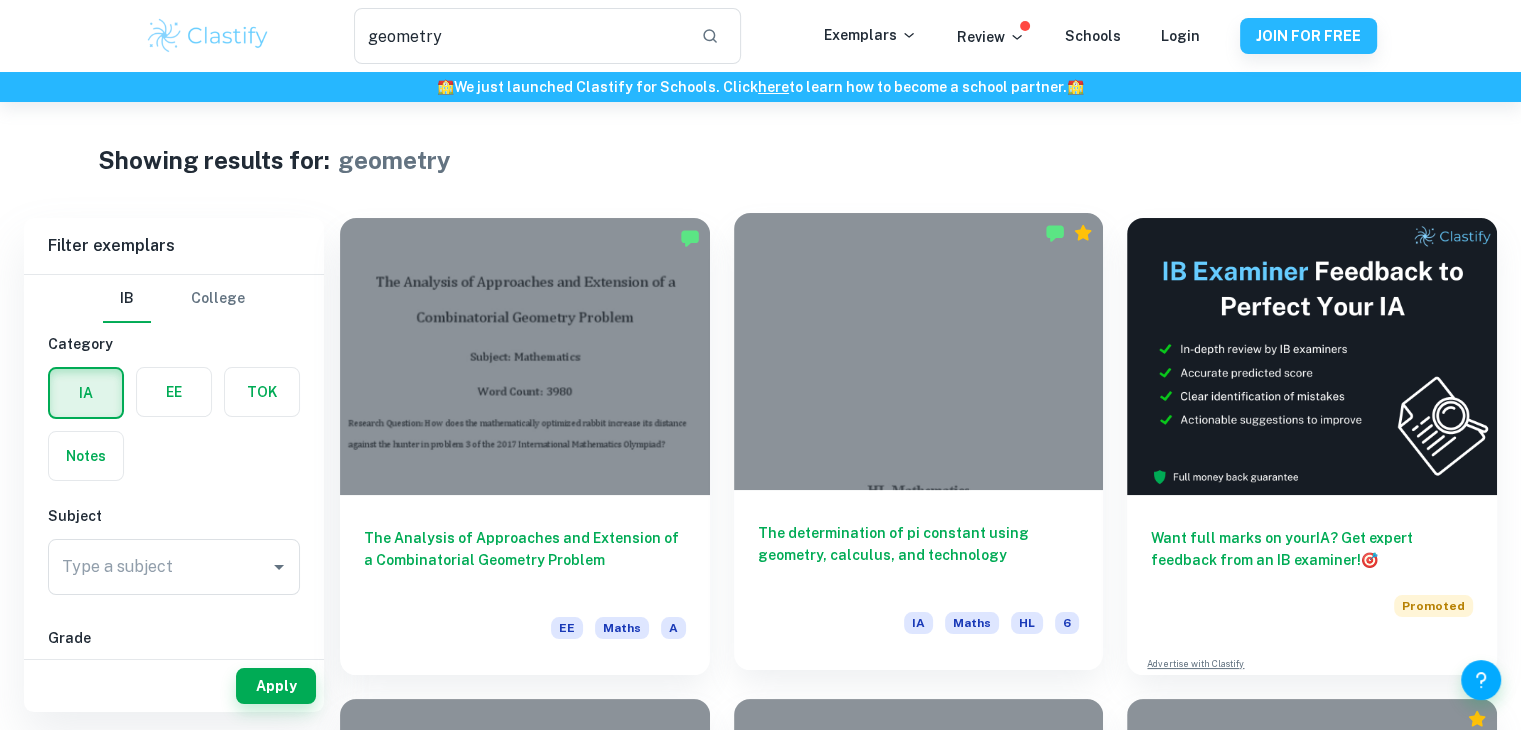 click at bounding box center (919, 351) 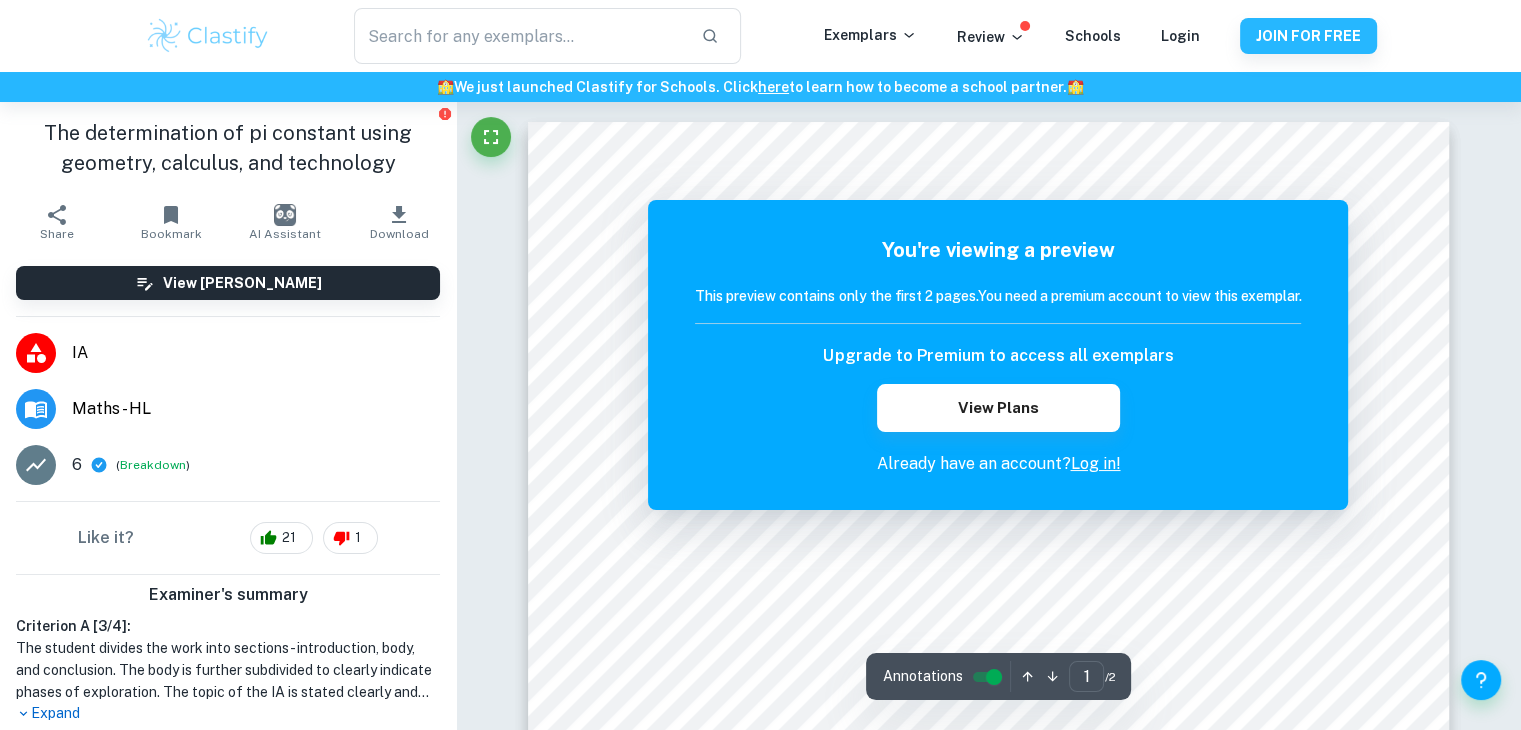 type on "geometry" 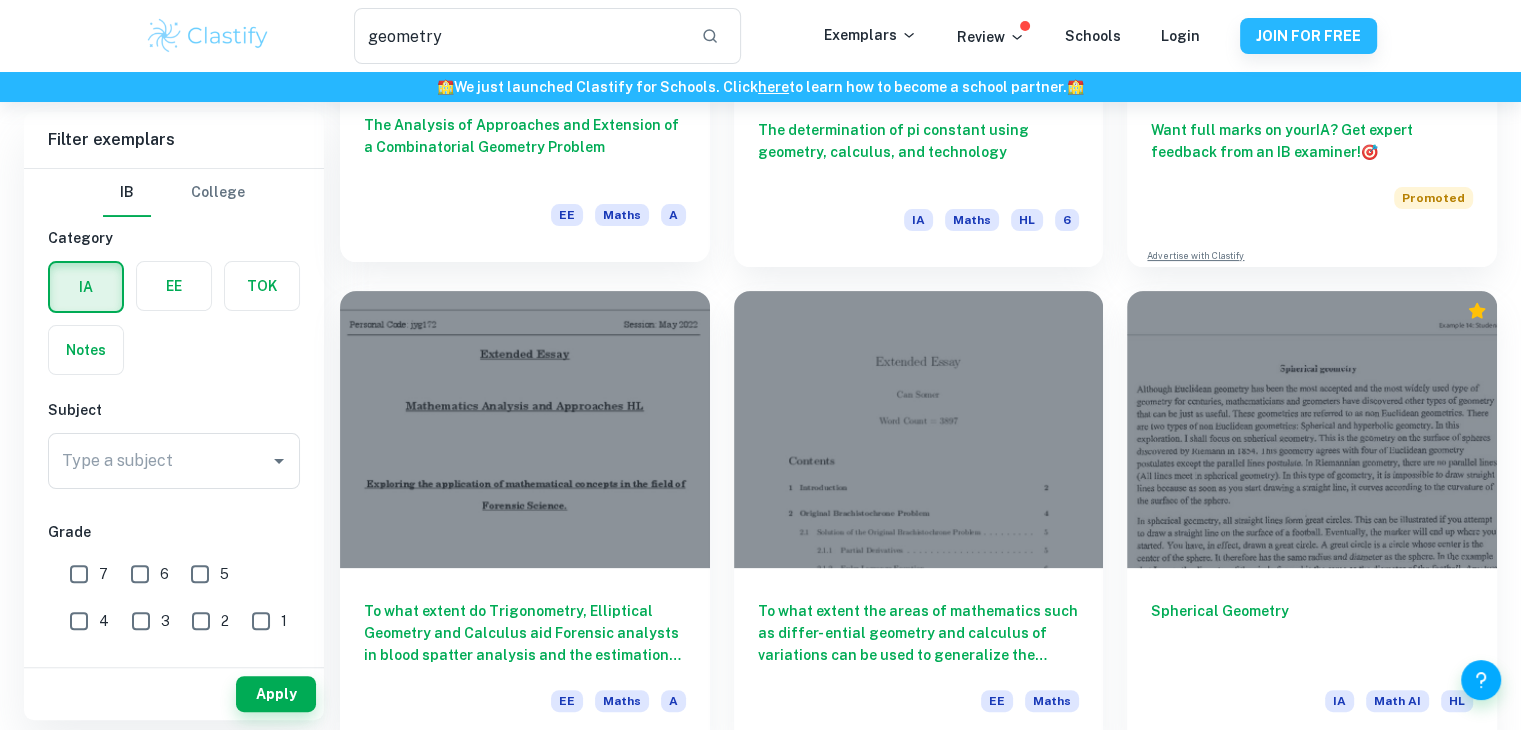 scroll, scrollTop: 408, scrollLeft: 0, axis: vertical 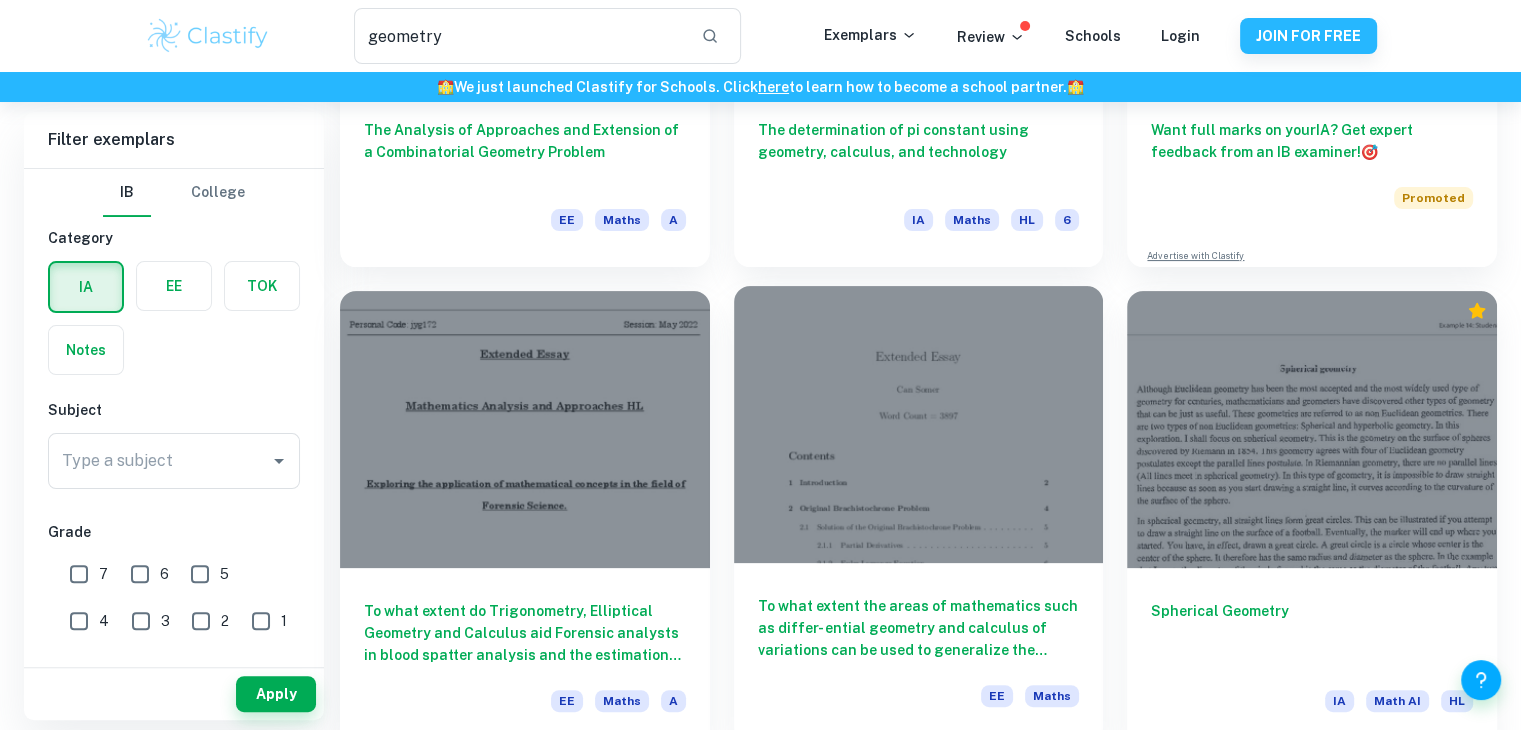 click at bounding box center [919, 424] 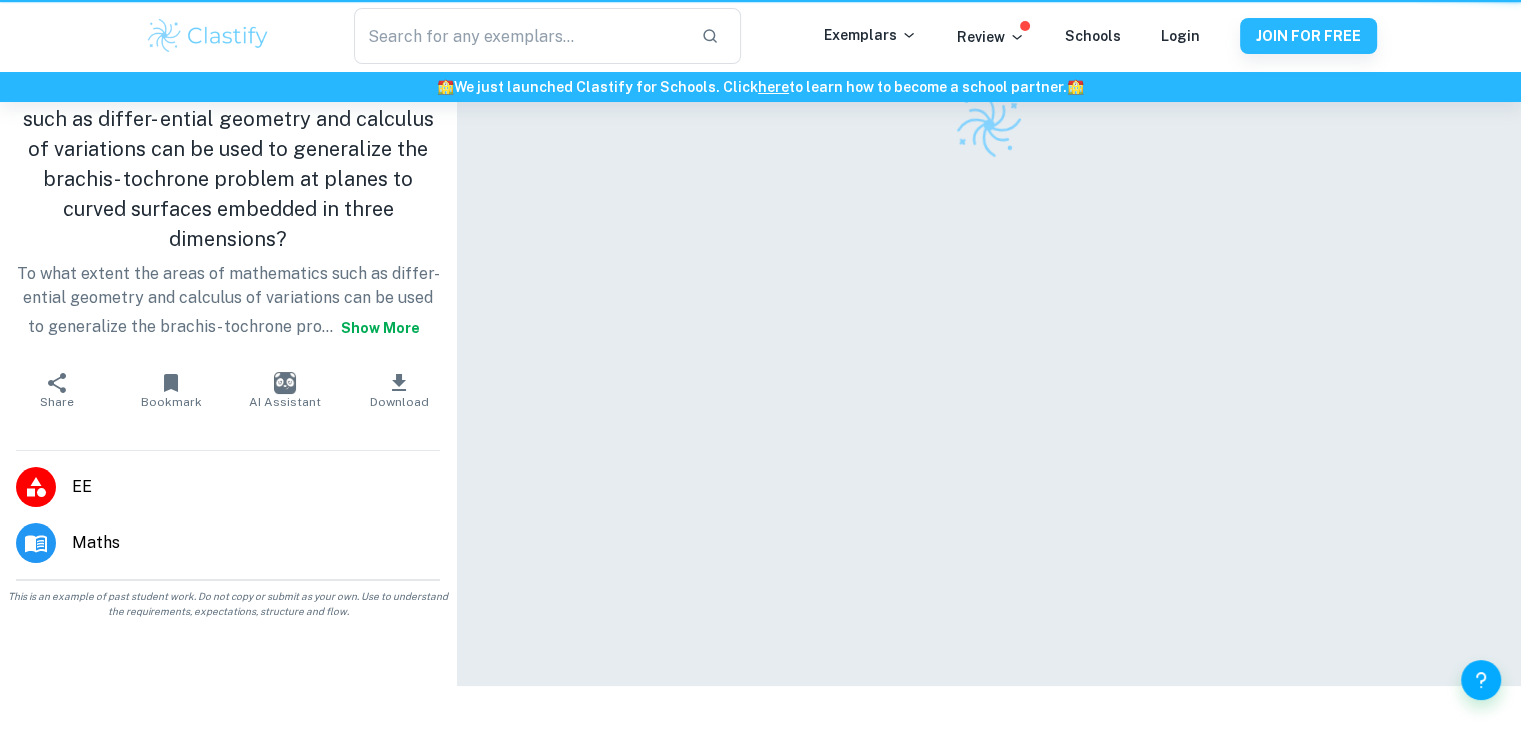 scroll, scrollTop: 0, scrollLeft: 0, axis: both 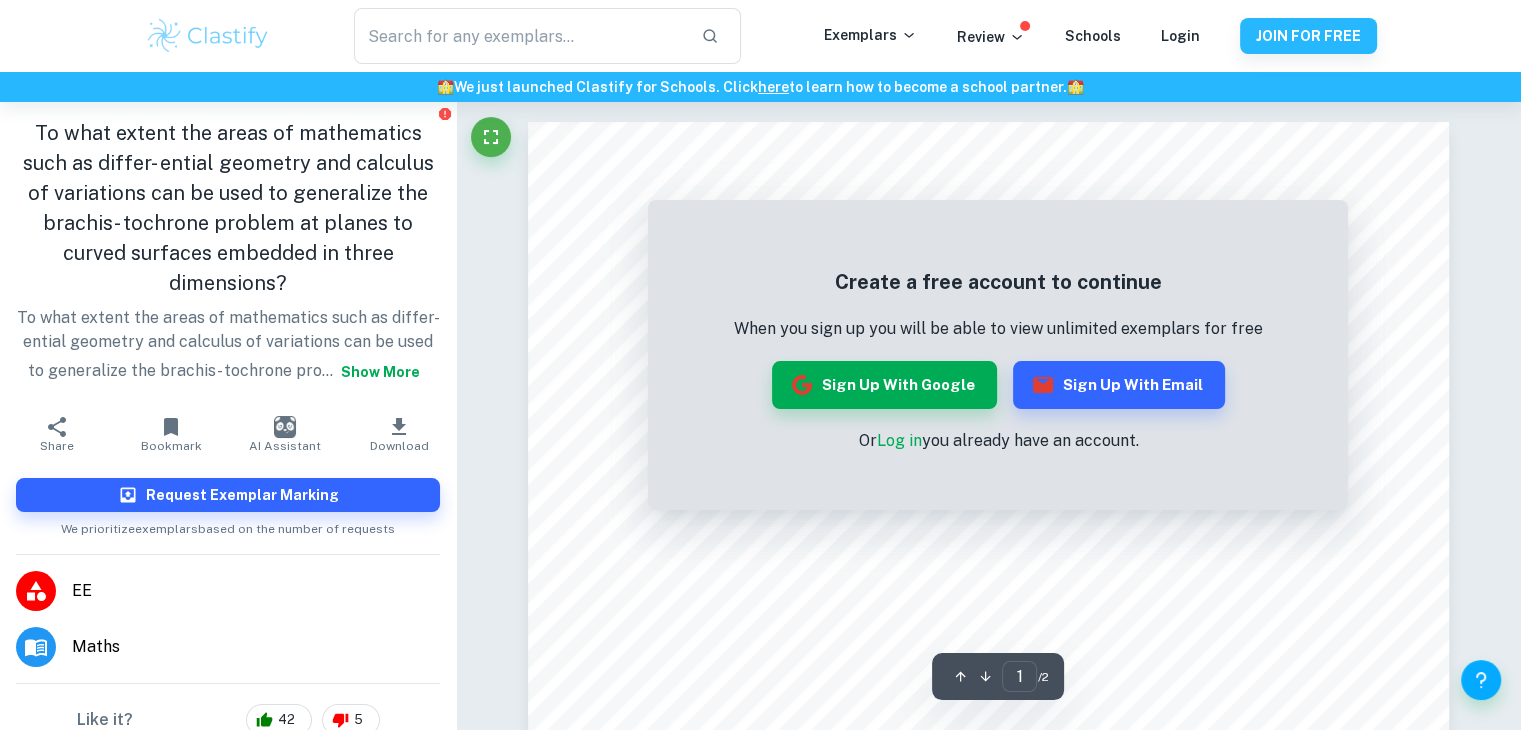 type on "geometry" 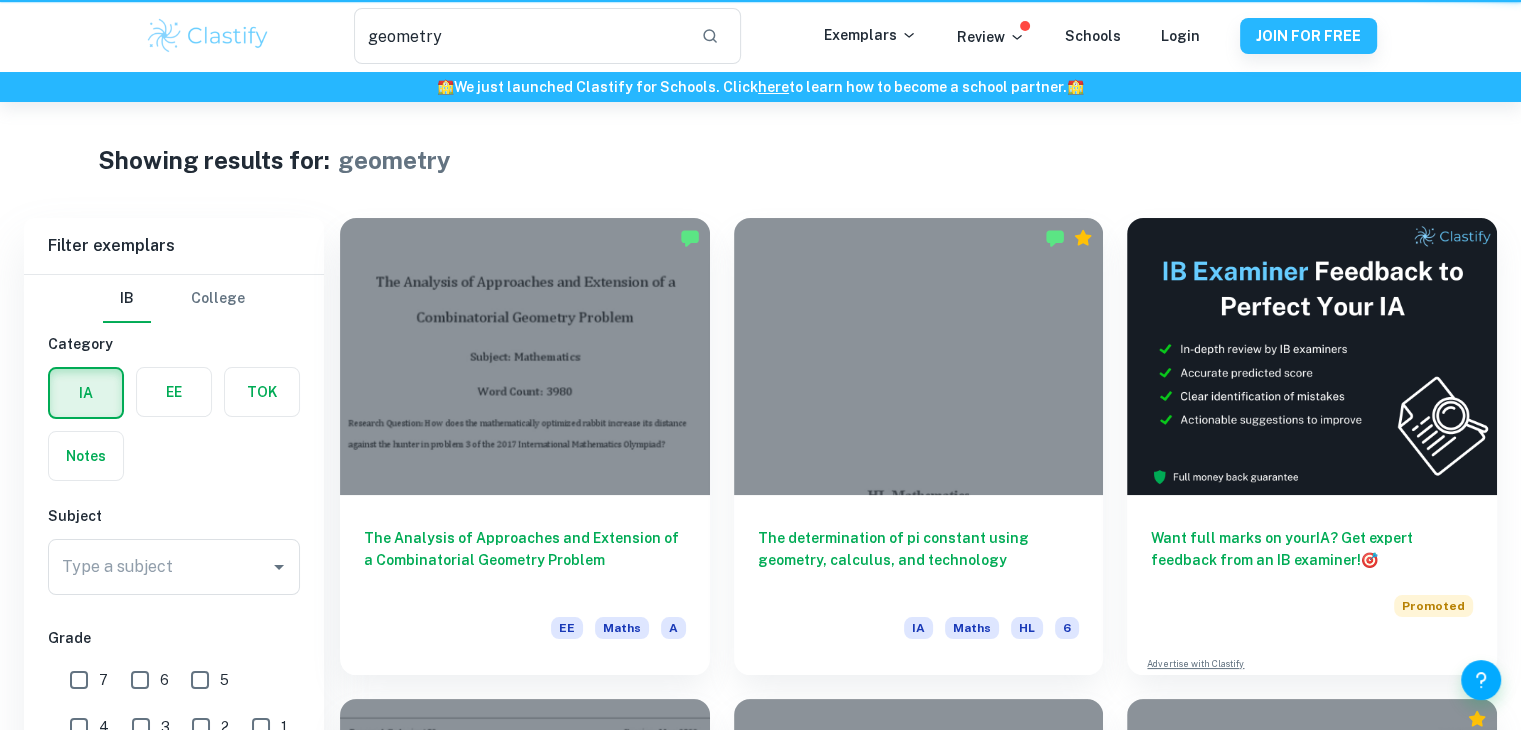 scroll, scrollTop: 408, scrollLeft: 0, axis: vertical 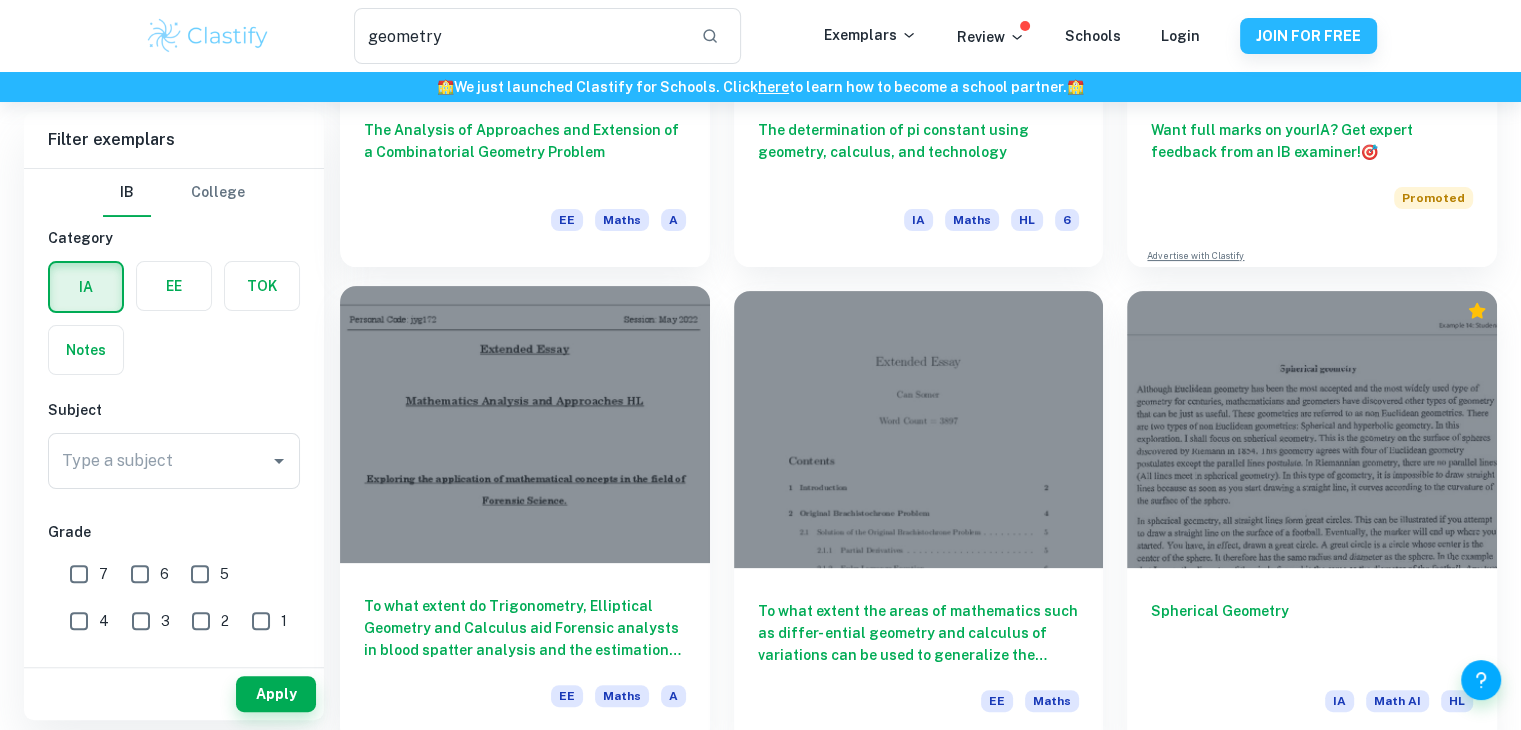 click at bounding box center (525, 424) 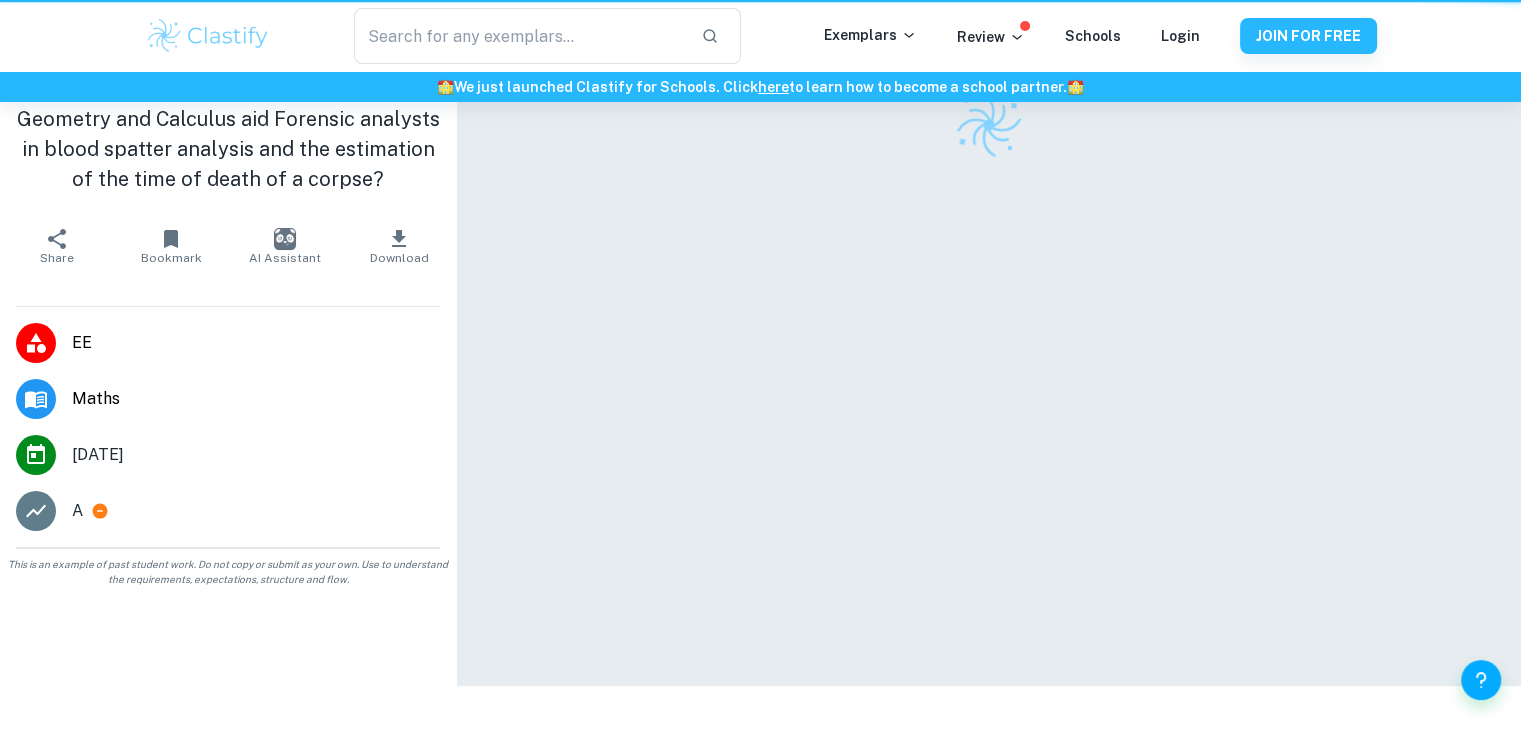 scroll, scrollTop: 0, scrollLeft: 0, axis: both 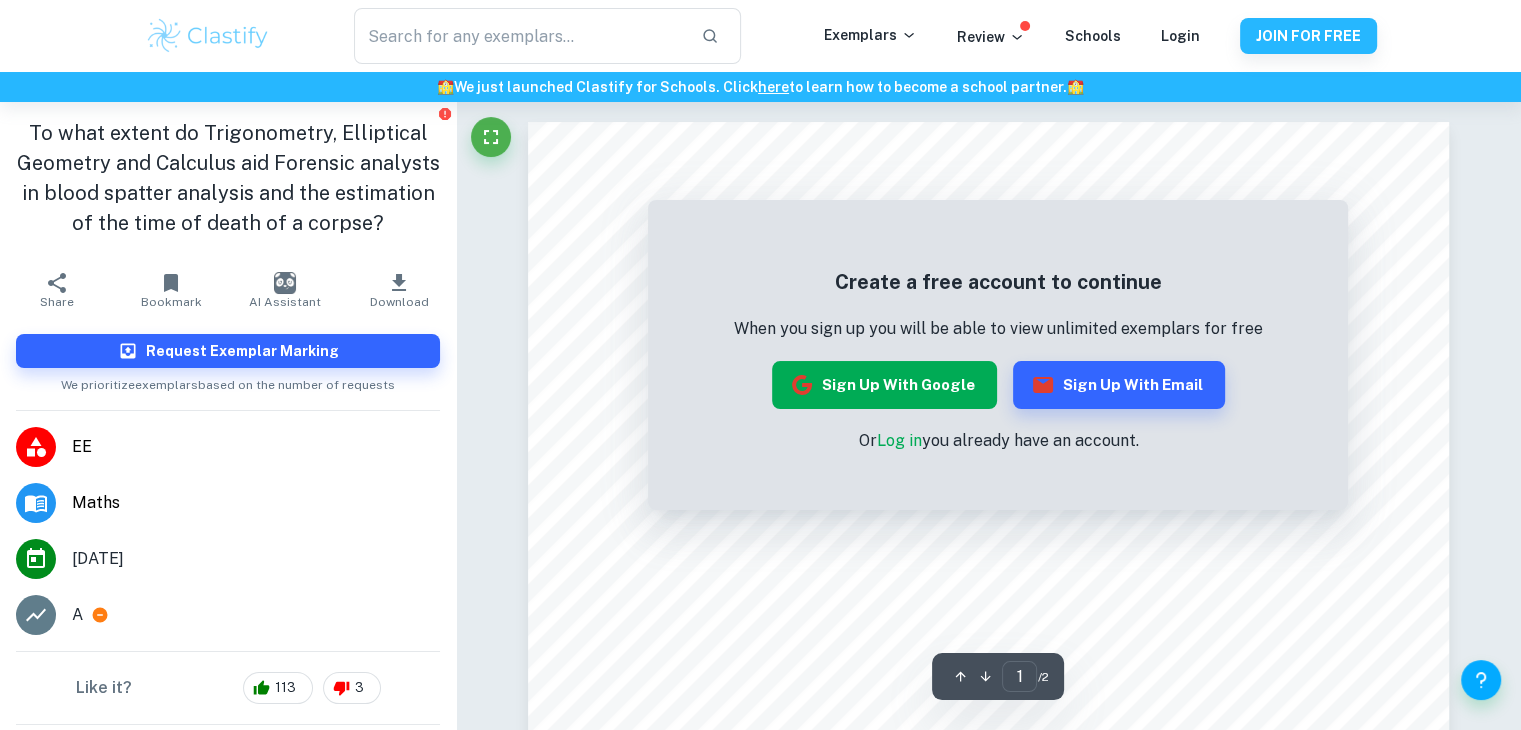 click on "Sign up with Google" at bounding box center (884, 385) 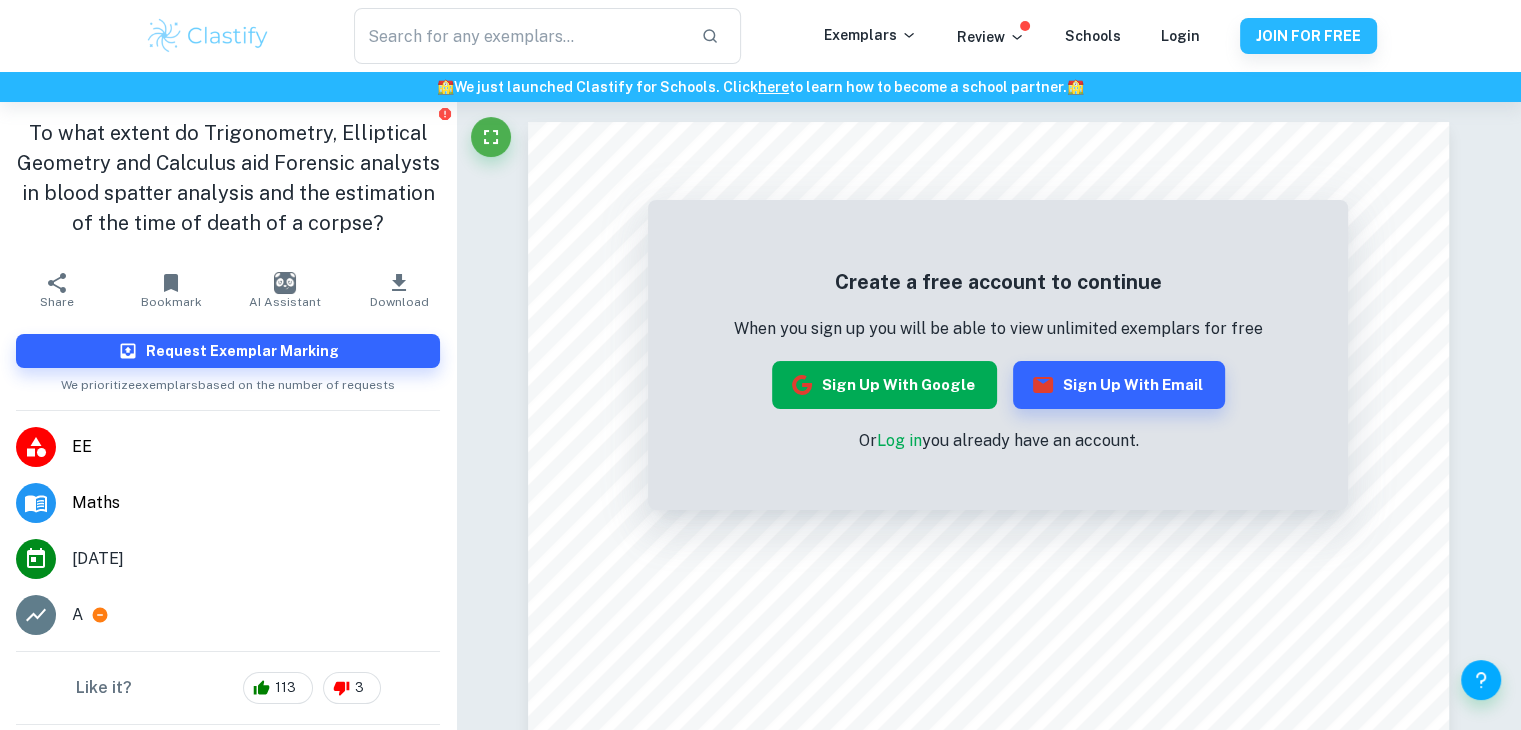 type on "geometry" 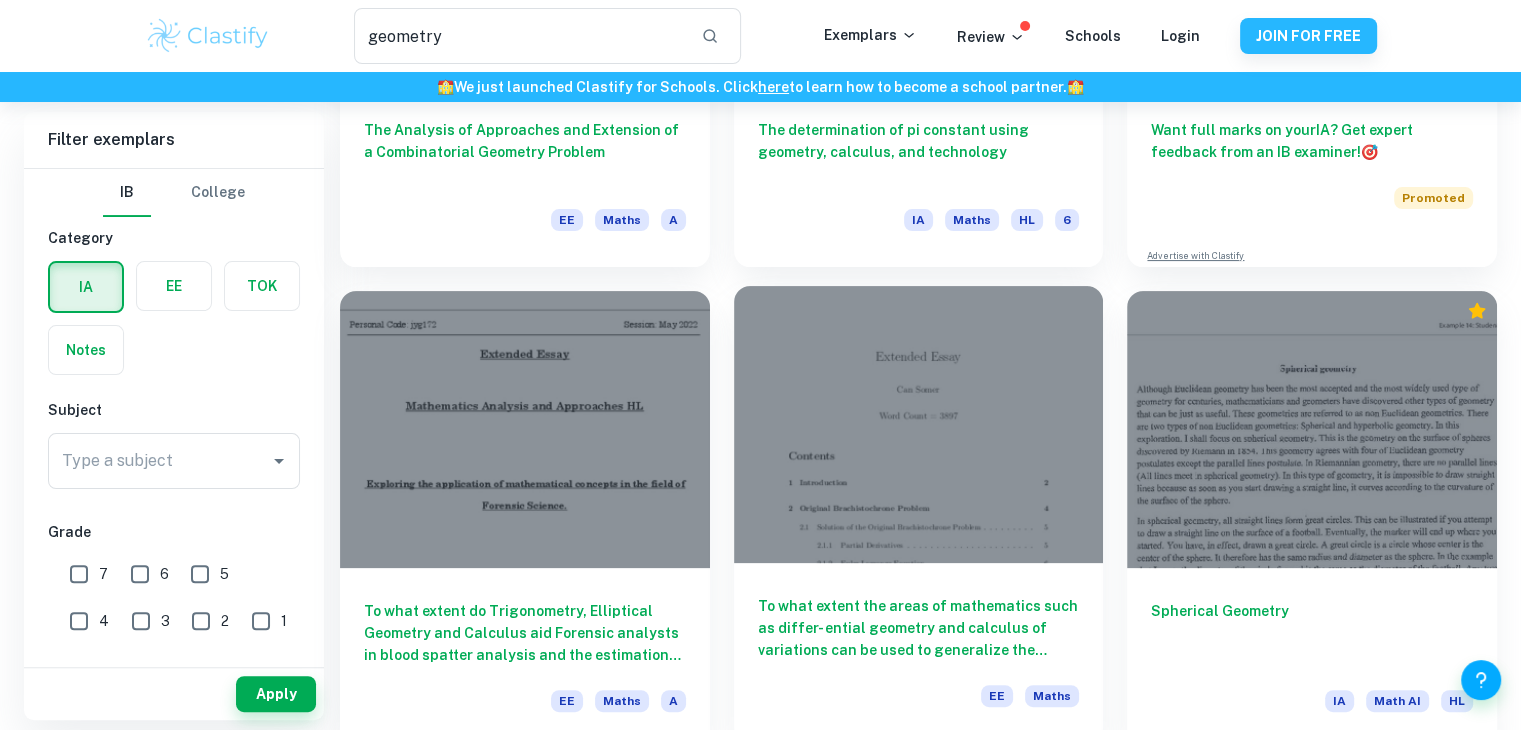 scroll, scrollTop: 530, scrollLeft: 0, axis: vertical 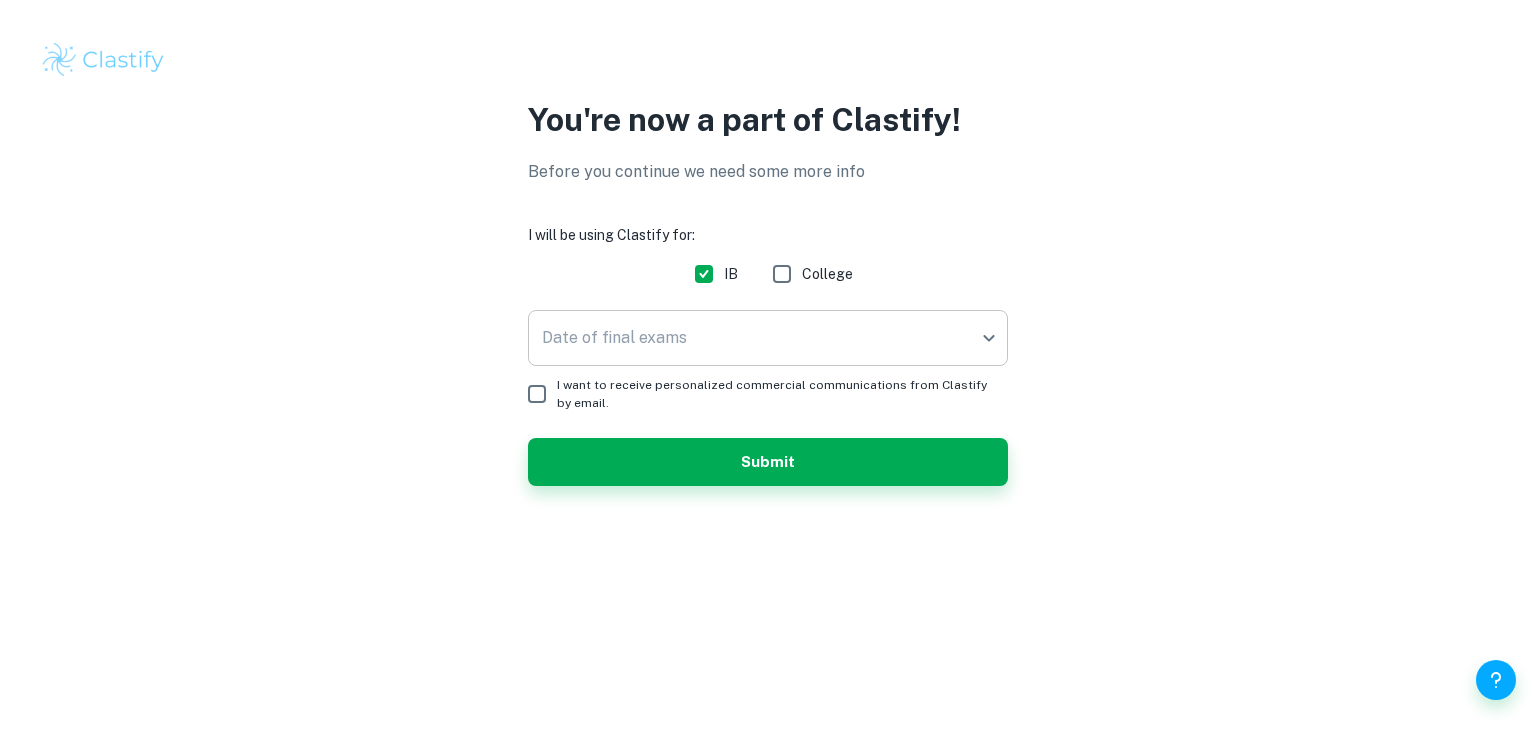 click on "We value your privacy We use cookies to enhance your browsing experience, serve personalised ads or content, and analyse our traffic. By clicking "Accept All", you consent to our use of cookies.   Cookie Policy Customise   Reject All   Accept All   Customise Consent Preferences   We use cookies to help you navigate efficiently and perform certain functions. You will find detailed information about all cookies under each consent category below. The cookies that are categorised as "Necessary" are stored on your browser as they are essential for enabling the basic functionalities of the site. ...  Show more For more information on how Google's third-party cookies operate and handle your data, see:   Google Privacy Policy Necessary Always Active Necessary cookies are required to enable the basic features of this site, such as providing secure log-in or adjusting your consent preferences. These cookies do not store any personally identifiable data. Functional Analytics Performance Advertisement Uncategorised" at bounding box center [768, 365] 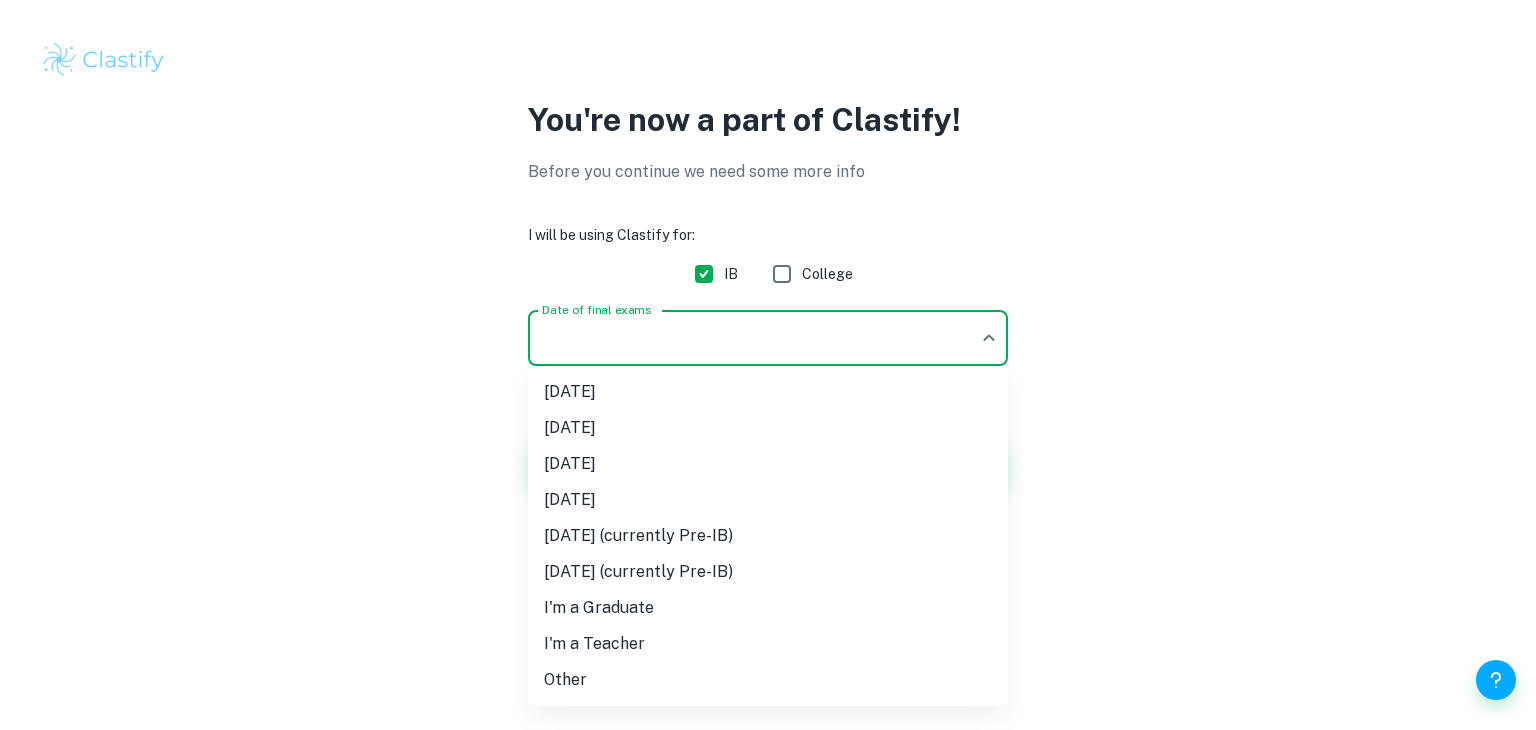 click at bounding box center (768, 365) 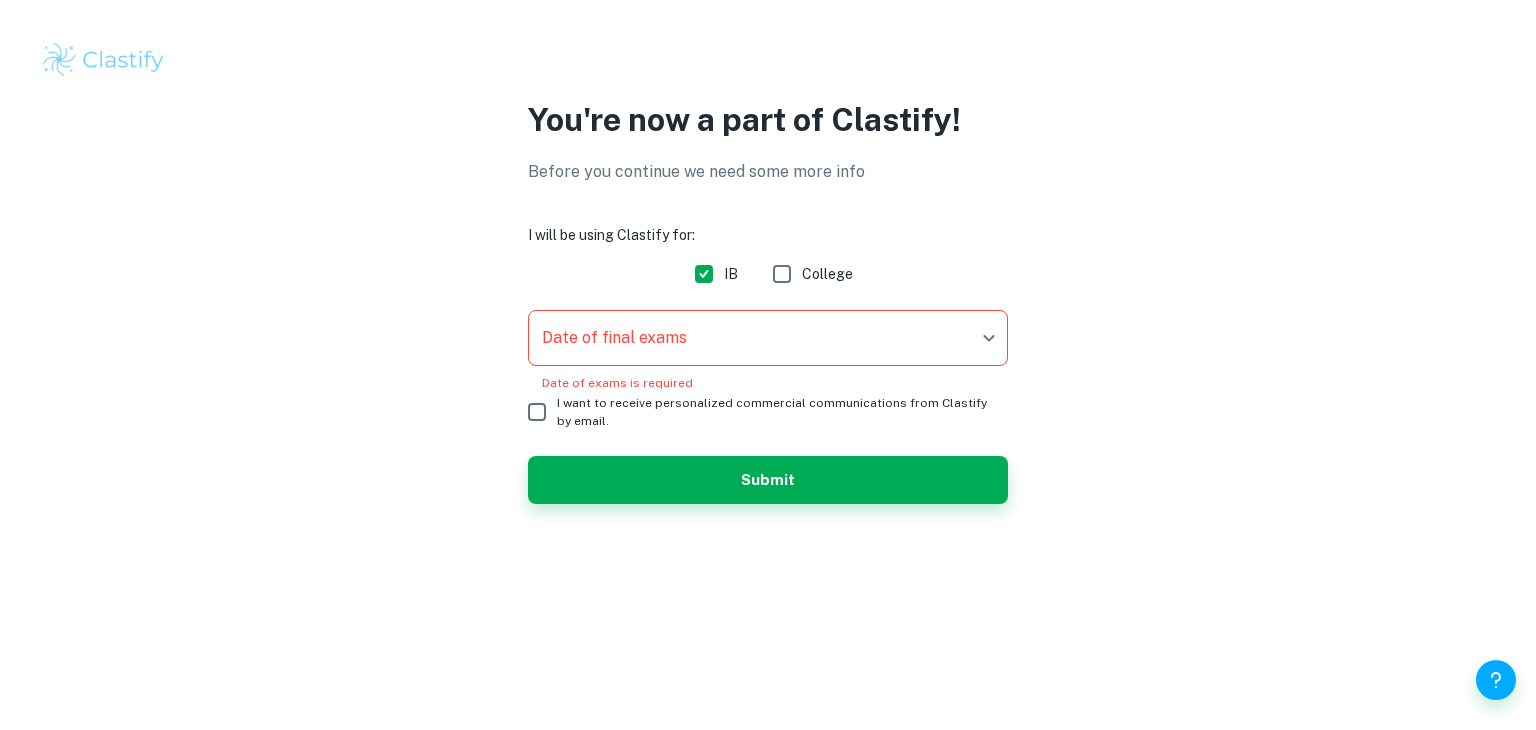 click on "Date of final exams ​ Date of final exams Date of exams is required" at bounding box center [768, 351] 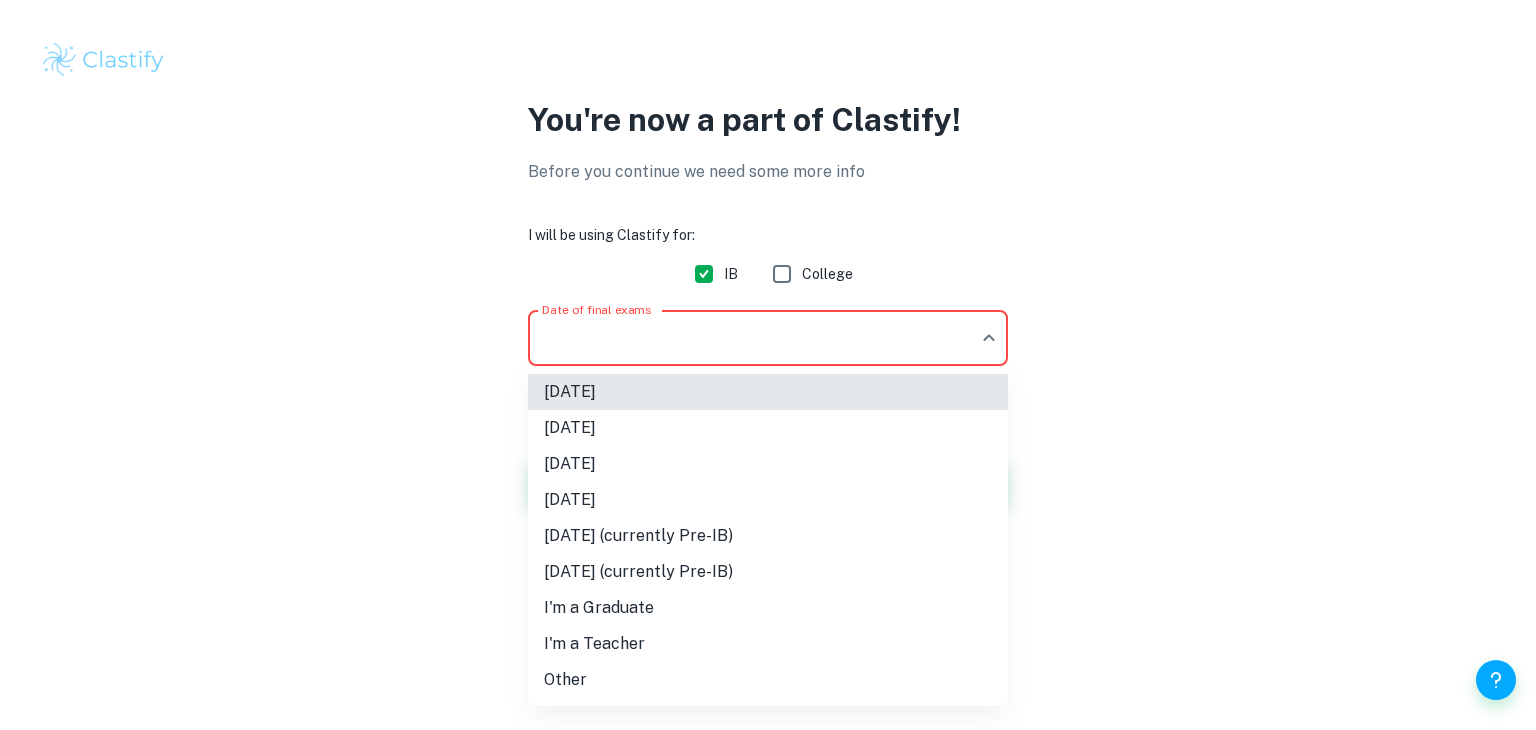 click on "November 2026" at bounding box center (768, 500) 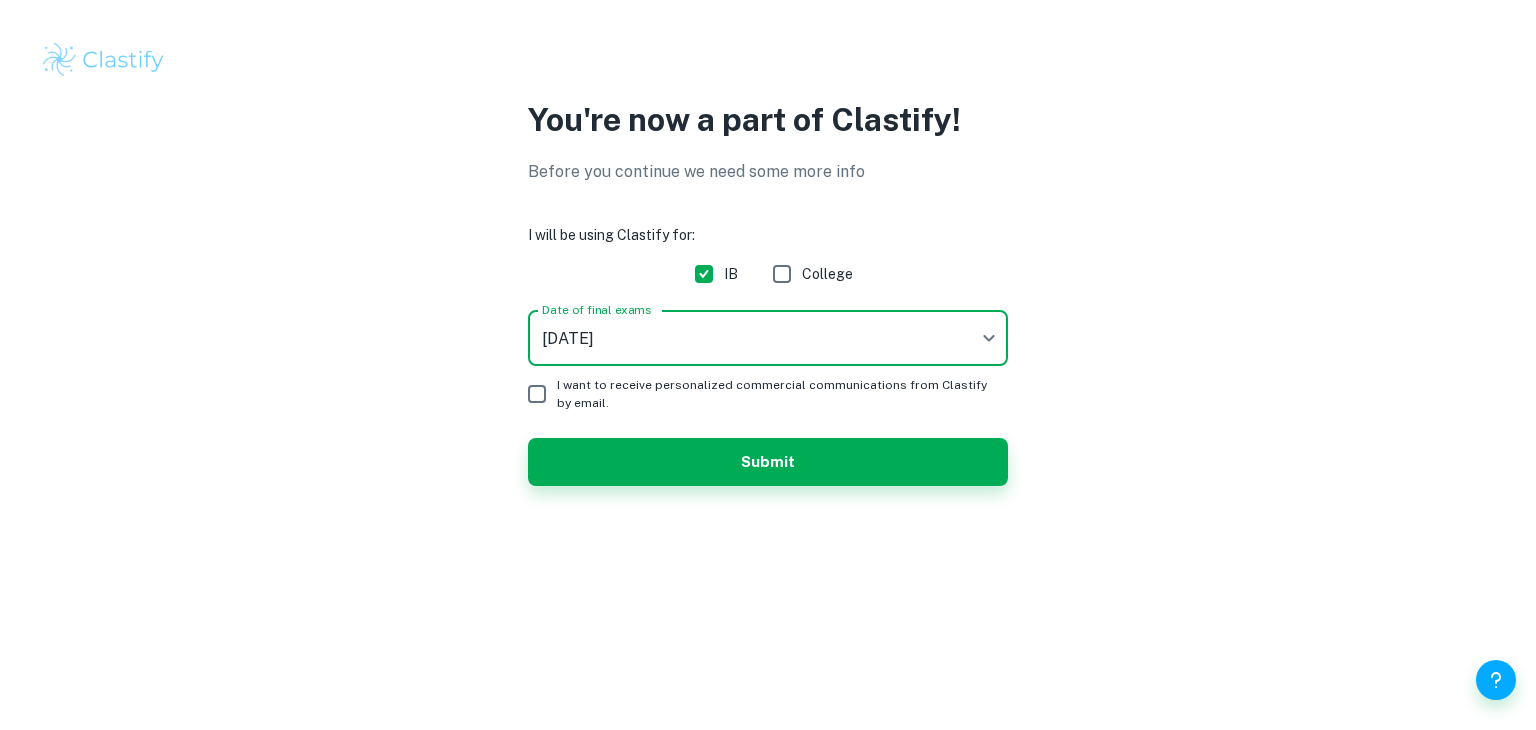 click on "I want to receive personalized commercial communications from Clastify by email." at bounding box center [537, 394] 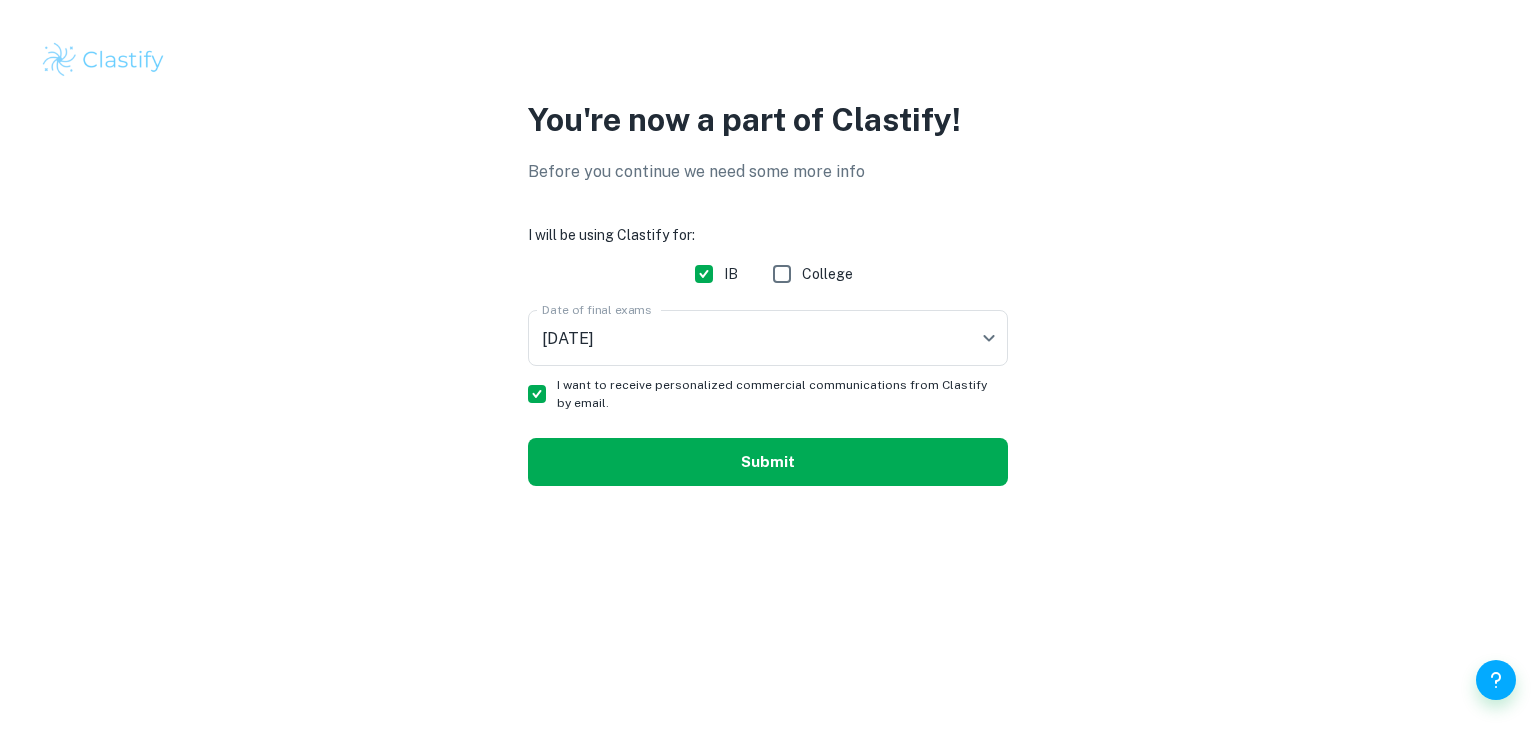 click on "Submit" at bounding box center (768, 462) 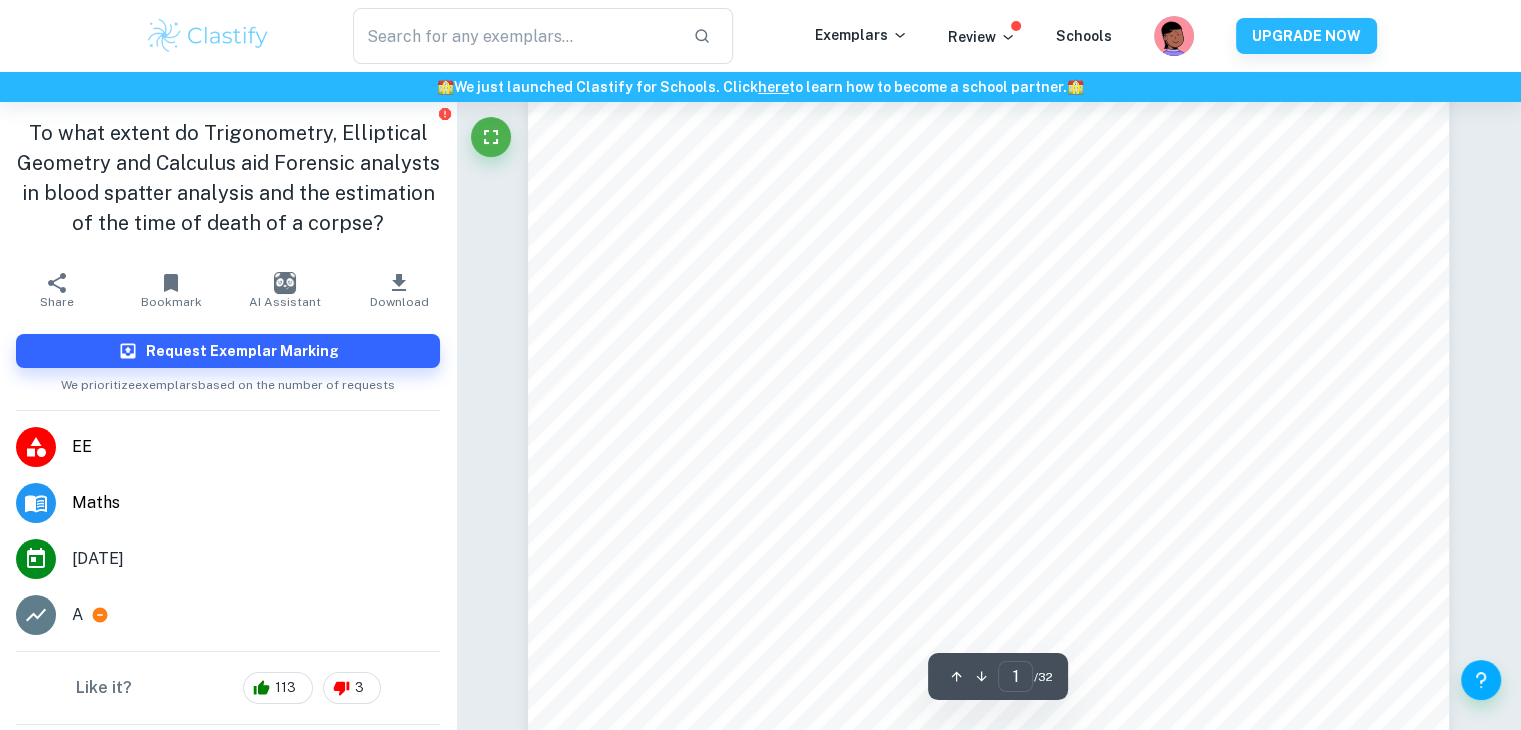 scroll, scrollTop: 323, scrollLeft: 0, axis: vertical 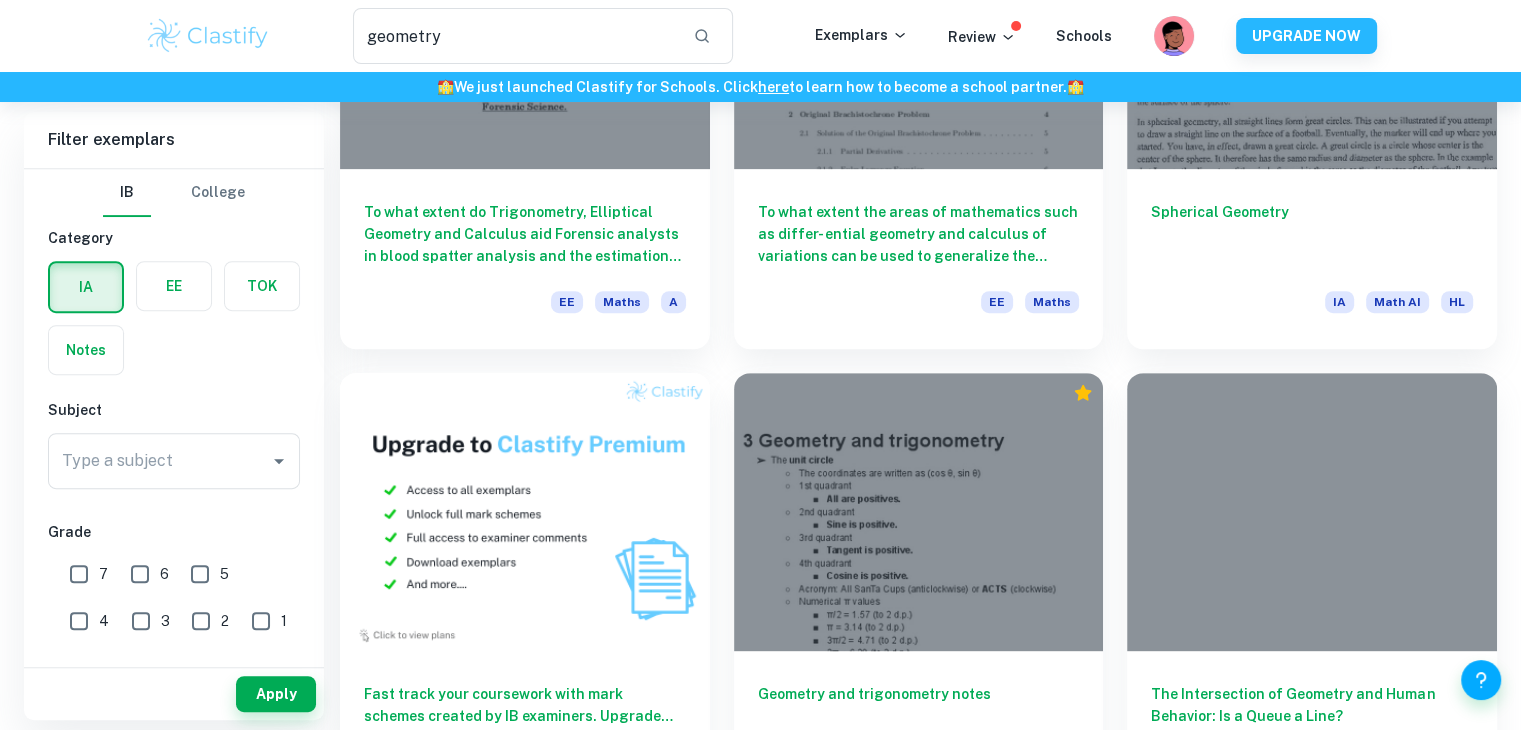 click 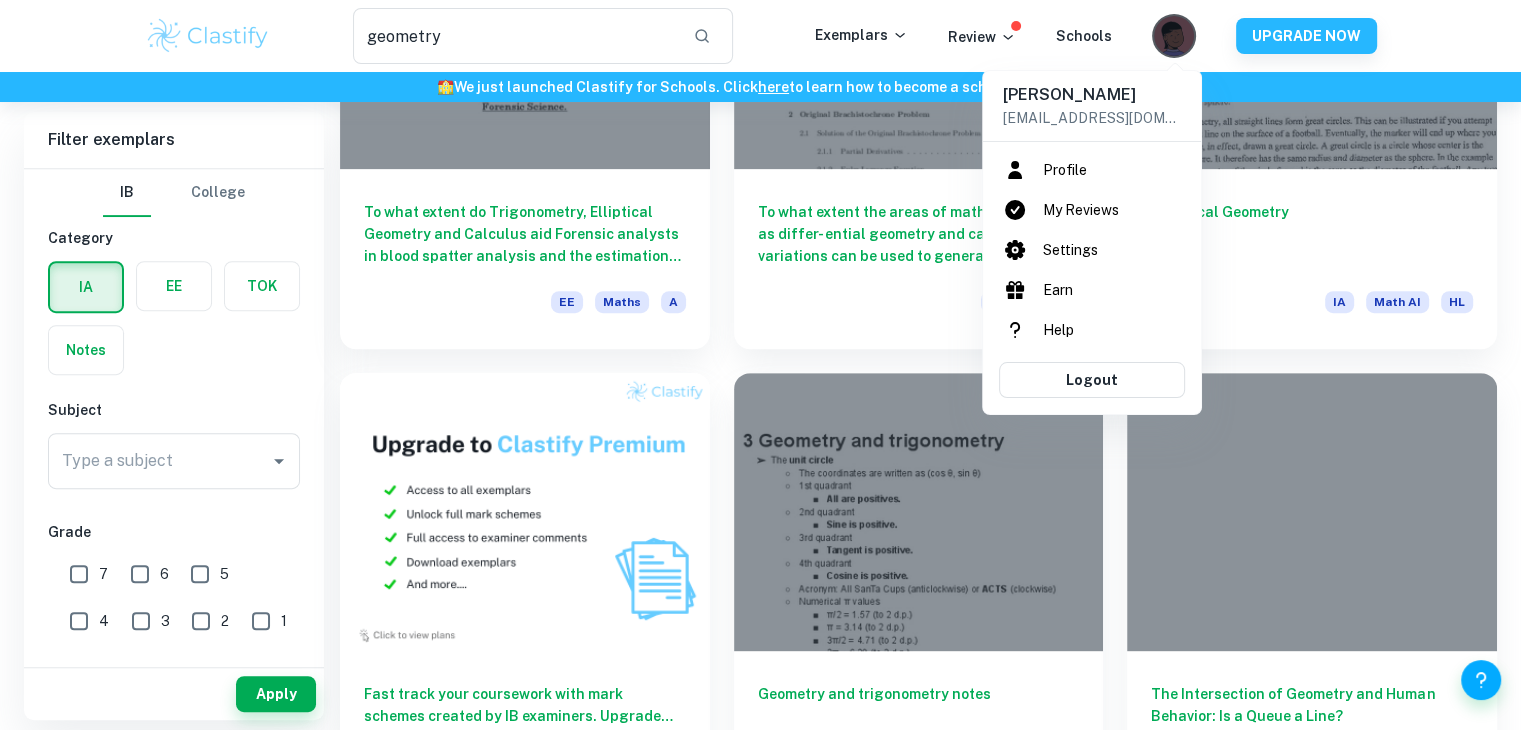 click at bounding box center [760, 365] 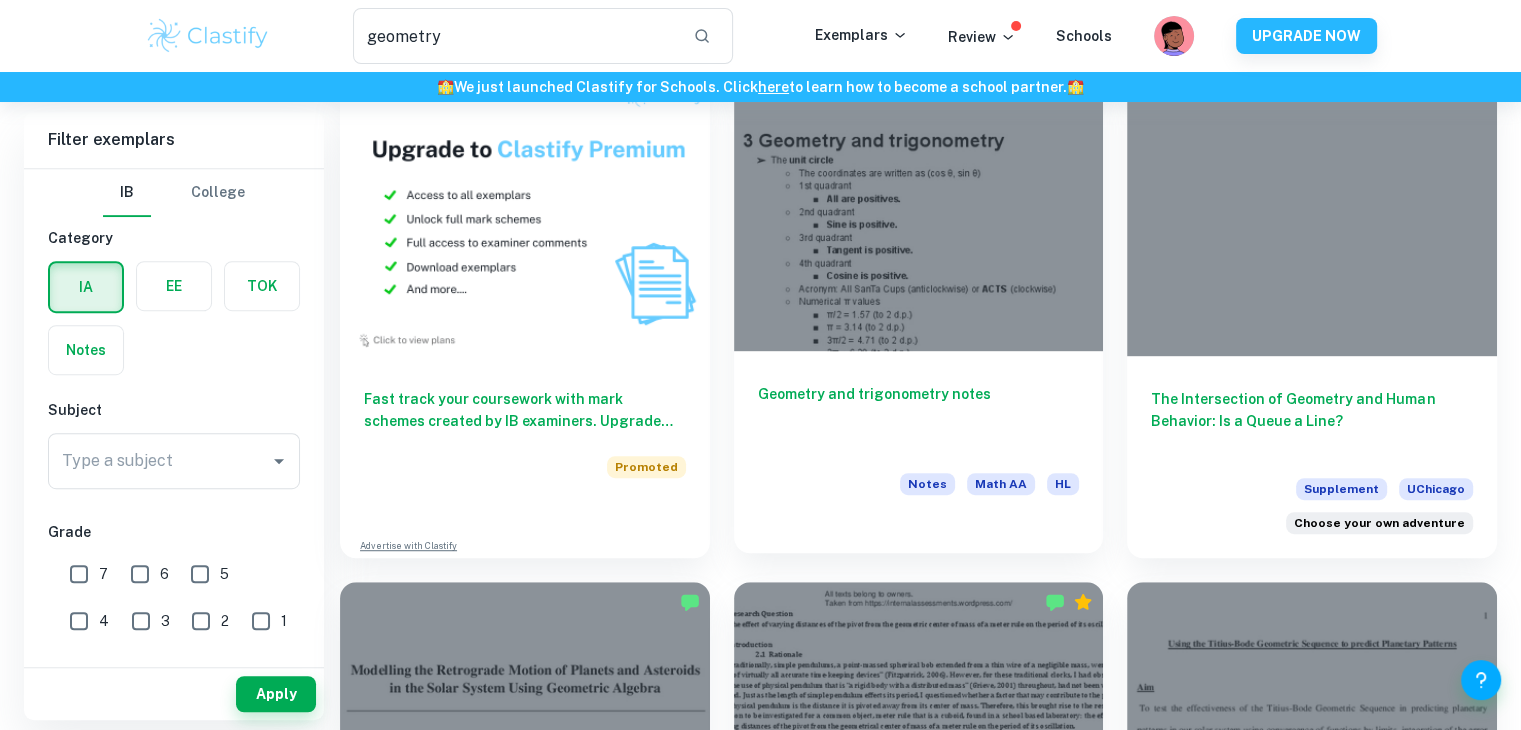scroll, scrollTop: 1104, scrollLeft: 0, axis: vertical 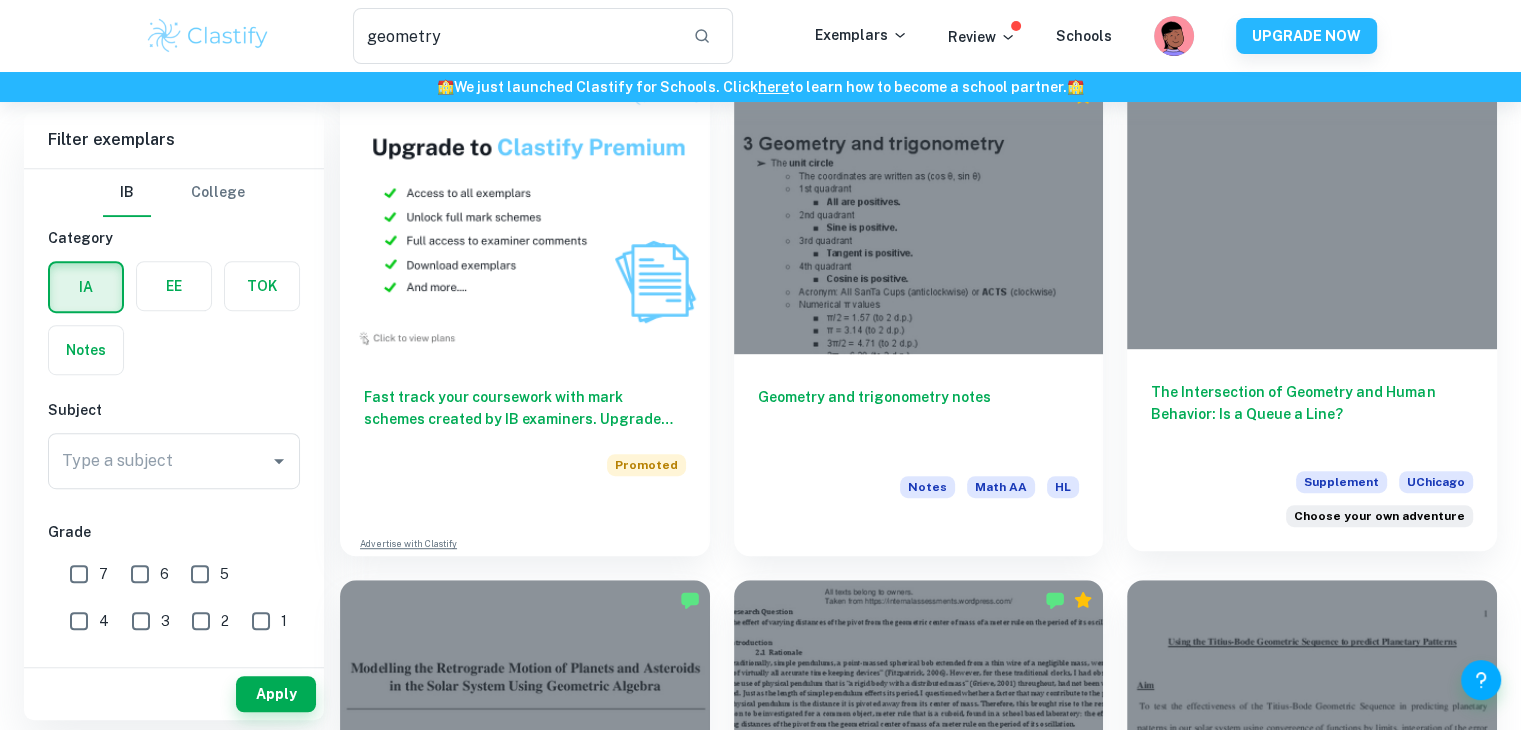 click at bounding box center (1312, 209) 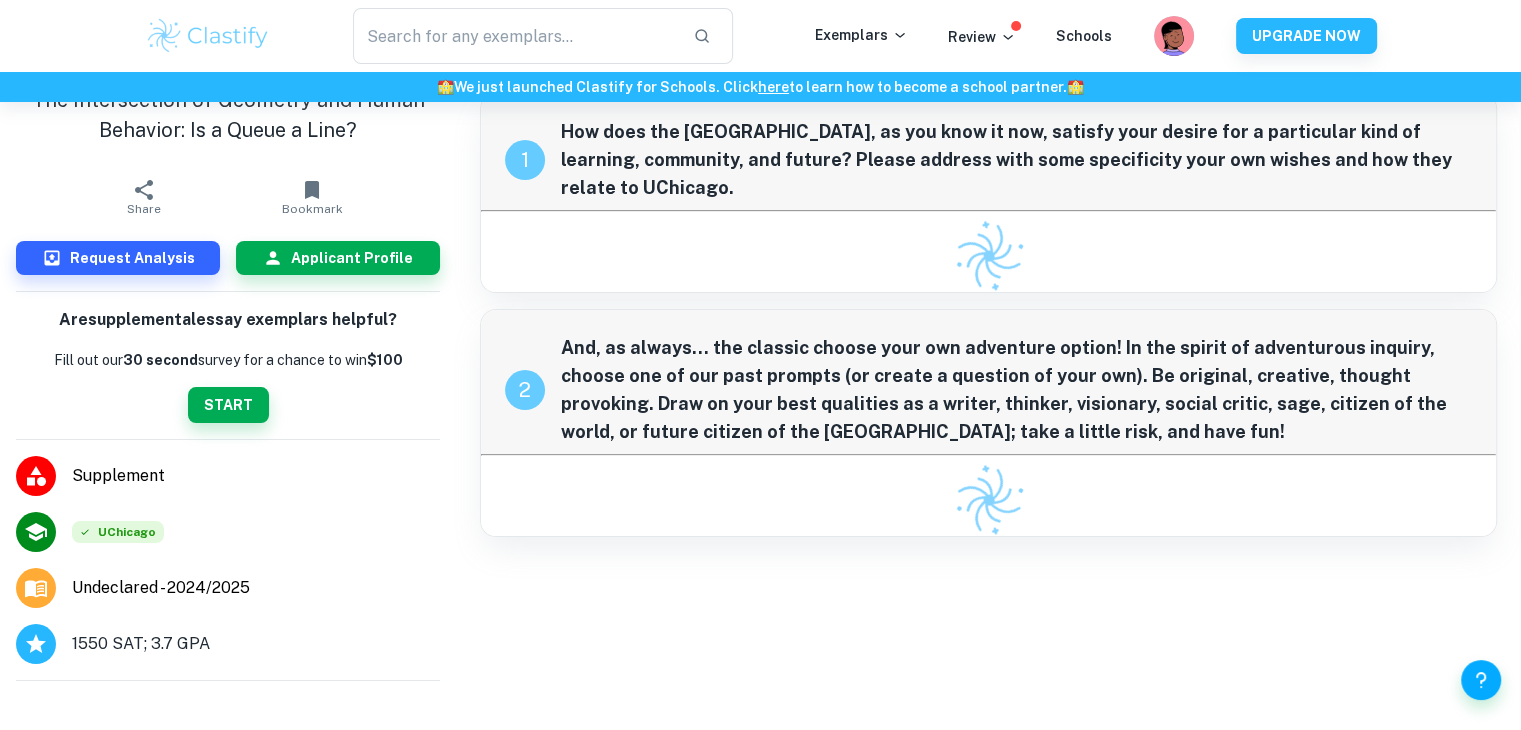 scroll, scrollTop: 40, scrollLeft: 0, axis: vertical 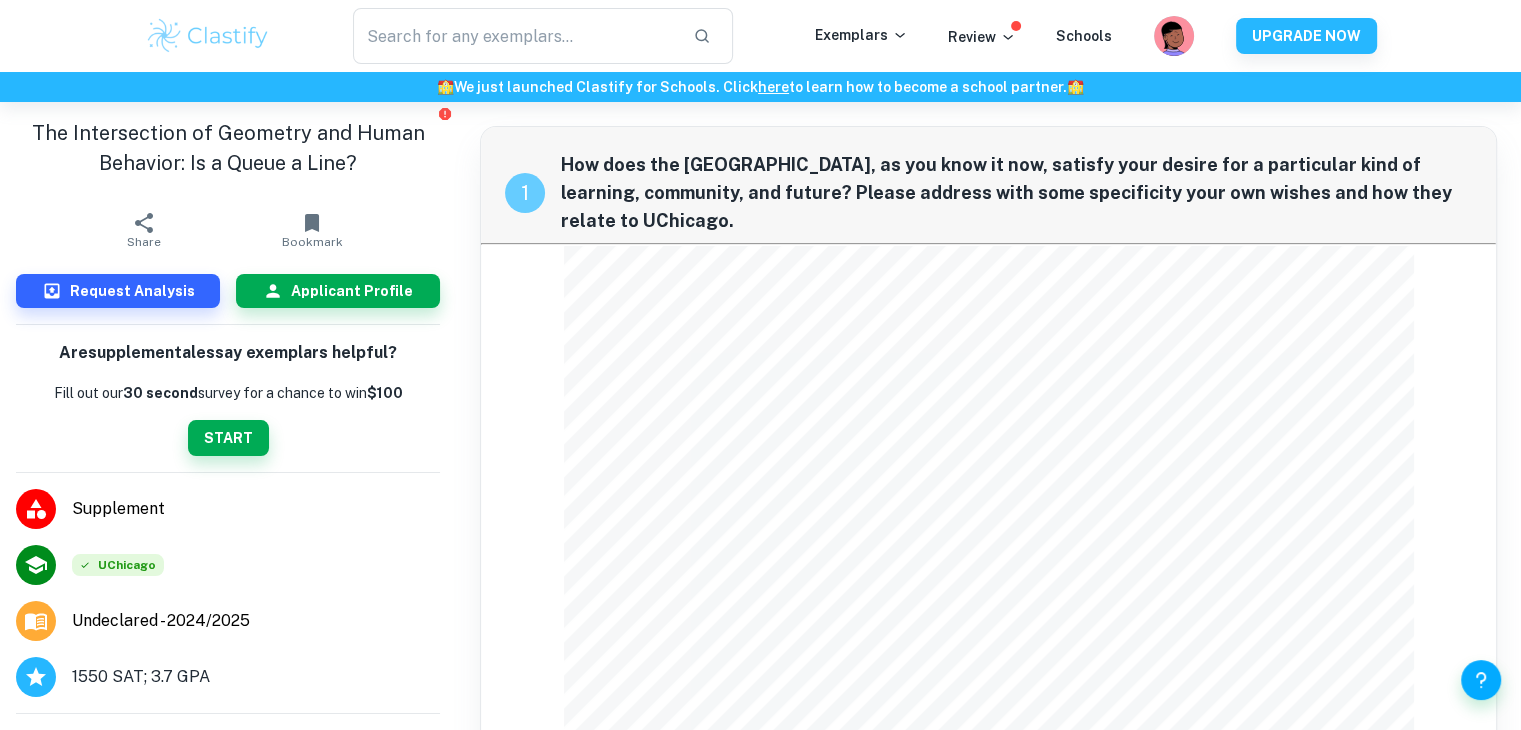 type on "geometry" 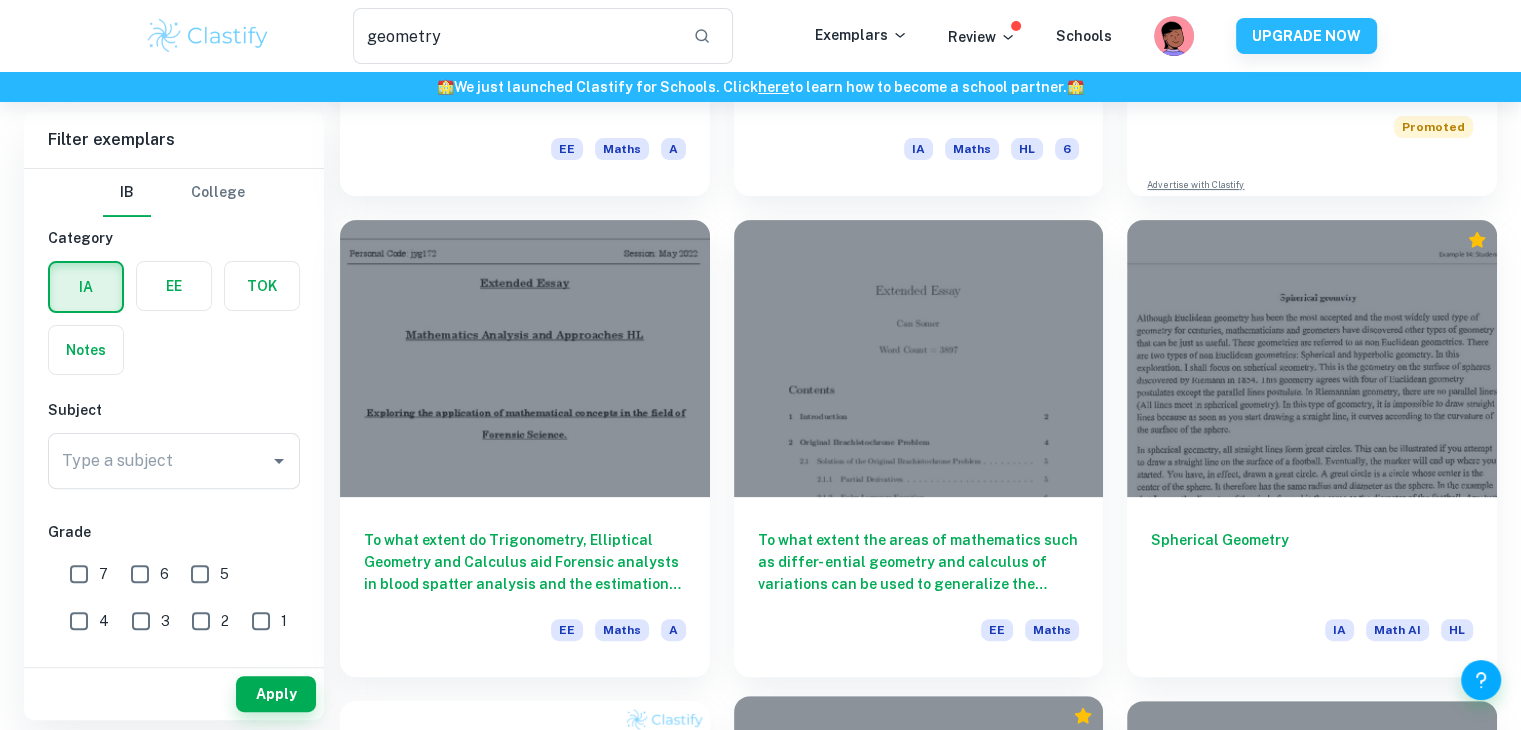 scroll, scrollTop: 0, scrollLeft: 0, axis: both 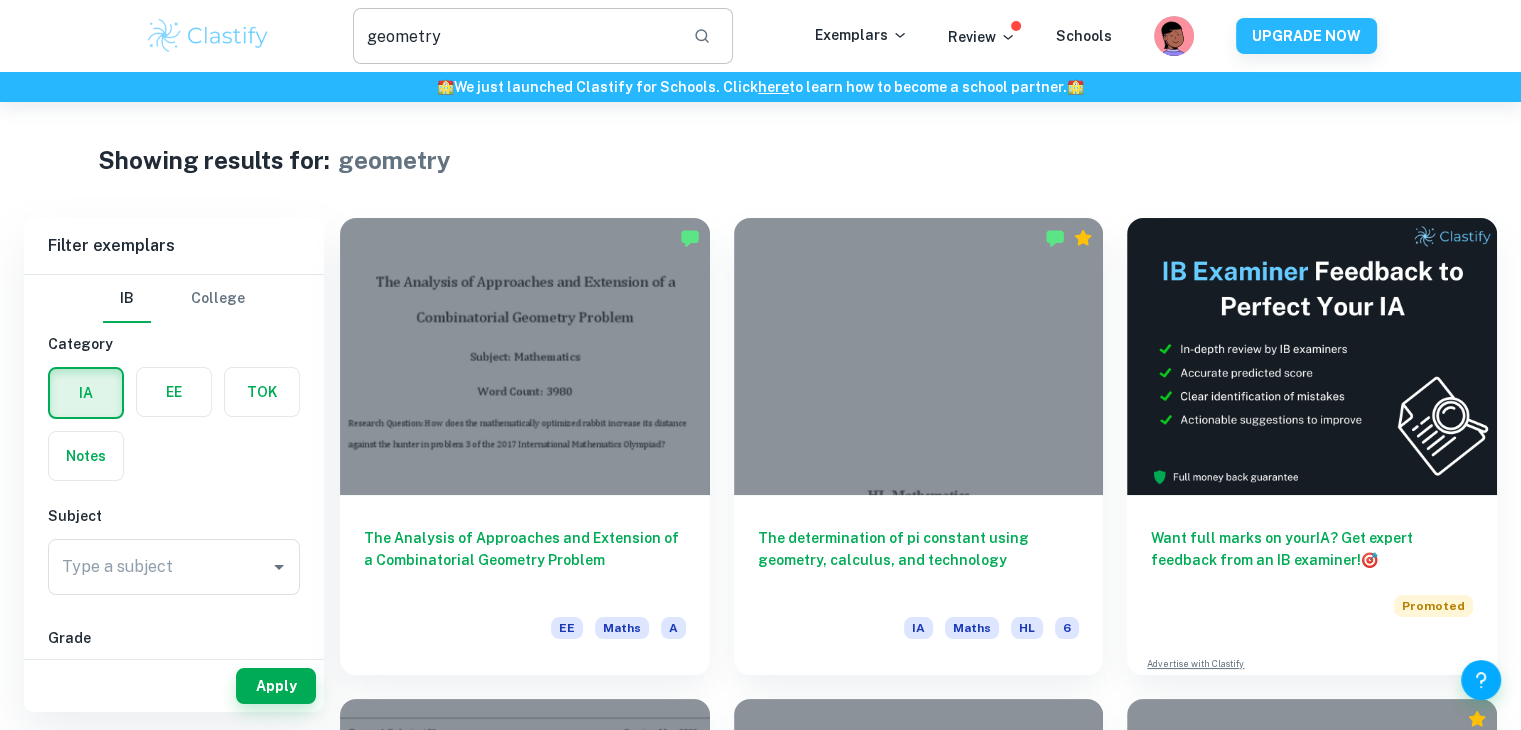click on "geometry" at bounding box center [515, 36] 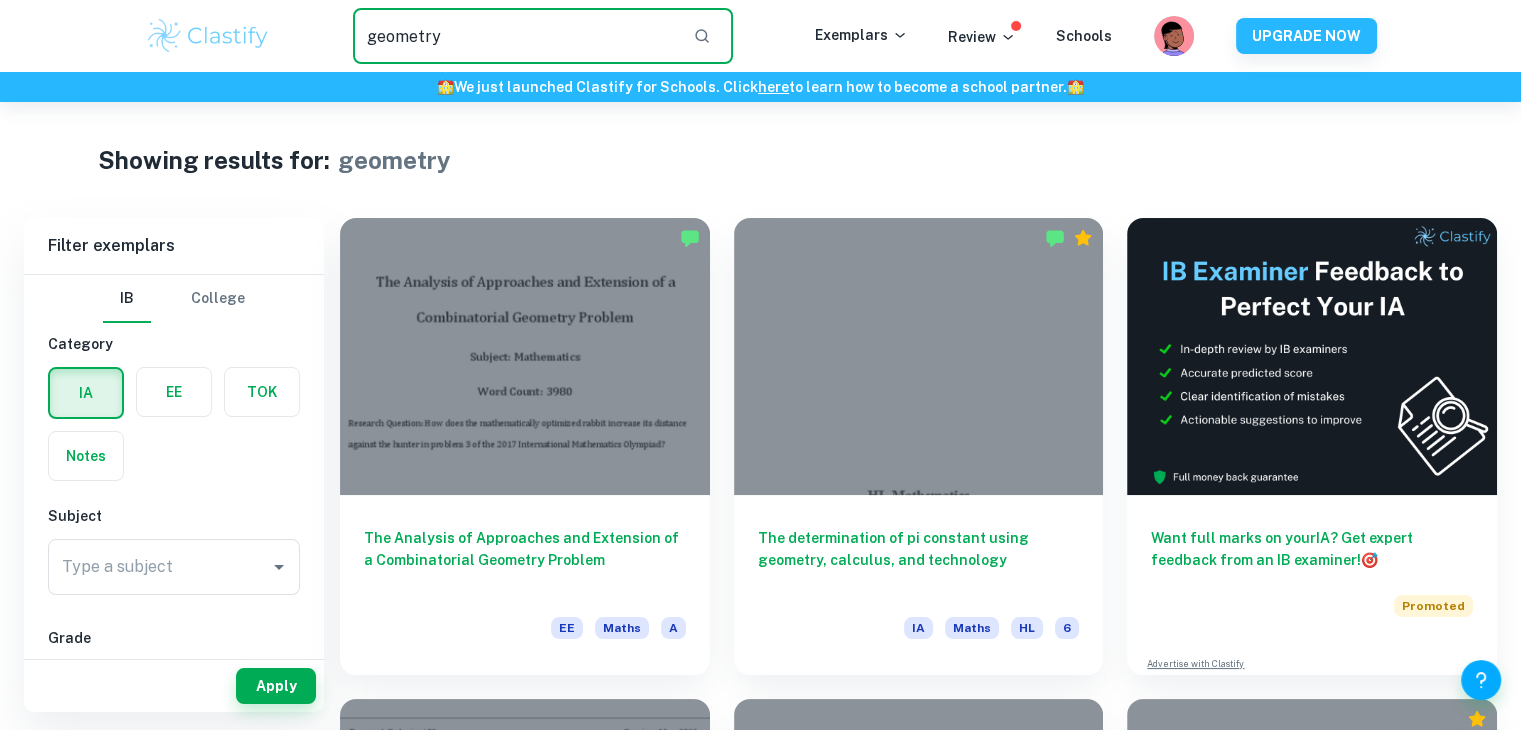drag, startPoint x: 496, startPoint y: 57, endPoint x: 368, endPoint y: 27, distance: 131.46863 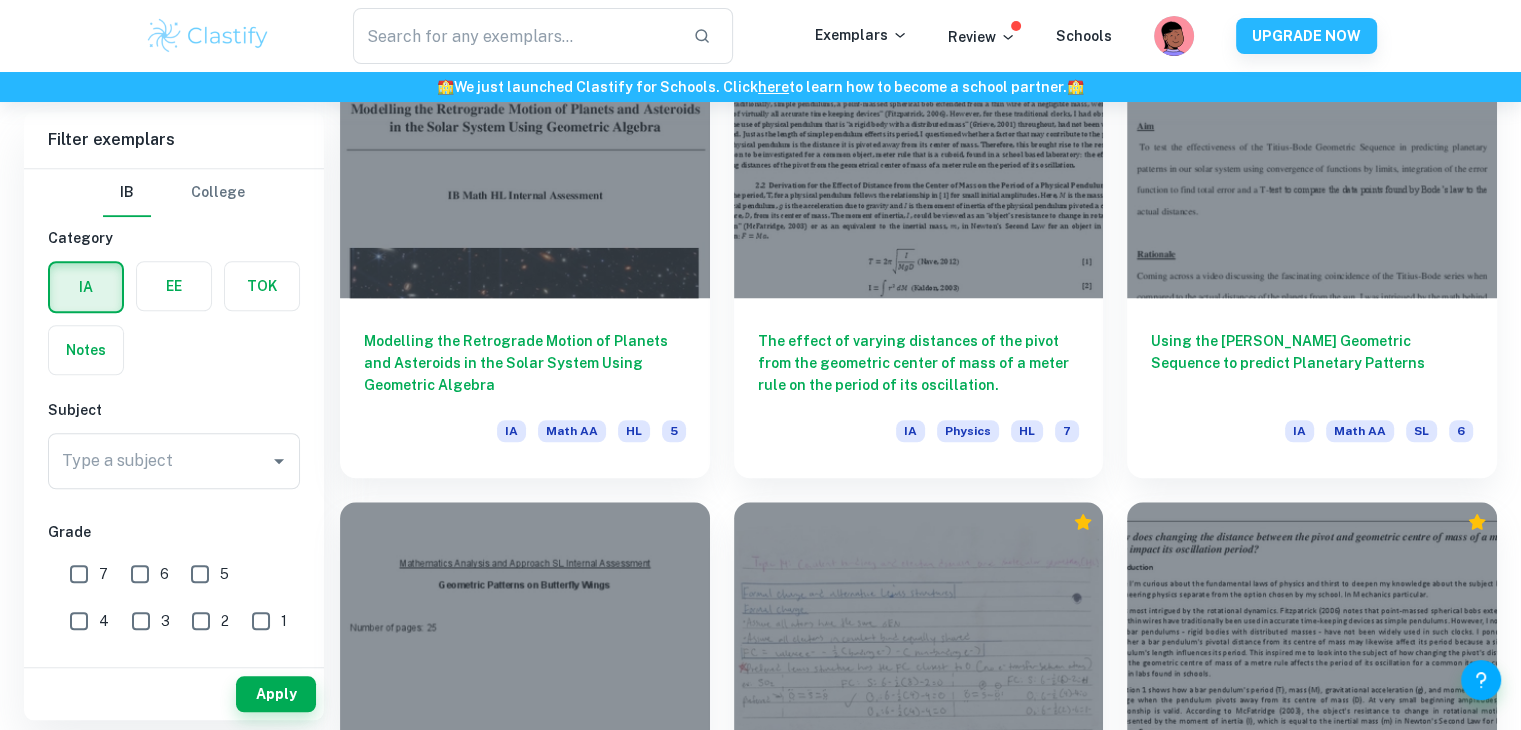 scroll, scrollTop: 1662, scrollLeft: 0, axis: vertical 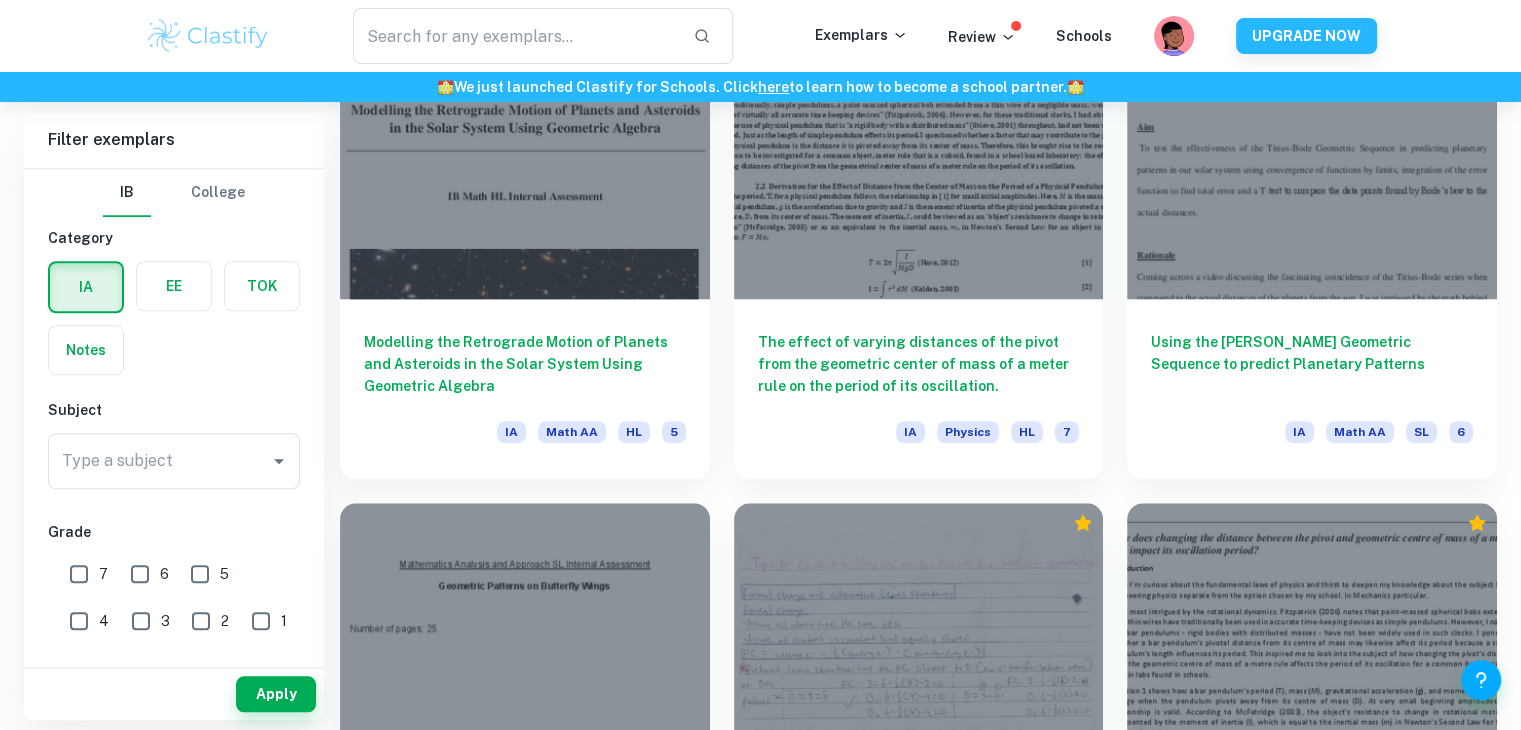 click at bounding box center [86, 287] 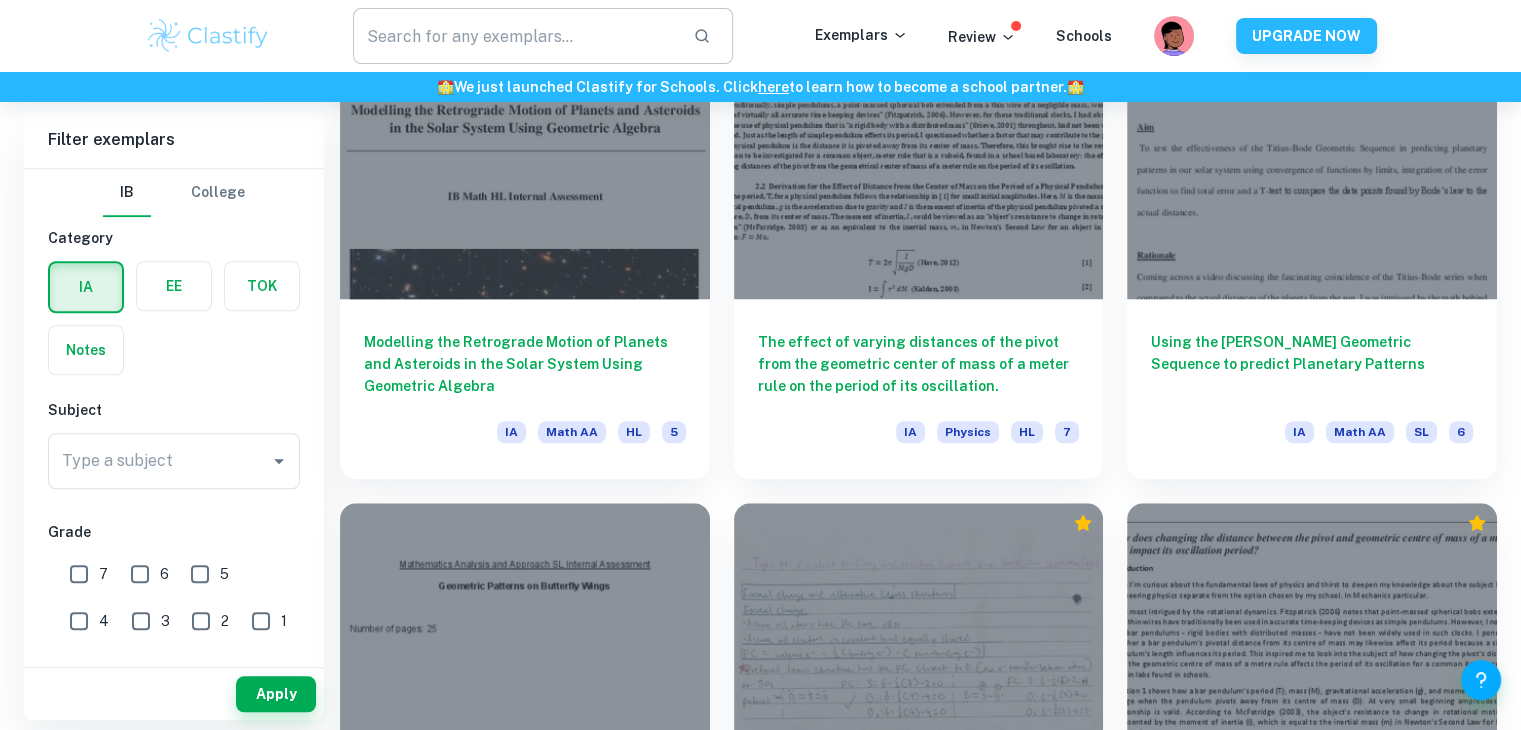 click at bounding box center [515, 36] 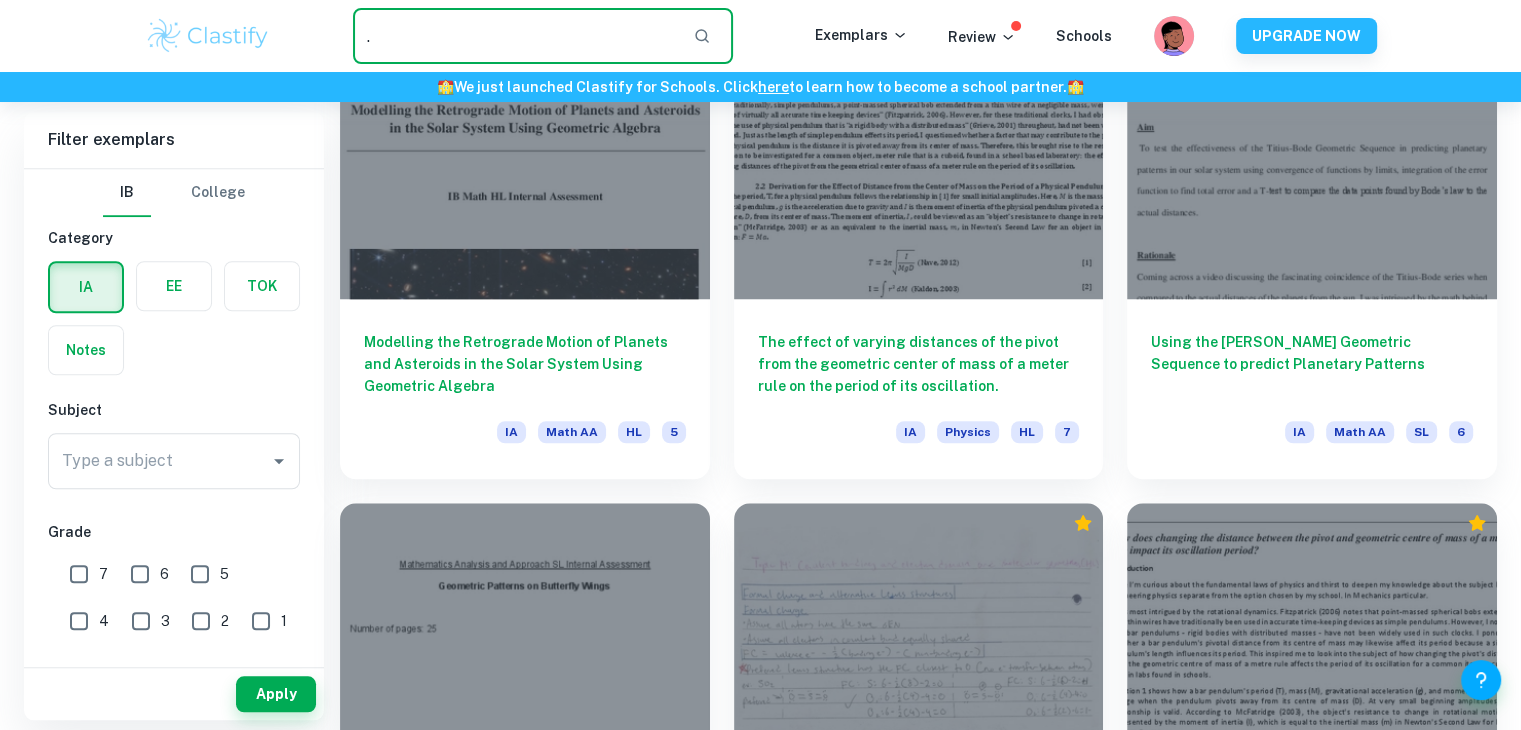 type on "." 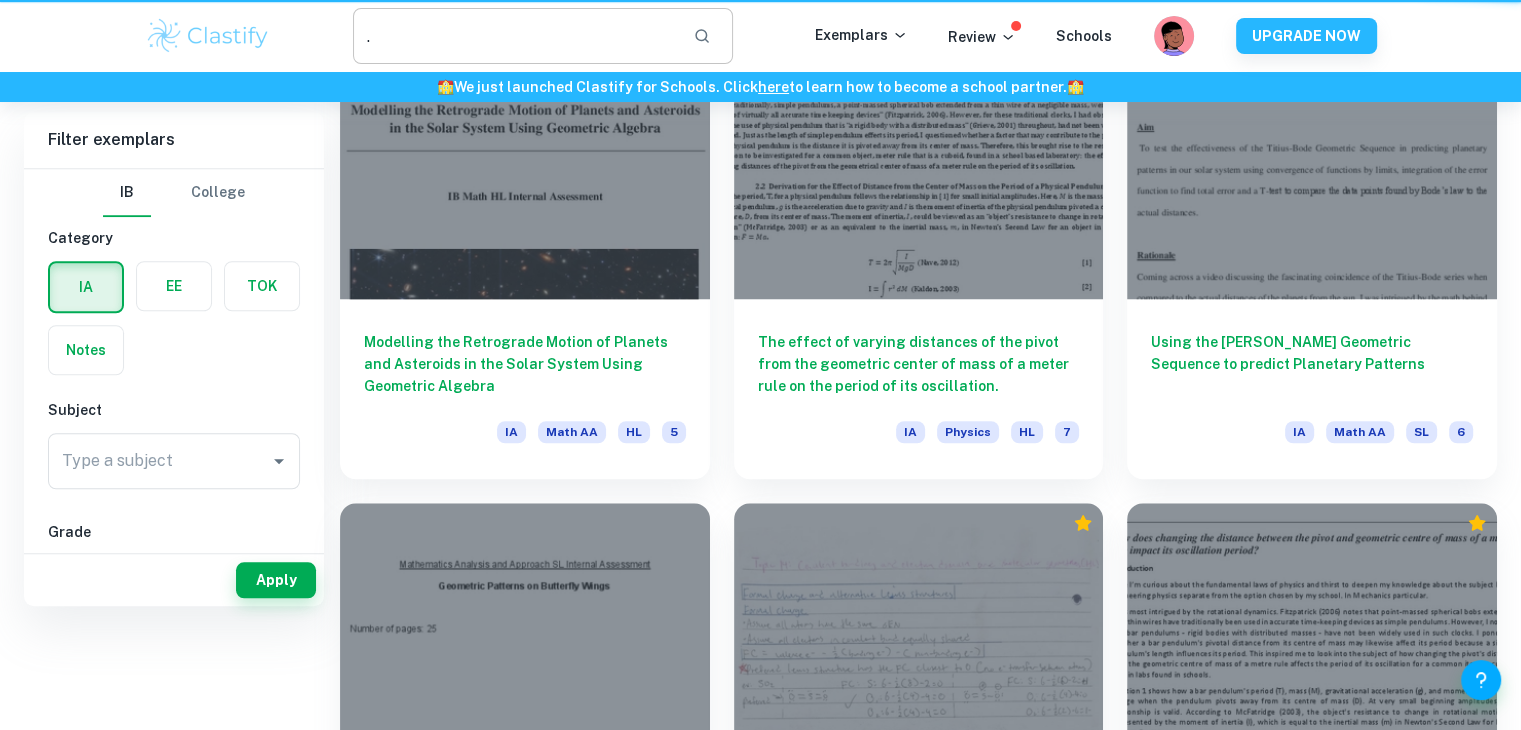 scroll, scrollTop: 0, scrollLeft: 0, axis: both 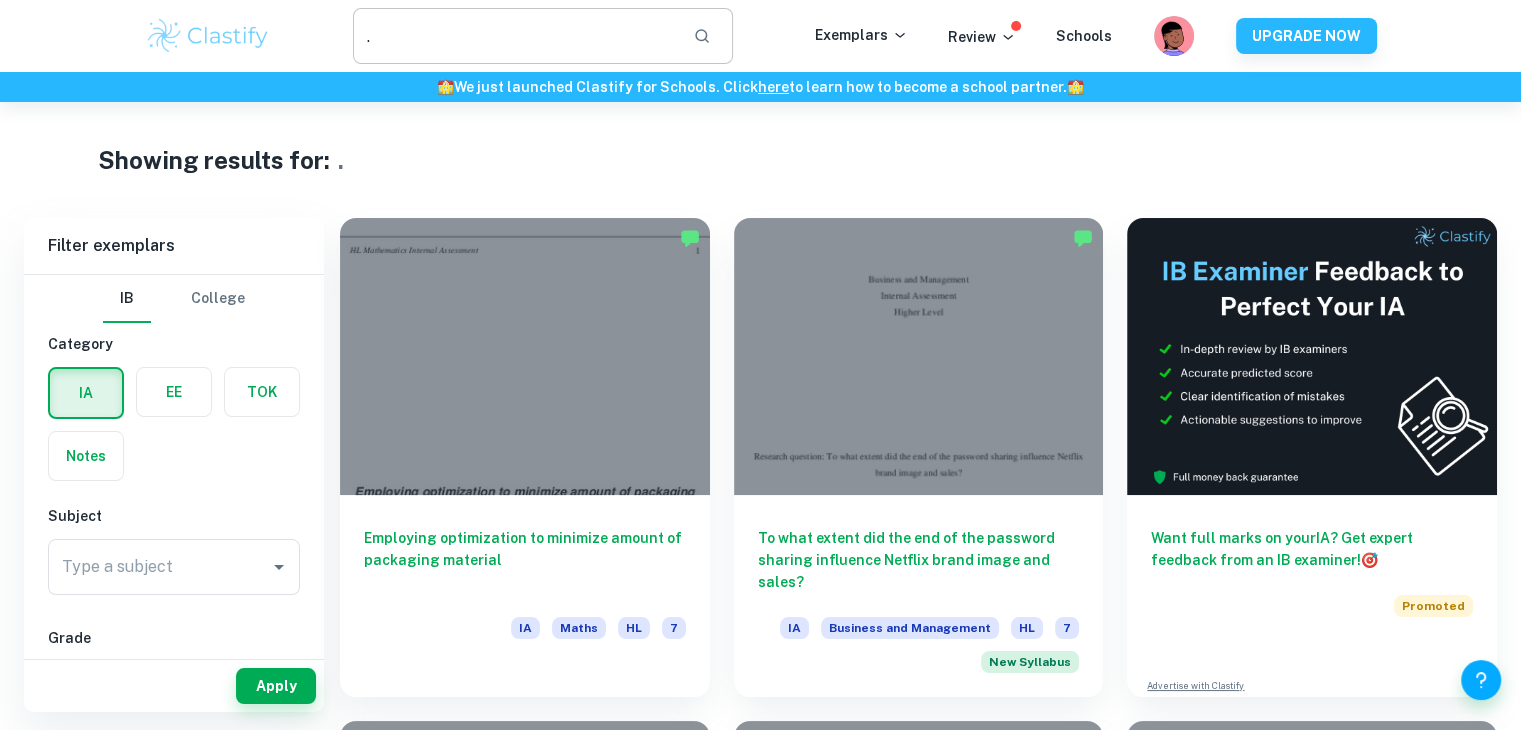 click on "." at bounding box center (515, 36) 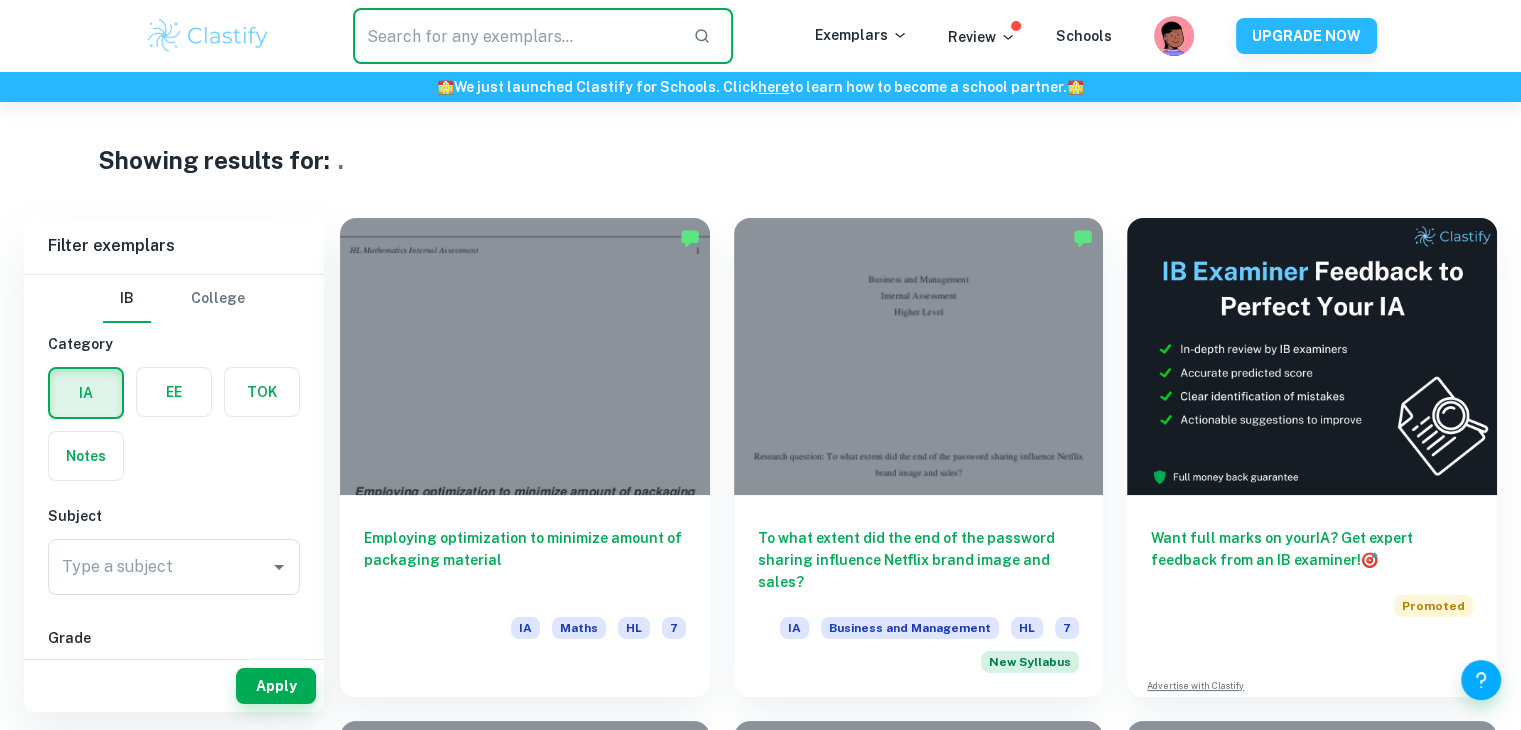 paste on "functions" 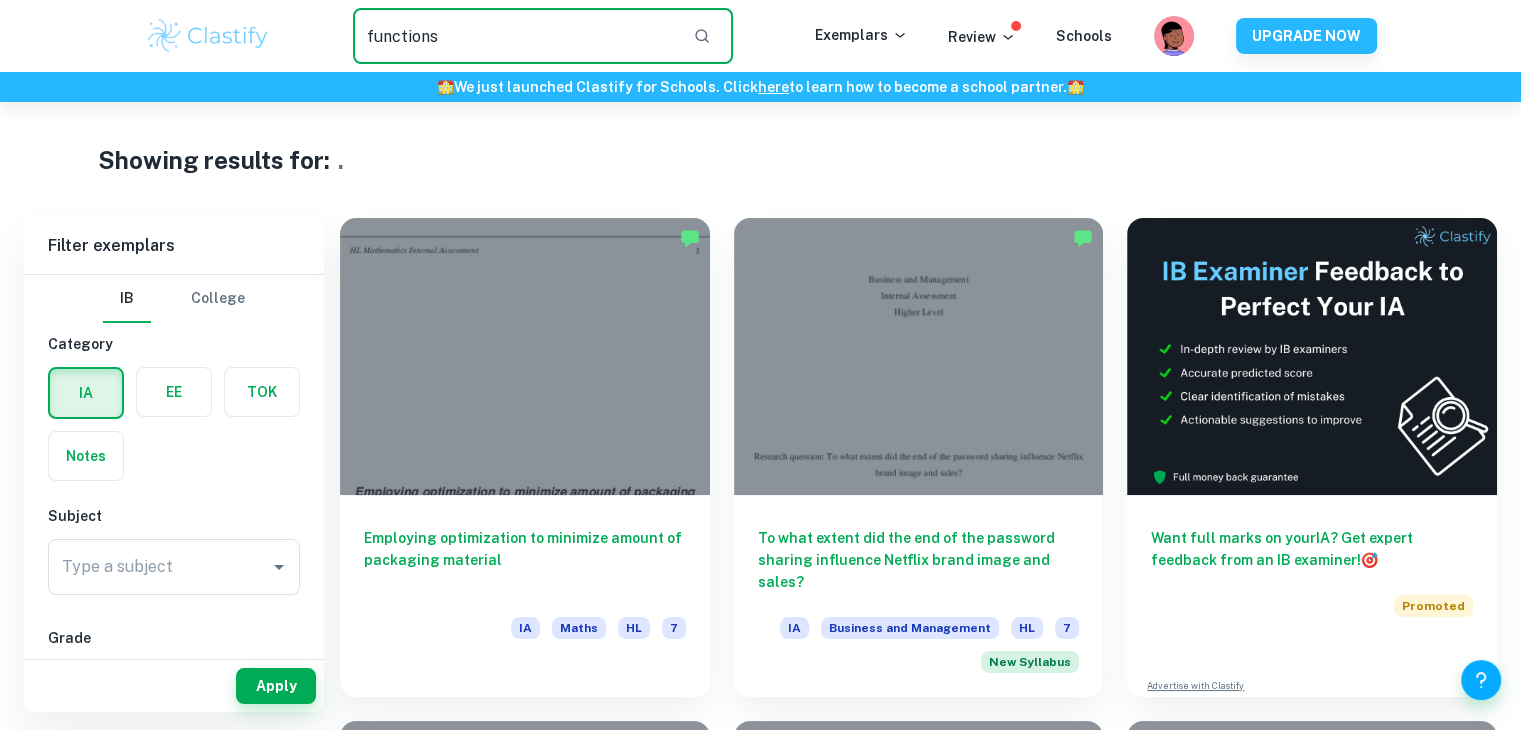 type on "functions" 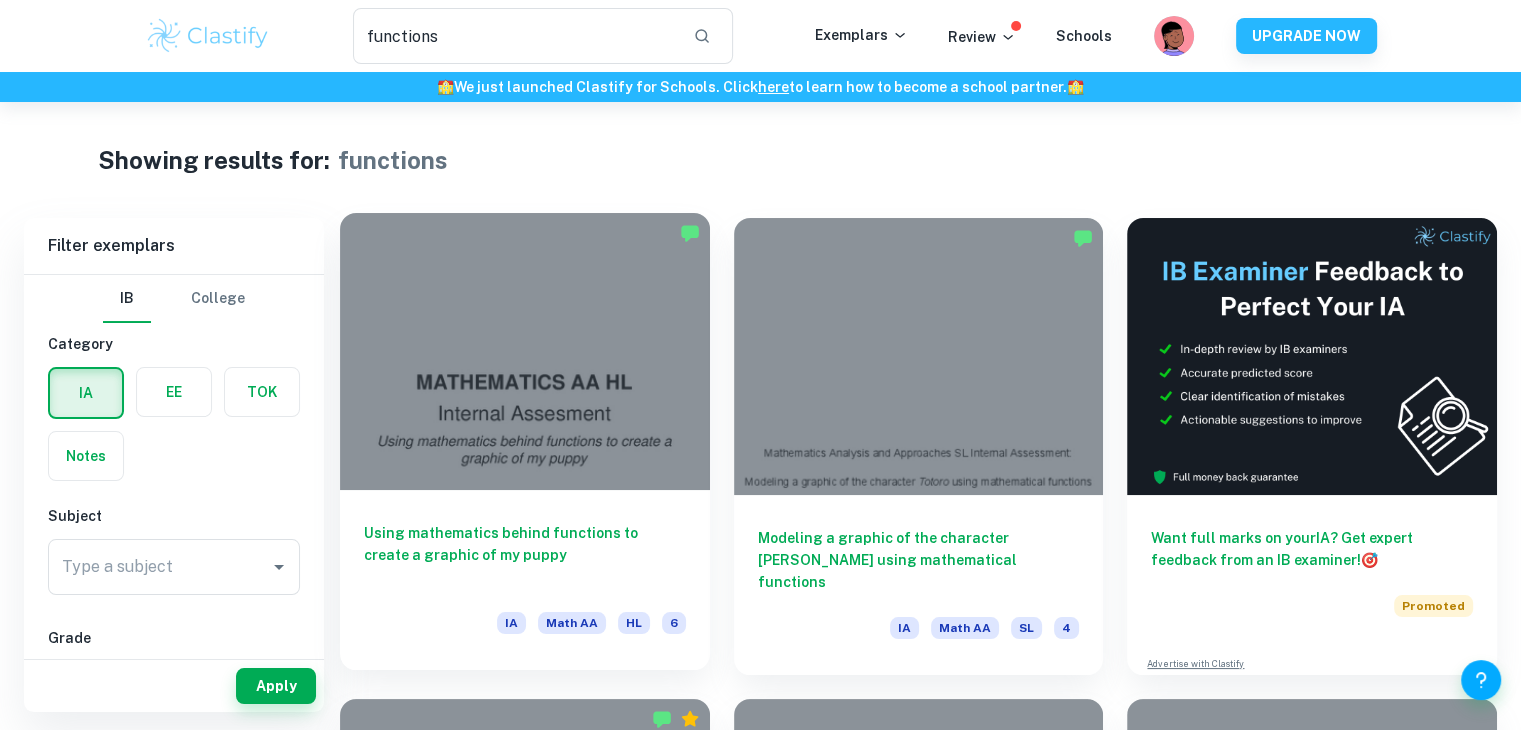 click at bounding box center [525, 351] 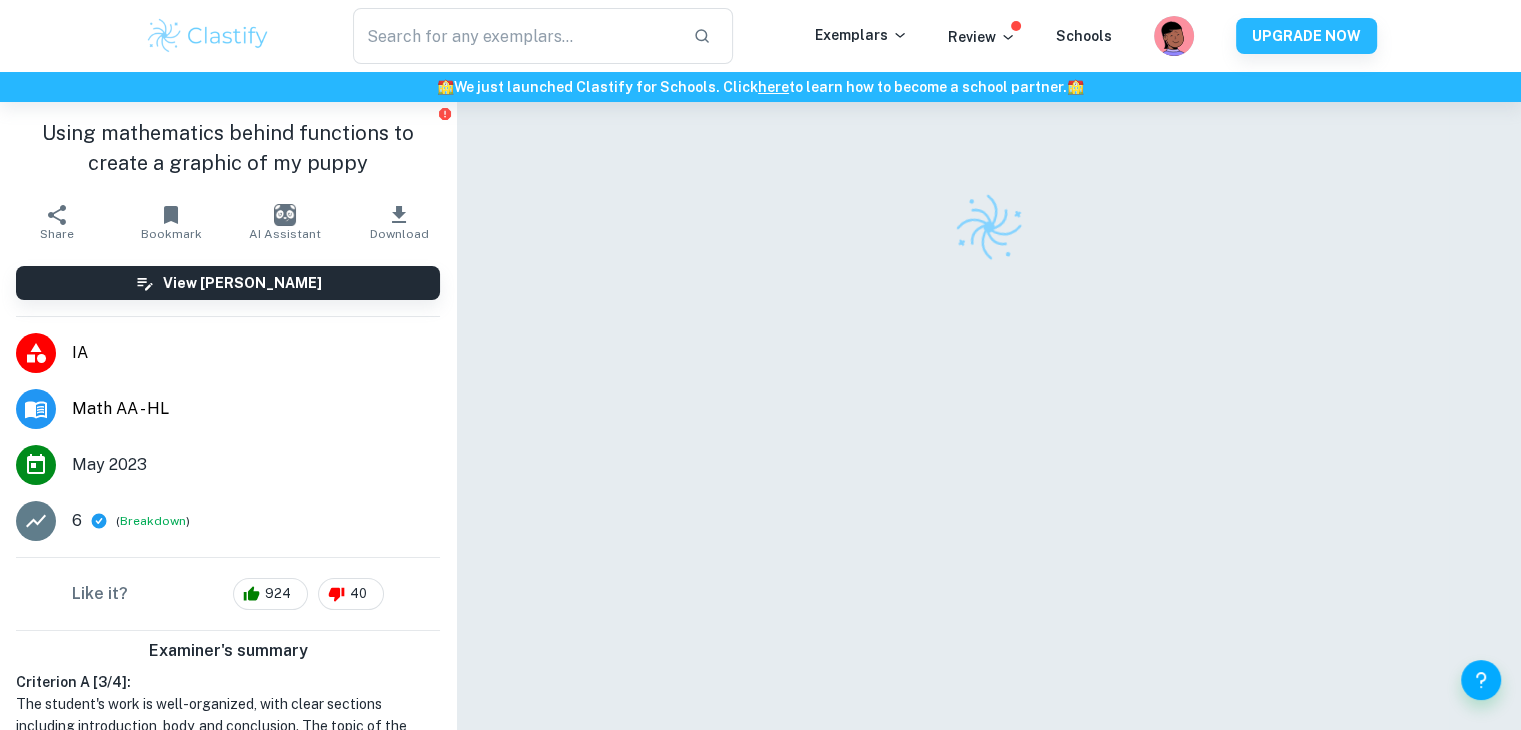 type on "functions" 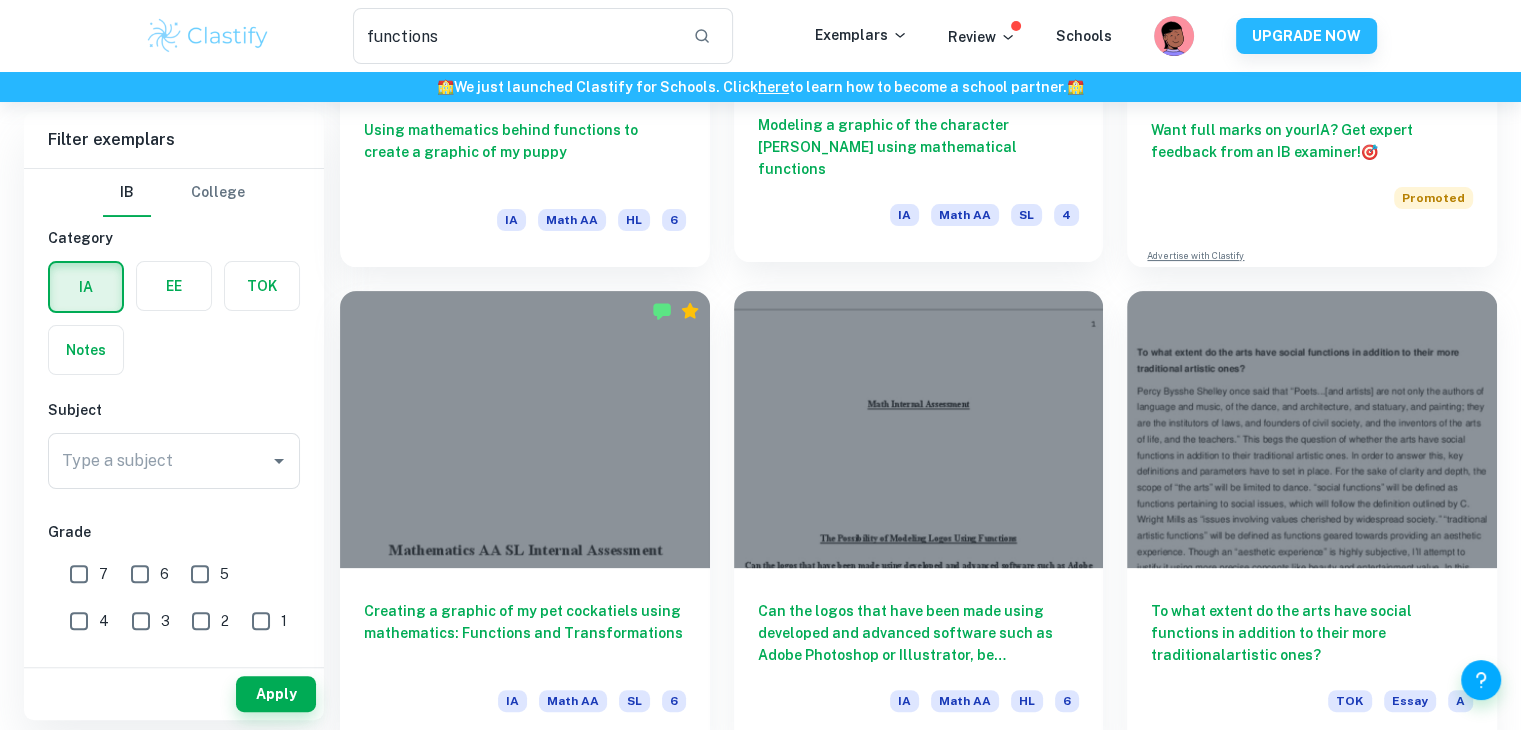 scroll, scrollTop: 410, scrollLeft: 0, axis: vertical 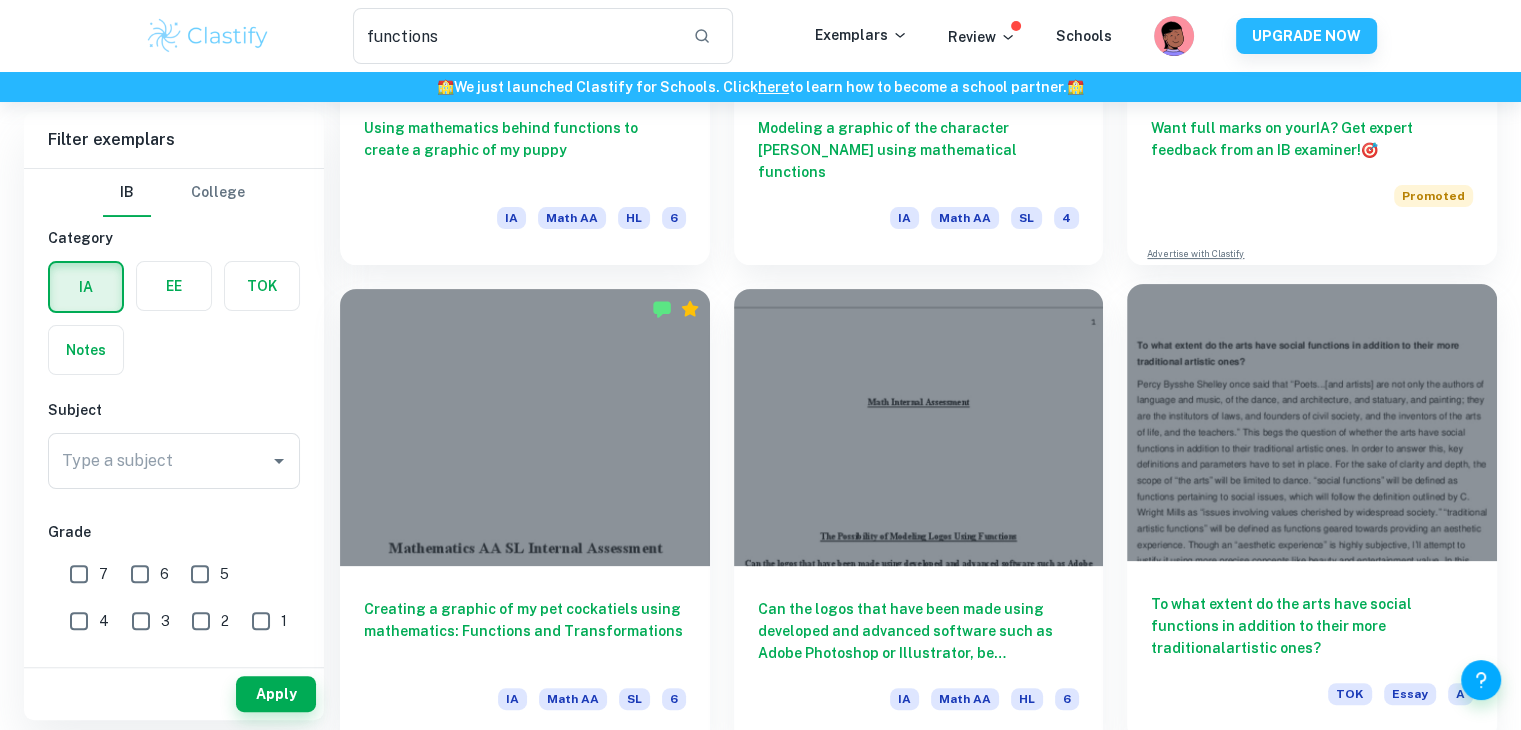 click at bounding box center [1312, 422] 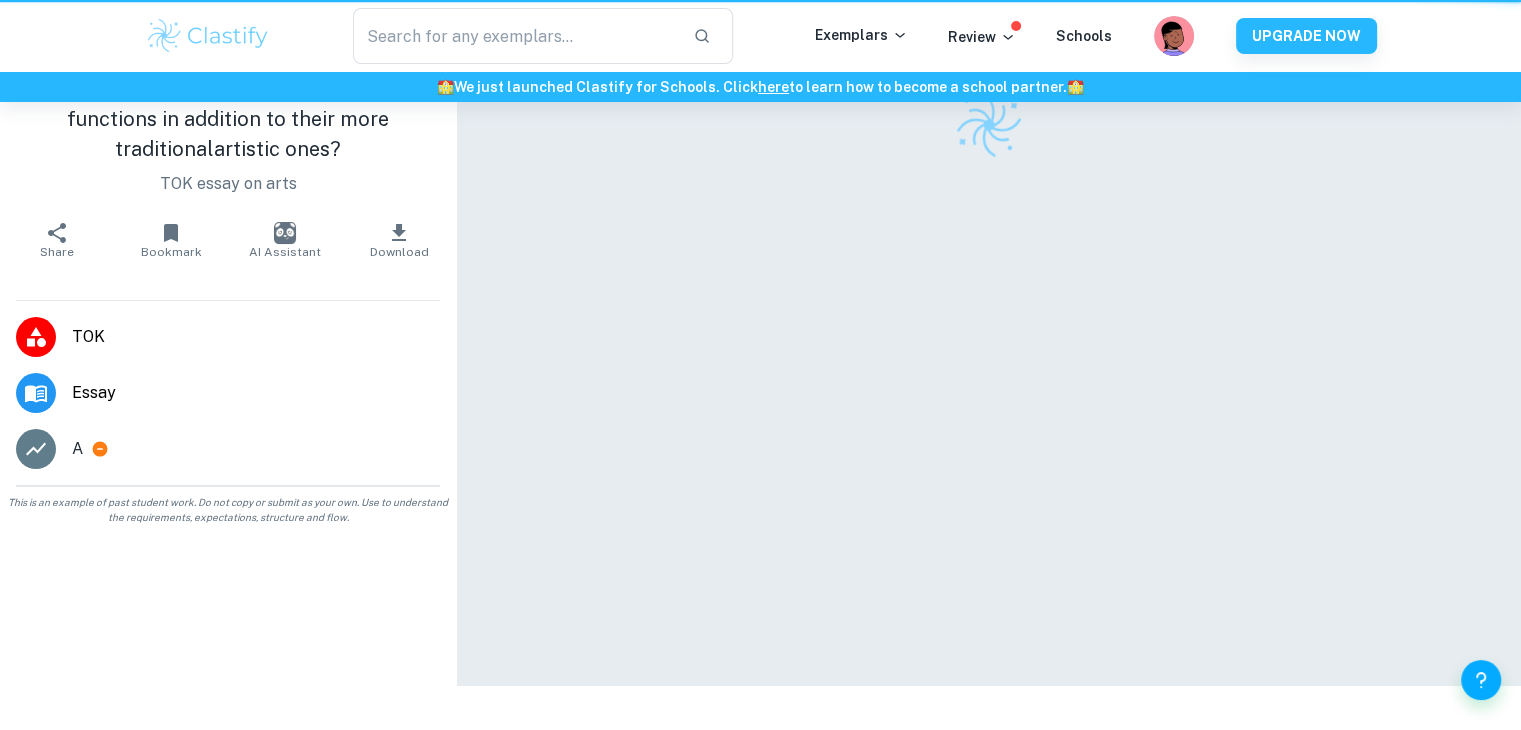 scroll, scrollTop: 0, scrollLeft: 0, axis: both 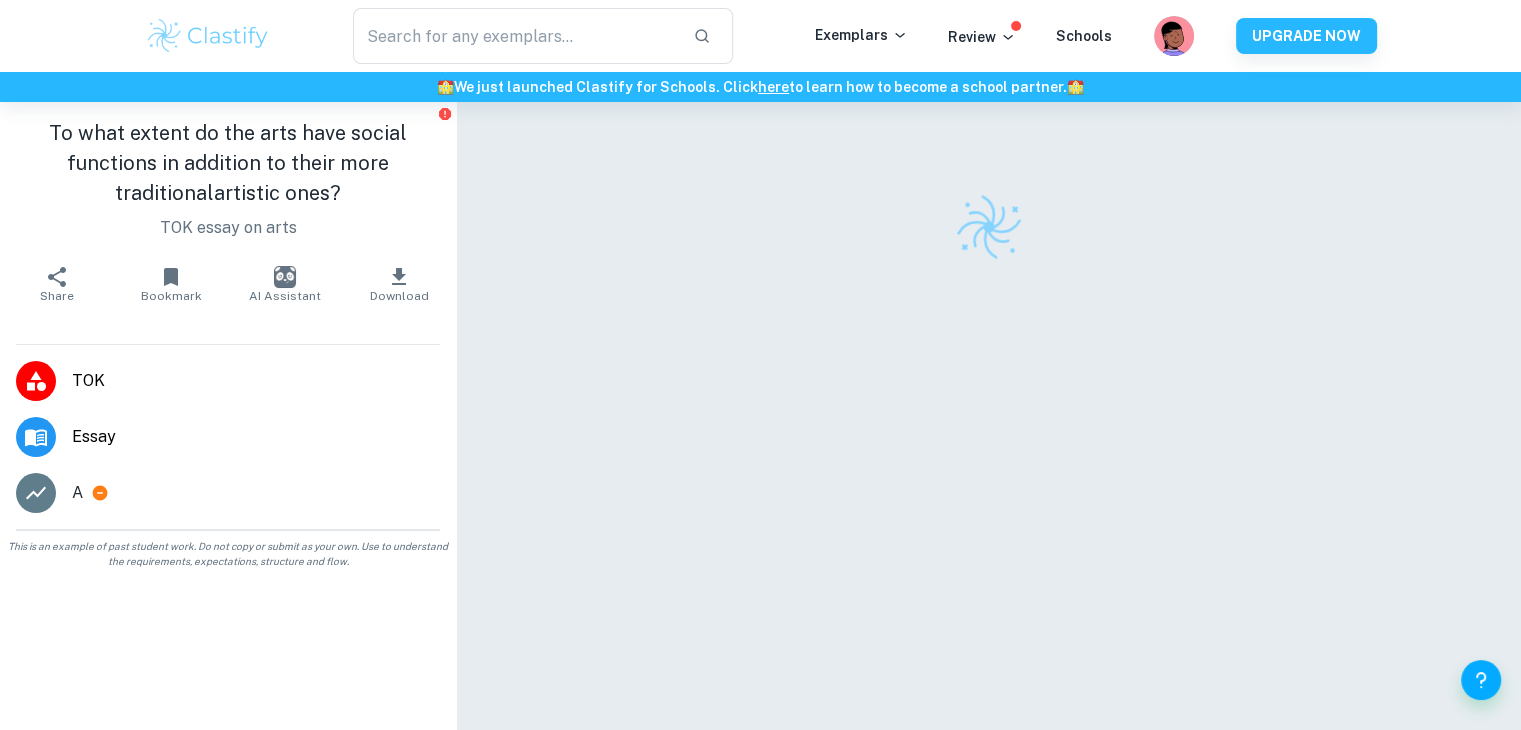 type on "functions" 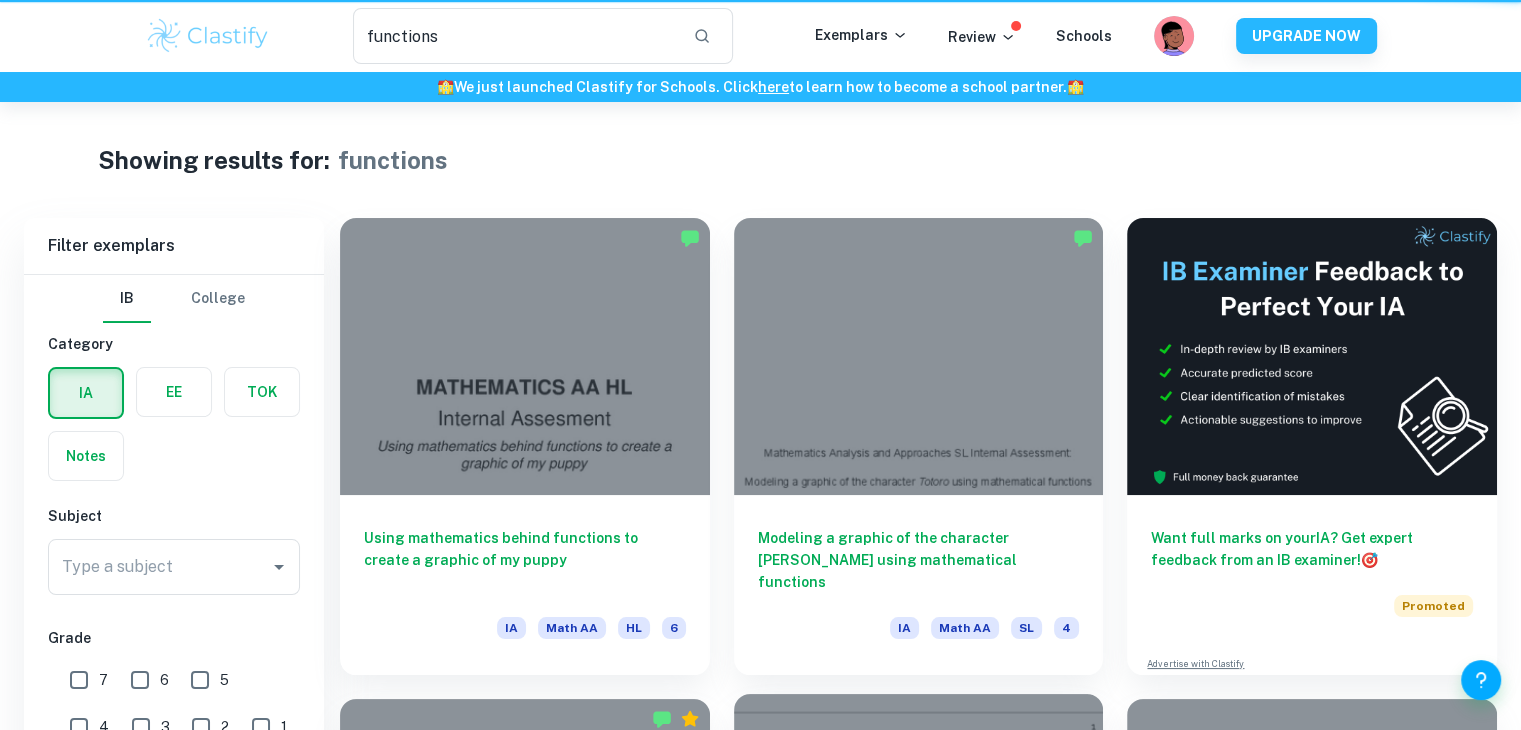 scroll, scrollTop: 410, scrollLeft: 0, axis: vertical 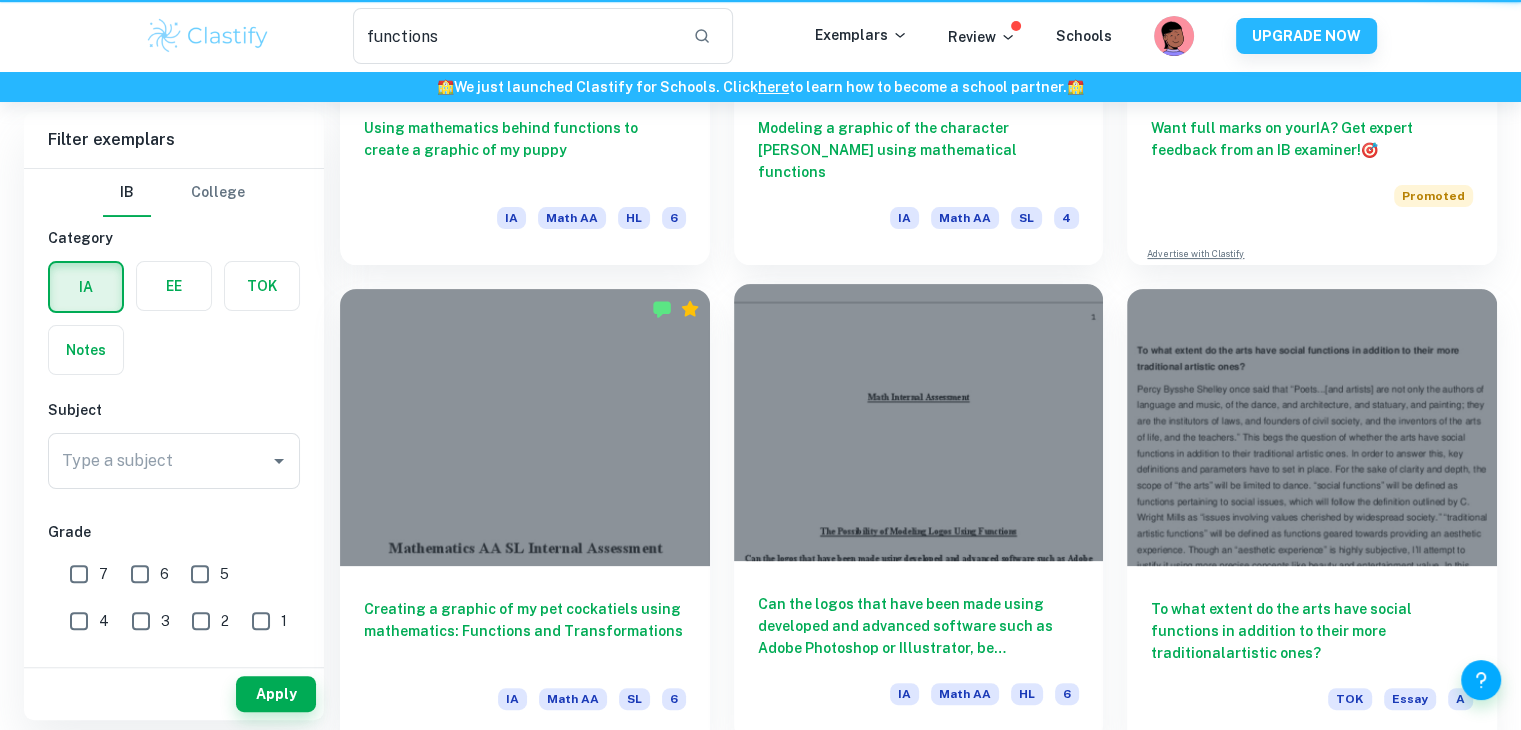 click at bounding box center (919, 422) 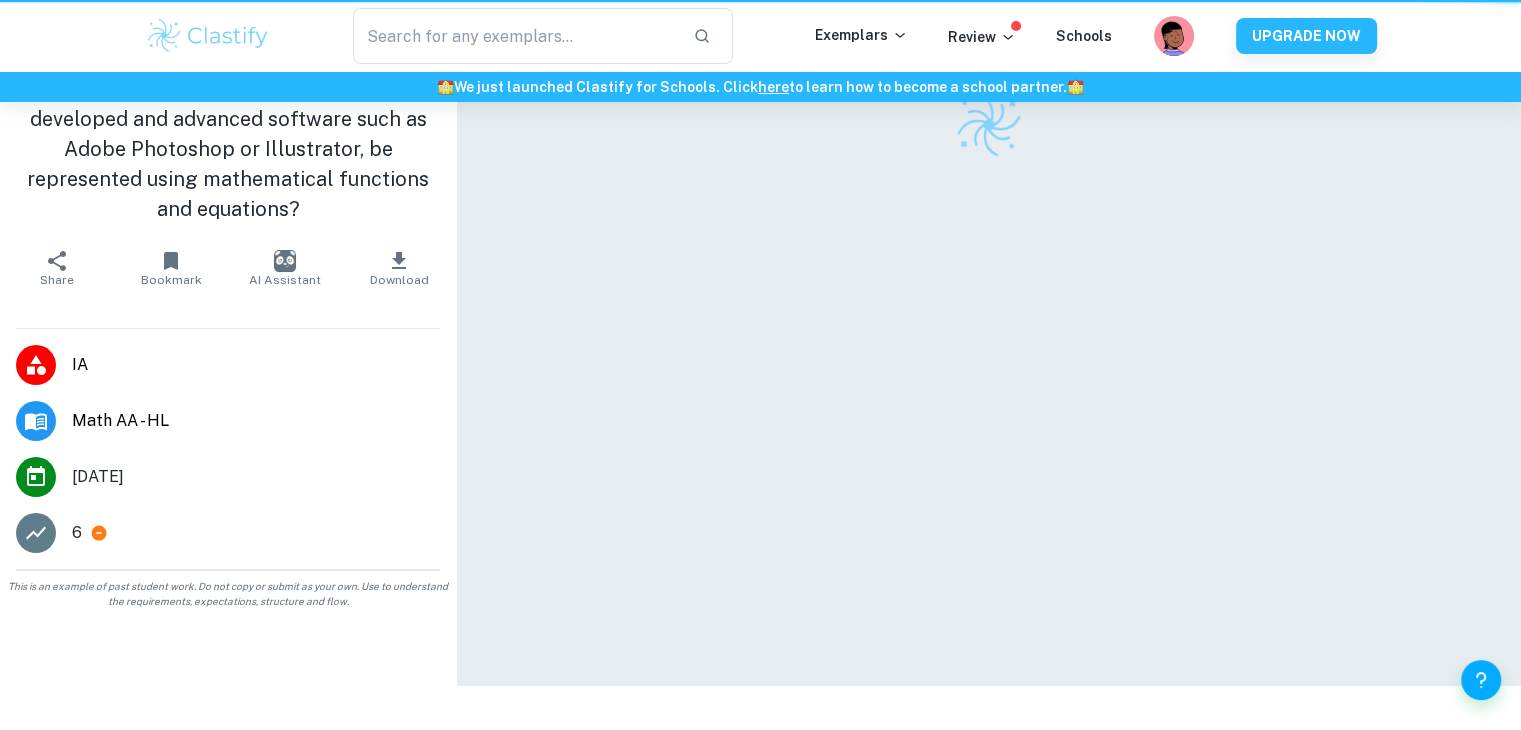 scroll, scrollTop: 0, scrollLeft: 0, axis: both 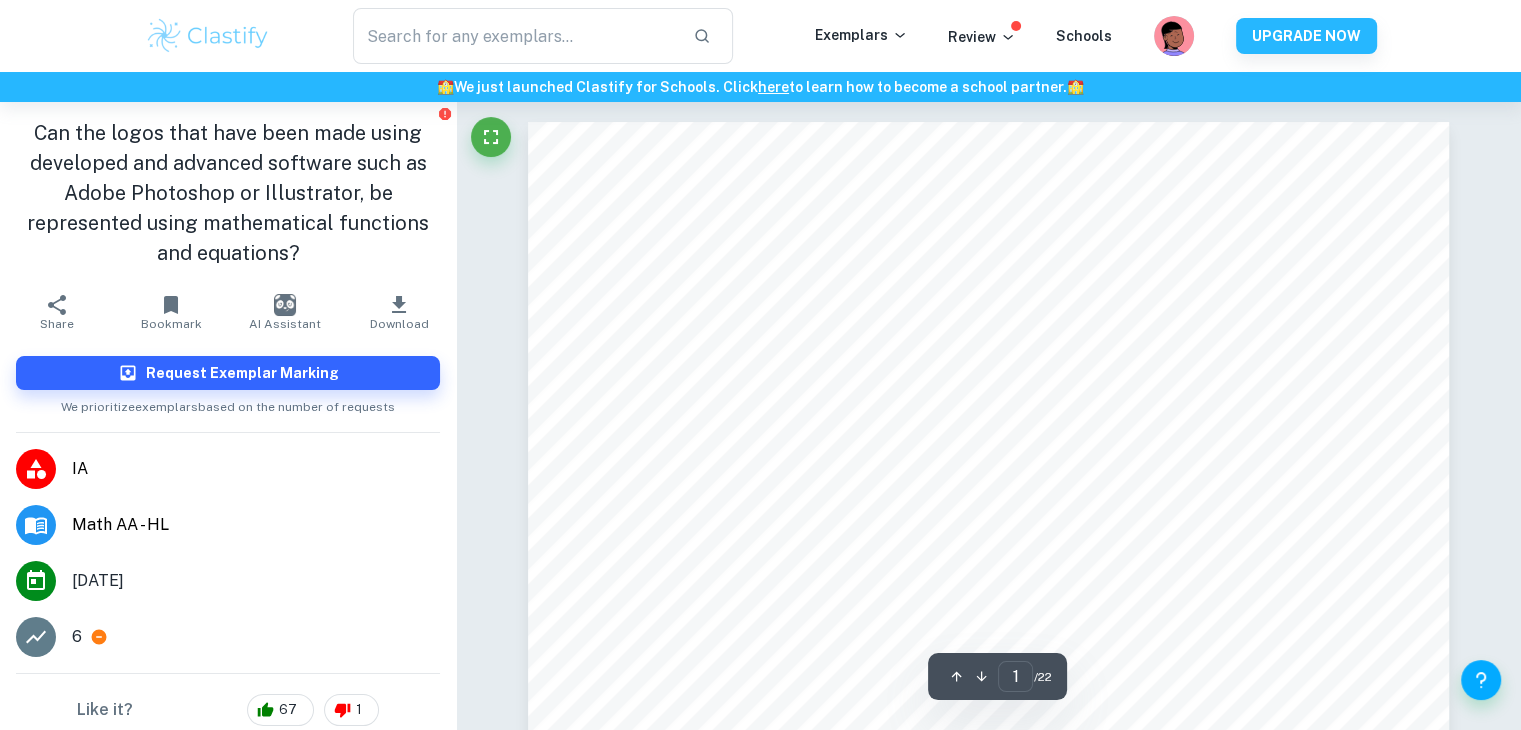 type on "functions" 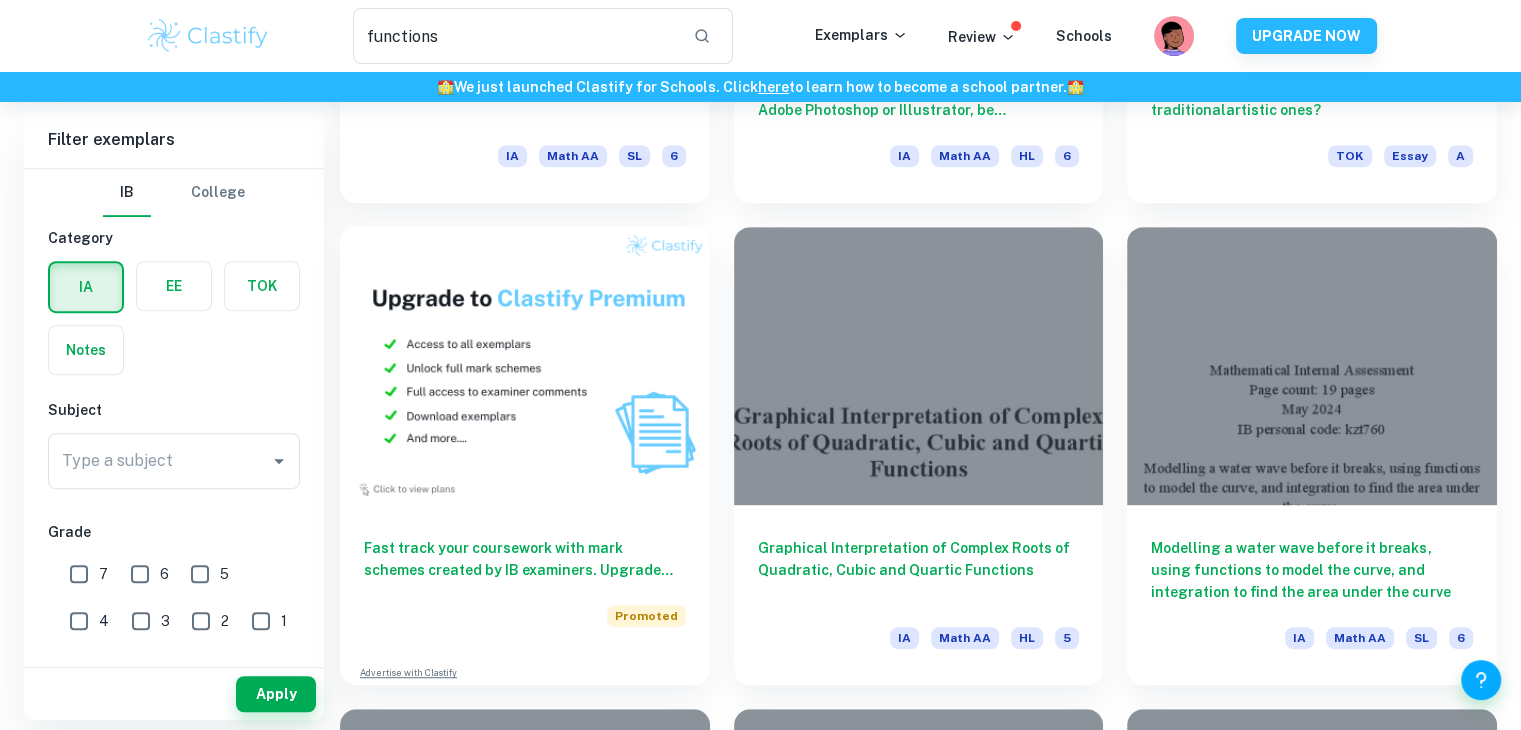 scroll, scrollTop: 1045, scrollLeft: 0, axis: vertical 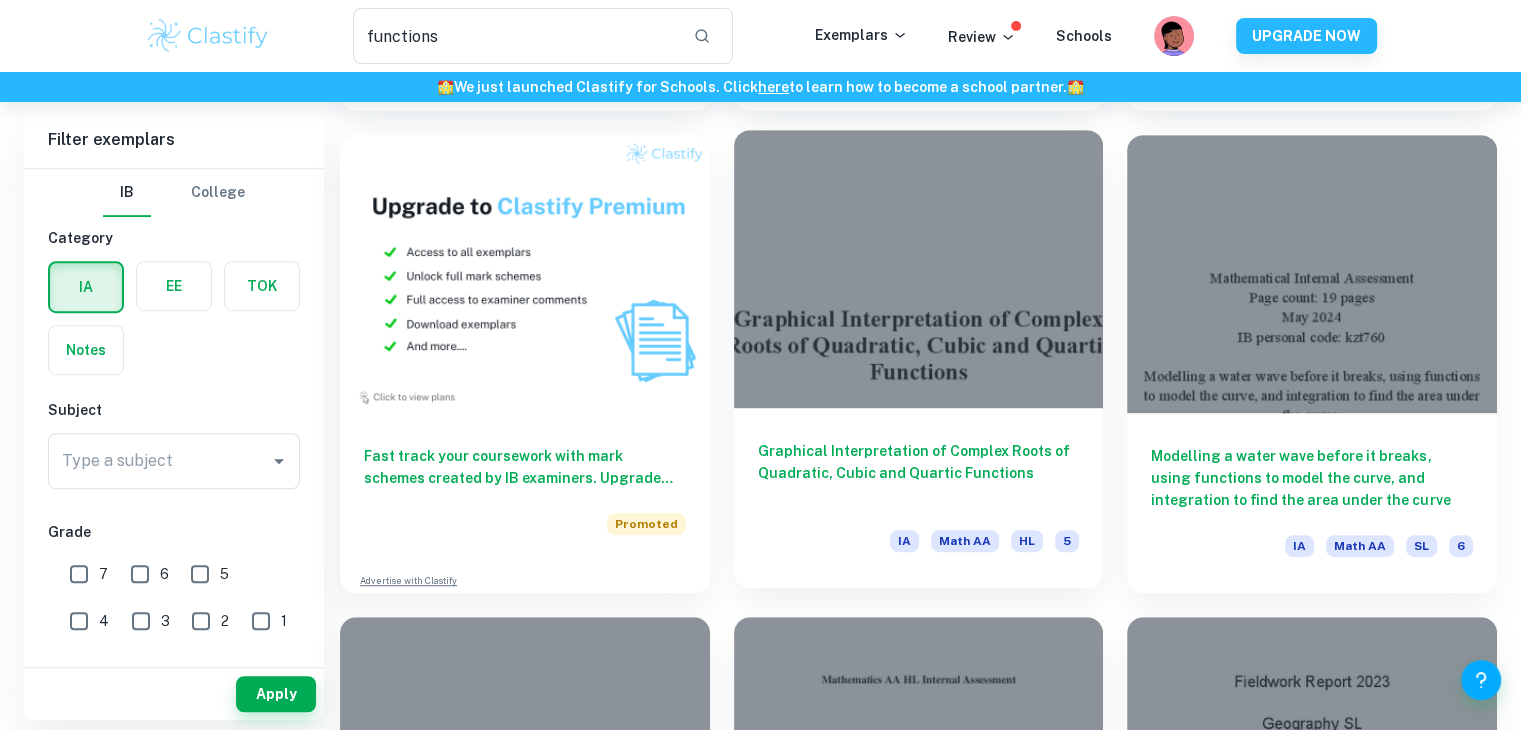click at bounding box center [919, 268] 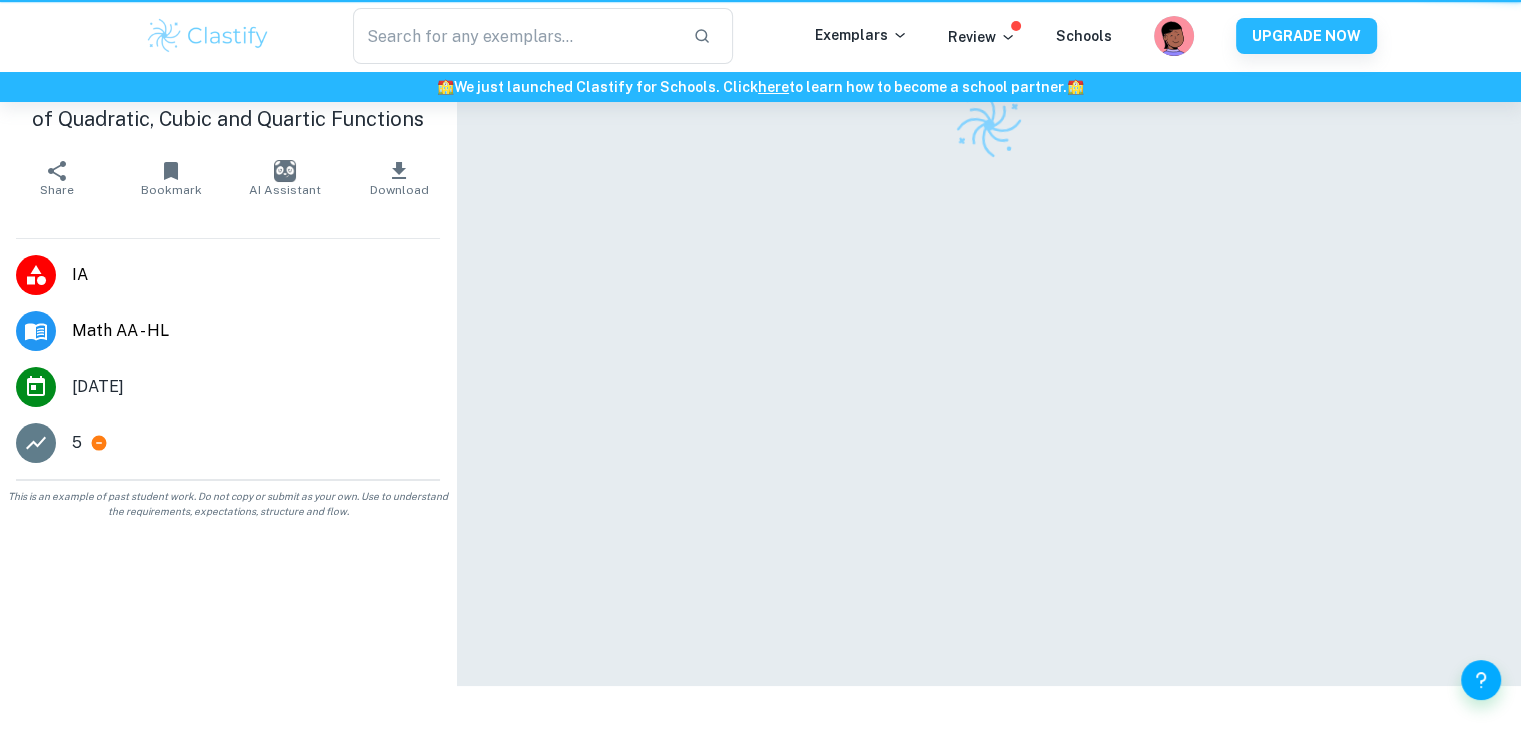 scroll, scrollTop: 0, scrollLeft: 0, axis: both 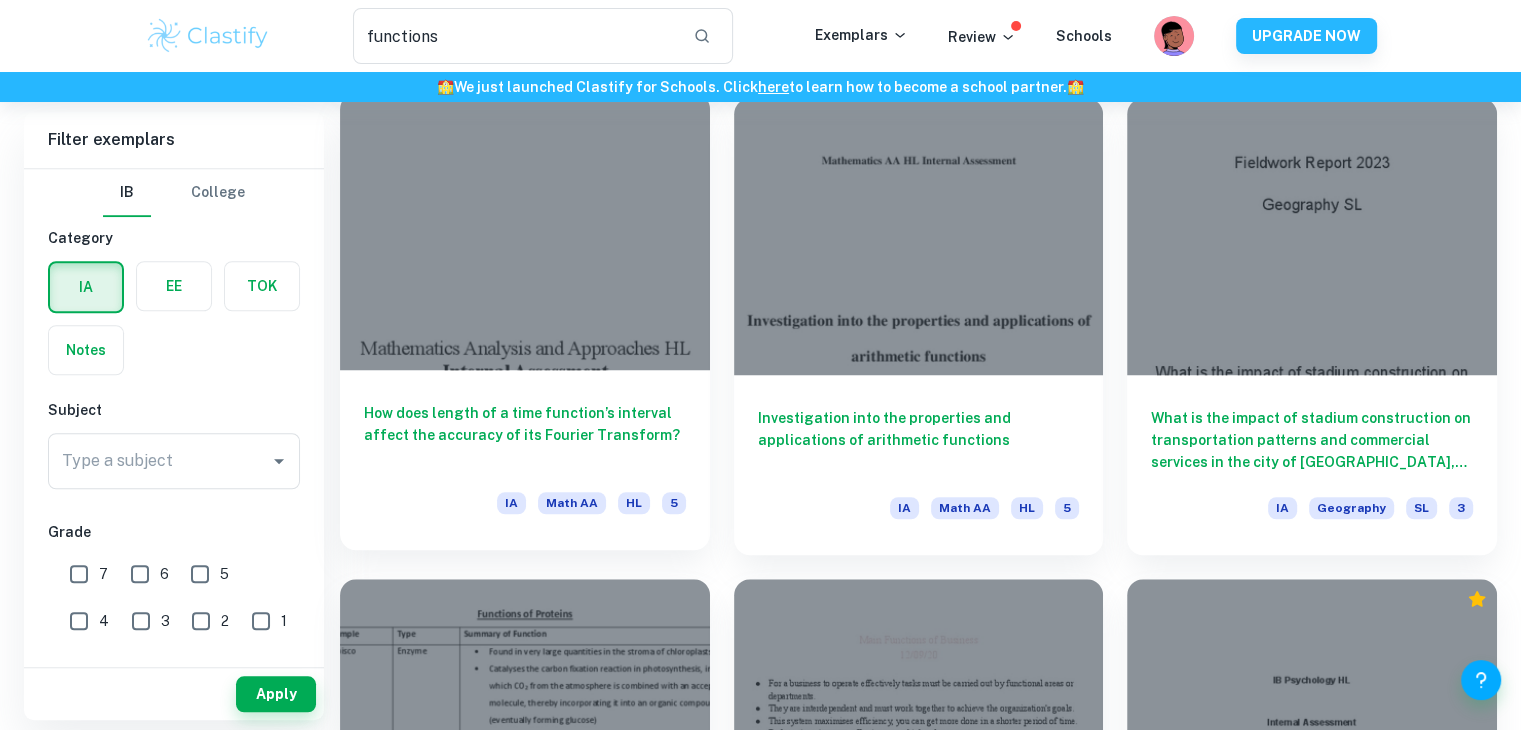 click at bounding box center [525, 231] 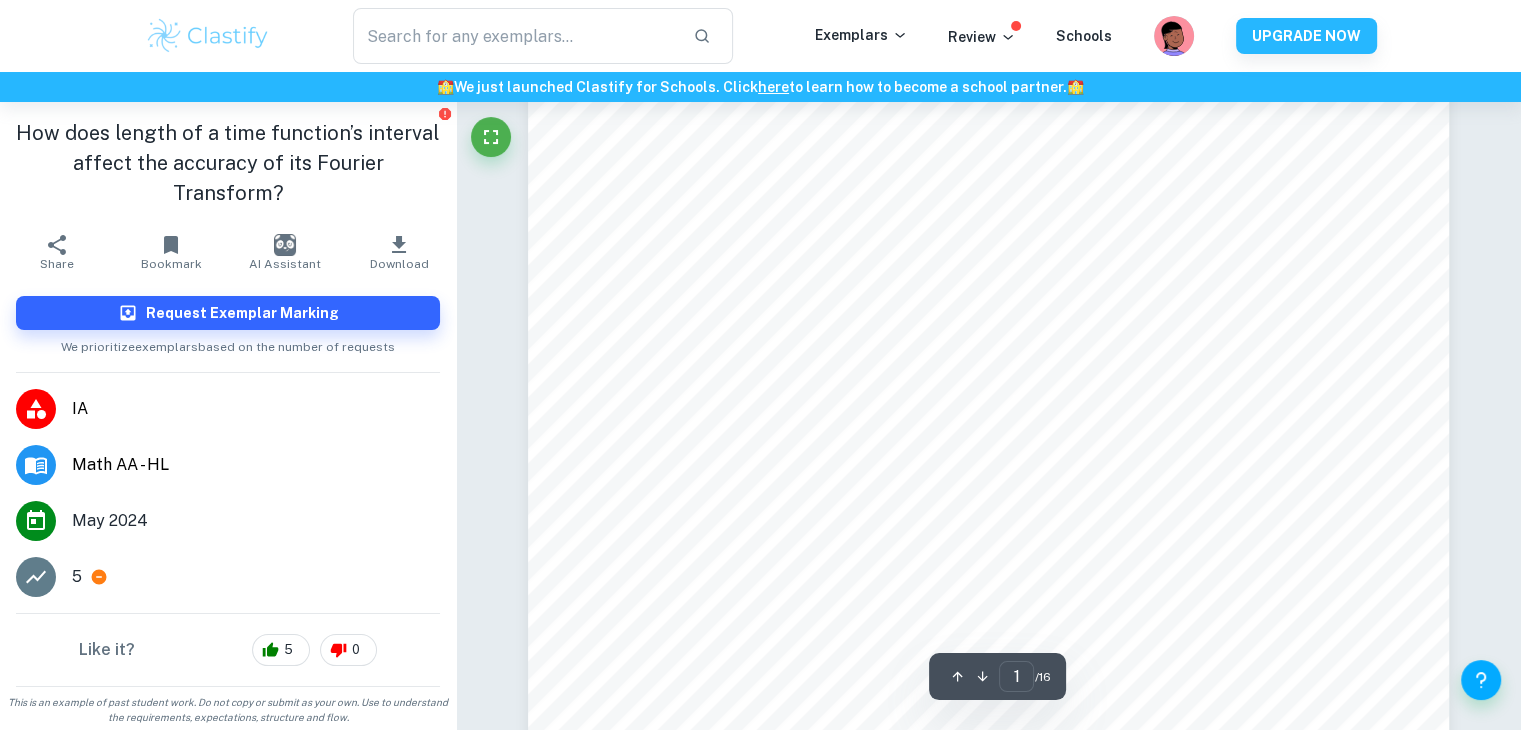 scroll, scrollTop: 220, scrollLeft: 0, axis: vertical 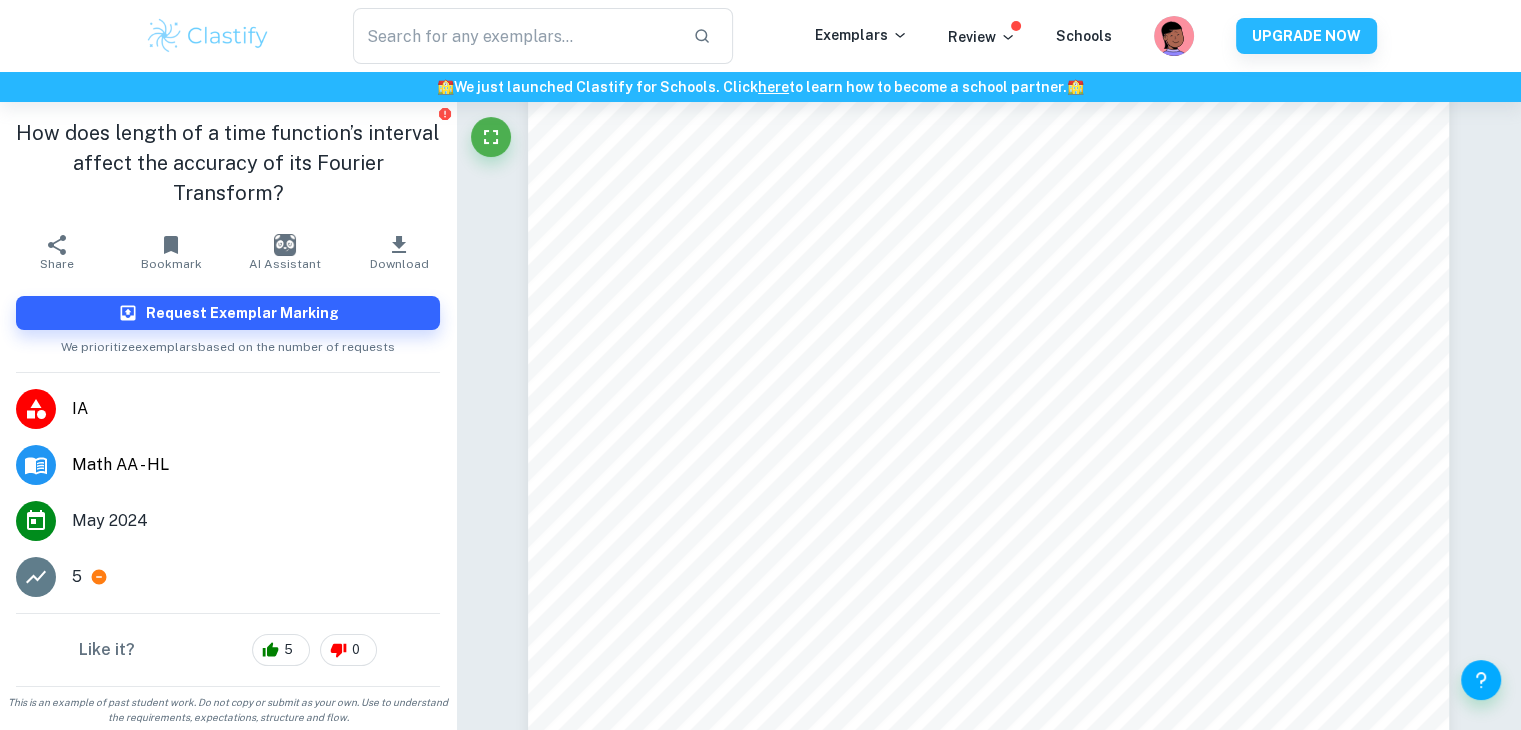 type on "functions" 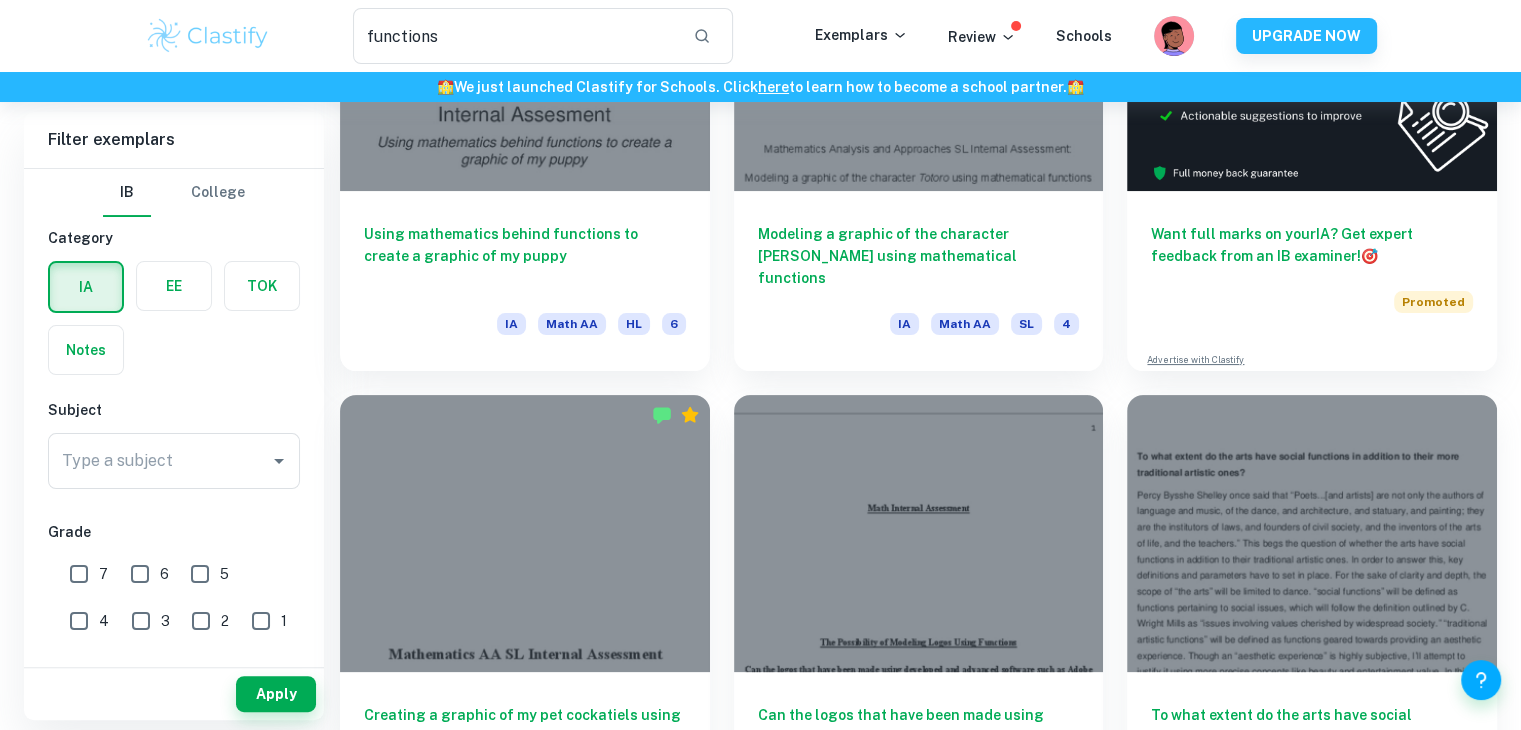 scroll, scrollTop: 0, scrollLeft: 0, axis: both 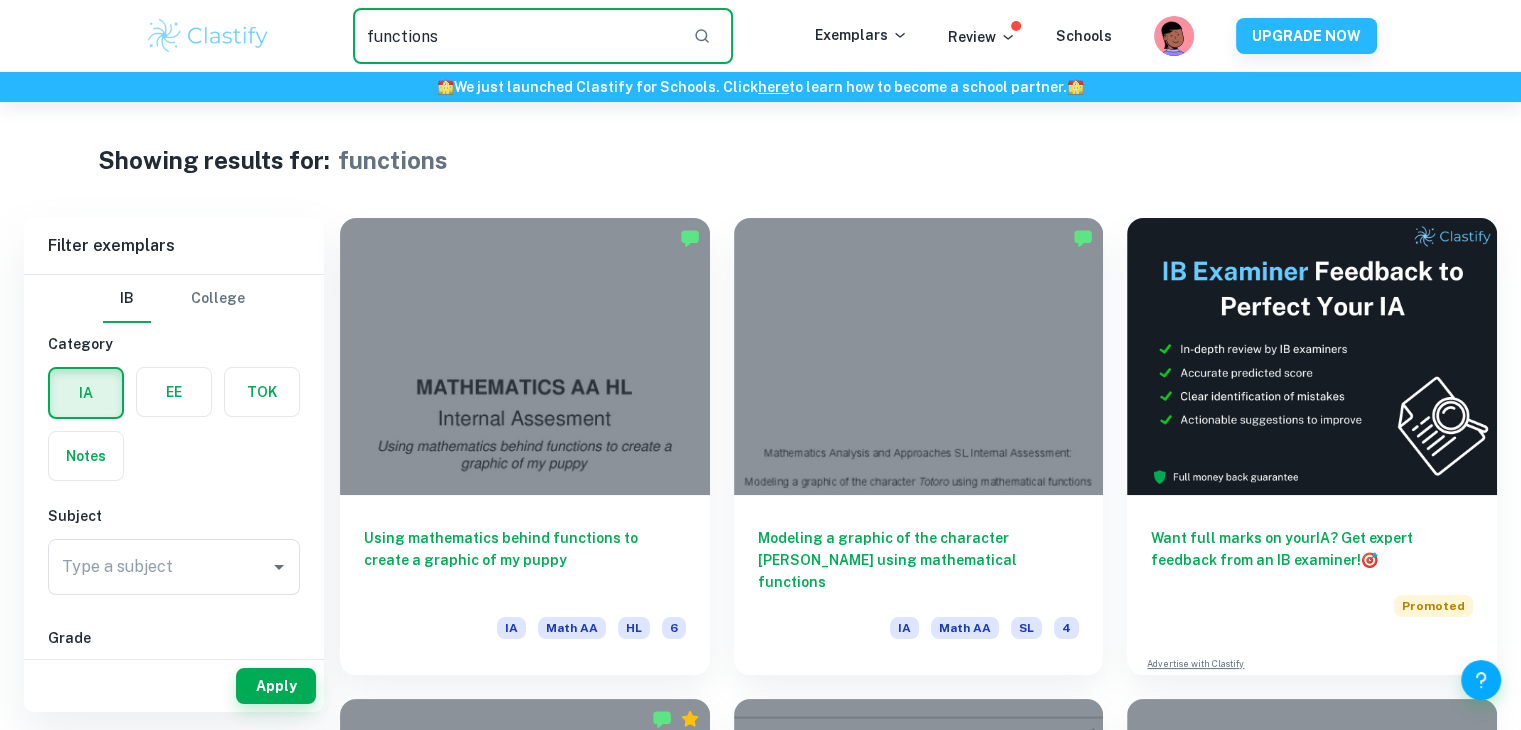 drag, startPoint x: 480, startPoint y: 16, endPoint x: 350, endPoint y: 22, distance: 130.13838 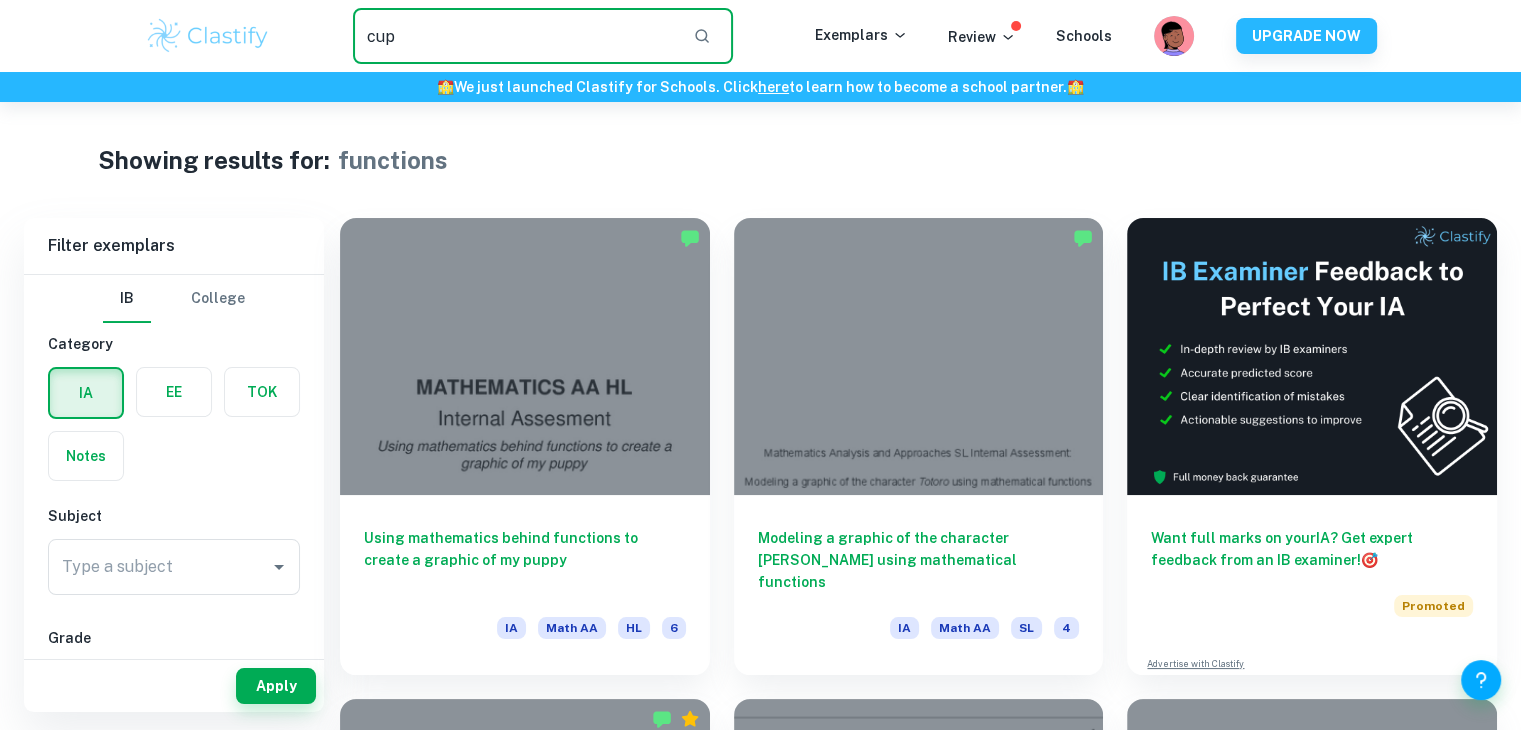 type on "cup" 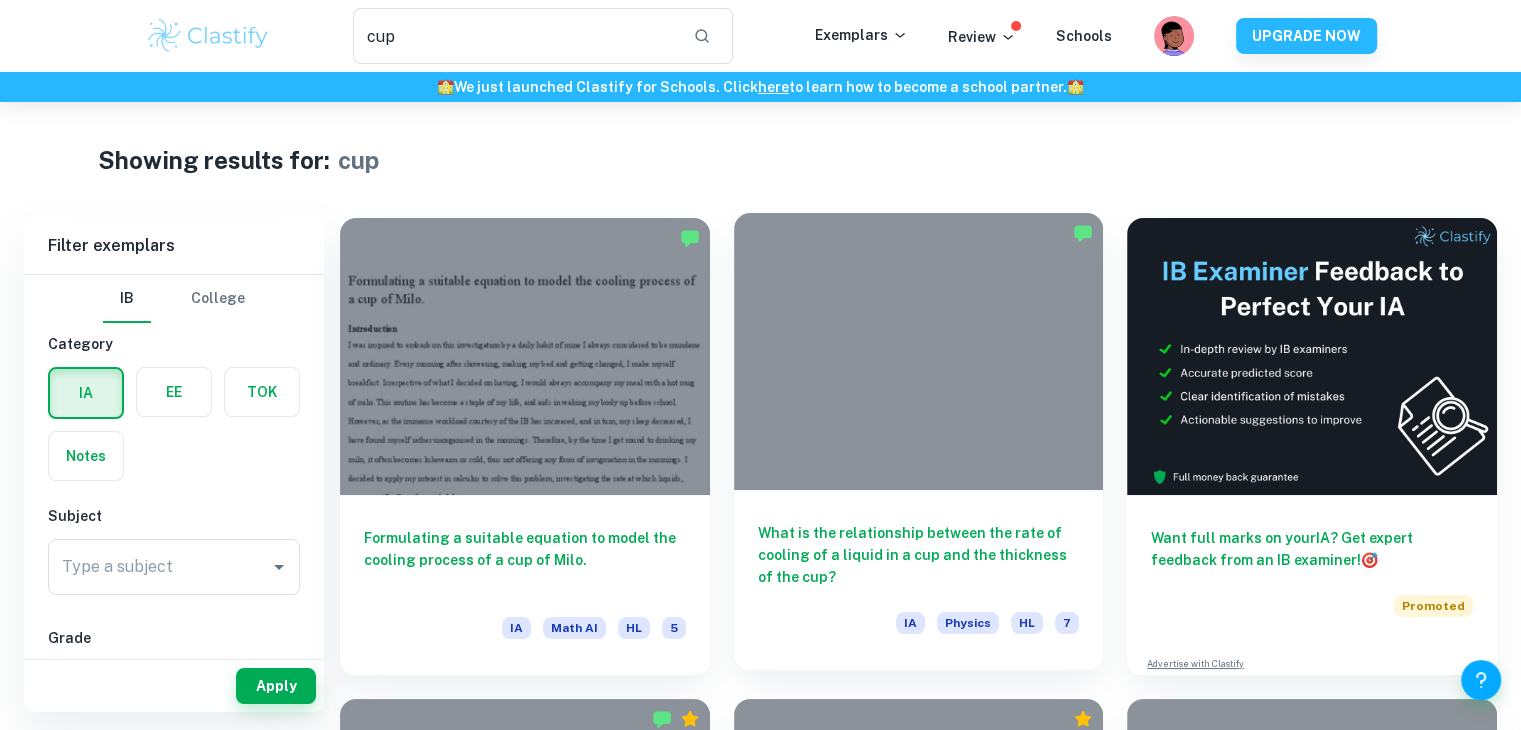 click at bounding box center [919, 351] 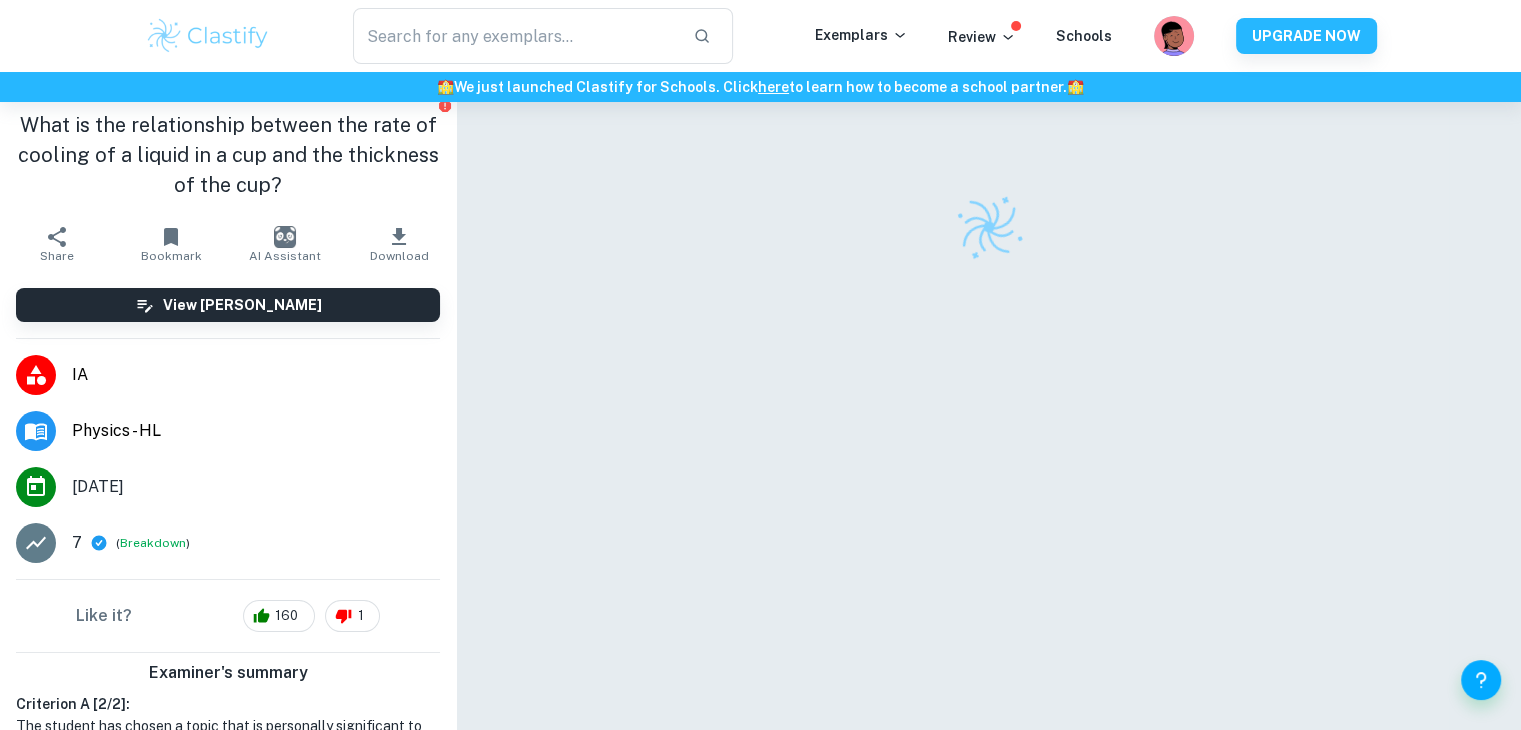 scroll, scrollTop: 0, scrollLeft: 0, axis: both 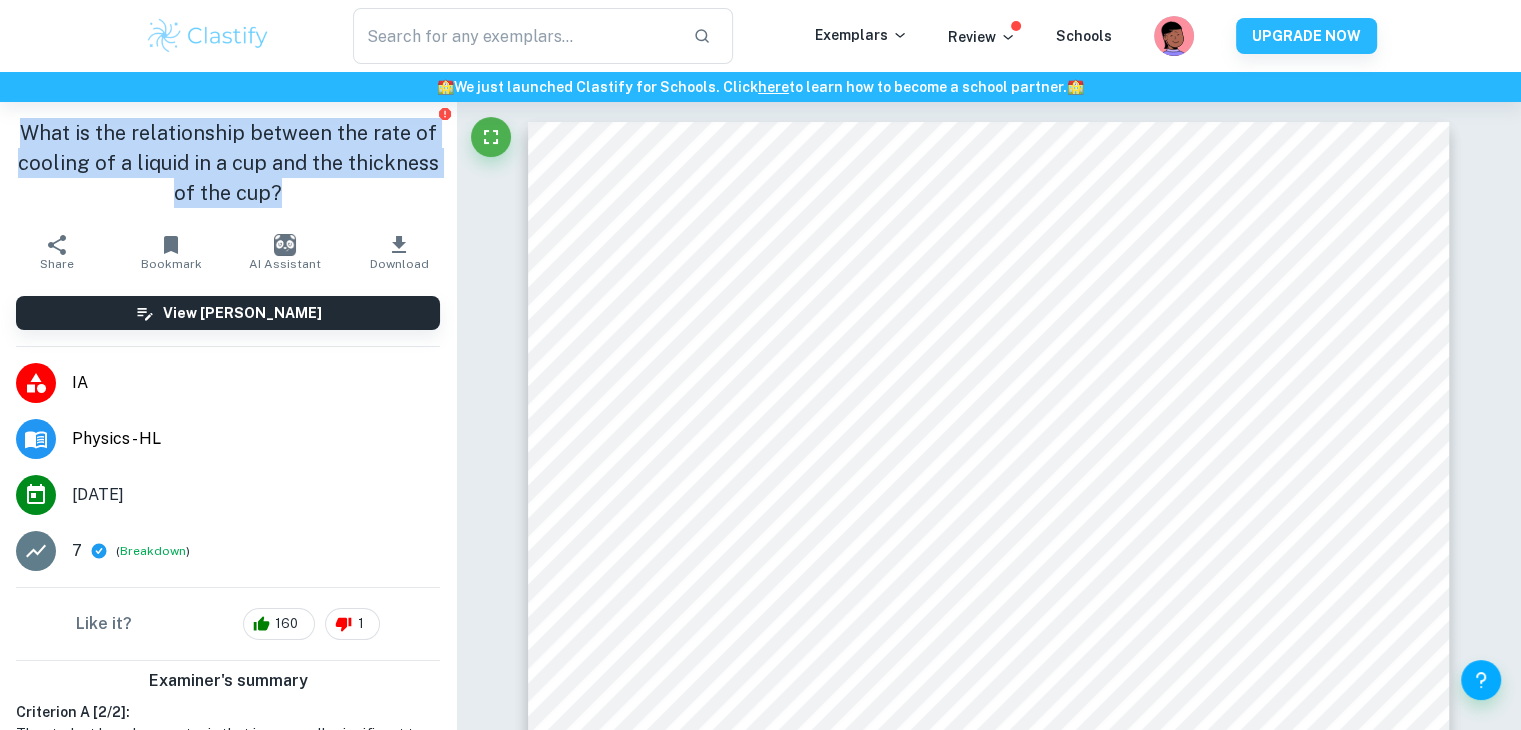drag, startPoint x: 326, startPoint y: 198, endPoint x: 14, endPoint y: 137, distance: 317.90723 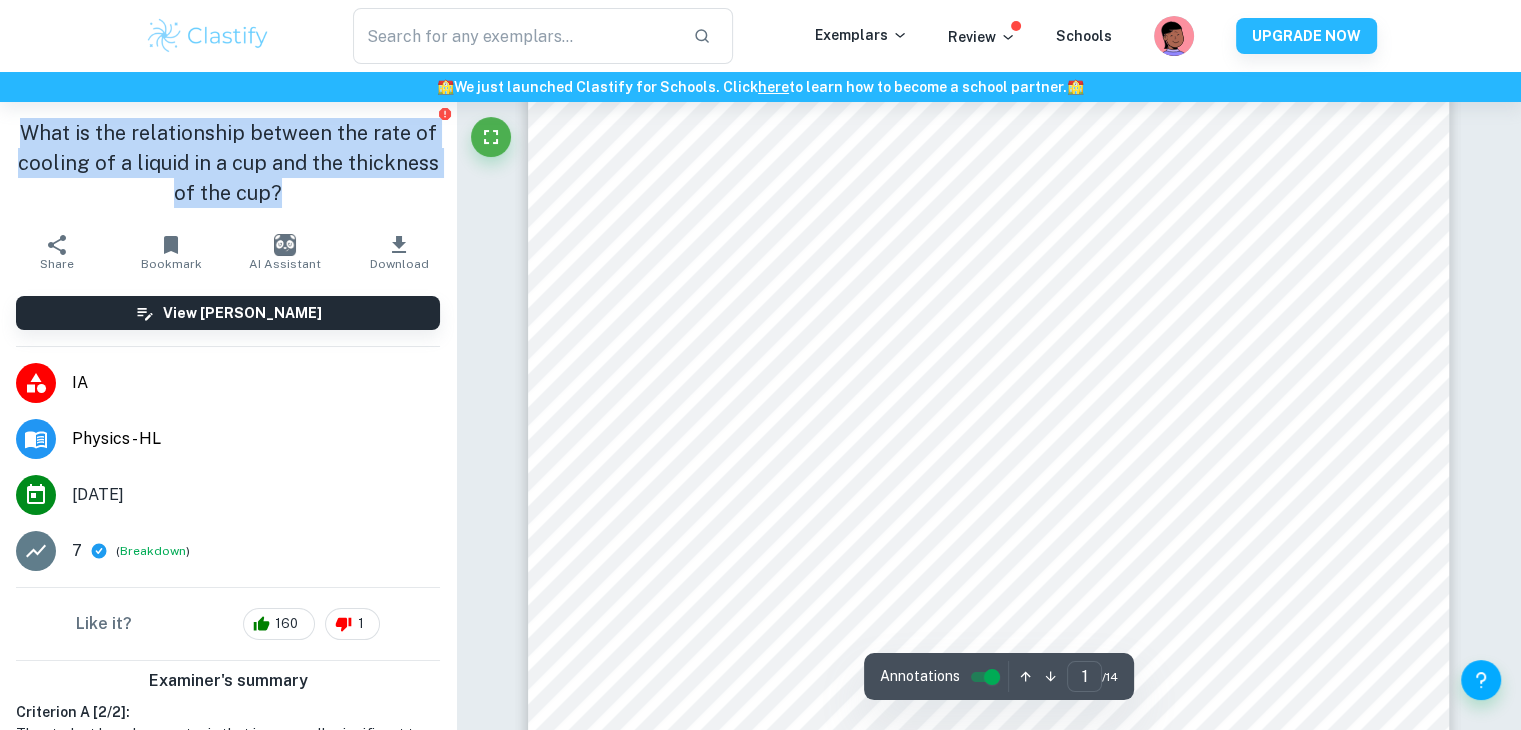 scroll, scrollTop: 472, scrollLeft: 0, axis: vertical 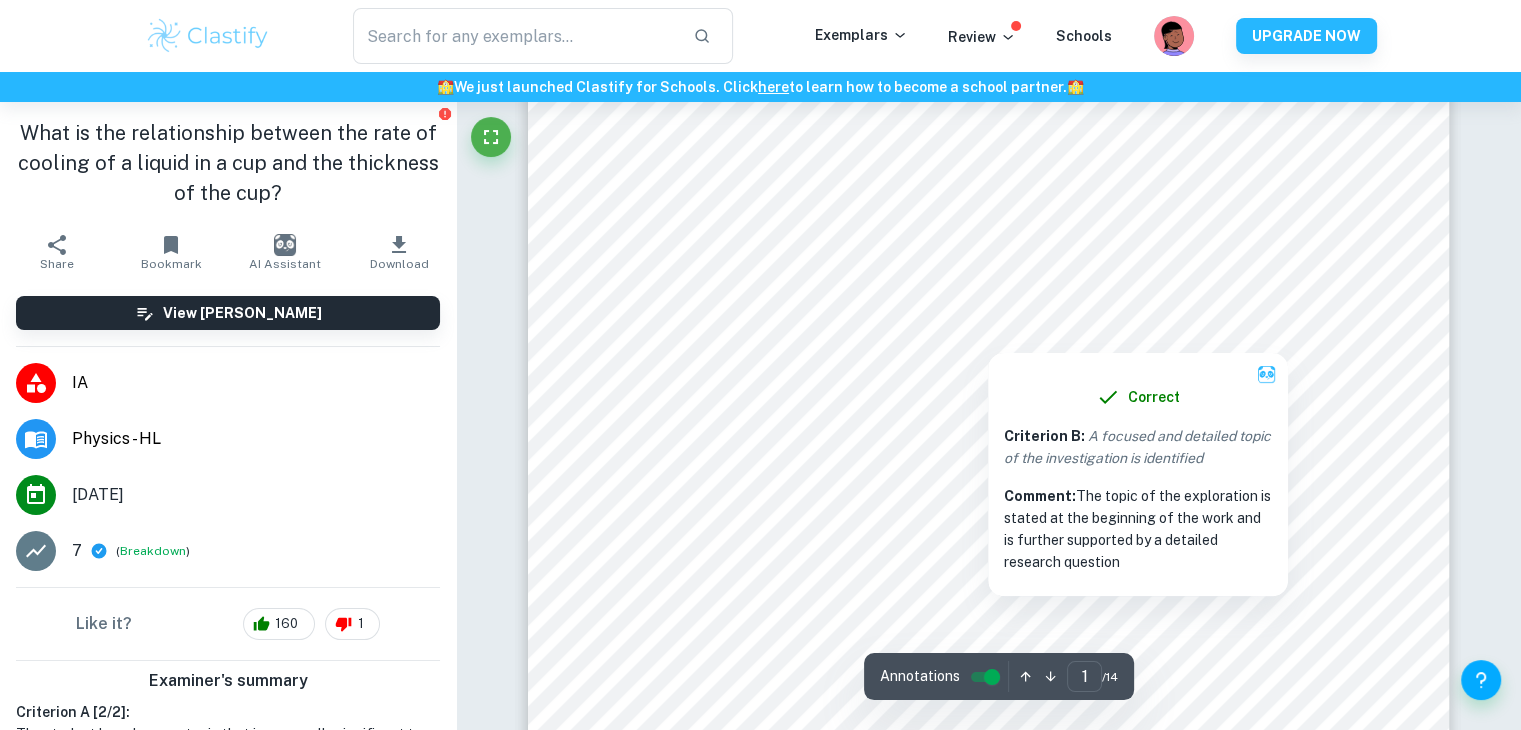 click at bounding box center (988, 261) 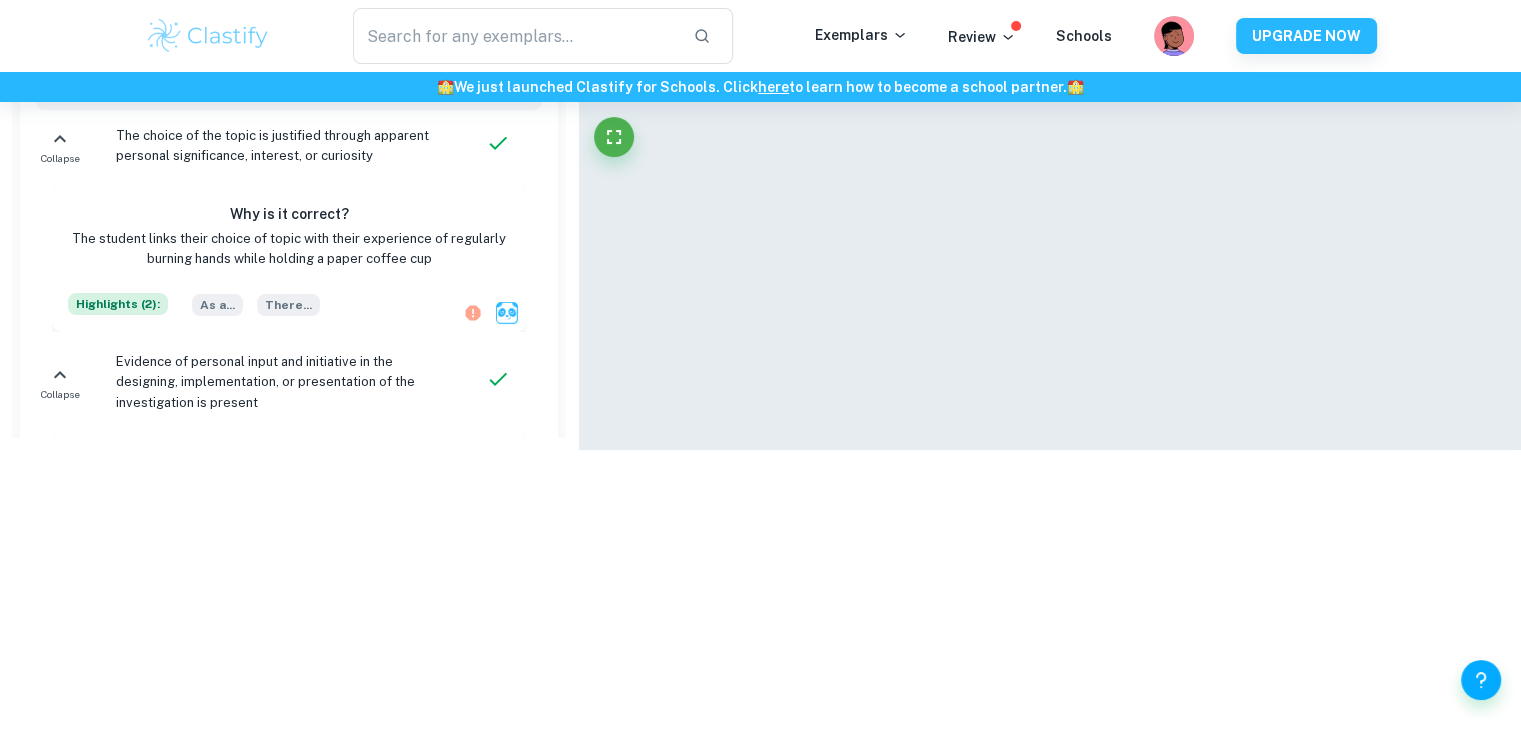 scroll, scrollTop: 338, scrollLeft: 0, axis: vertical 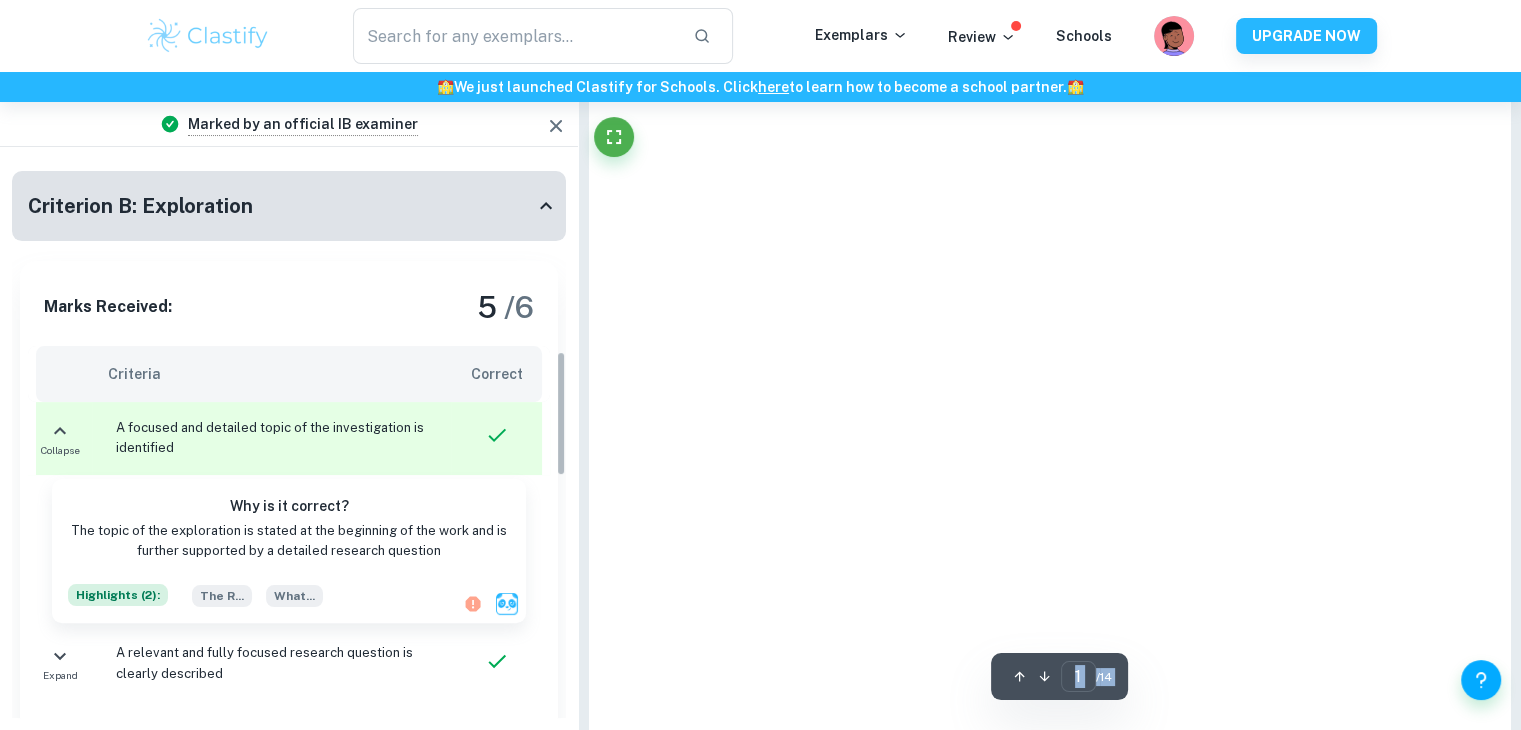 click on "Ask Clai 1 ​ / 14" at bounding box center (1050, 8970) 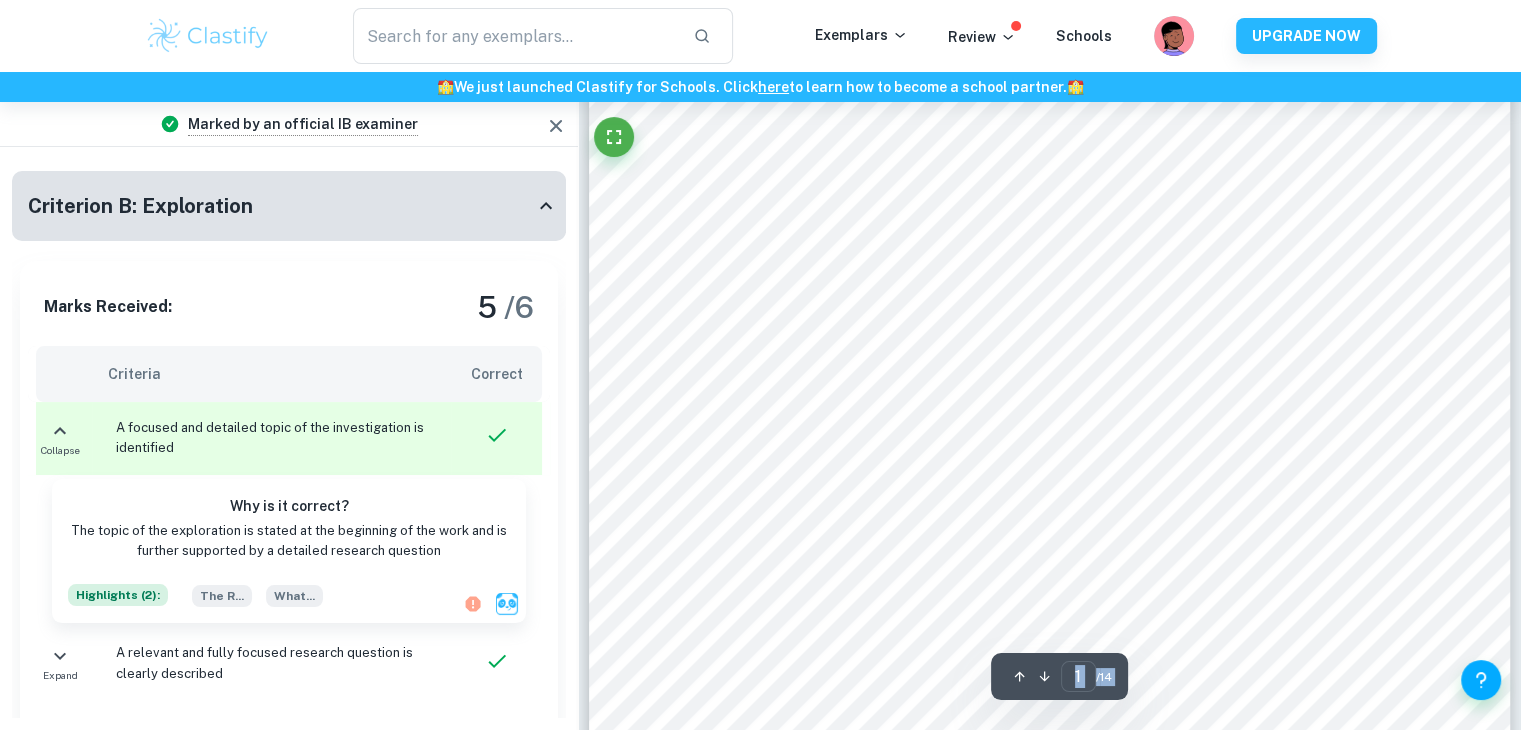 scroll, scrollTop: 0, scrollLeft: 0, axis: both 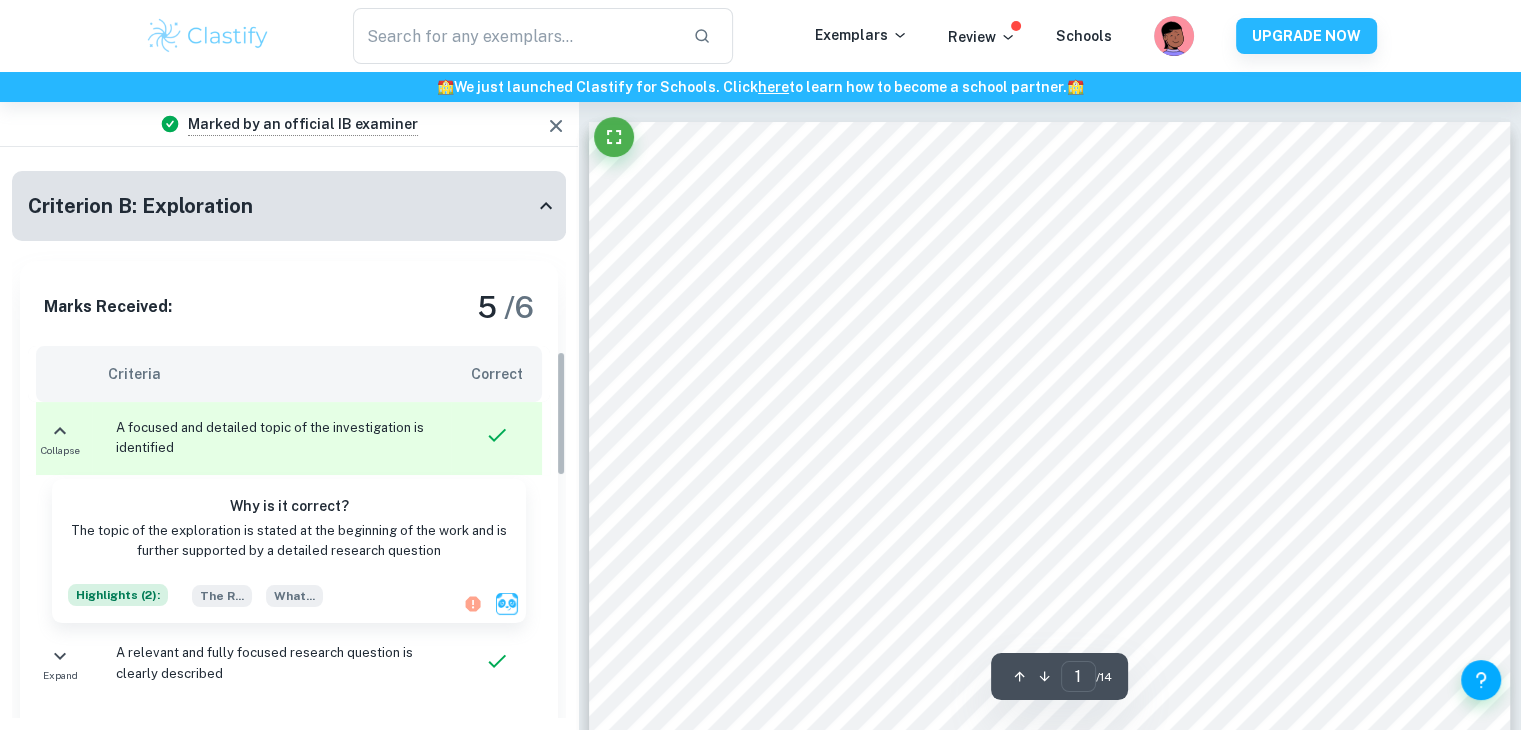 click on "Marks Received:  5   / 6" at bounding box center [289, 307] 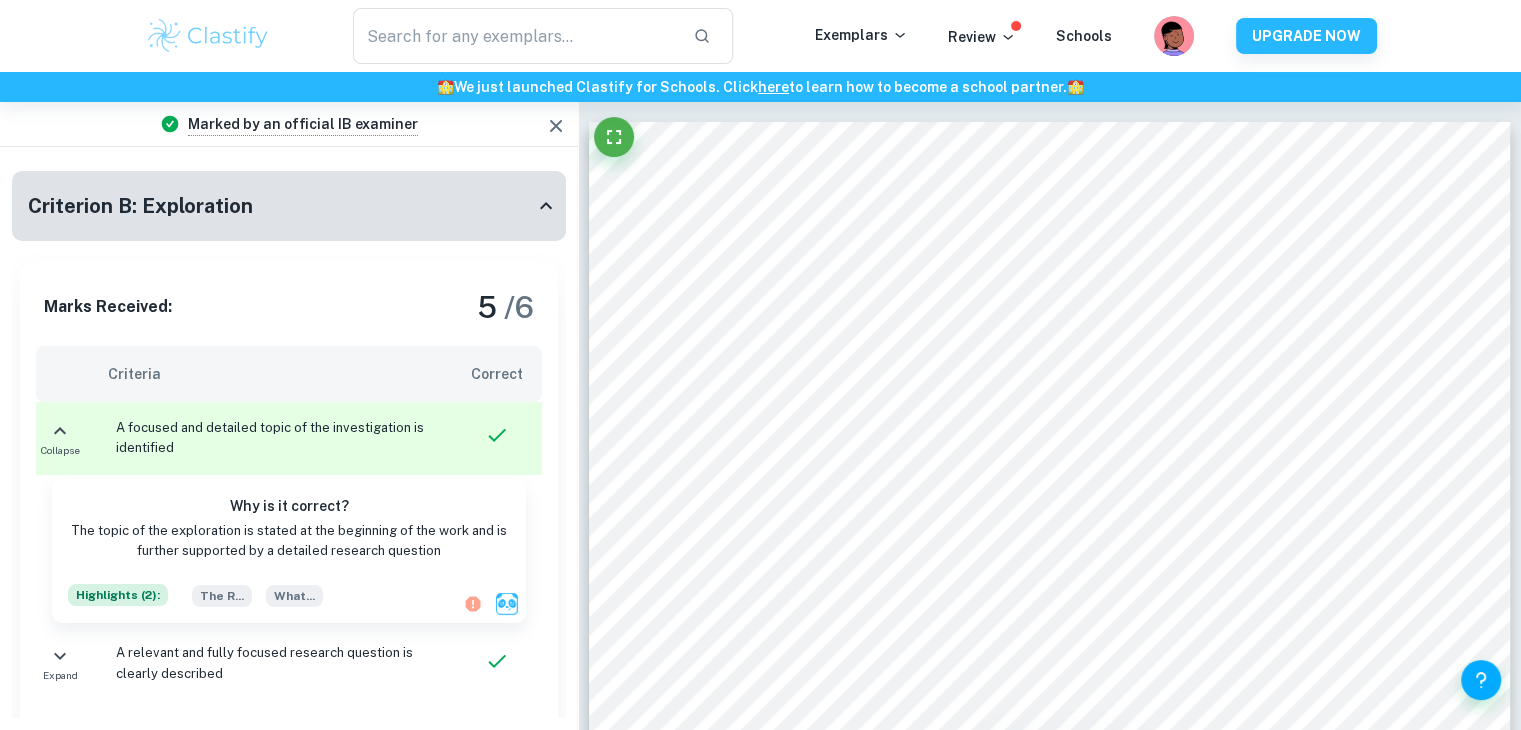 type on "cup" 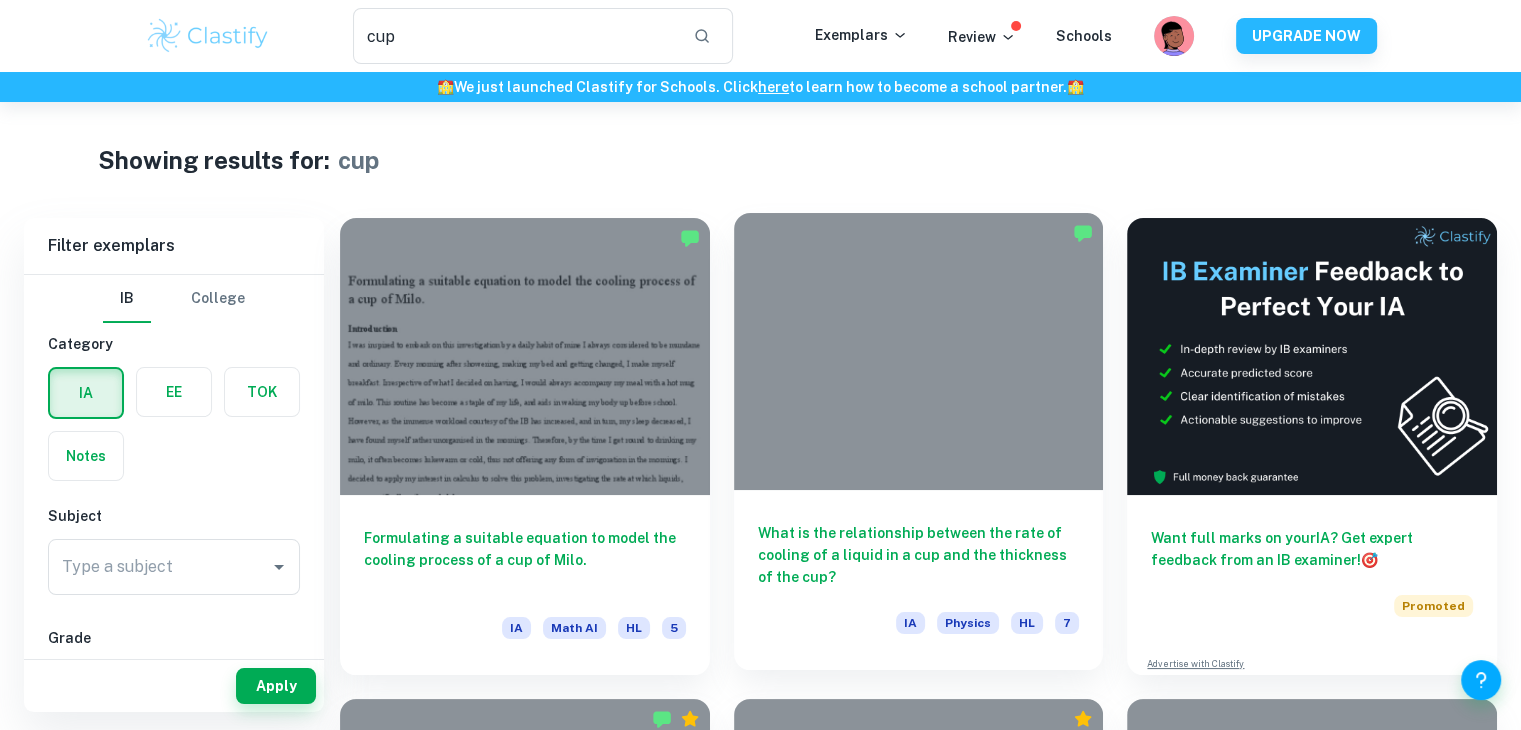 click at bounding box center (919, 351) 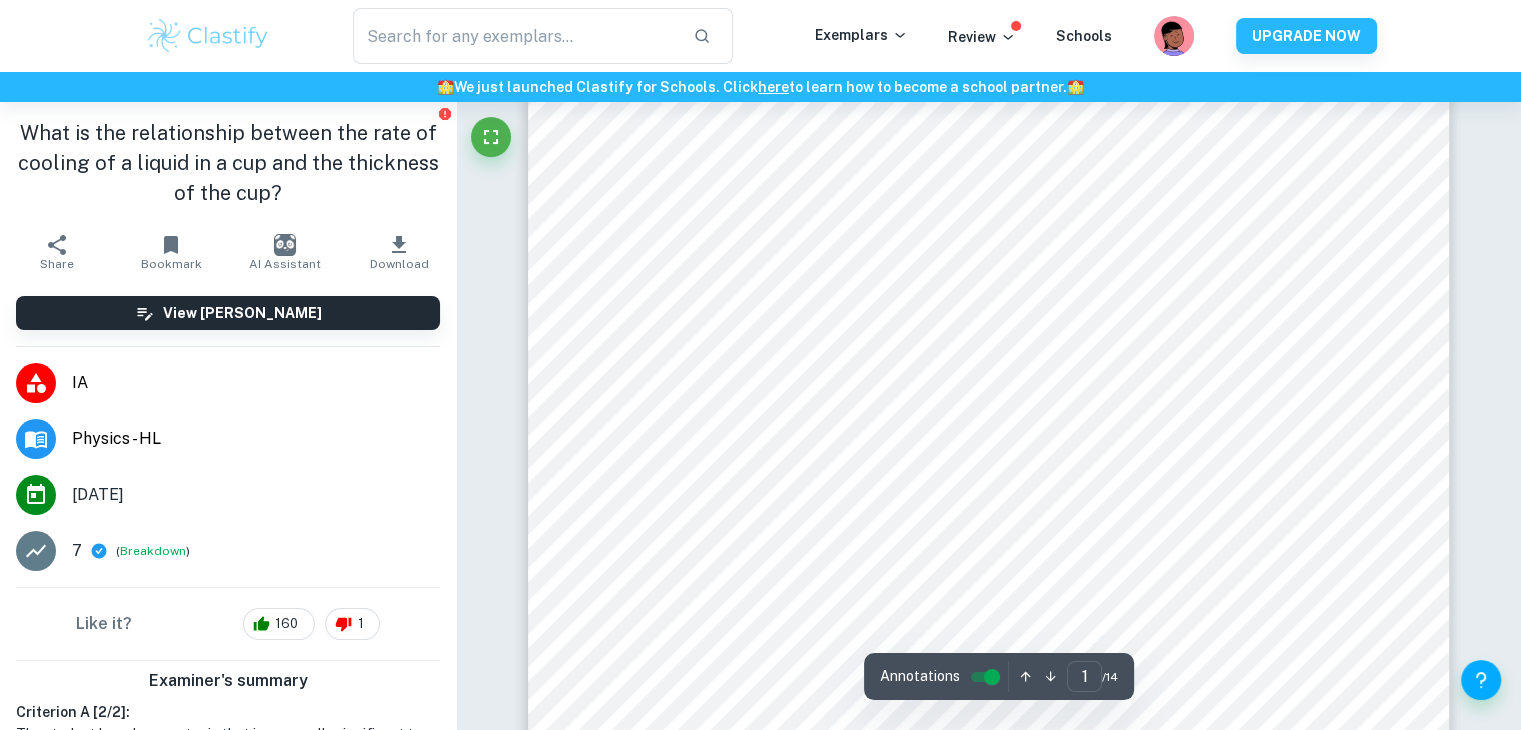 scroll, scrollTop: 460, scrollLeft: 0, axis: vertical 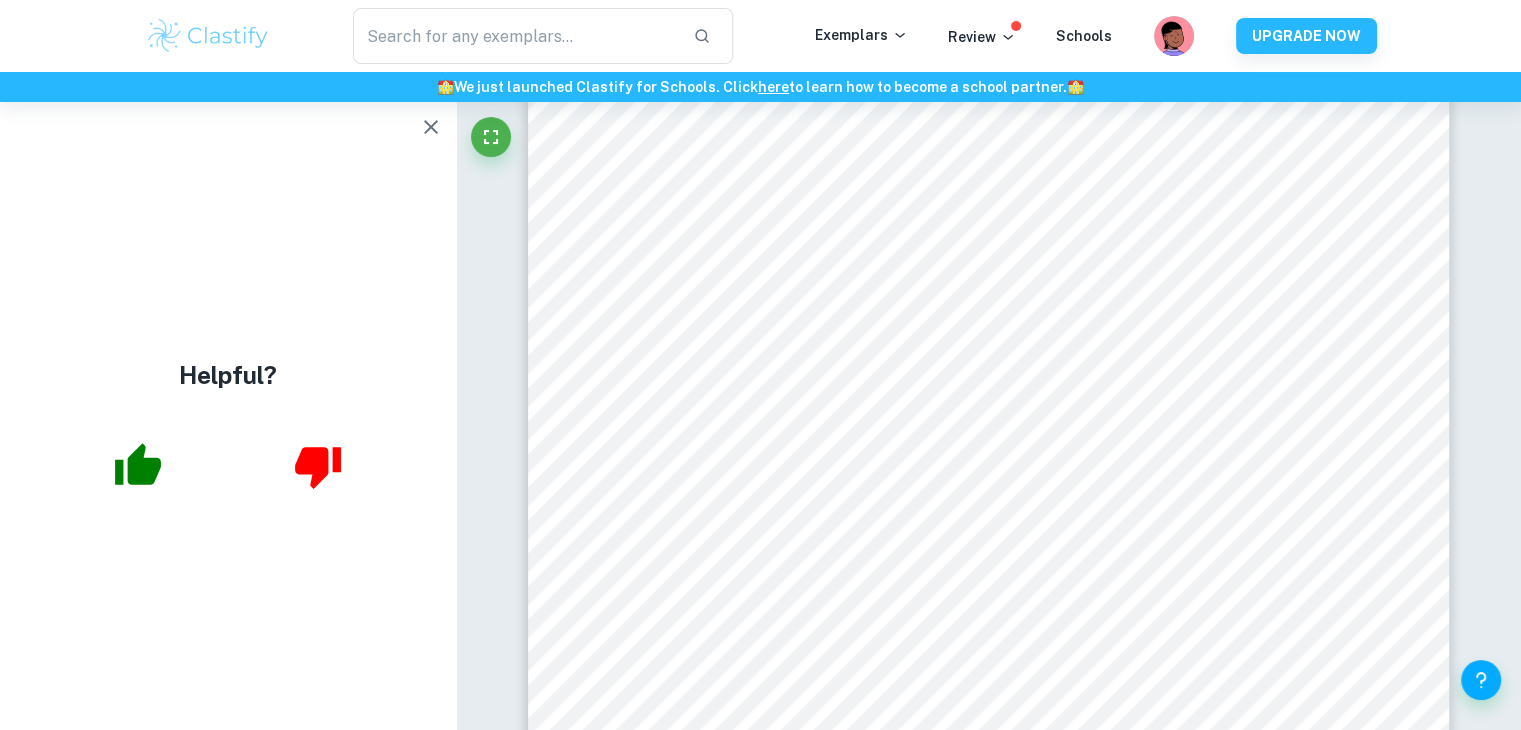 click 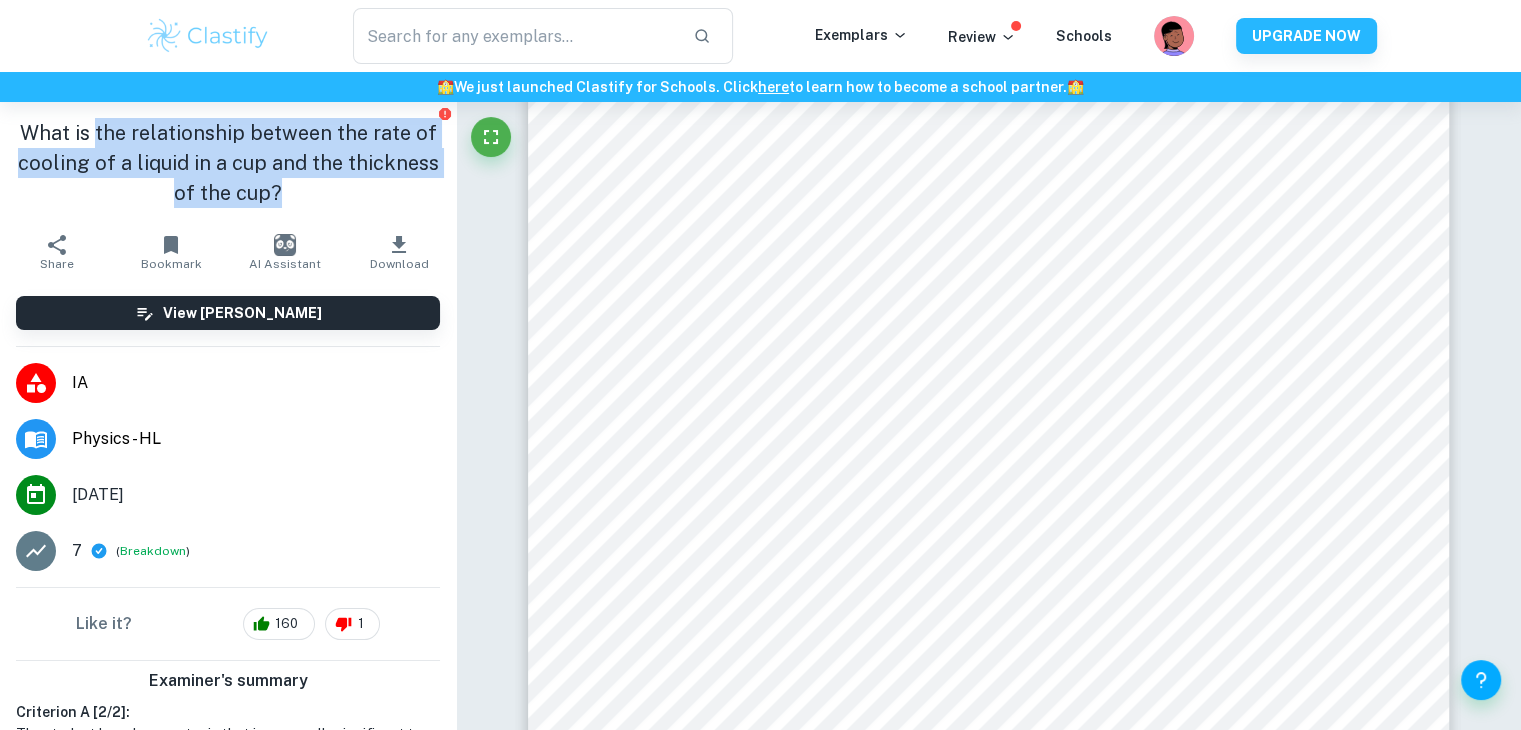 drag, startPoint x: 94, startPoint y: 134, endPoint x: 361, endPoint y: 188, distance: 272.40594 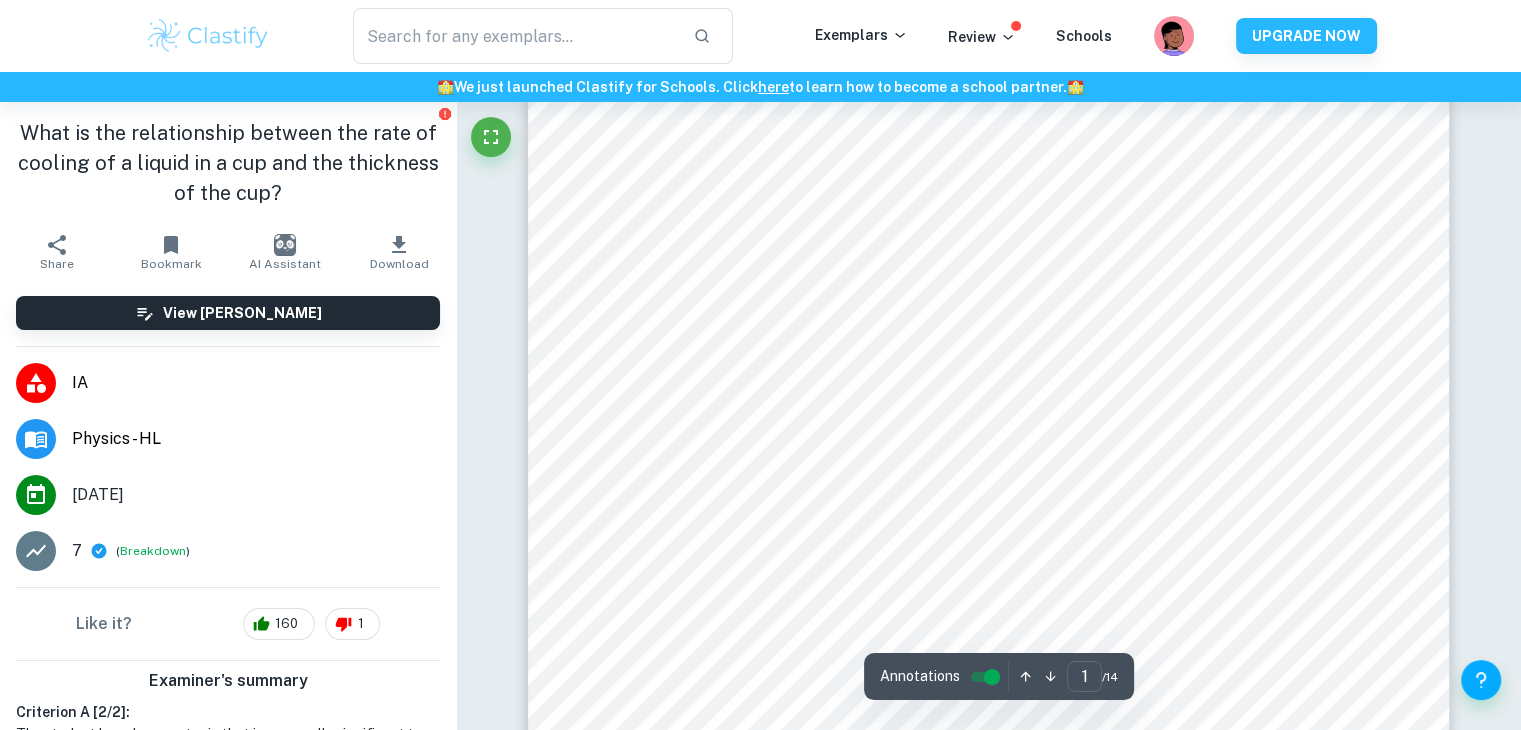 click at bounding box center [988, 339] 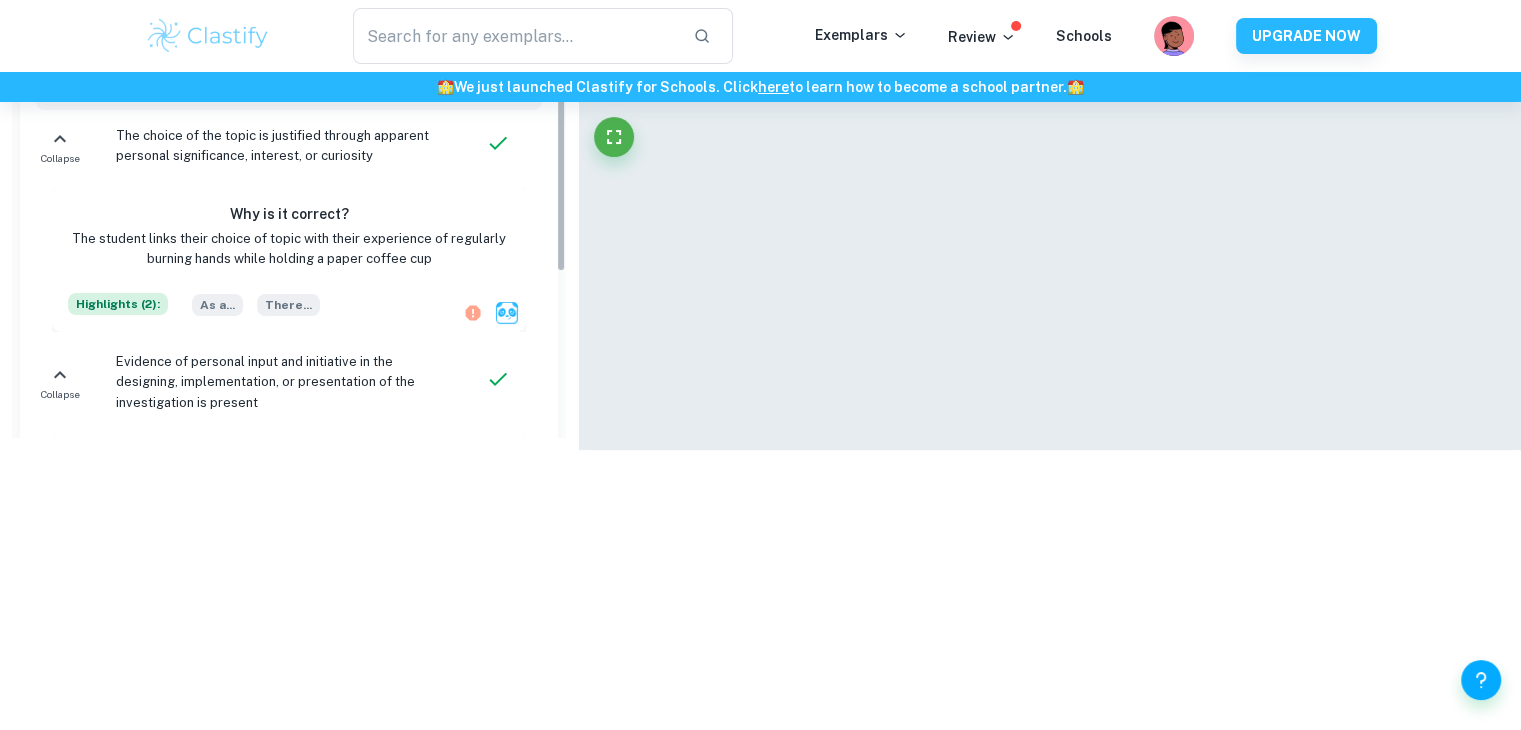 scroll, scrollTop: 338, scrollLeft: 0, axis: vertical 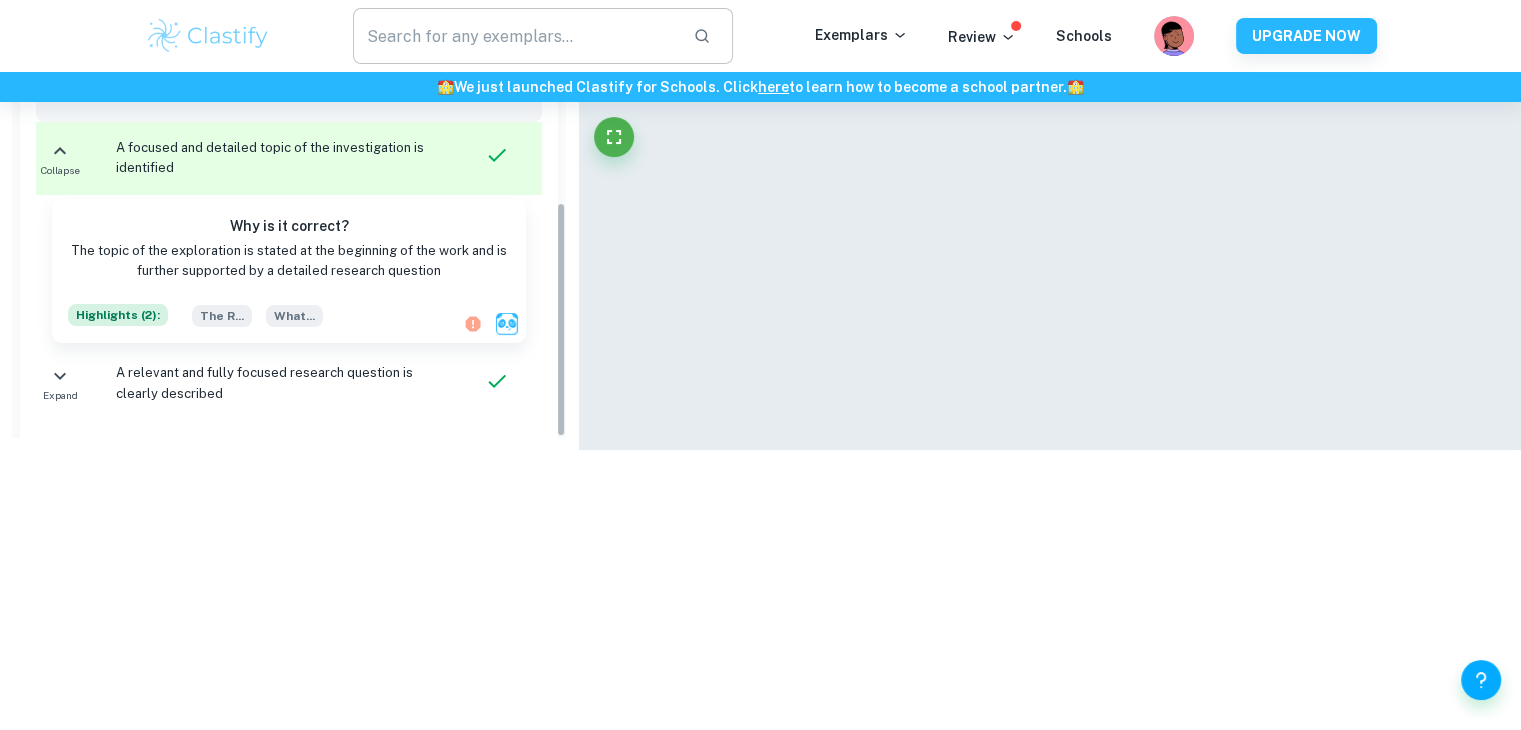 click at bounding box center [515, 36] 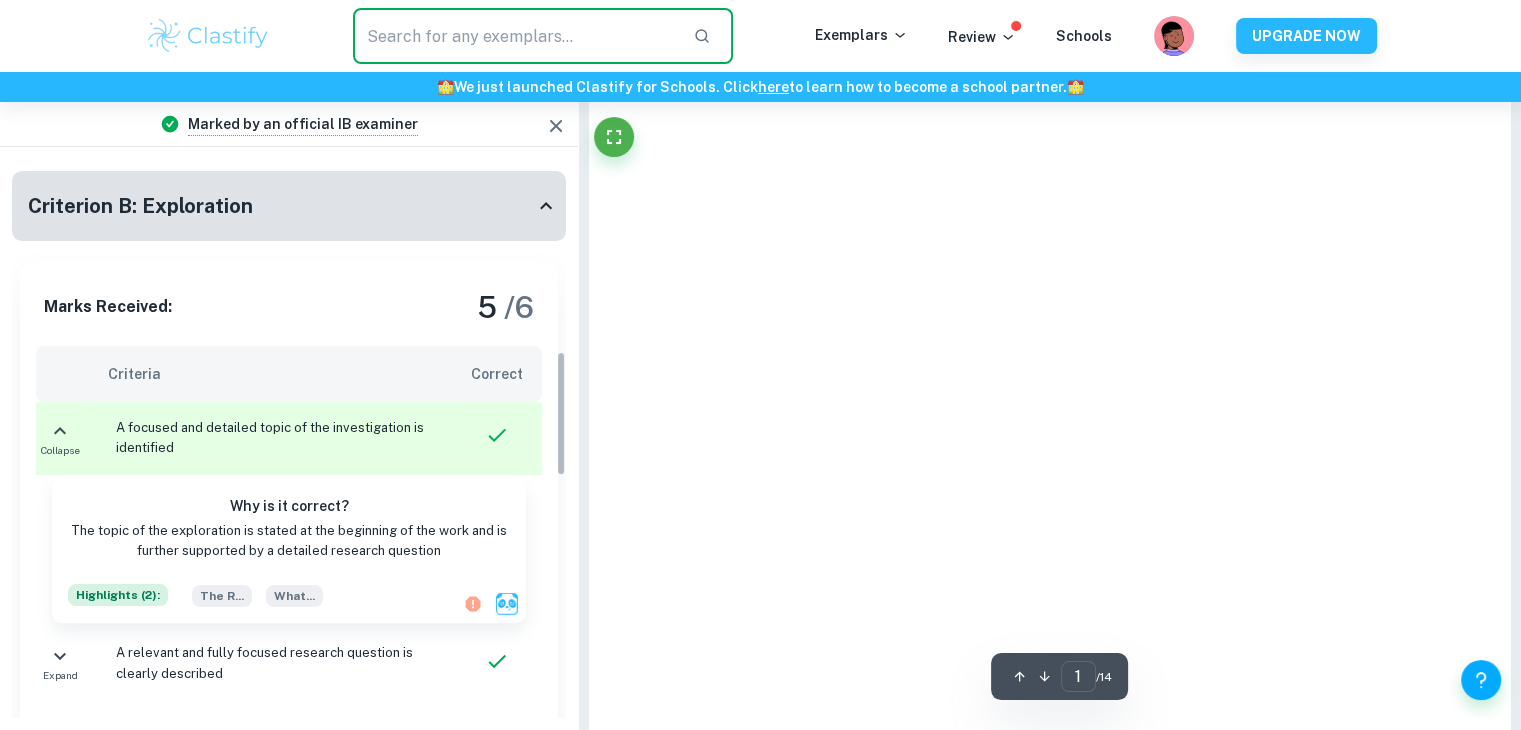 paste on "calculation, models with functions" 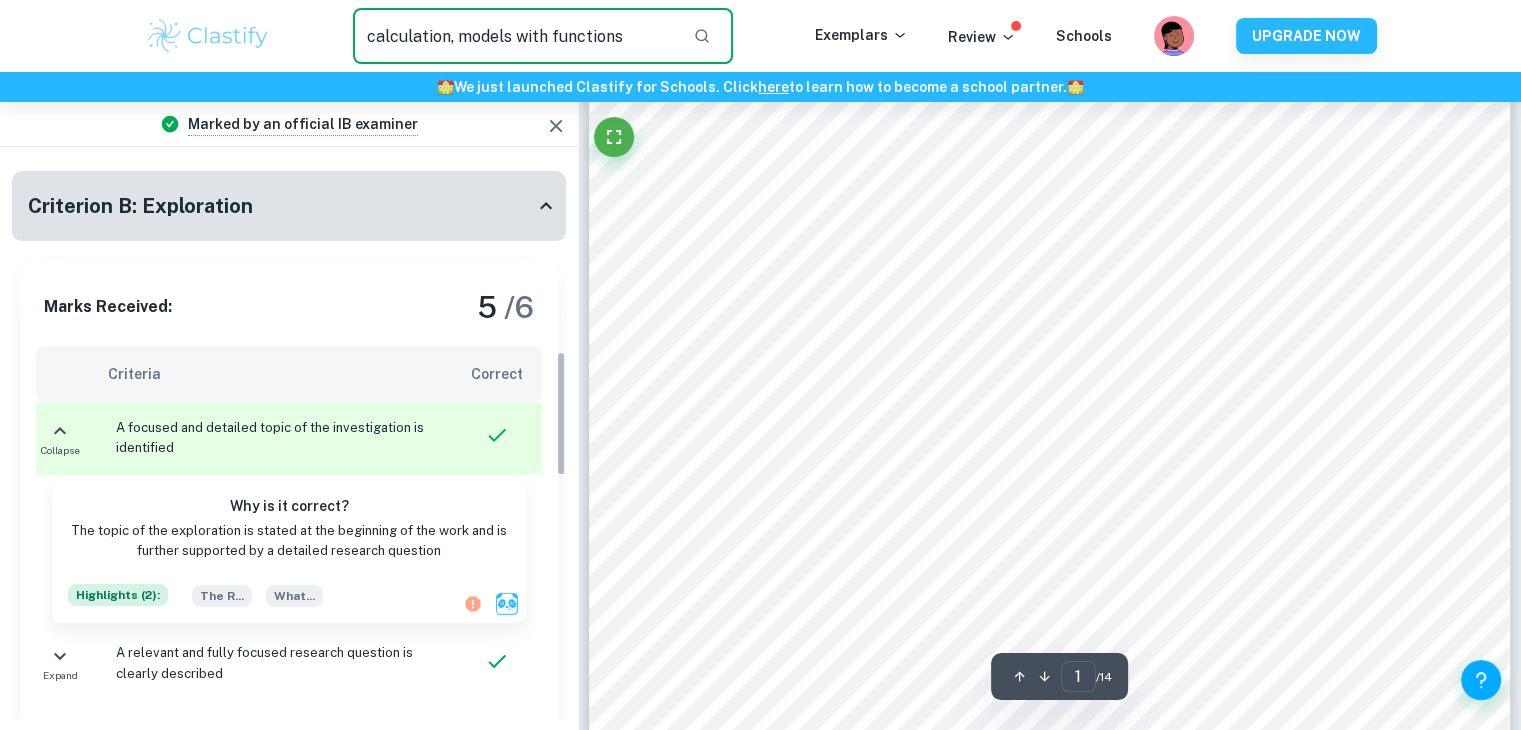 scroll, scrollTop: 855, scrollLeft: 0, axis: vertical 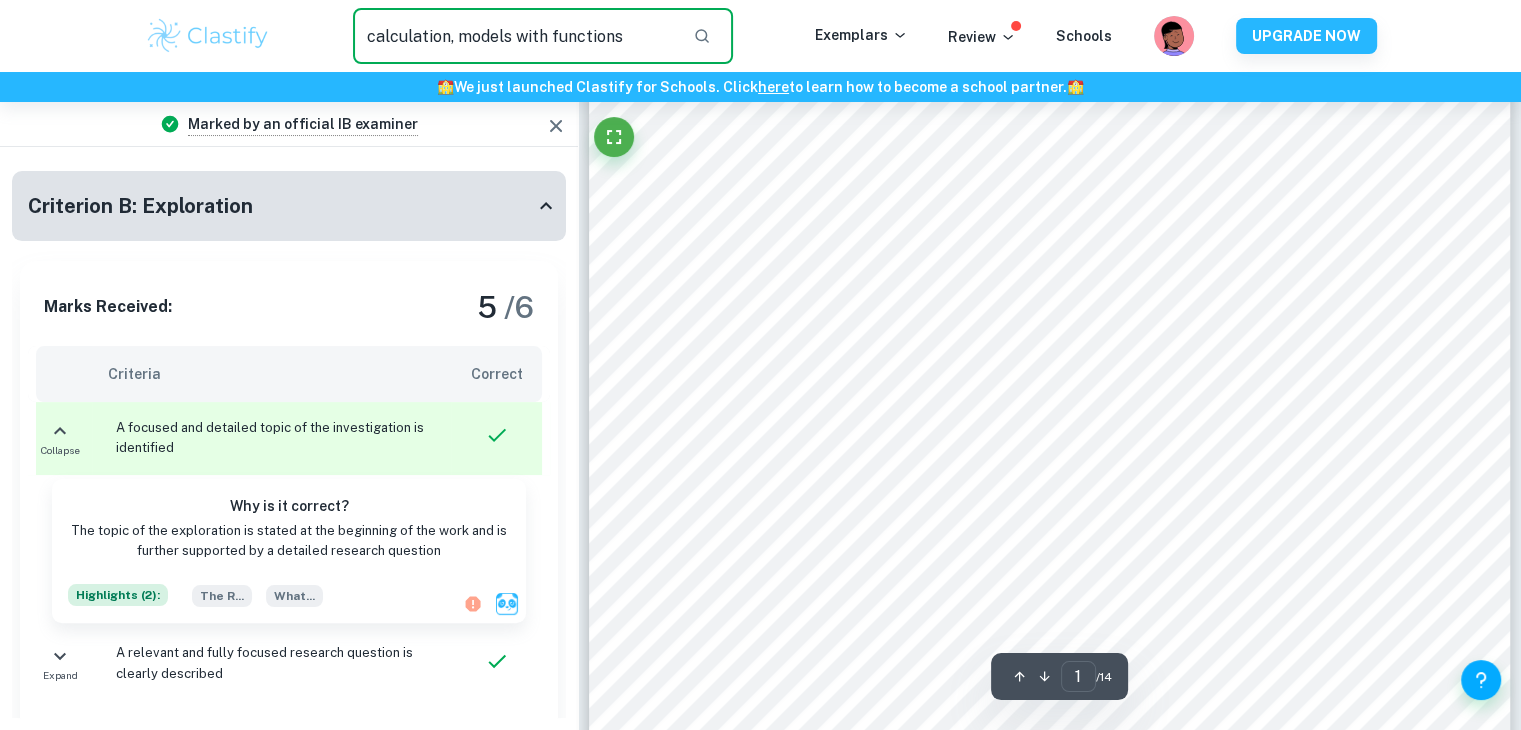 type on "calculation, models with functions" 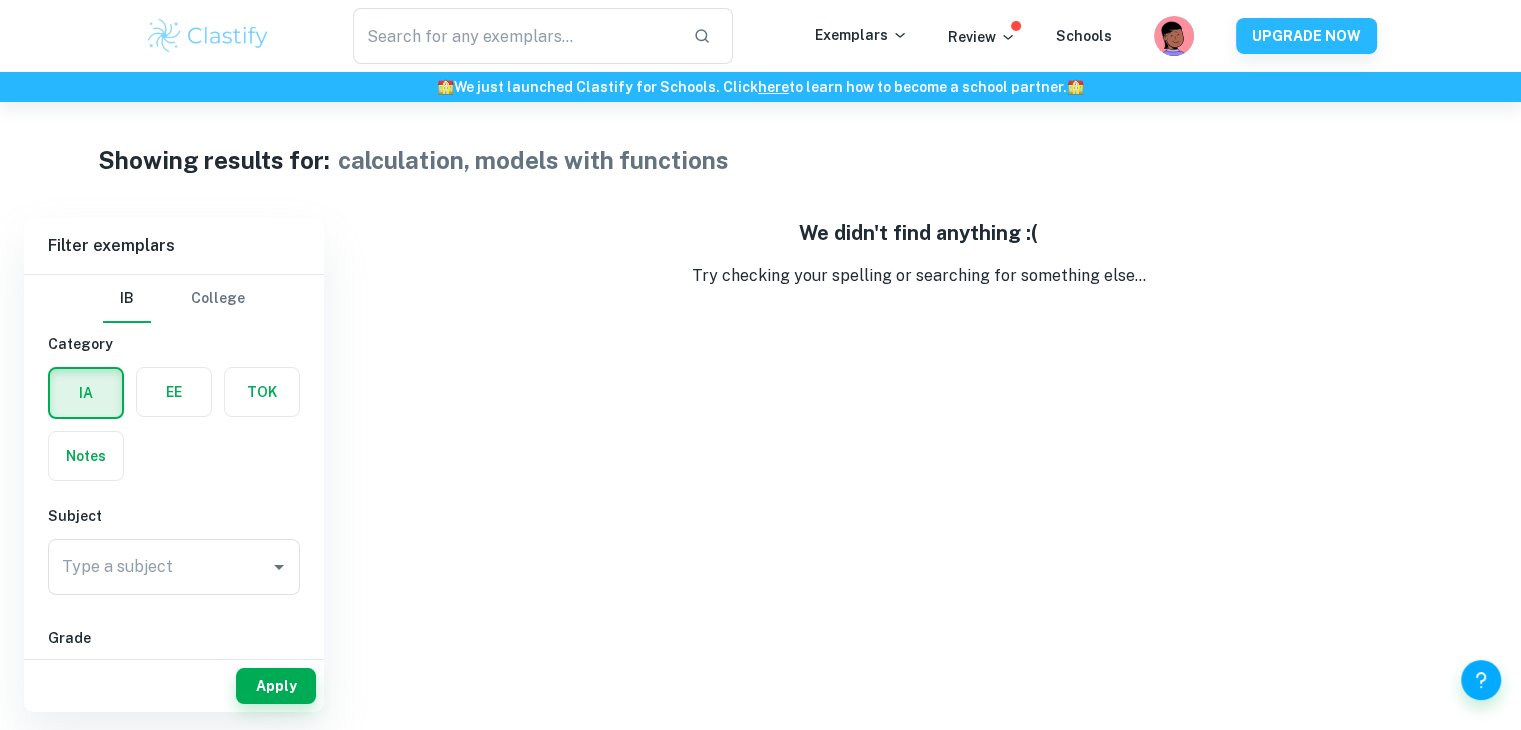 scroll, scrollTop: 102, scrollLeft: 0, axis: vertical 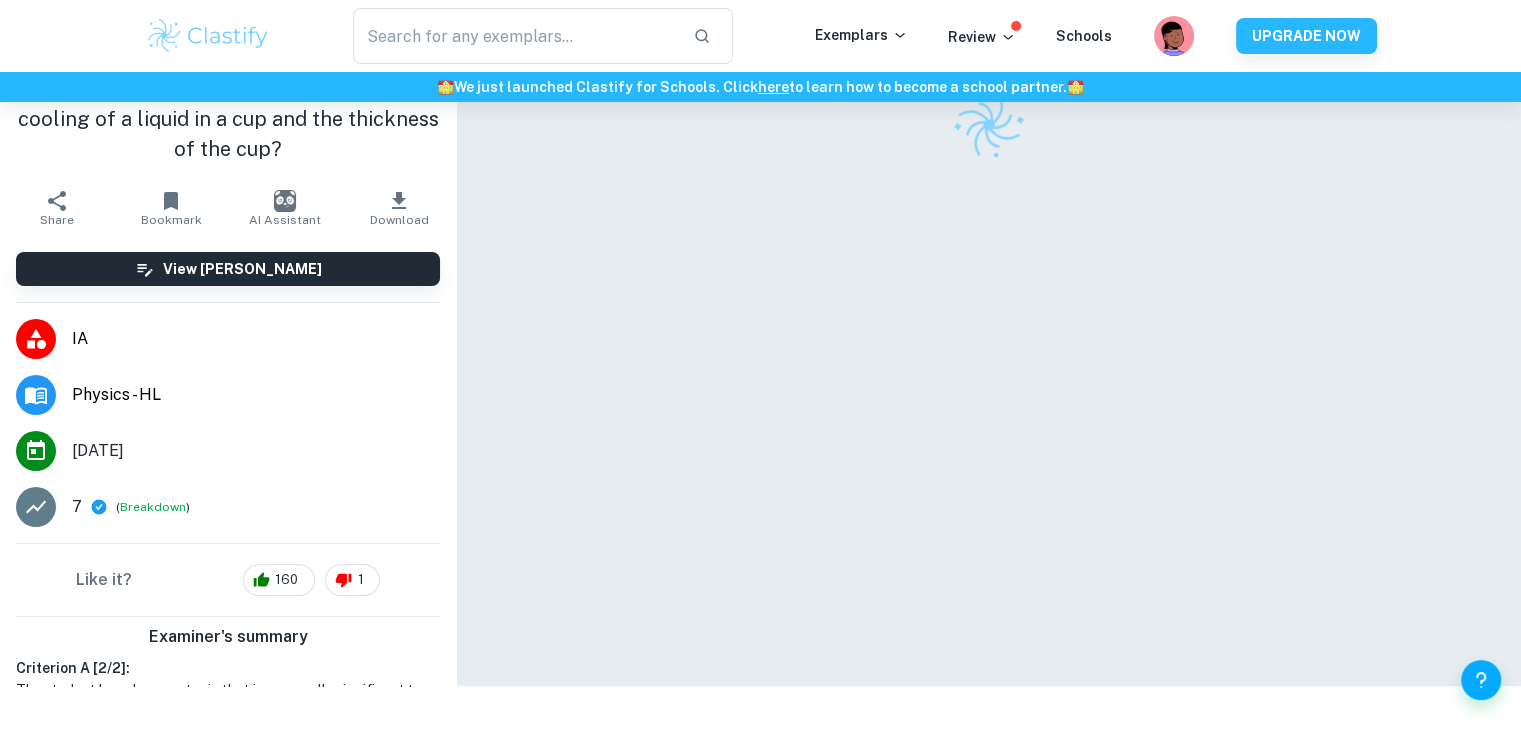 type on "cup" 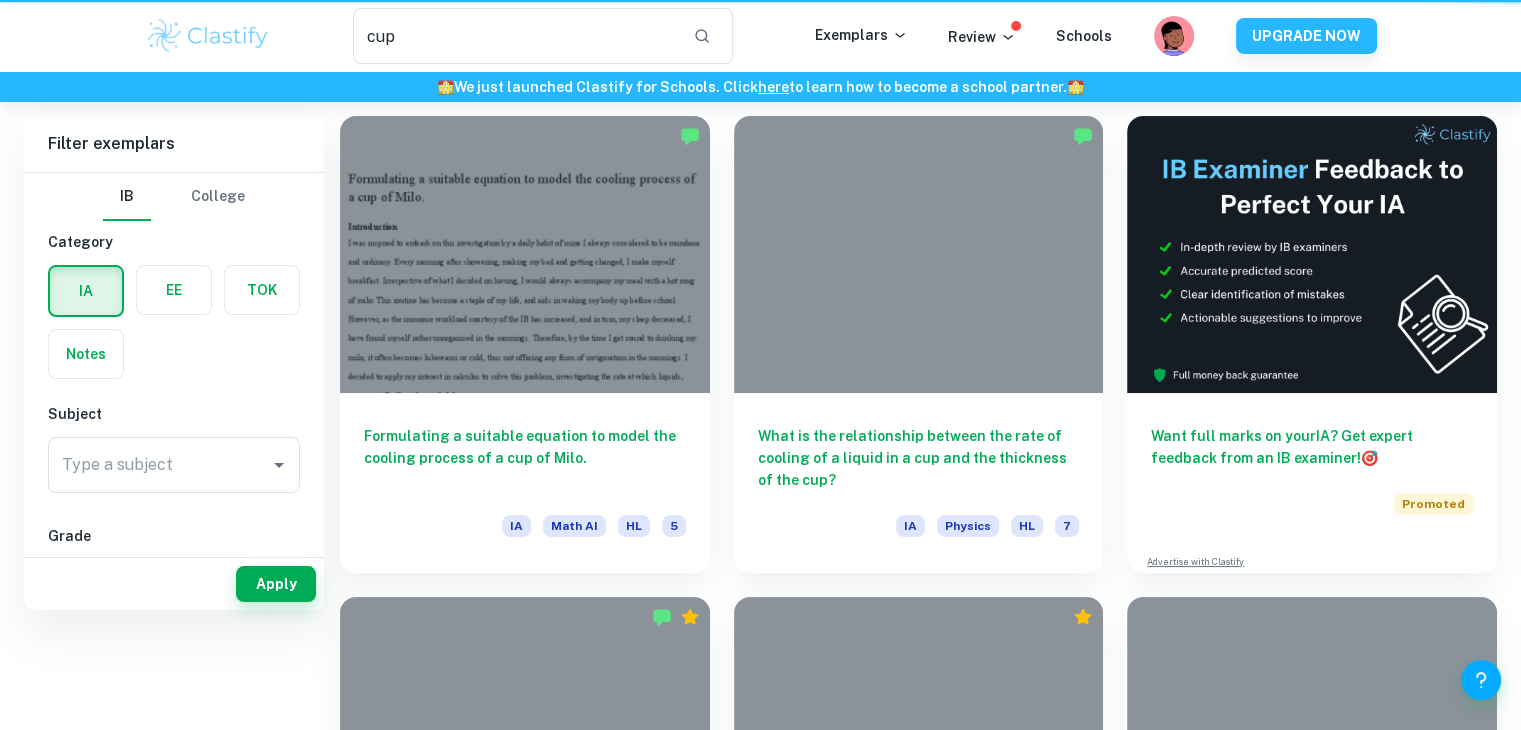 scroll, scrollTop: 0, scrollLeft: 0, axis: both 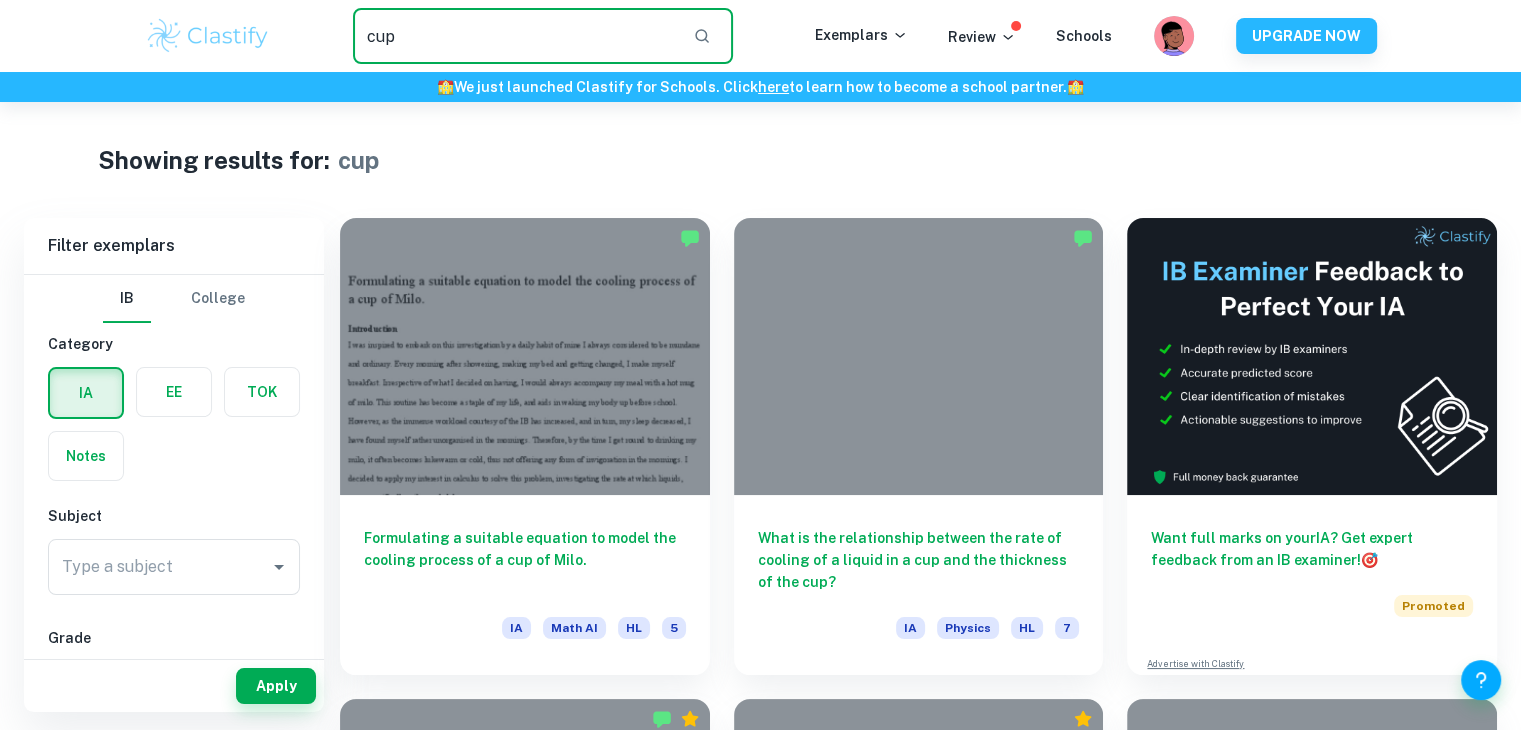 drag, startPoint x: 477, startPoint y: 40, endPoint x: 278, endPoint y: 45, distance: 199.0628 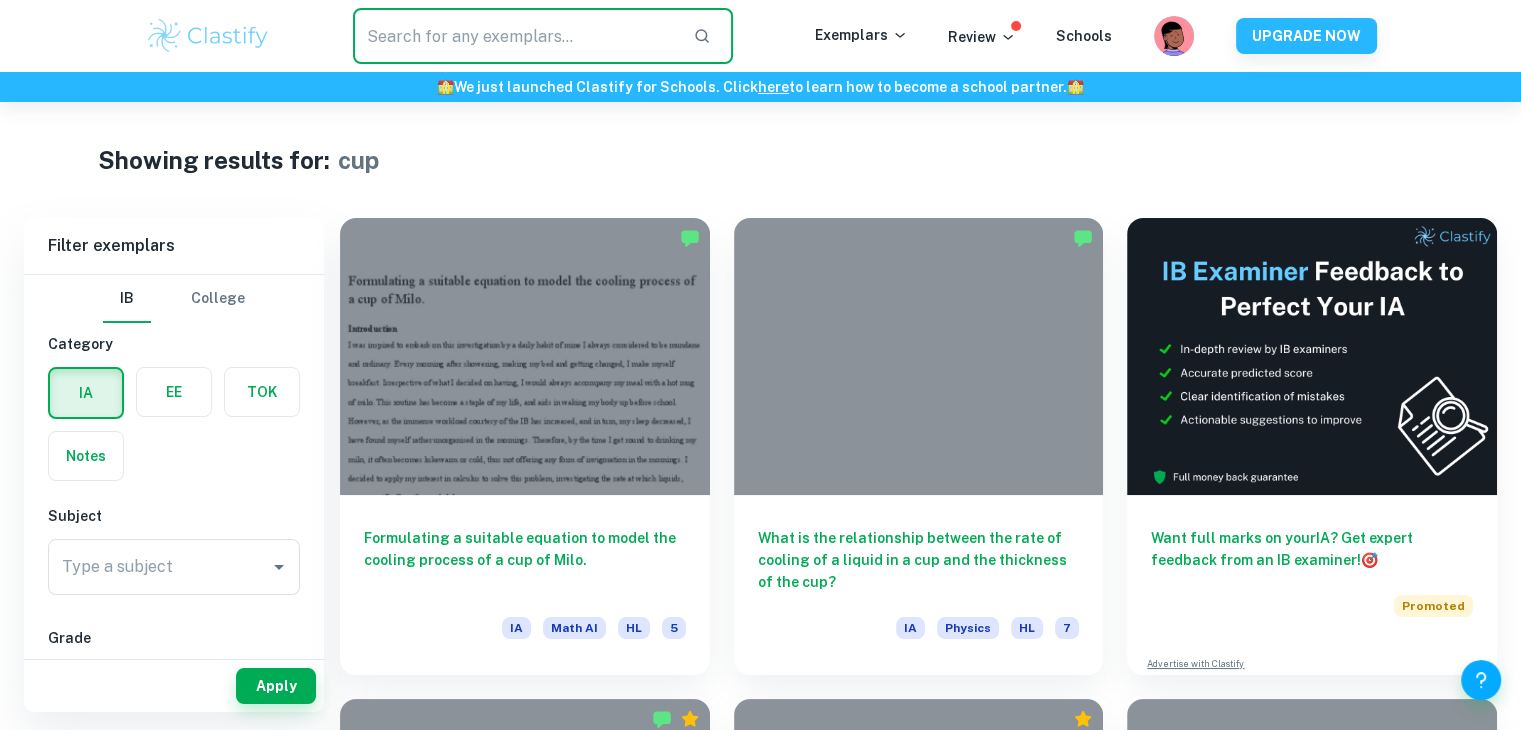 paste on "calculation, models with functions" 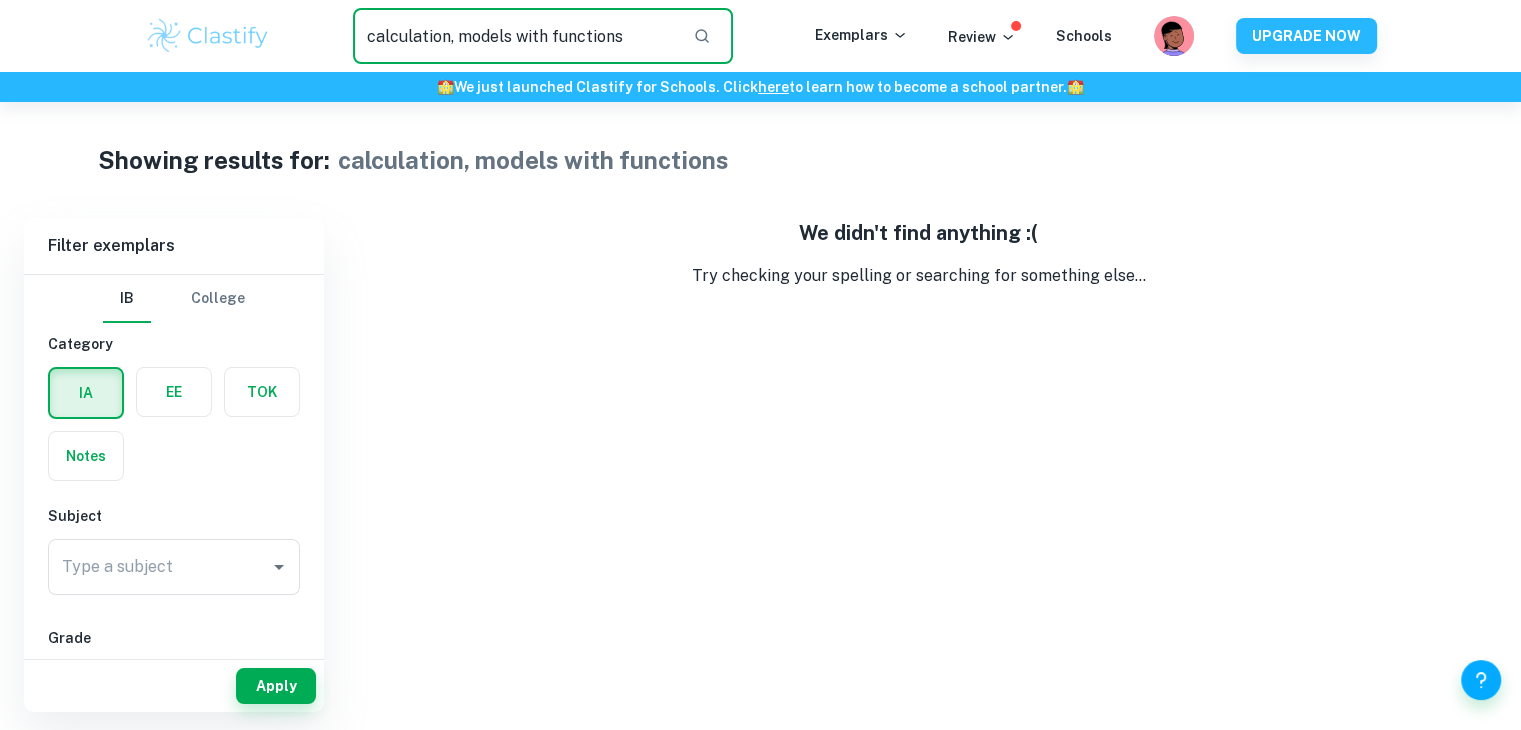 drag, startPoint x: 660, startPoint y: 47, endPoint x: 456, endPoint y: 45, distance: 204.0098 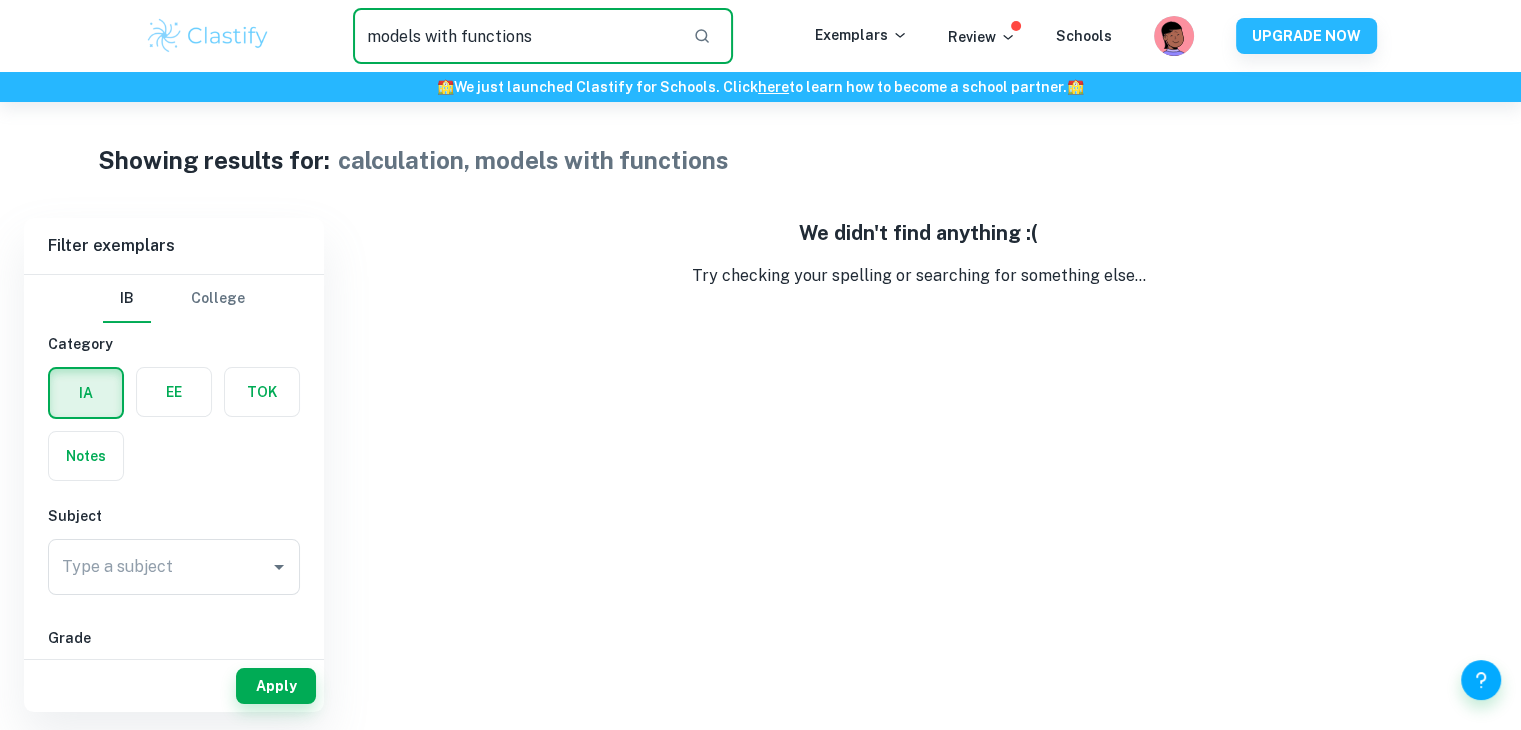type on "models with functions" 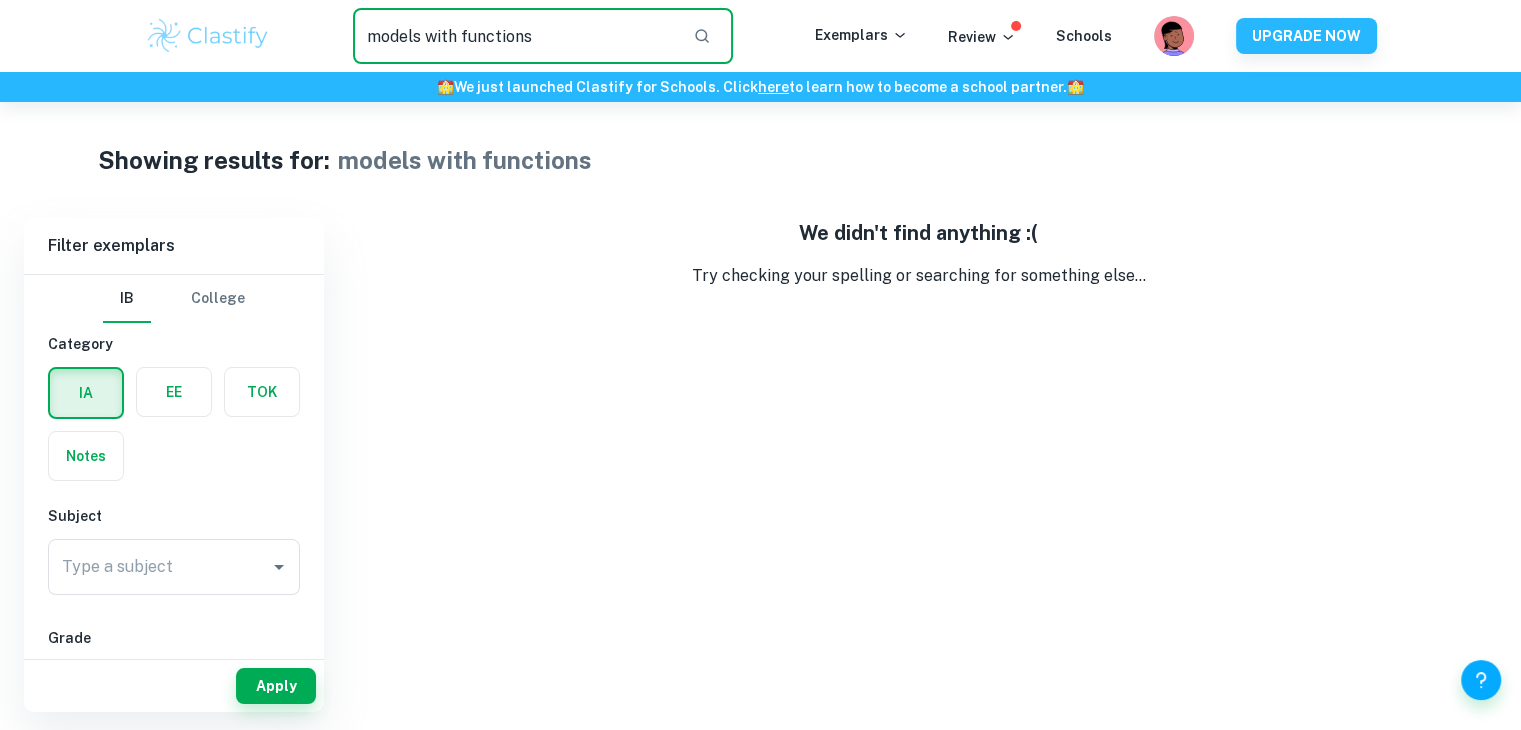 drag, startPoint x: 654, startPoint y: 46, endPoint x: 227, endPoint y: 8, distance: 428.68753 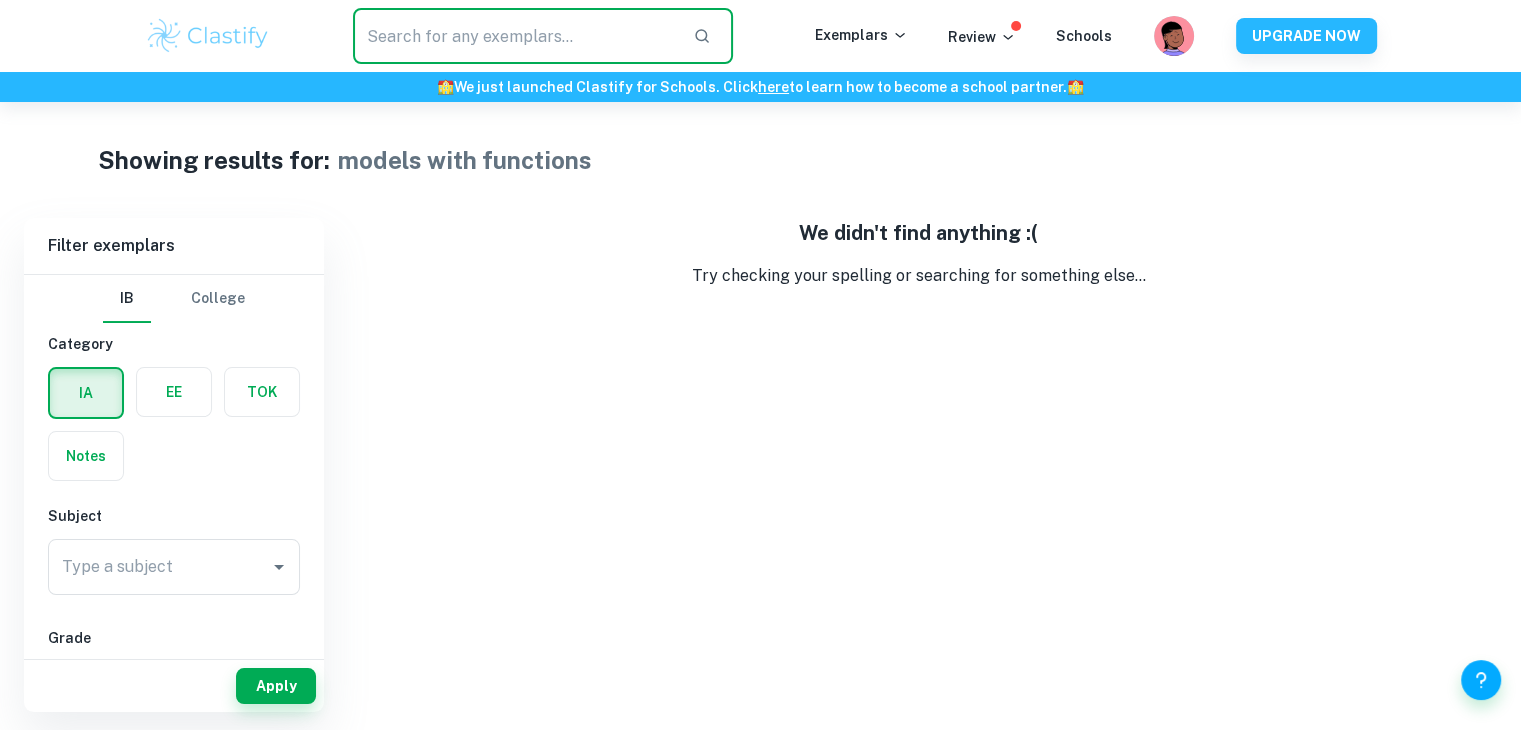 paste on "calculation" 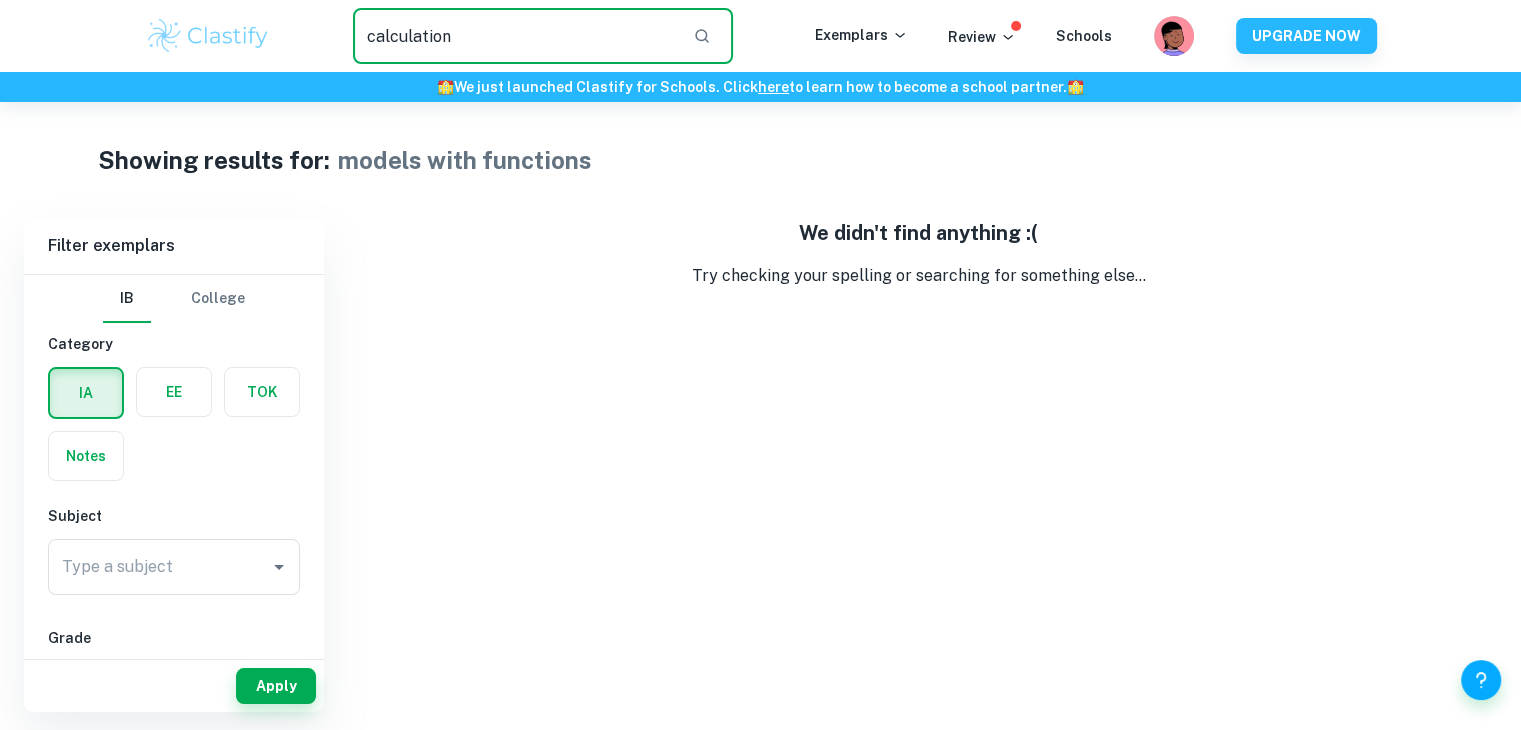 type on "calculation" 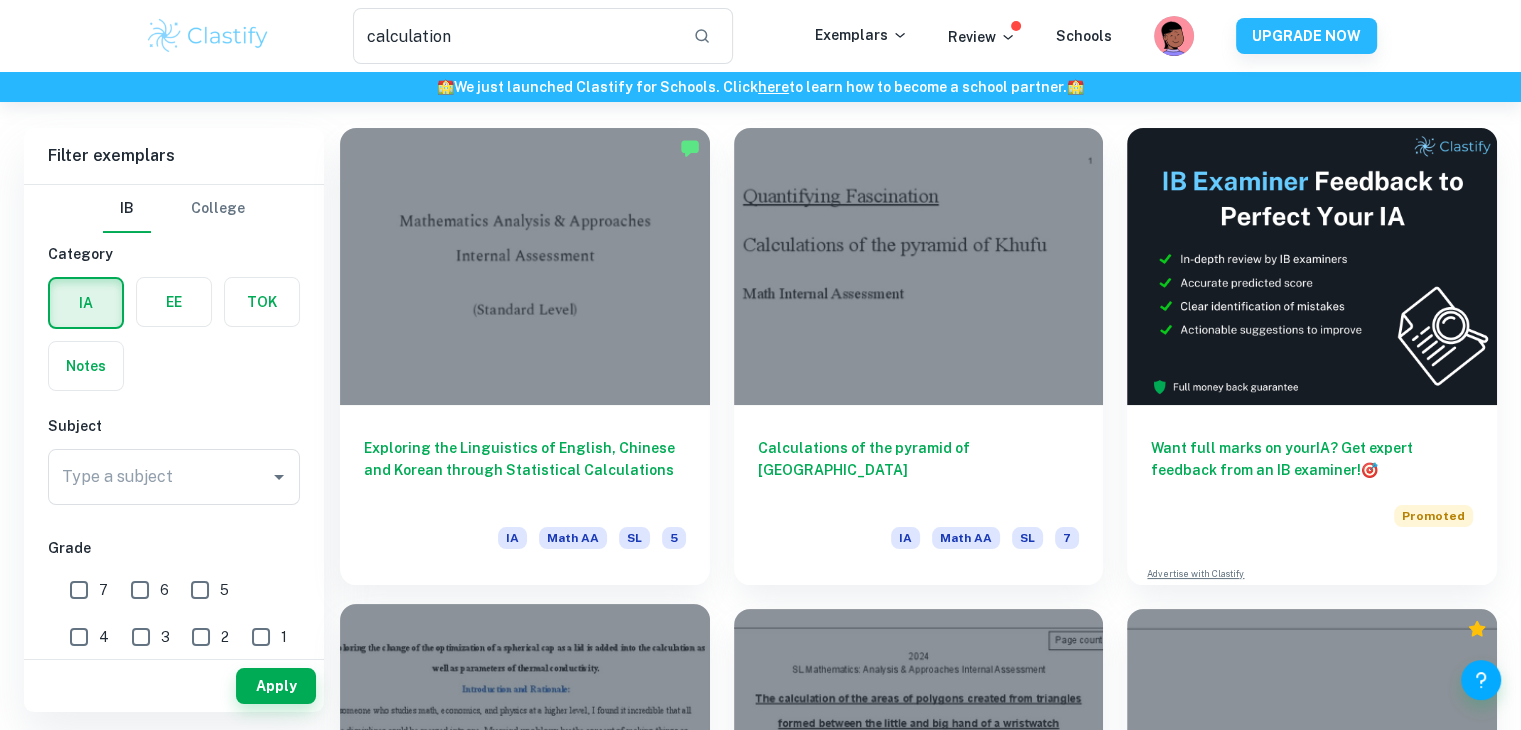 scroll, scrollTop: 0, scrollLeft: 0, axis: both 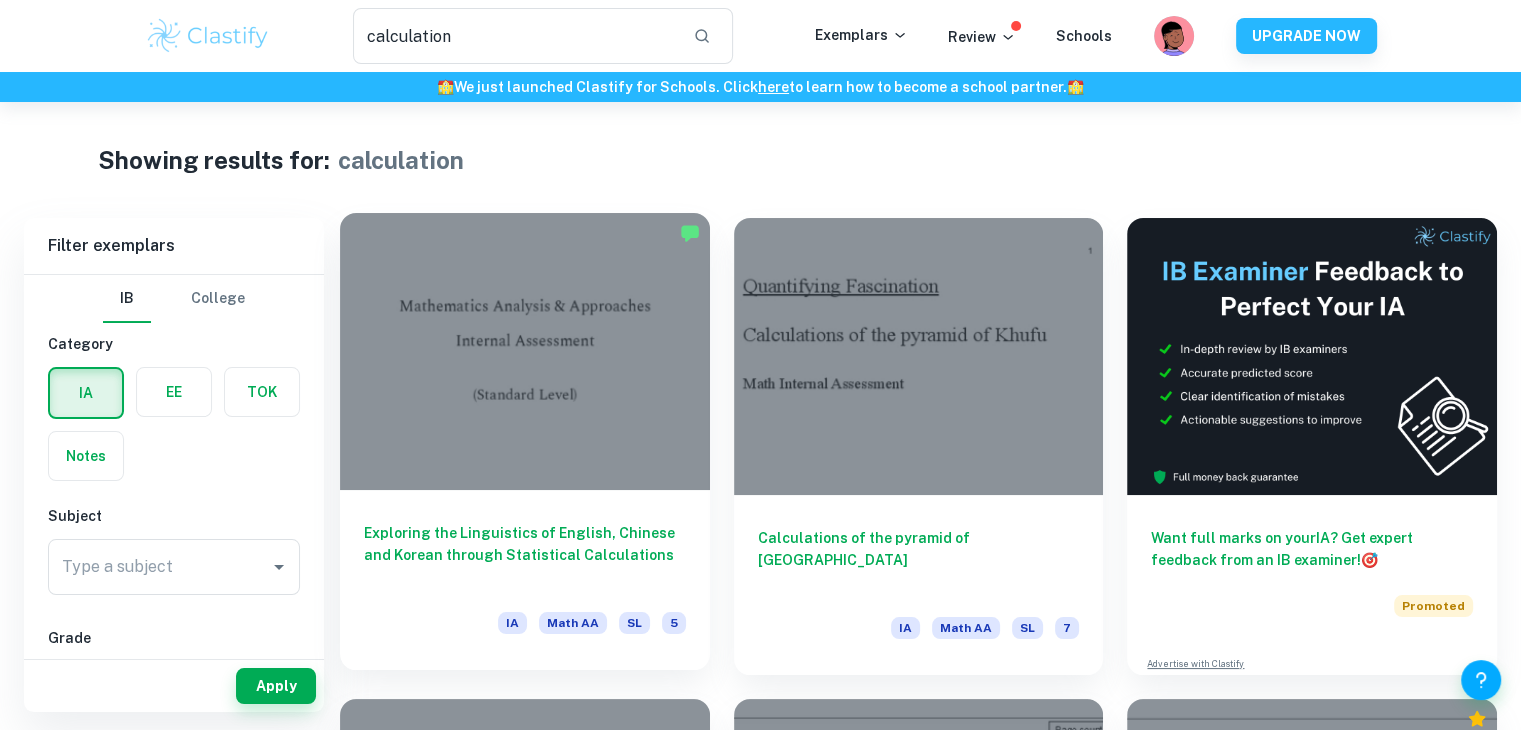 click at bounding box center [525, 351] 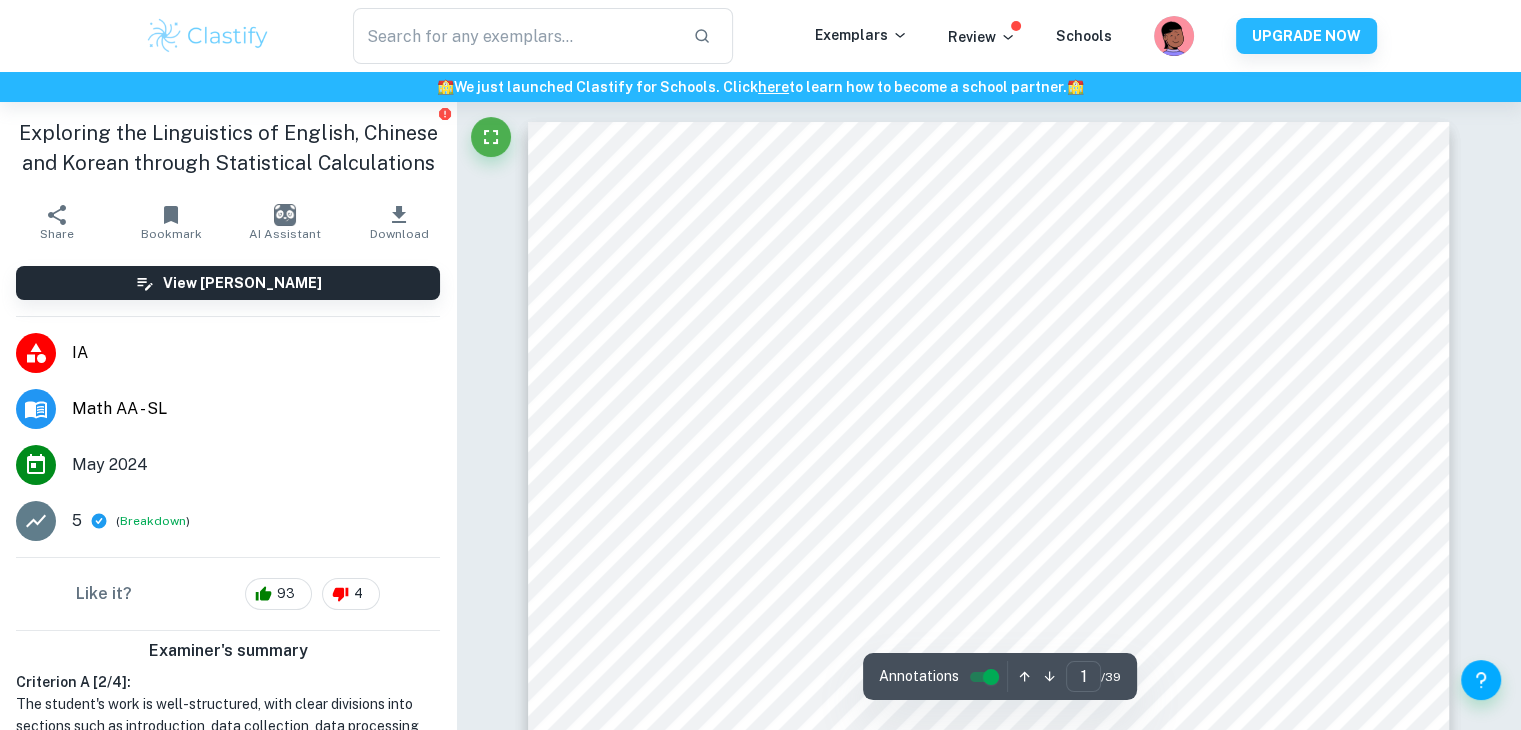 type on "calculation" 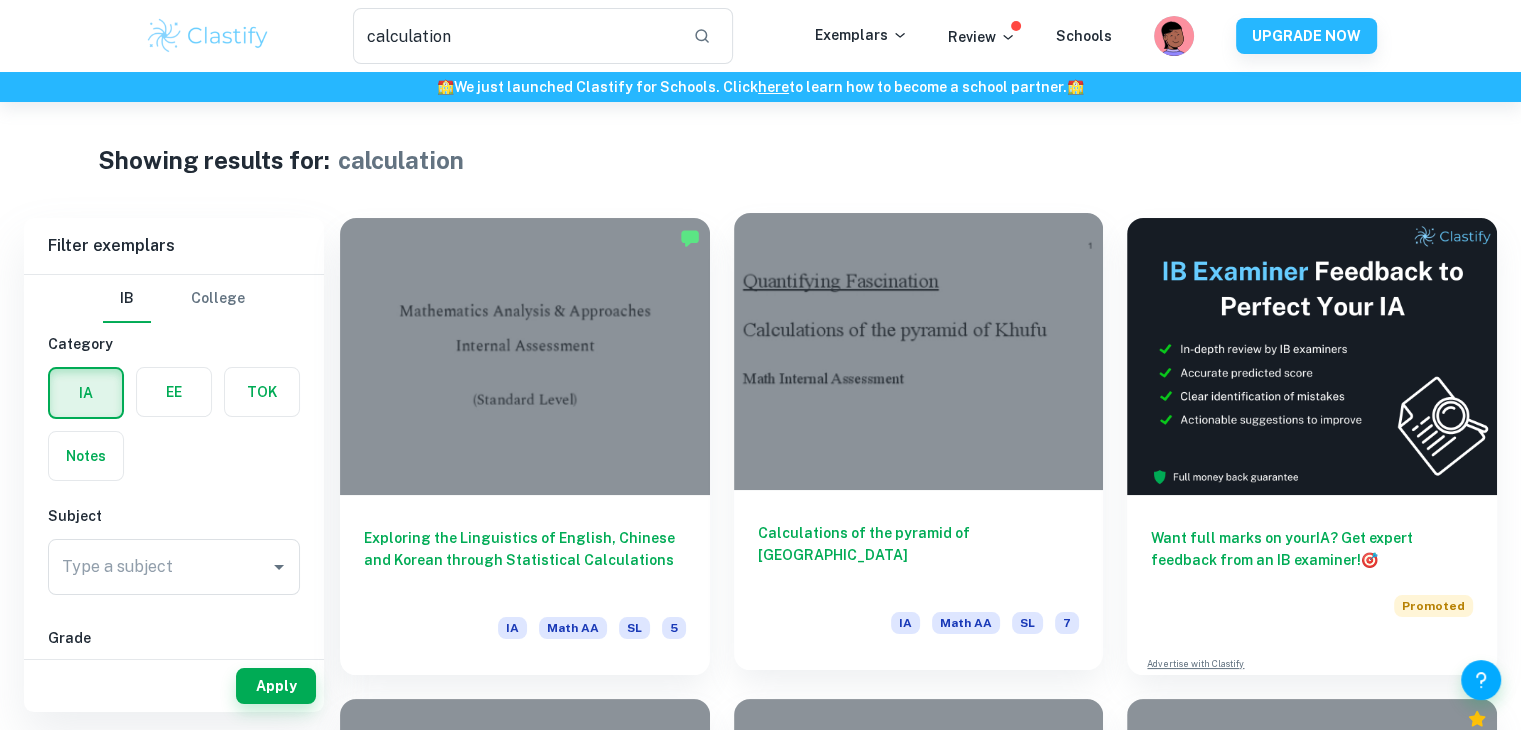 click at bounding box center [919, 351] 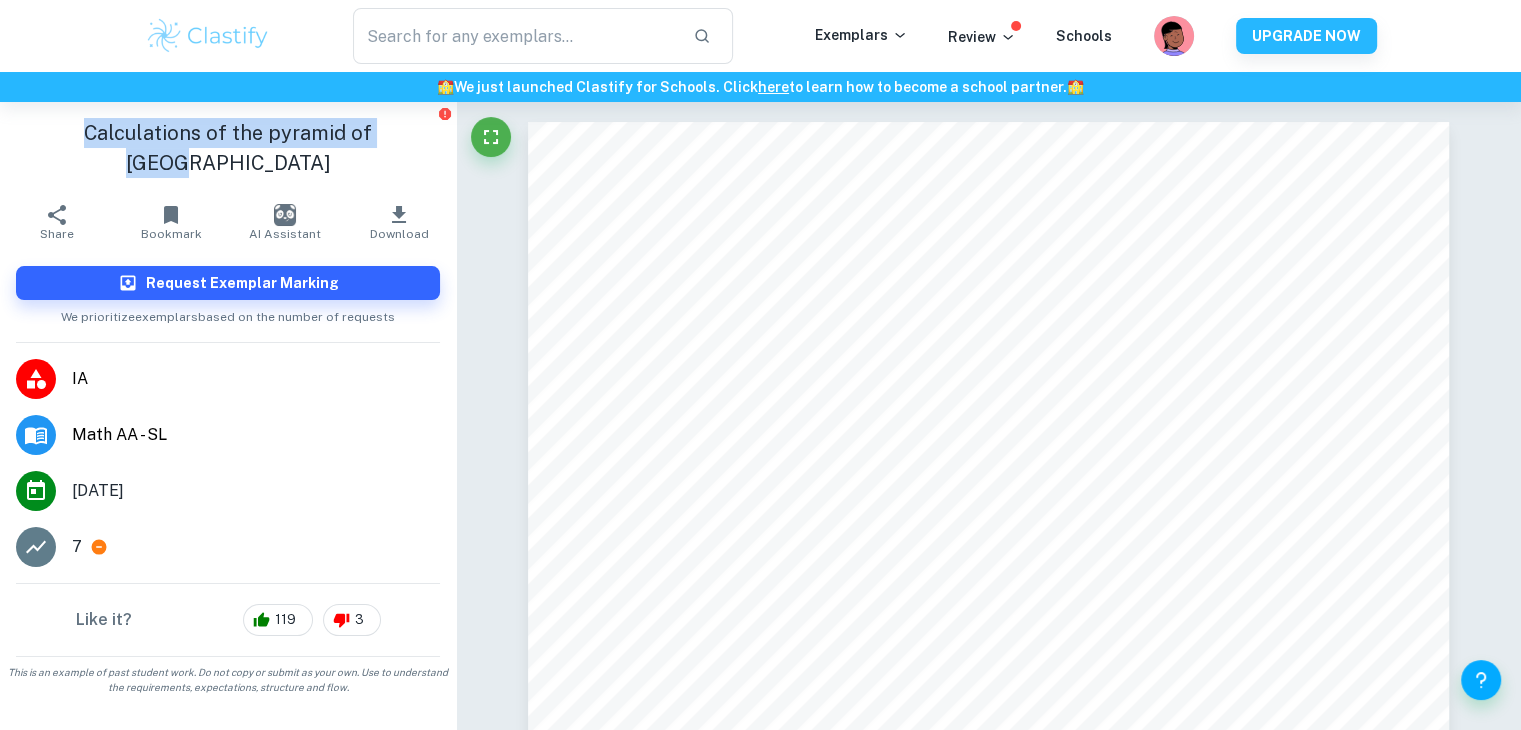 drag, startPoint x: 57, startPoint y: 137, endPoint x: 411, endPoint y: 131, distance: 354.05084 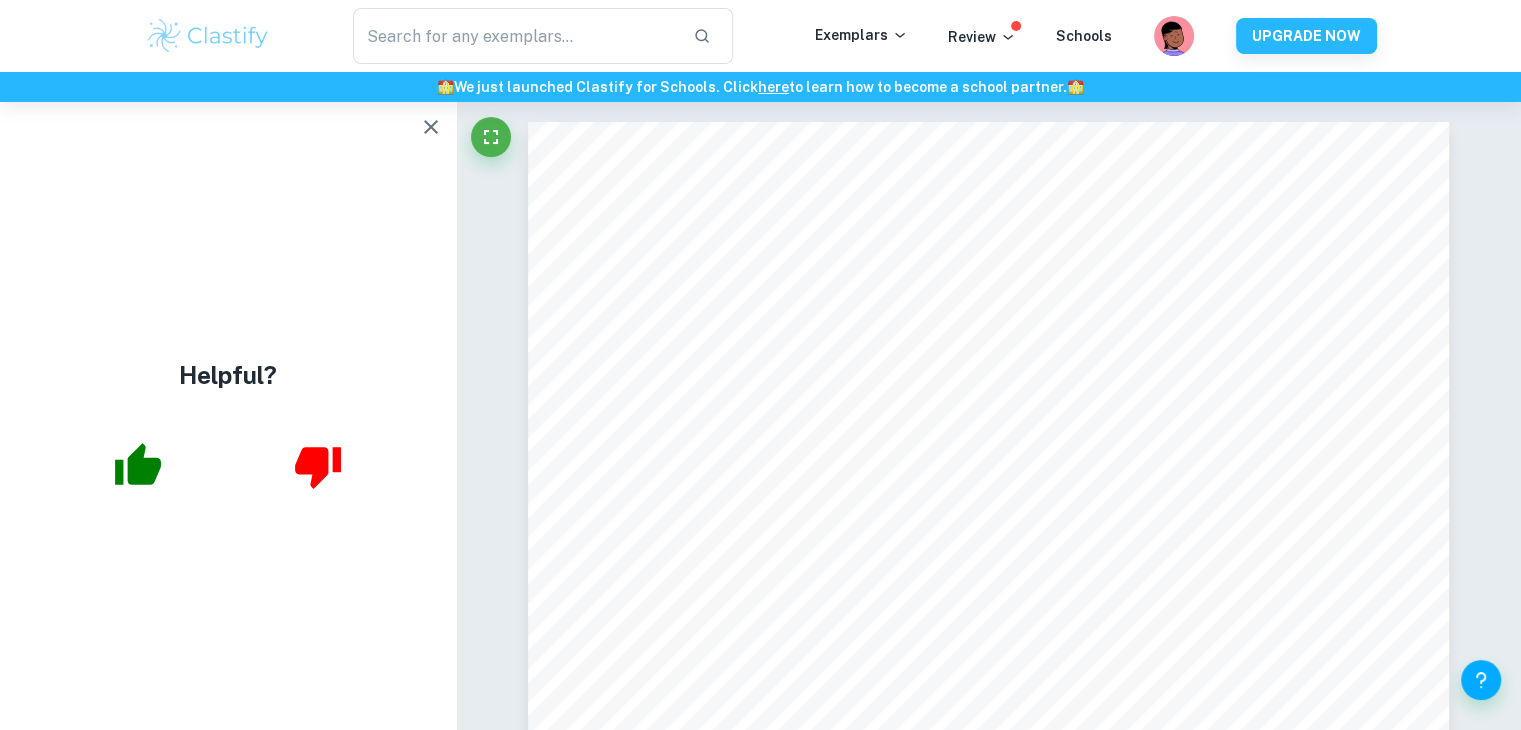 click at bounding box center [208, 36] 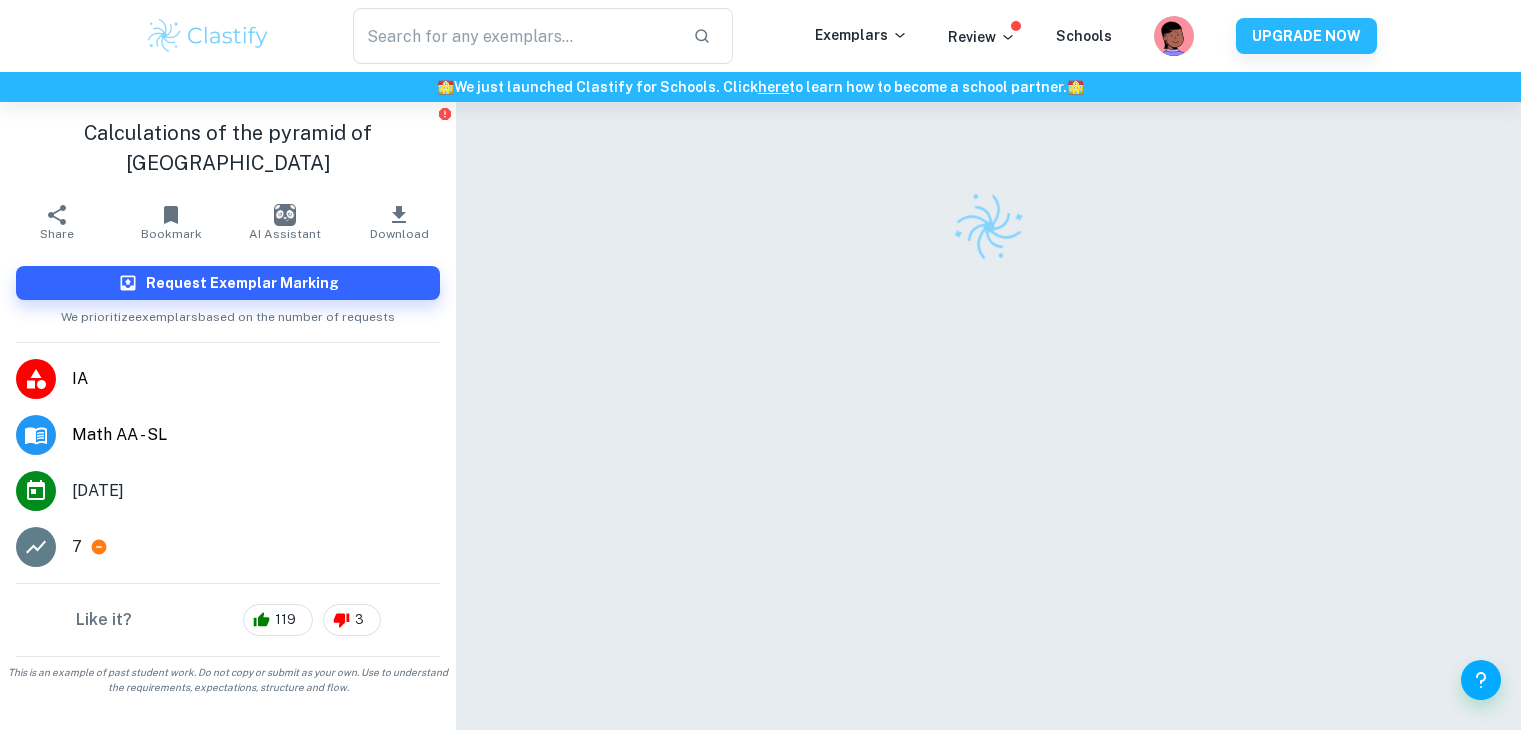 scroll, scrollTop: 0, scrollLeft: 0, axis: both 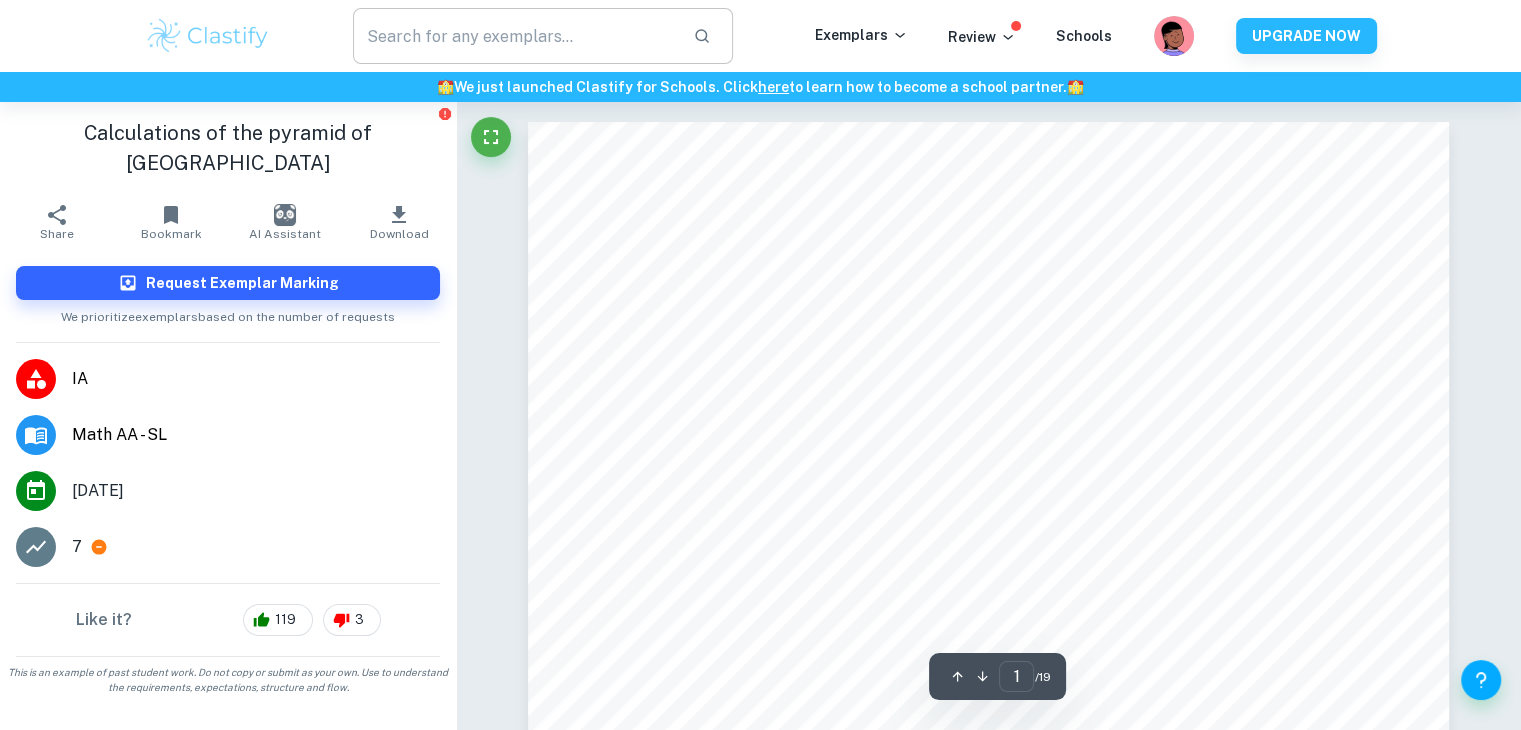 click at bounding box center (515, 36) 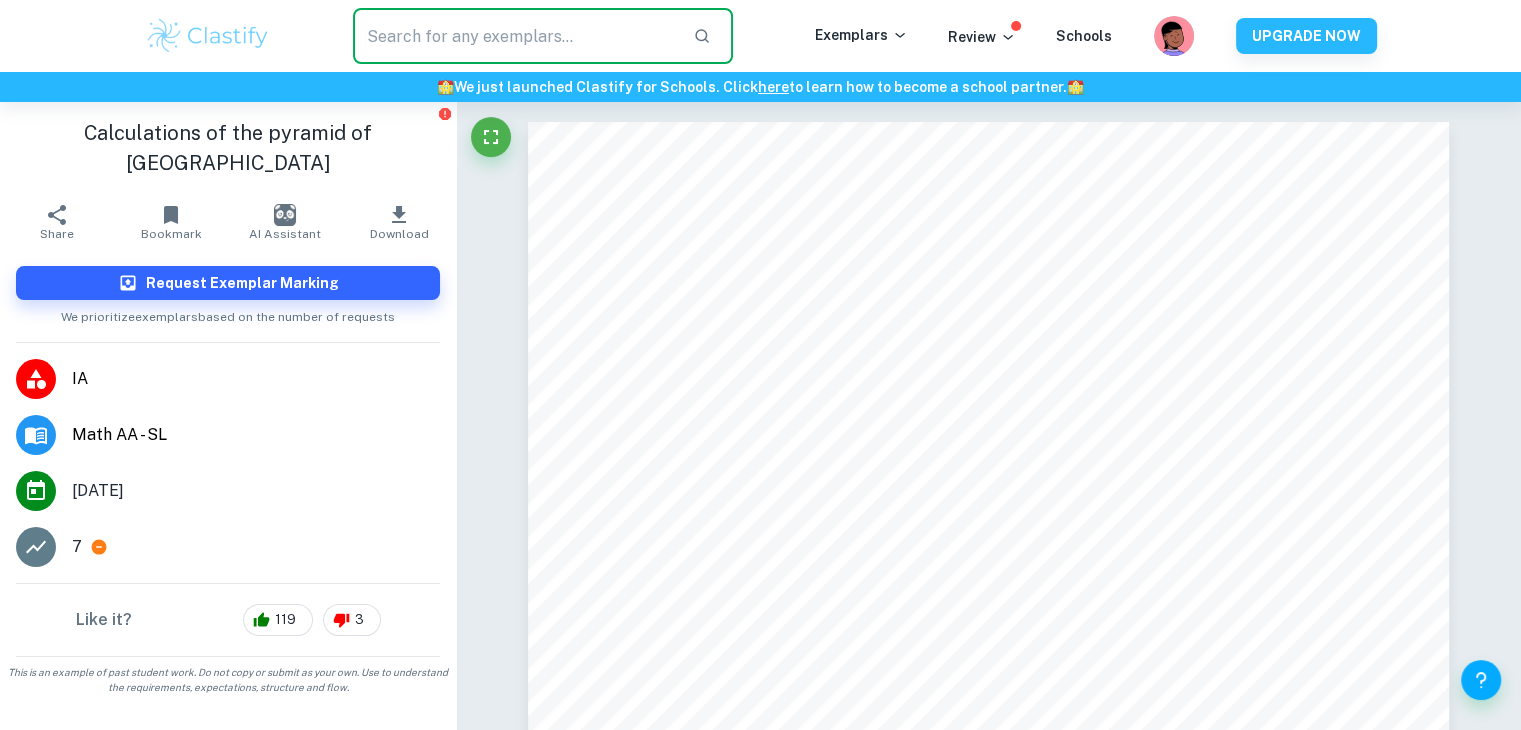 paste on "Geometry and optimization" 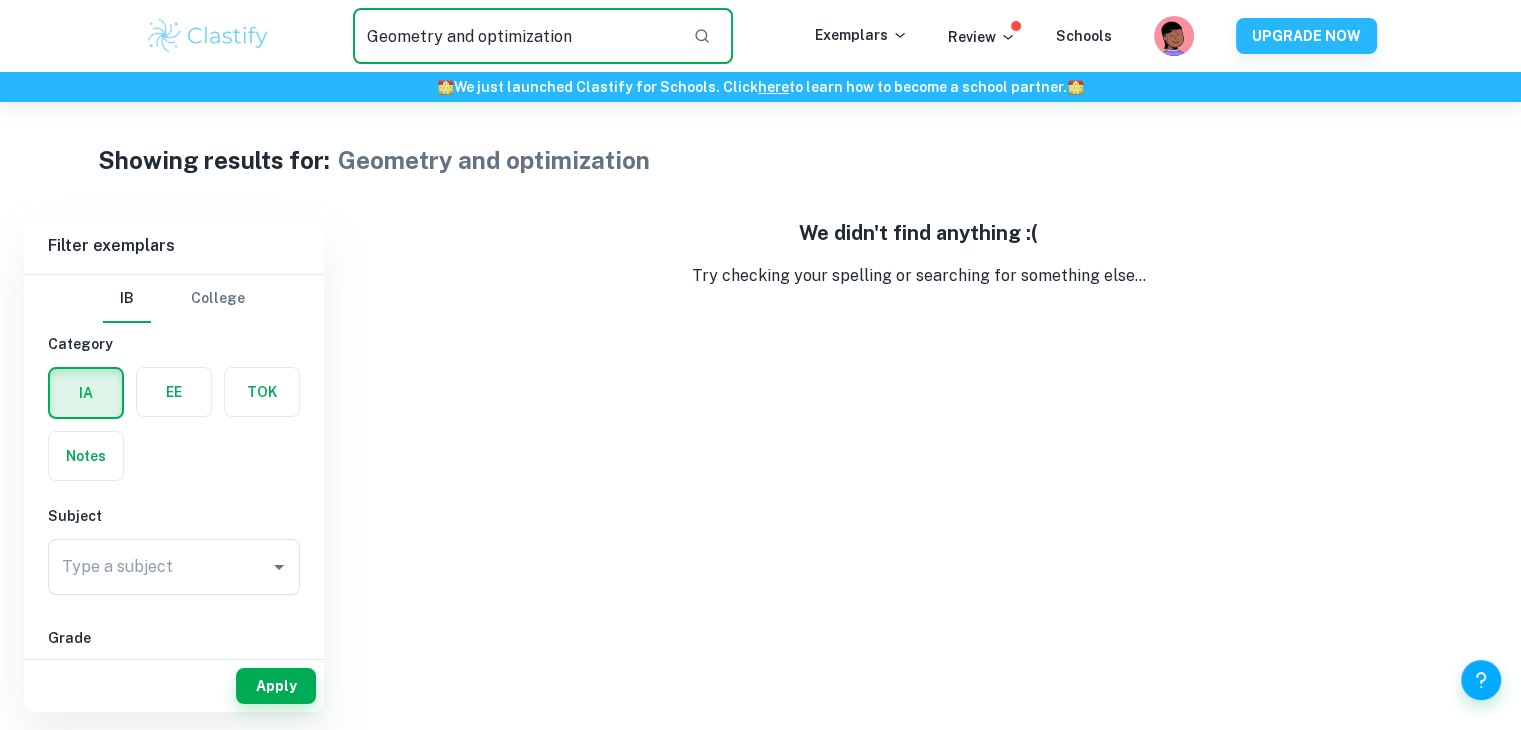 drag, startPoint x: 474, startPoint y: 40, endPoint x: 212, endPoint y: 3, distance: 264.5997 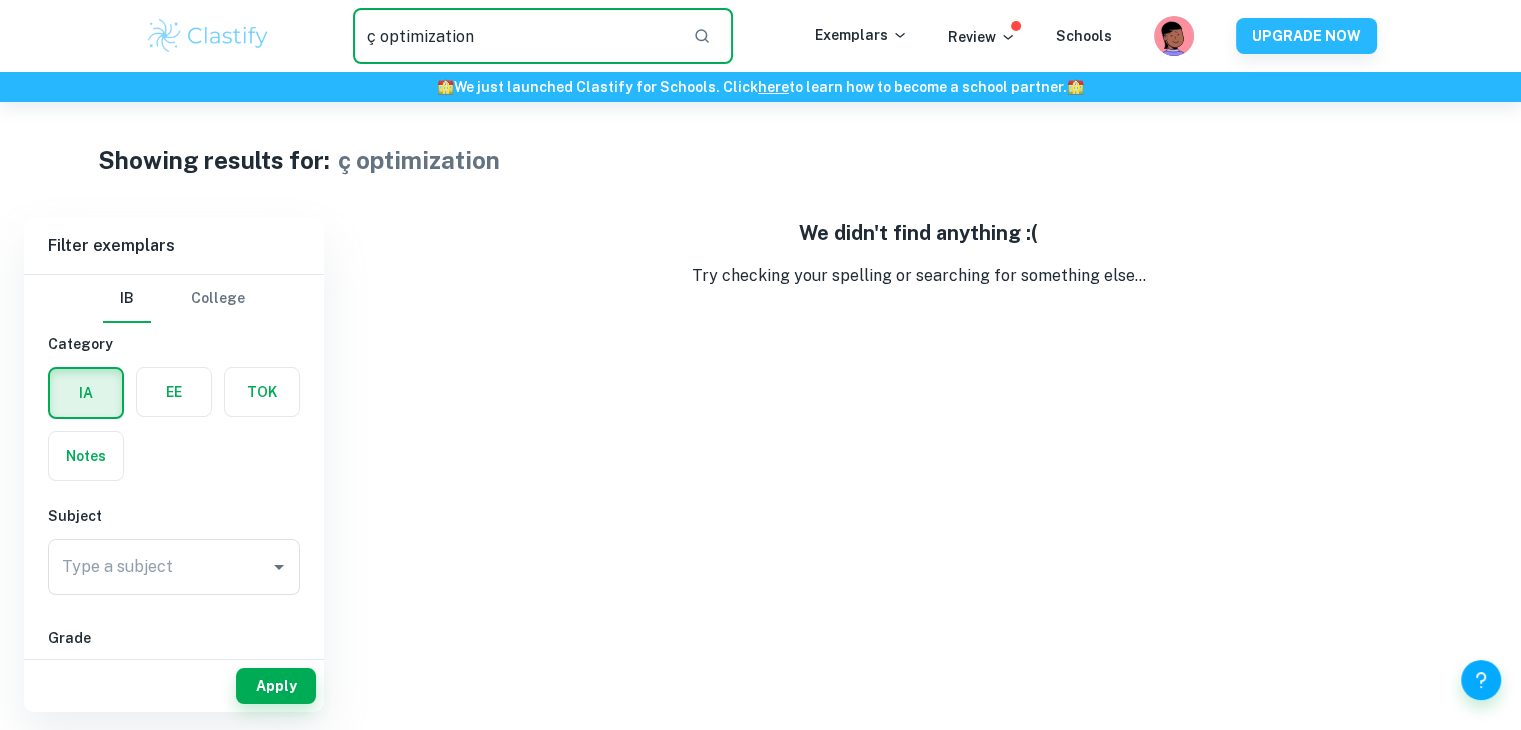 click on "ç optimization" at bounding box center (515, 36) 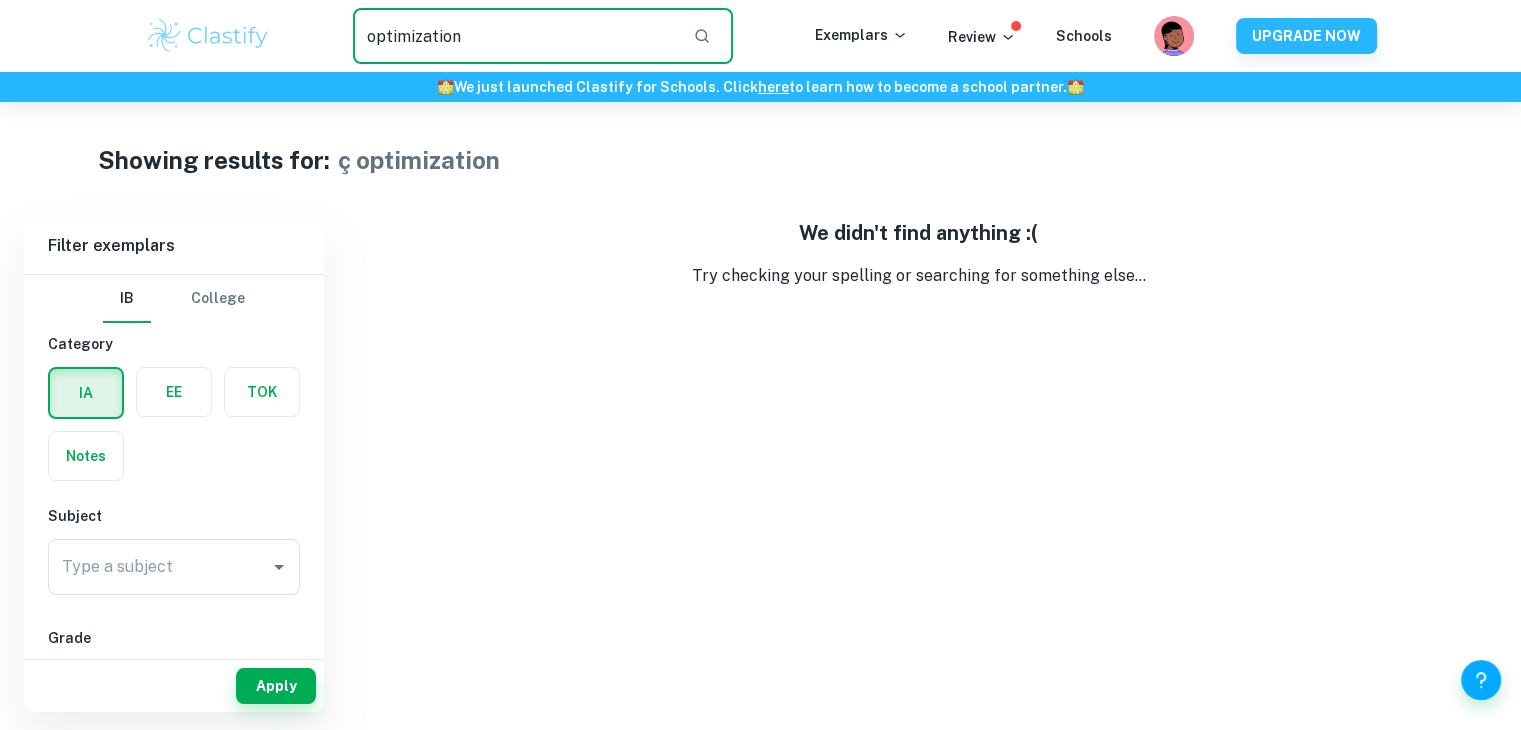 type on "optimization" 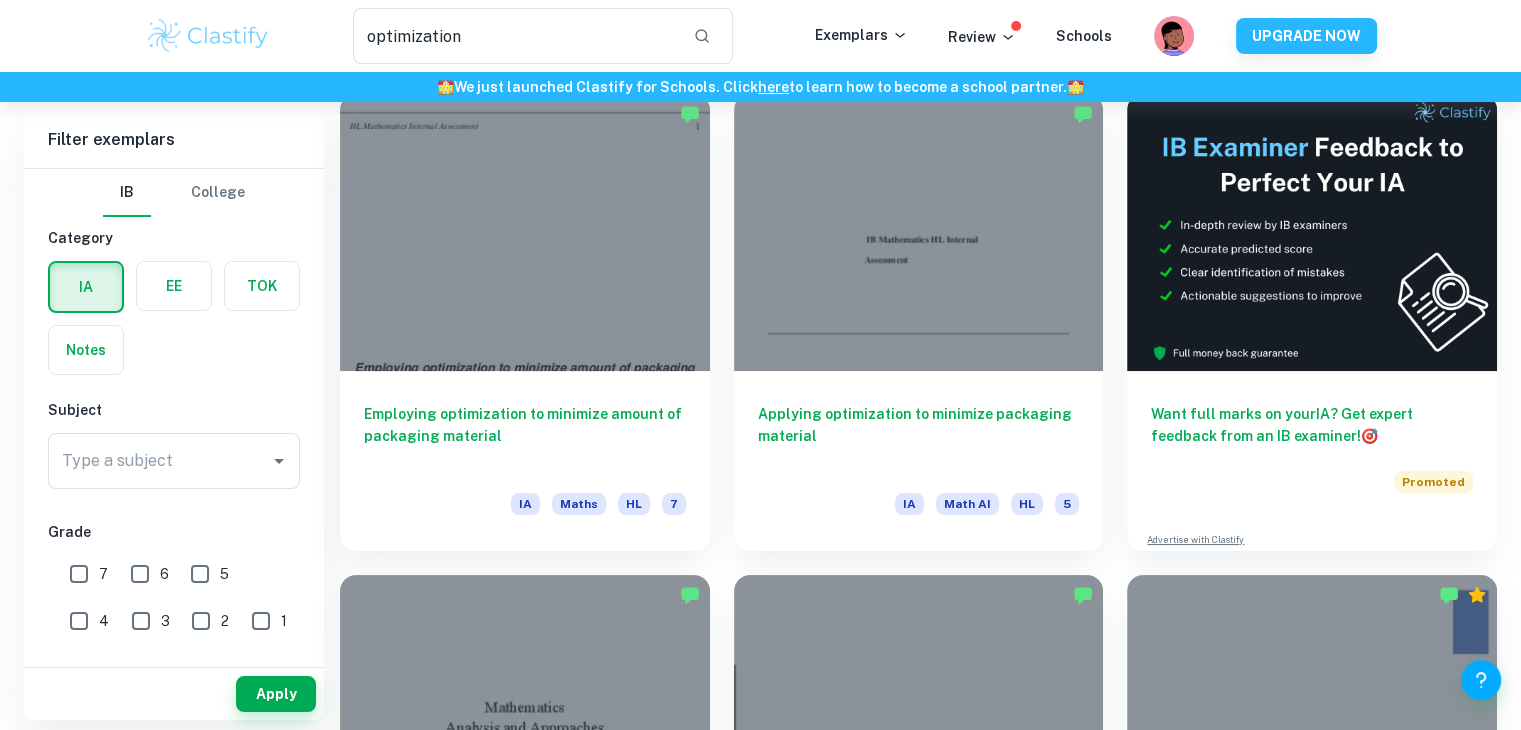 scroll, scrollTop: 0, scrollLeft: 0, axis: both 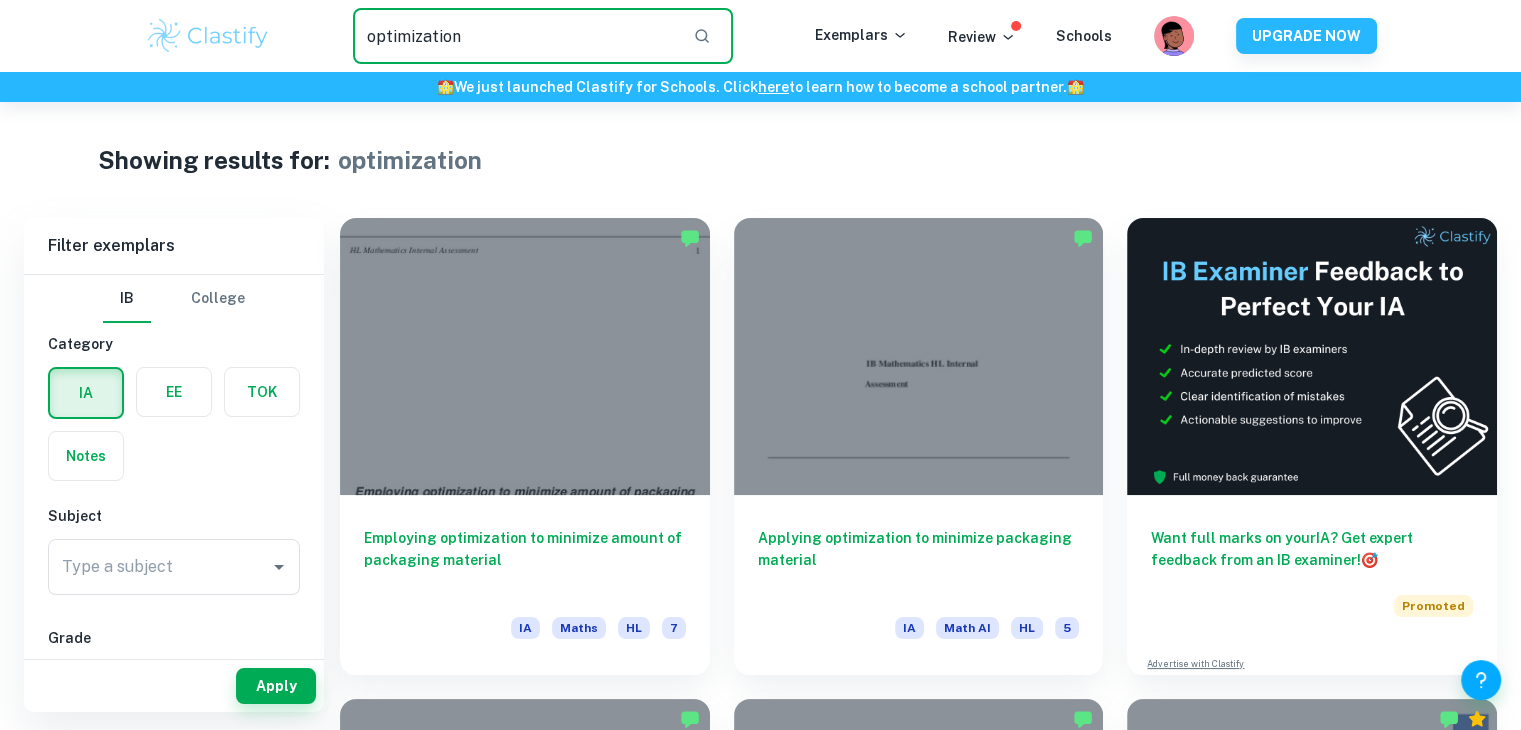 drag, startPoint x: 572, startPoint y: 29, endPoint x: 331, endPoint y: 1, distance: 242.62111 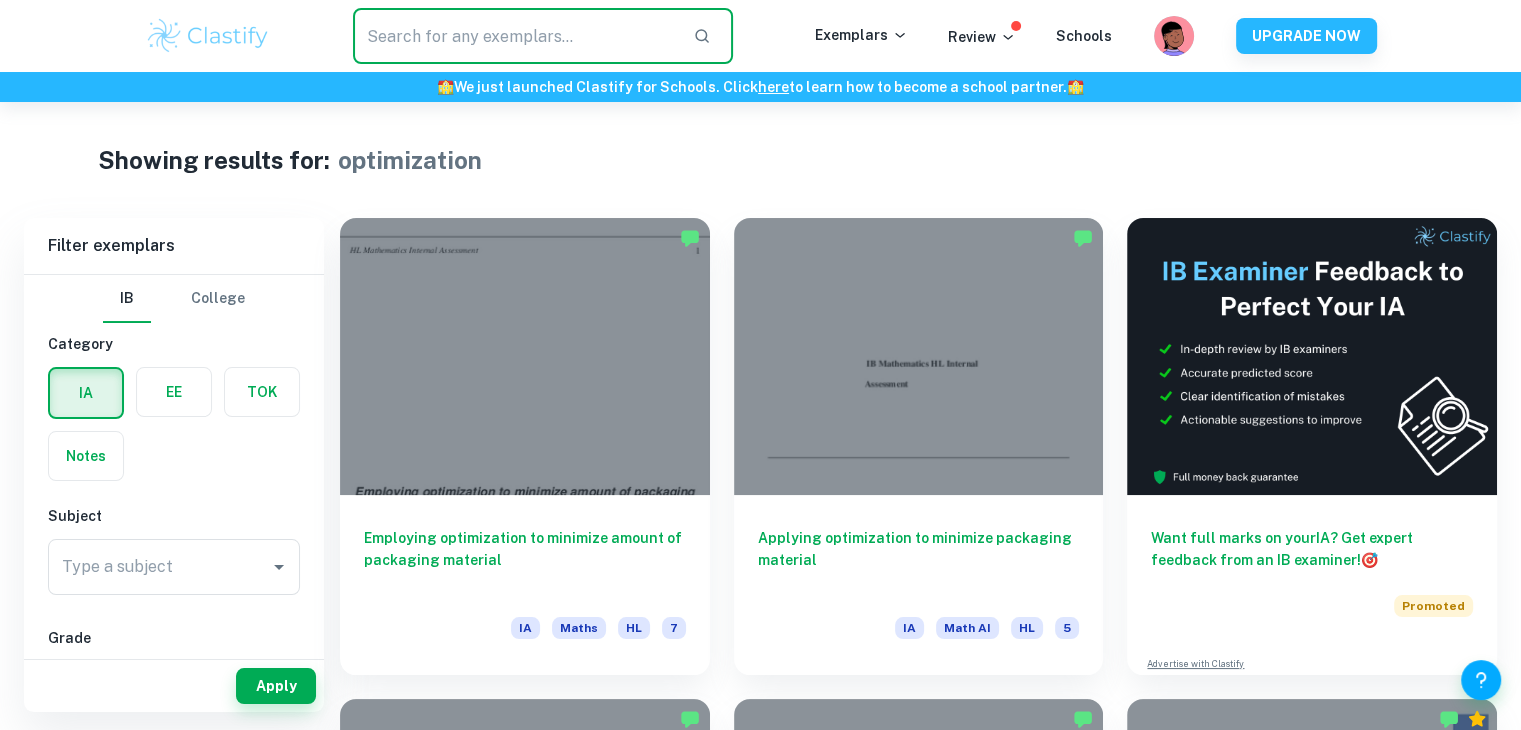 type 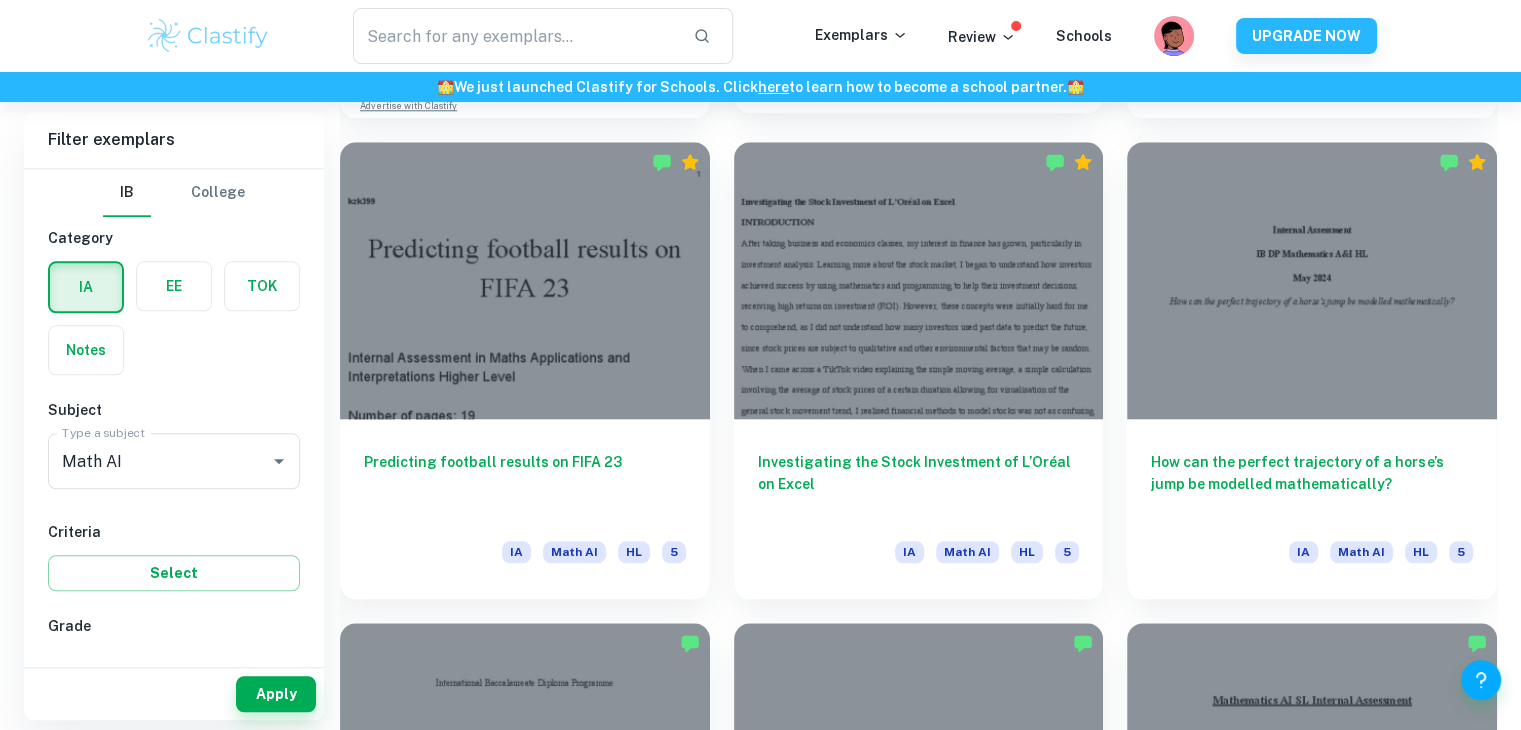 scroll, scrollTop: 1976, scrollLeft: 0, axis: vertical 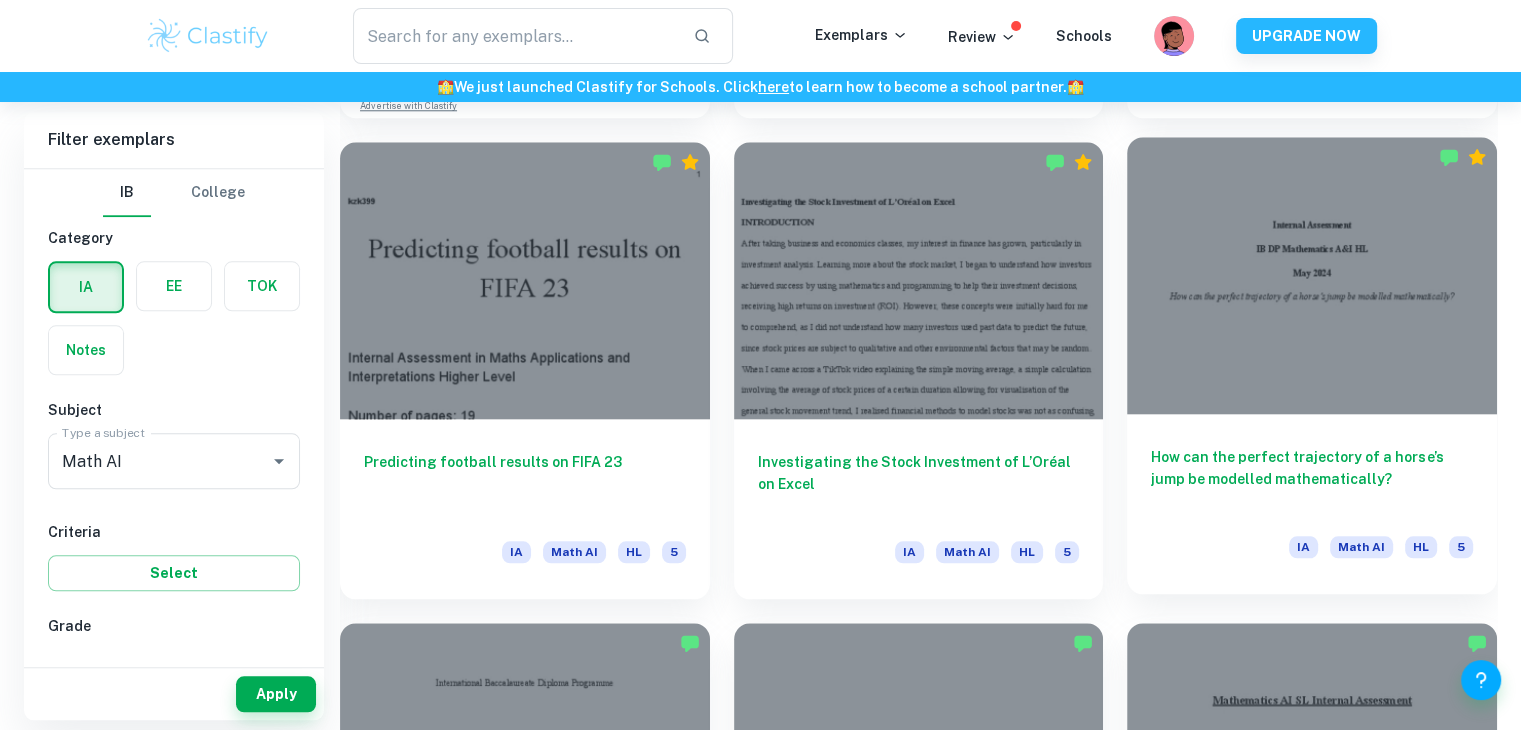 click at bounding box center [1312, 275] 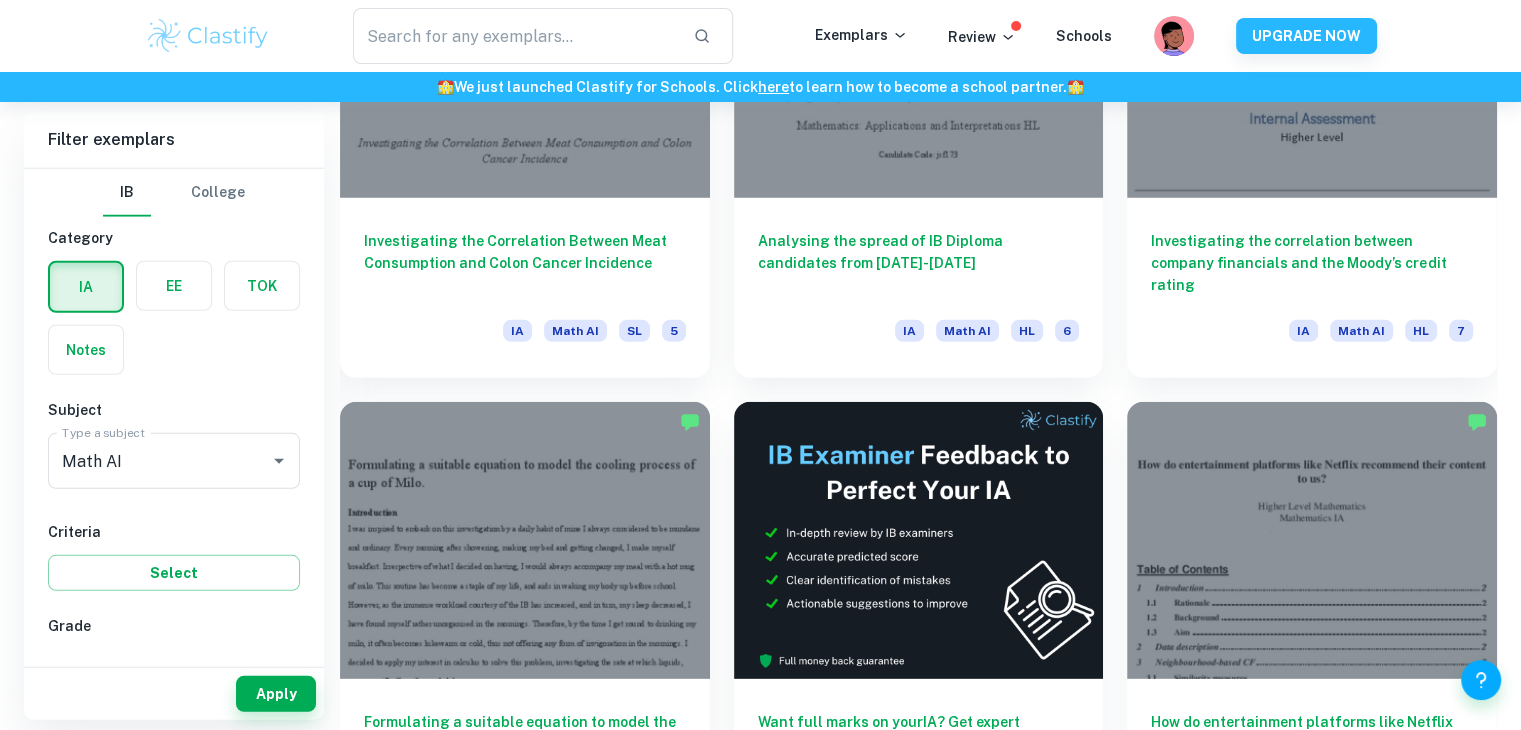 scroll, scrollTop: 5567, scrollLeft: 0, axis: vertical 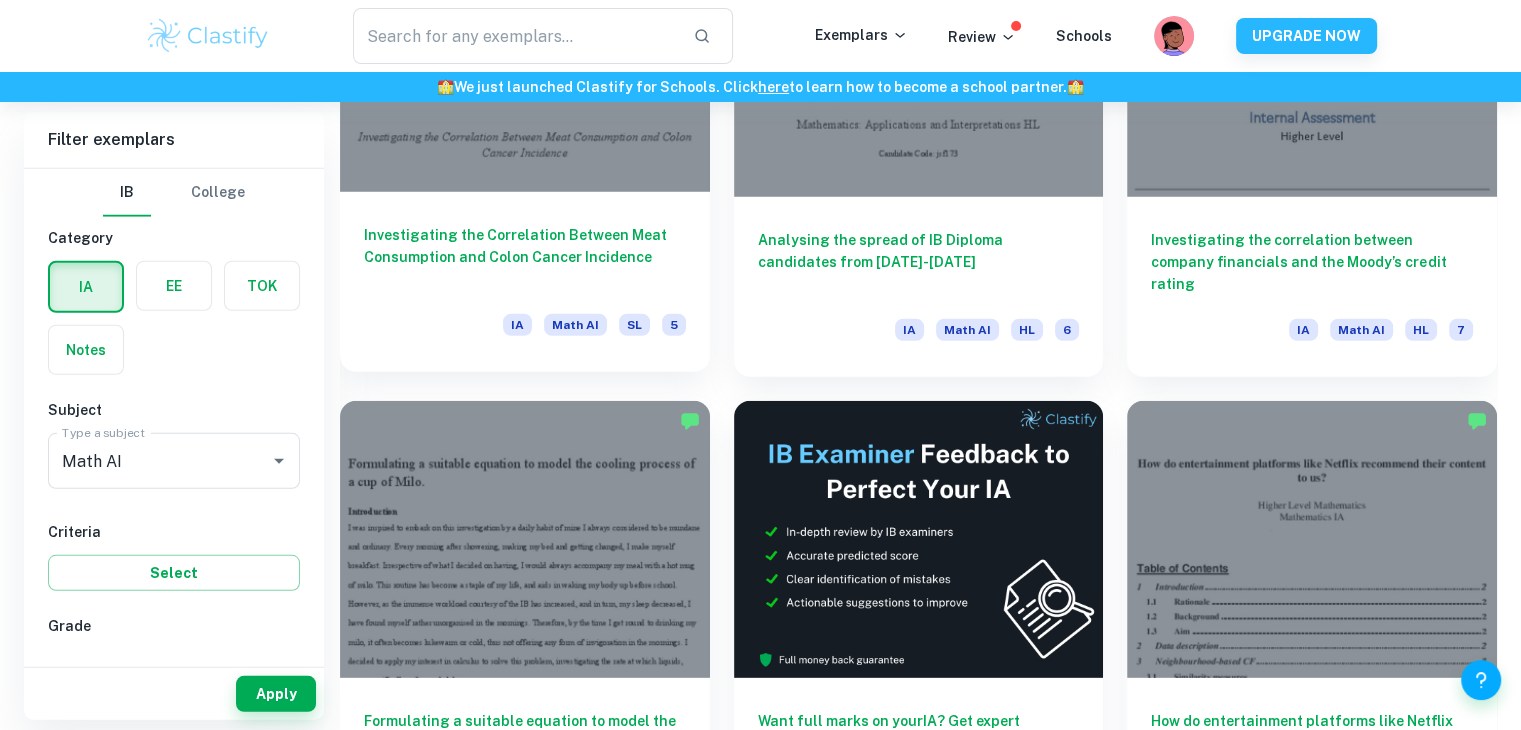 click on "Investigating the Correlation Between Meat Consumption and Colon Cancer Incidence IA Math AI SL 5" at bounding box center [525, 282] 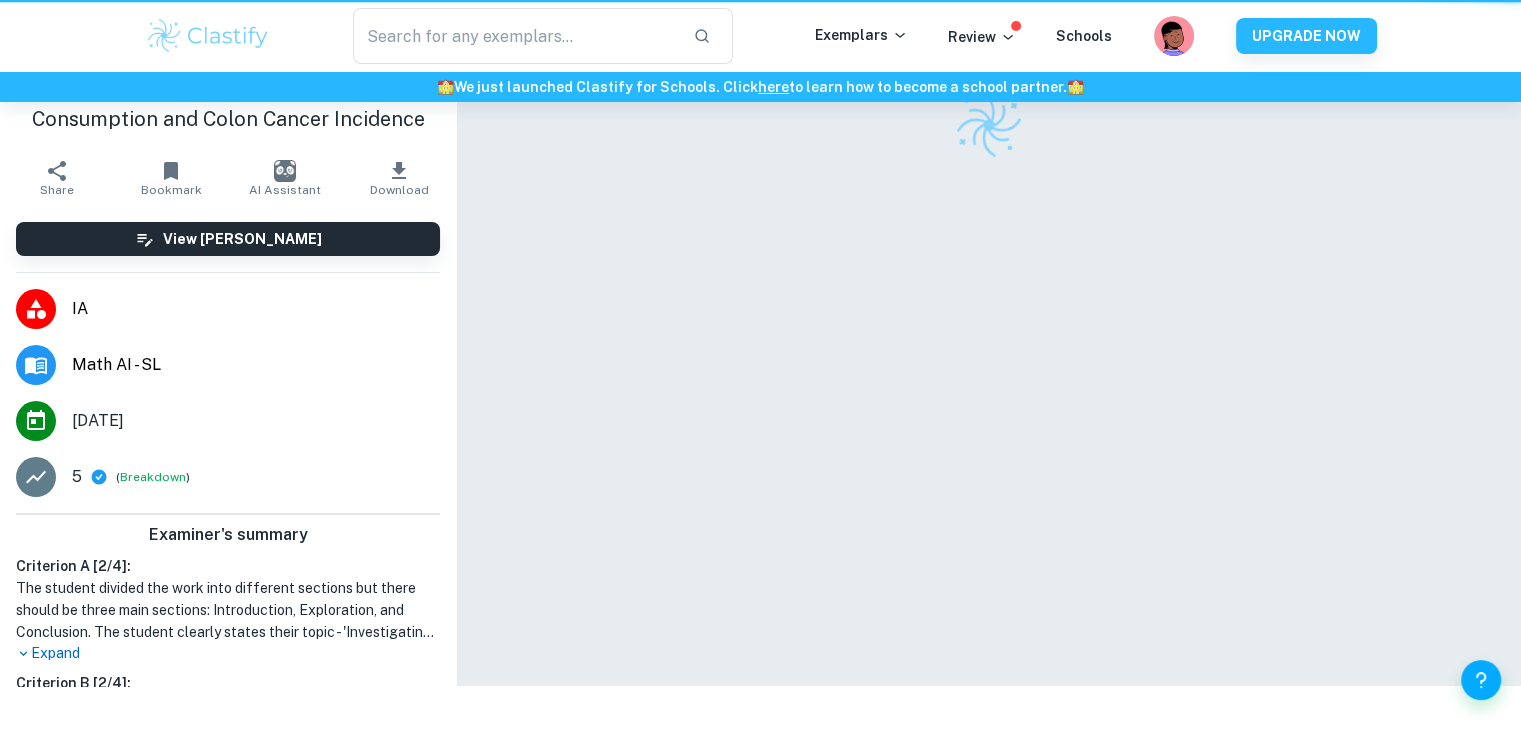 scroll, scrollTop: 0, scrollLeft: 0, axis: both 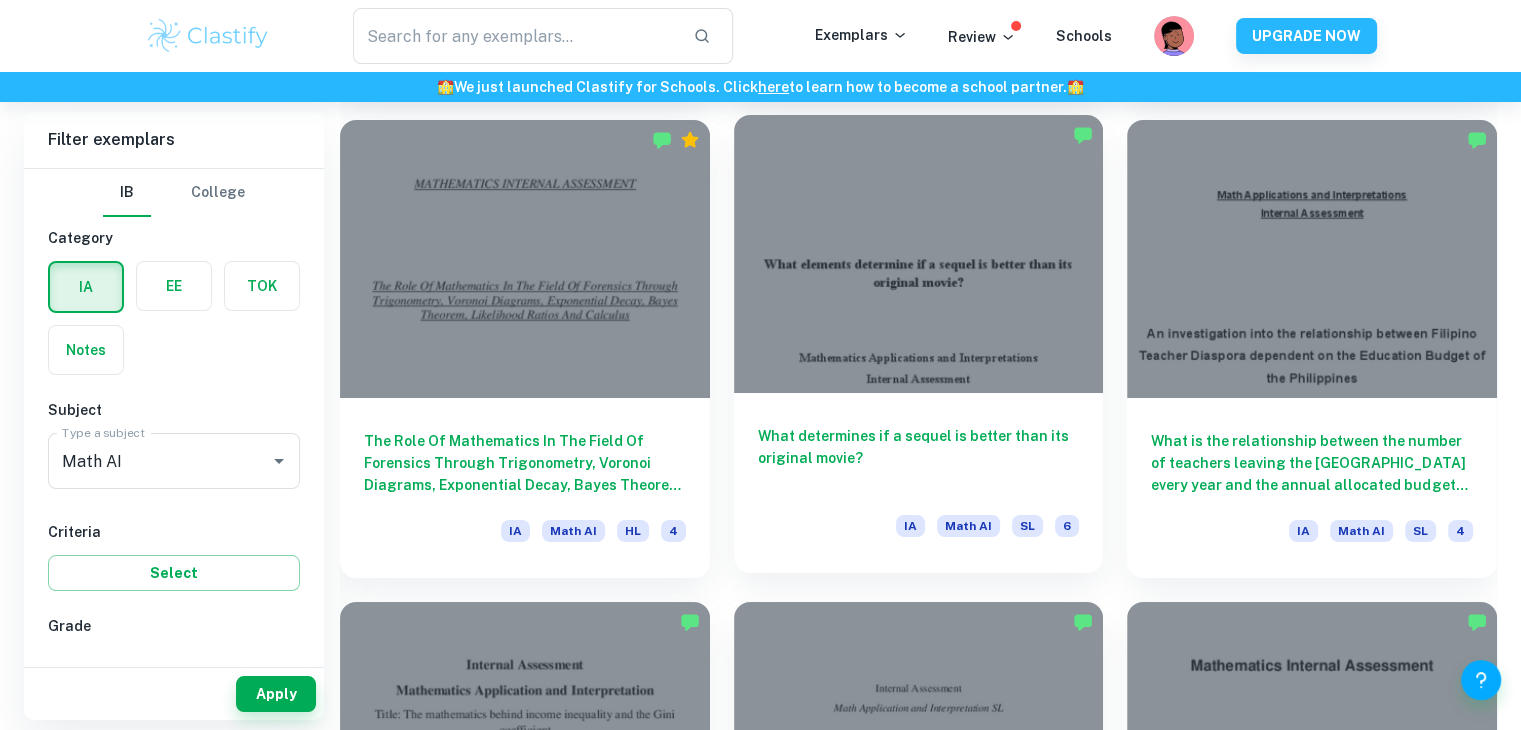 click at bounding box center [919, 253] 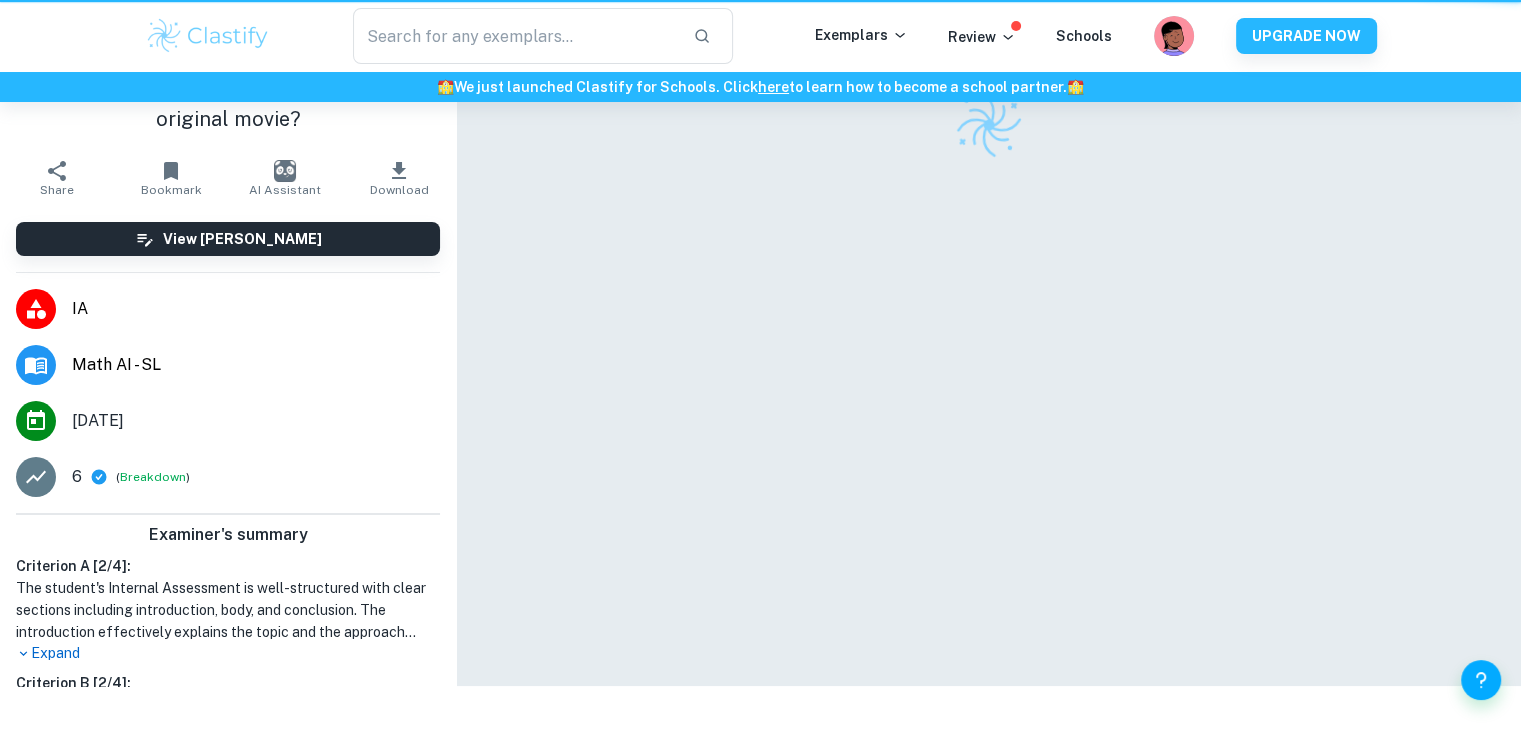 scroll, scrollTop: 0, scrollLeft: 0, axis: both 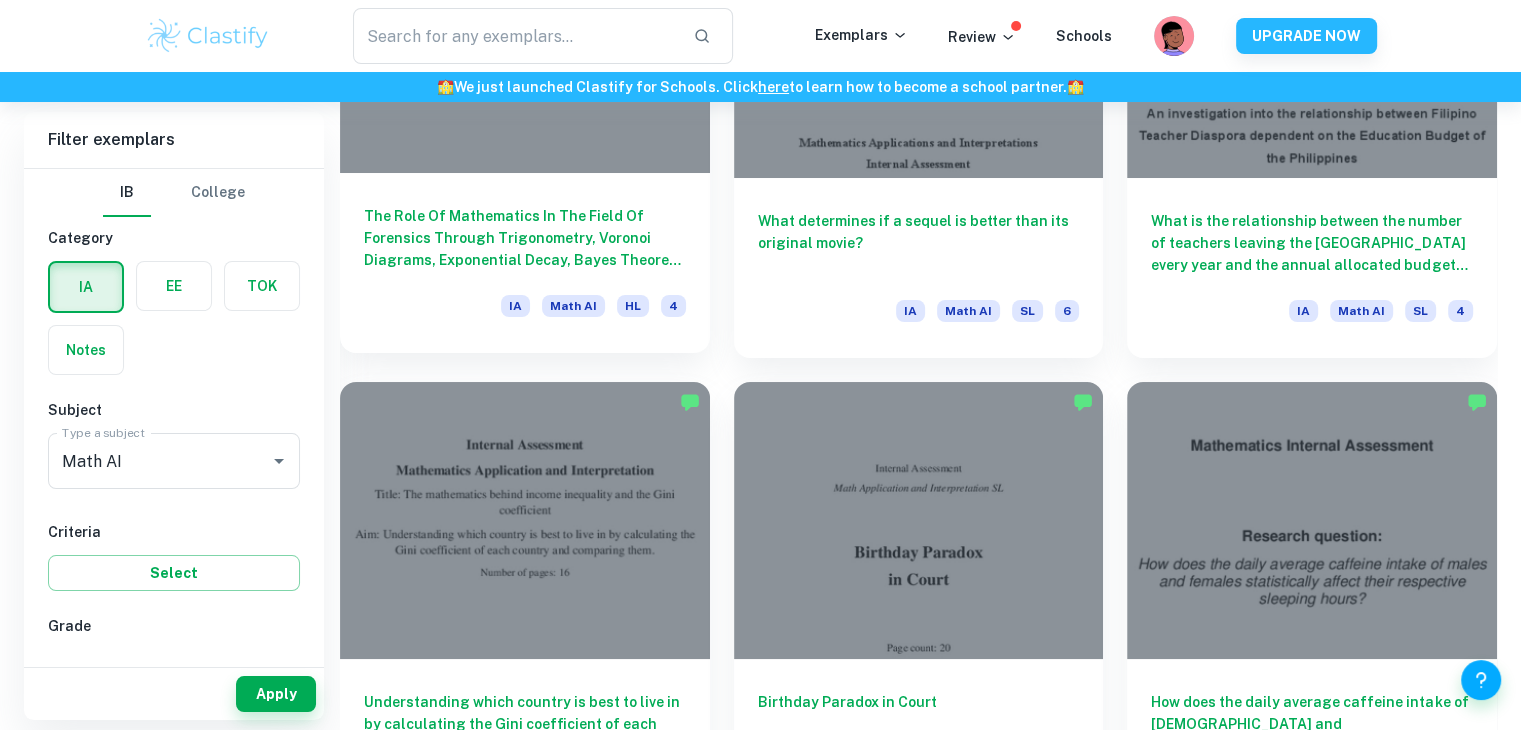 click on "The Role Of Mathematics In The Field Of Forensics Through Trigonometry, Voronoi Diagrams, Exponential Decay, Bayes Theorem, Likelihood Ratios And Calculus IA Math AI HL 4" at bounding box center (525, 263) 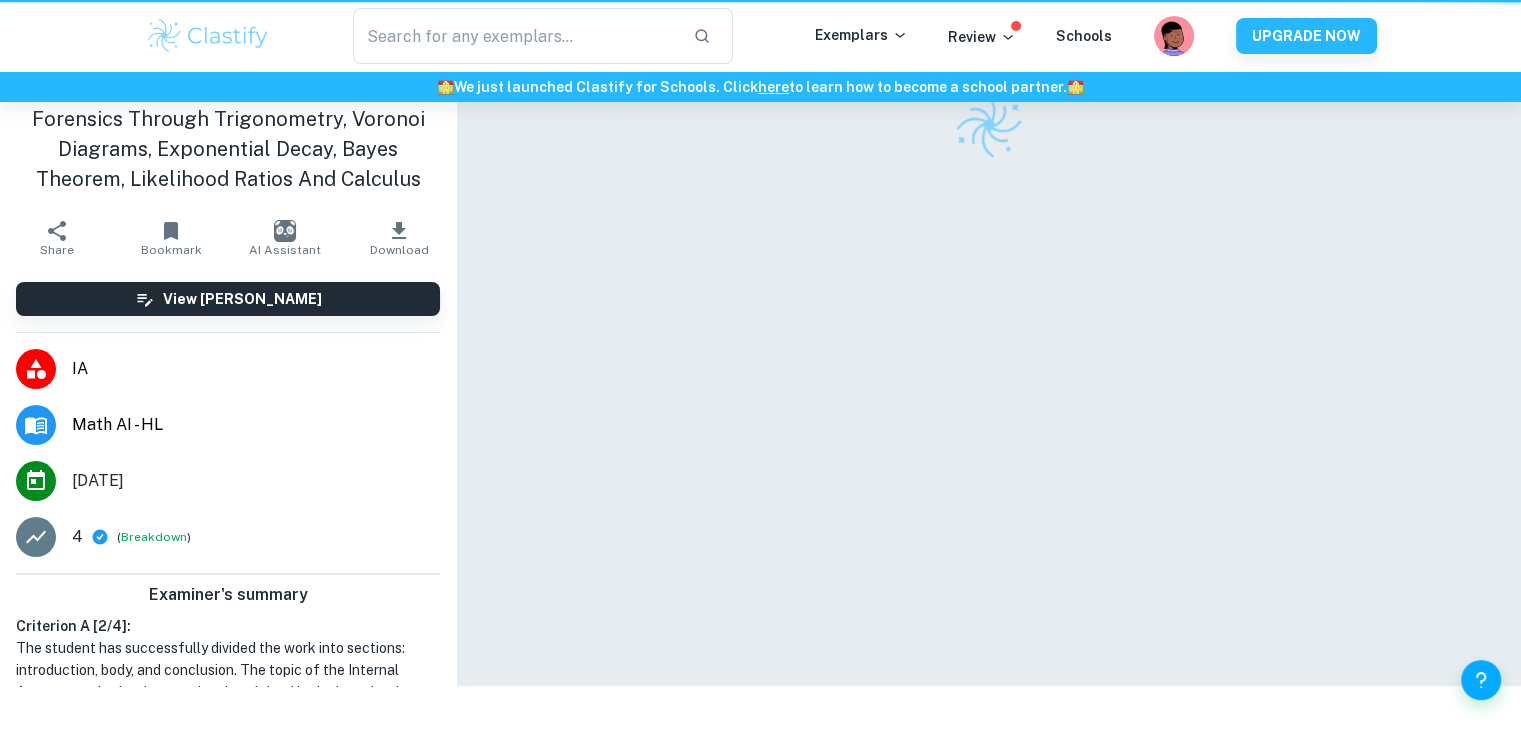 scroll, scrollTop: 0, scrollLeft: 0, axis: both 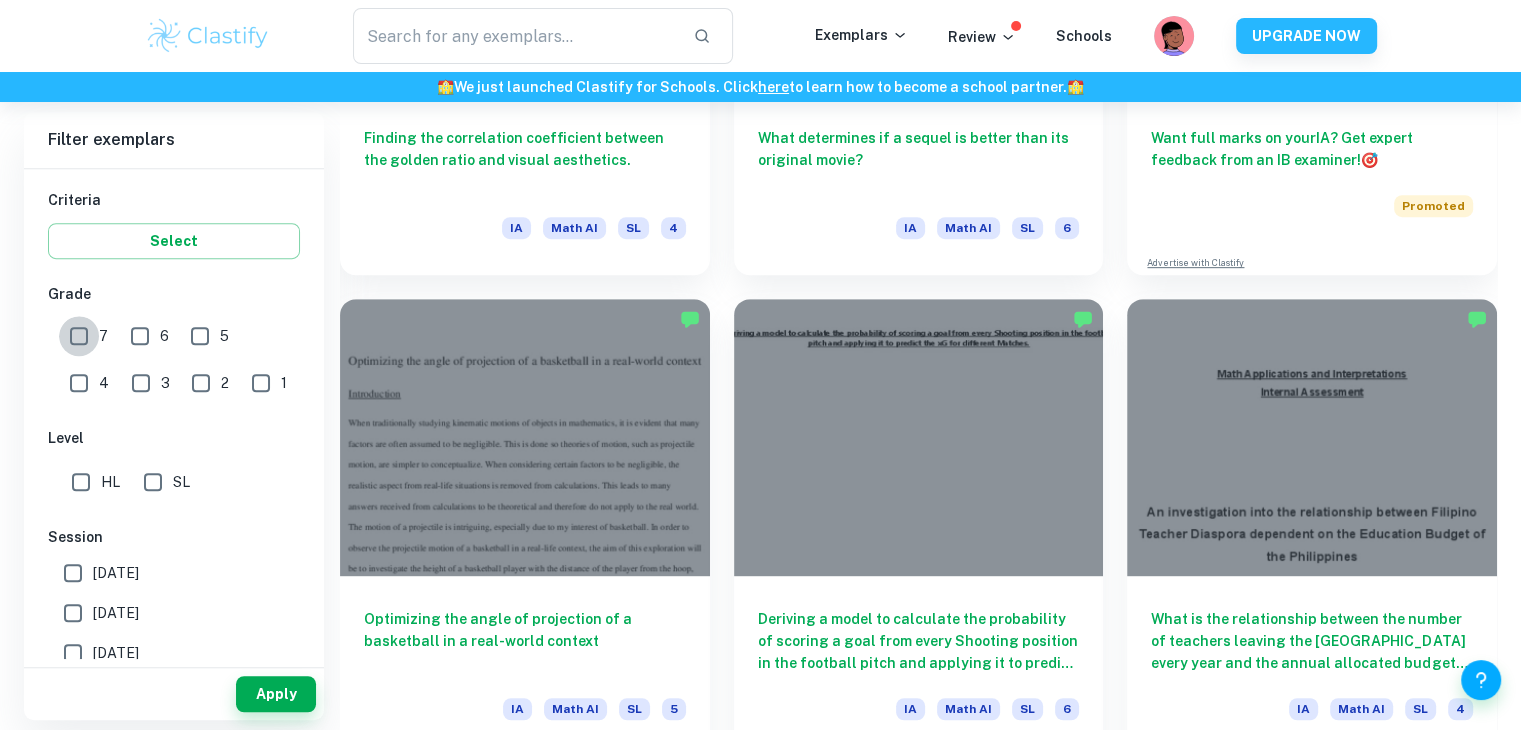 click on "7" at bounding box center (79, 336) 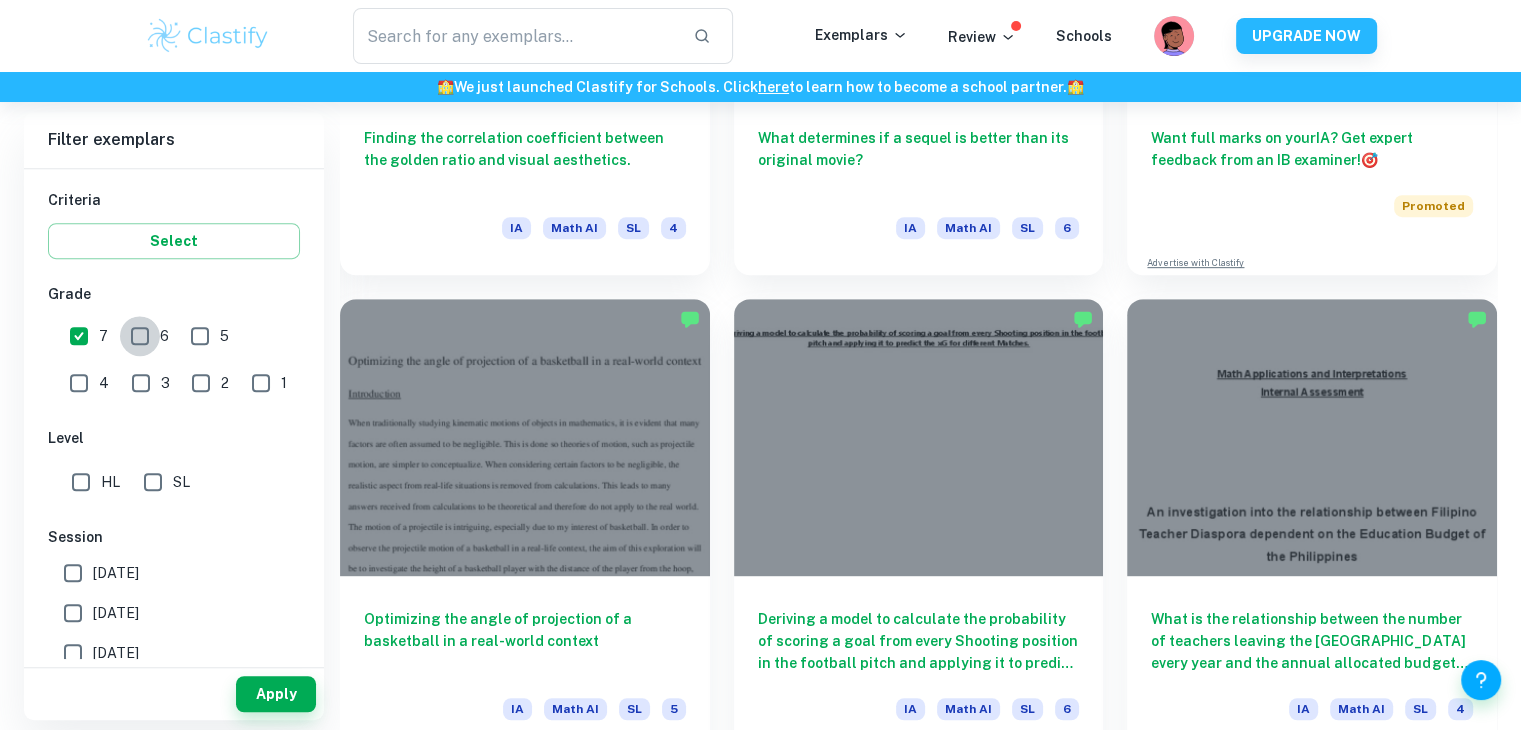 click on "6" at bounding box center (140, 336) 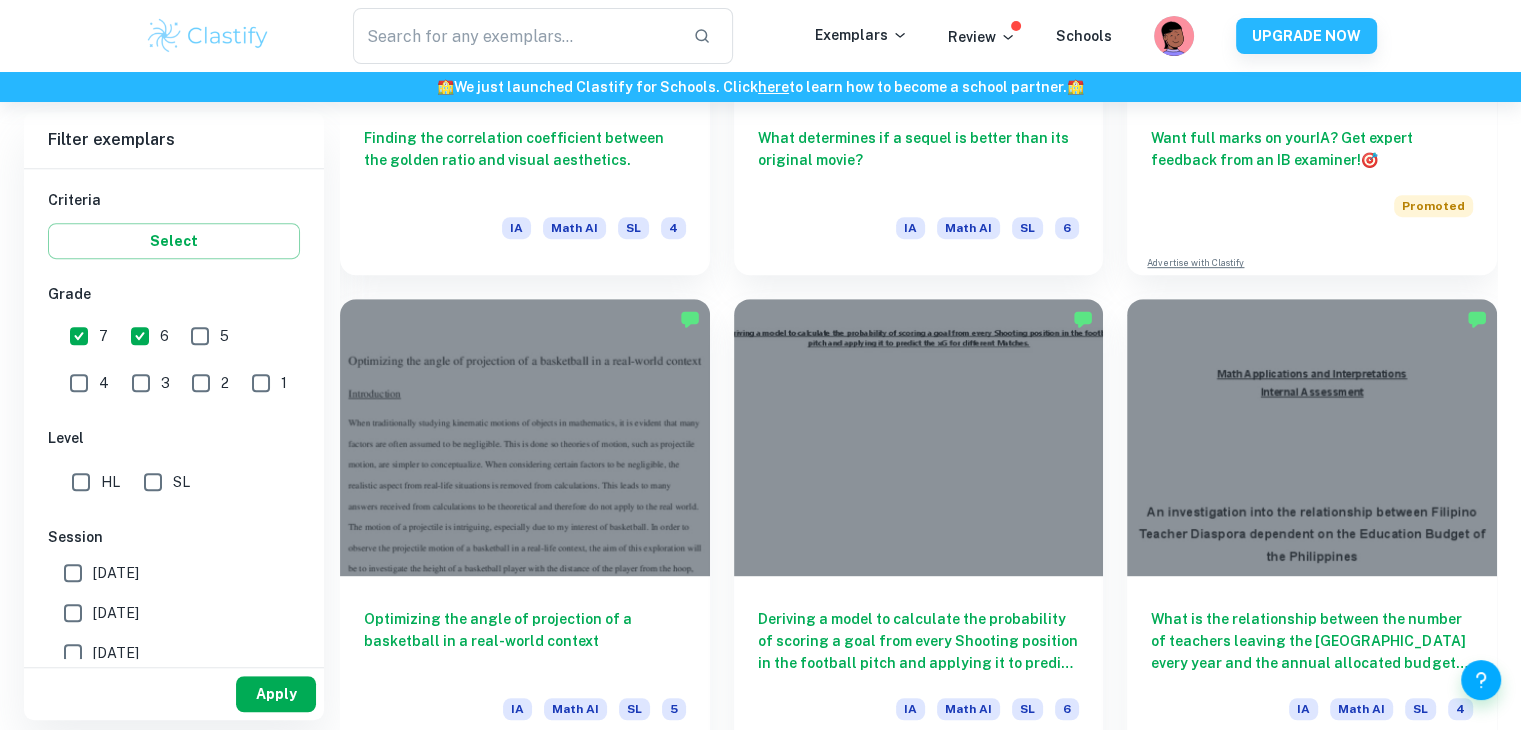 click on "Apply" at bounding box center [276, 694] 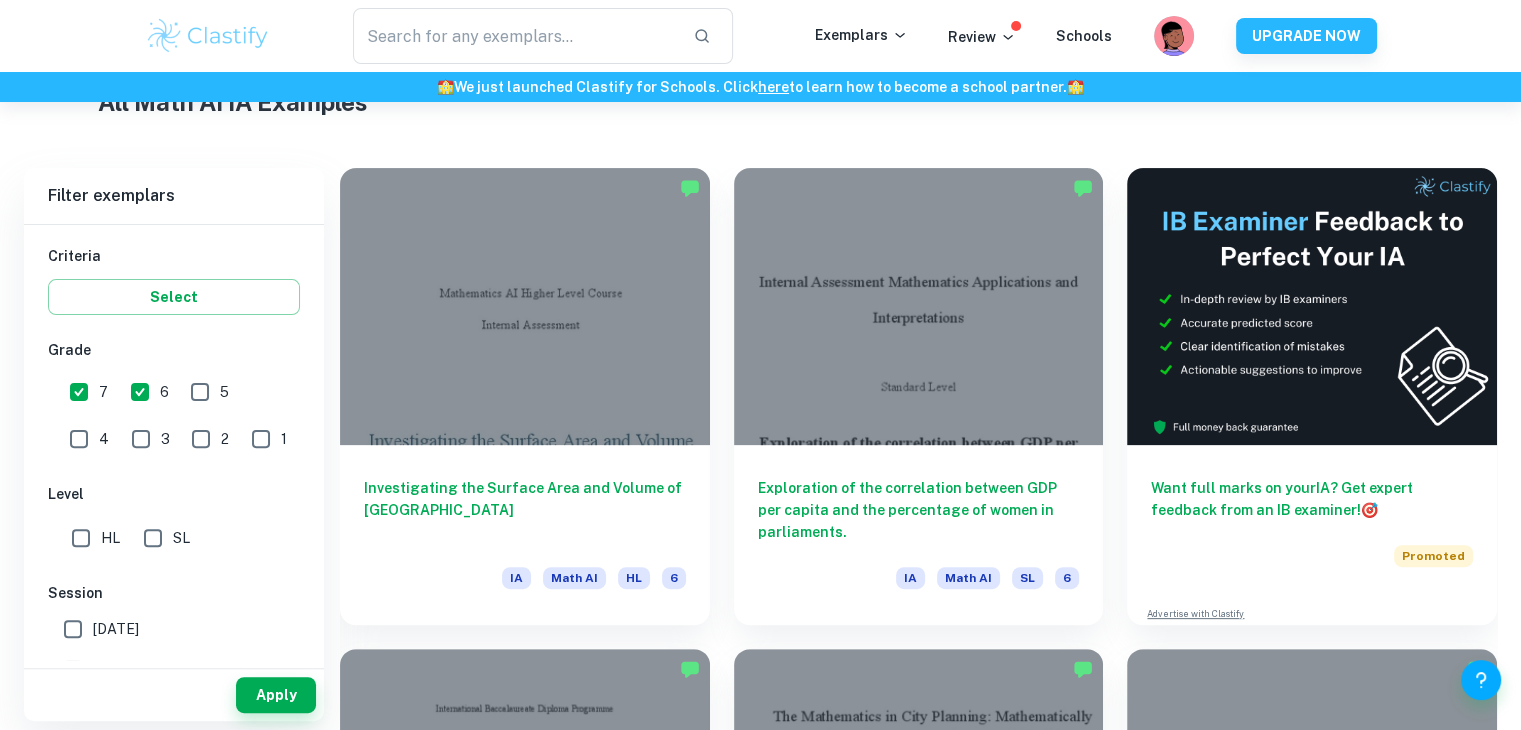 scroll, scrollTop: 507, scrollLeft: 0, axis: vertical 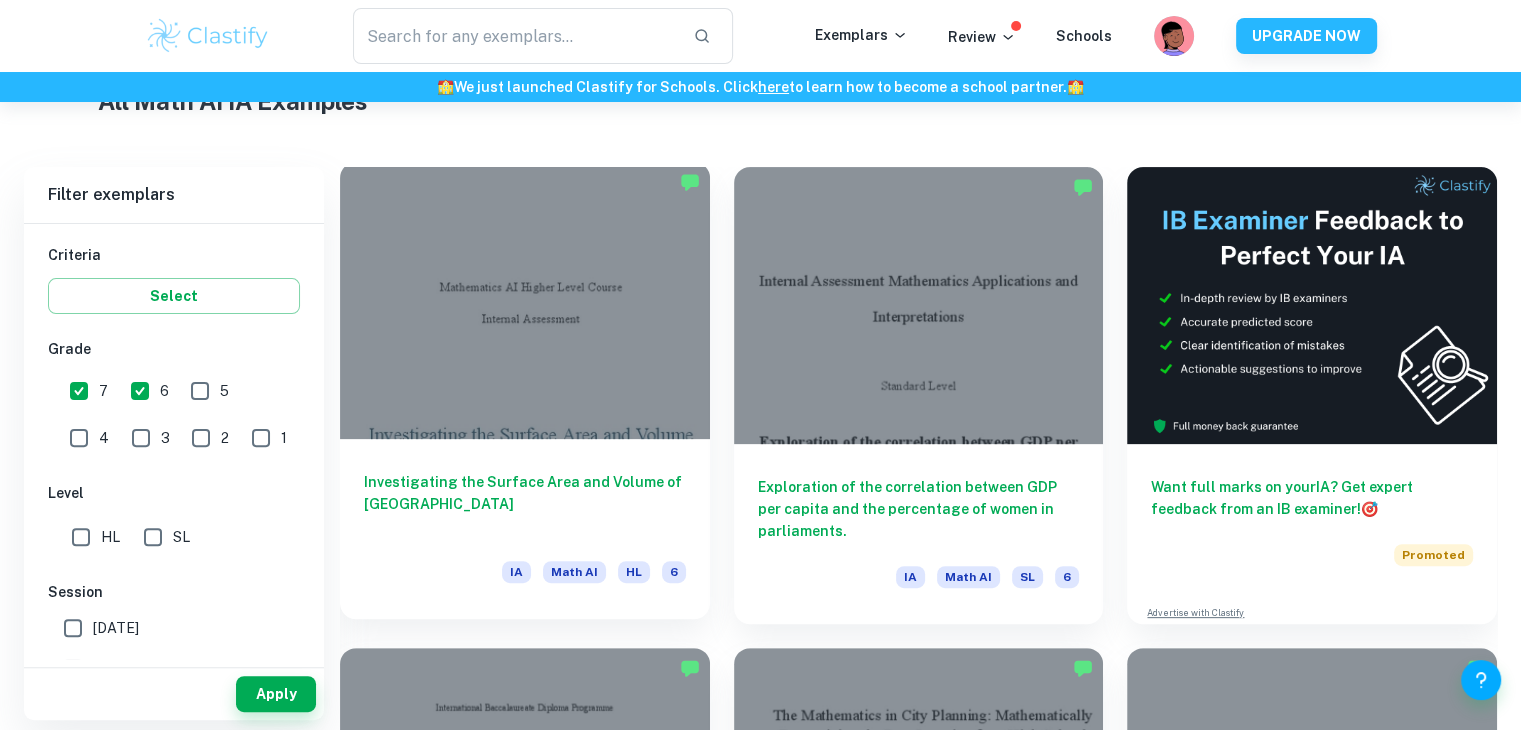 click at bounding box center (525, 300) 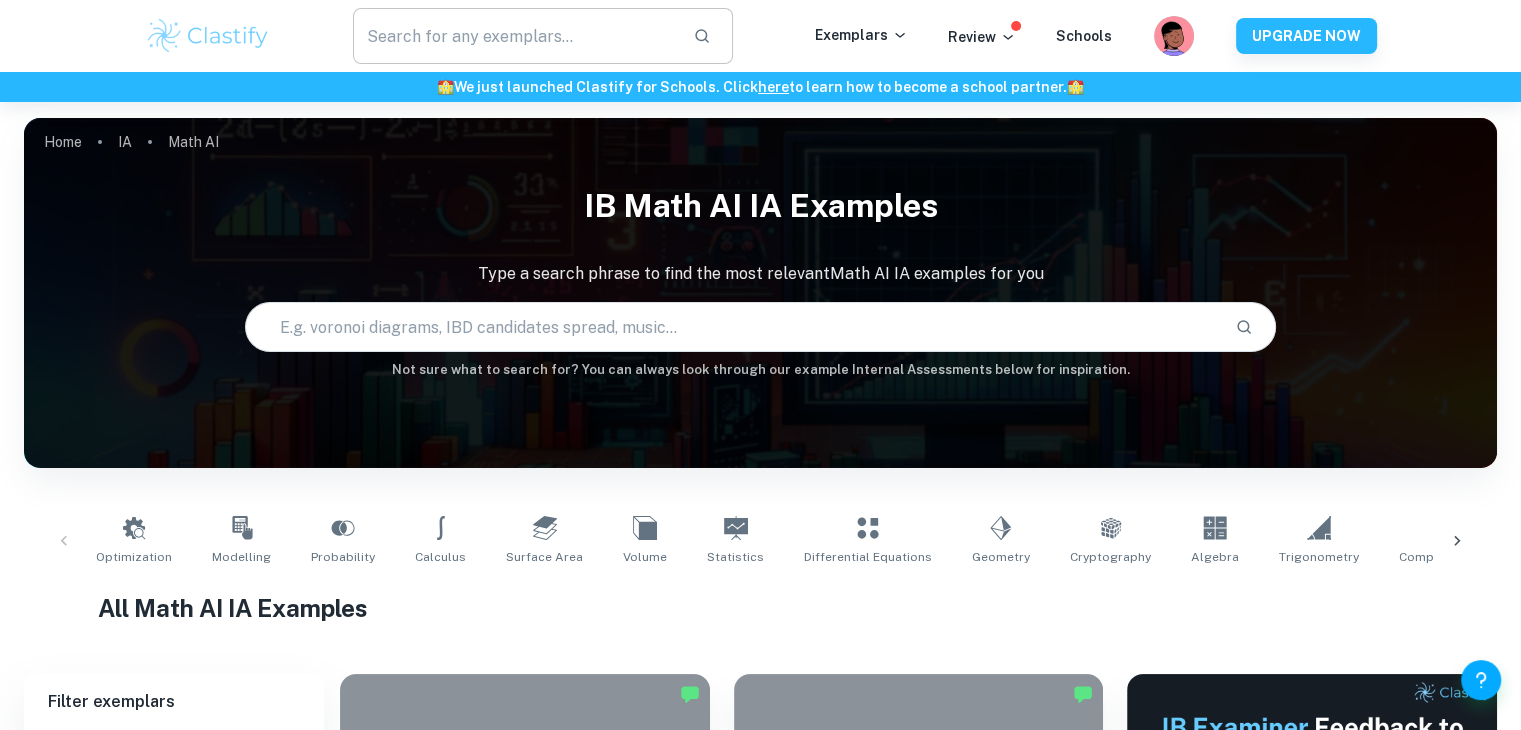 scroll, scrollTop: 507, scrollLeft: 0, axis: vertical 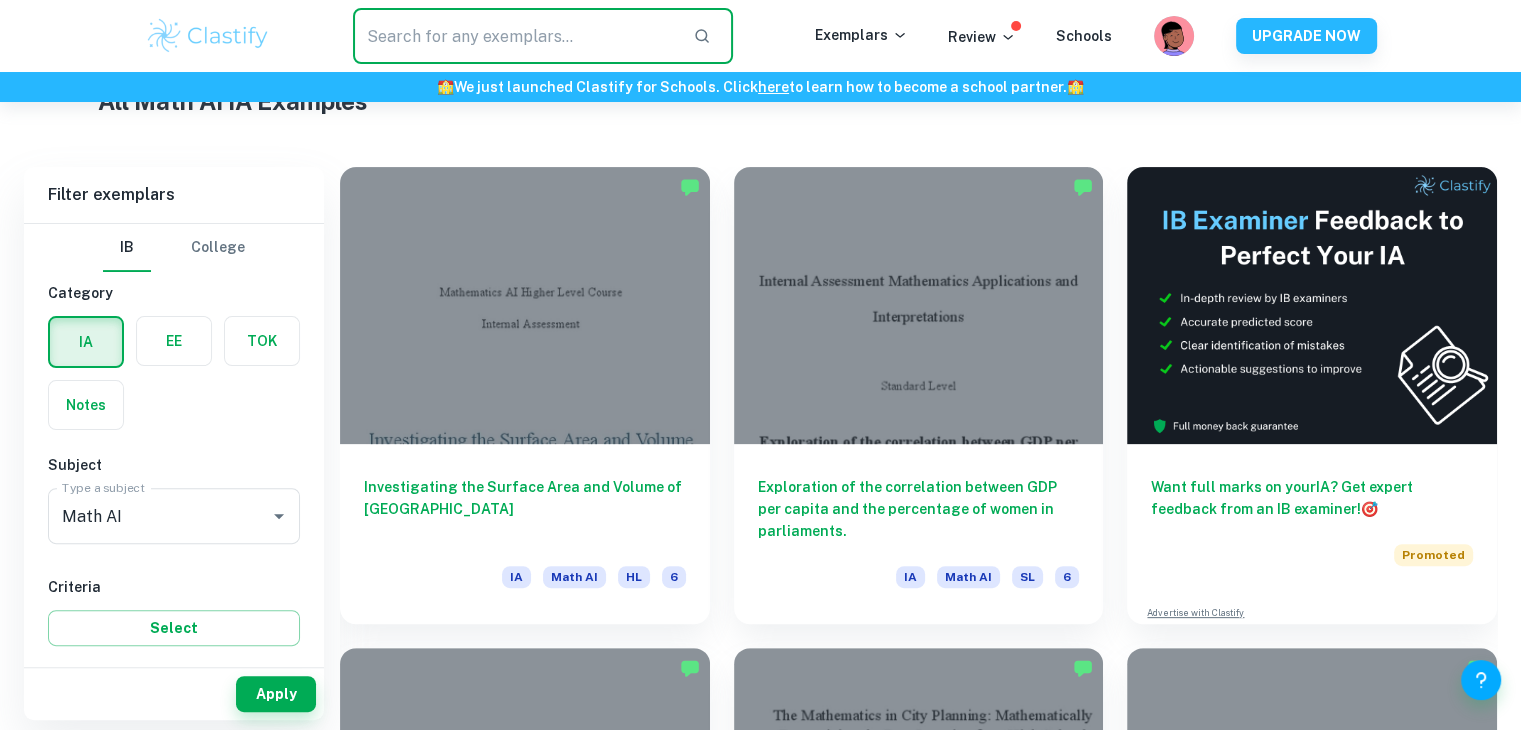click at bounding box center [515, 36] 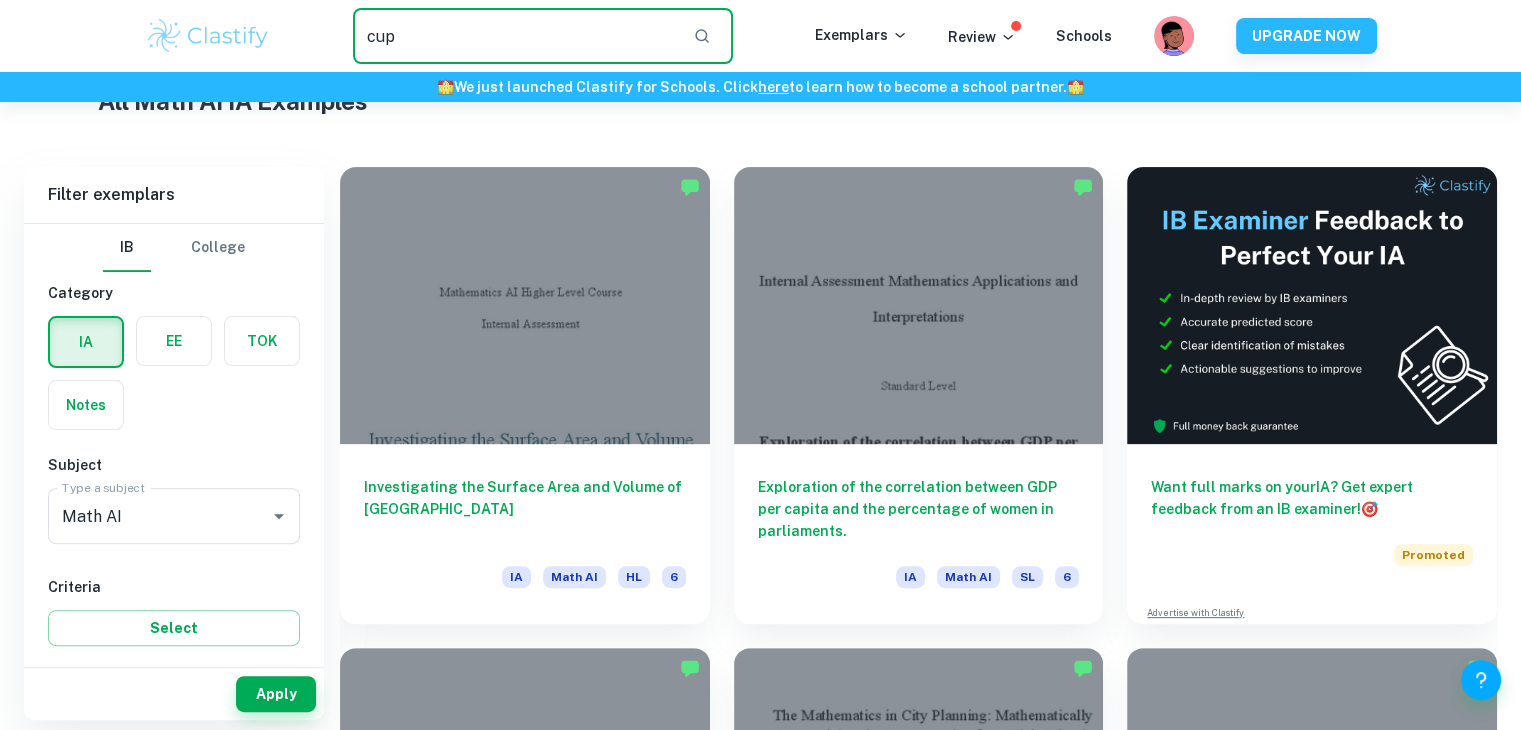 type on "cup" 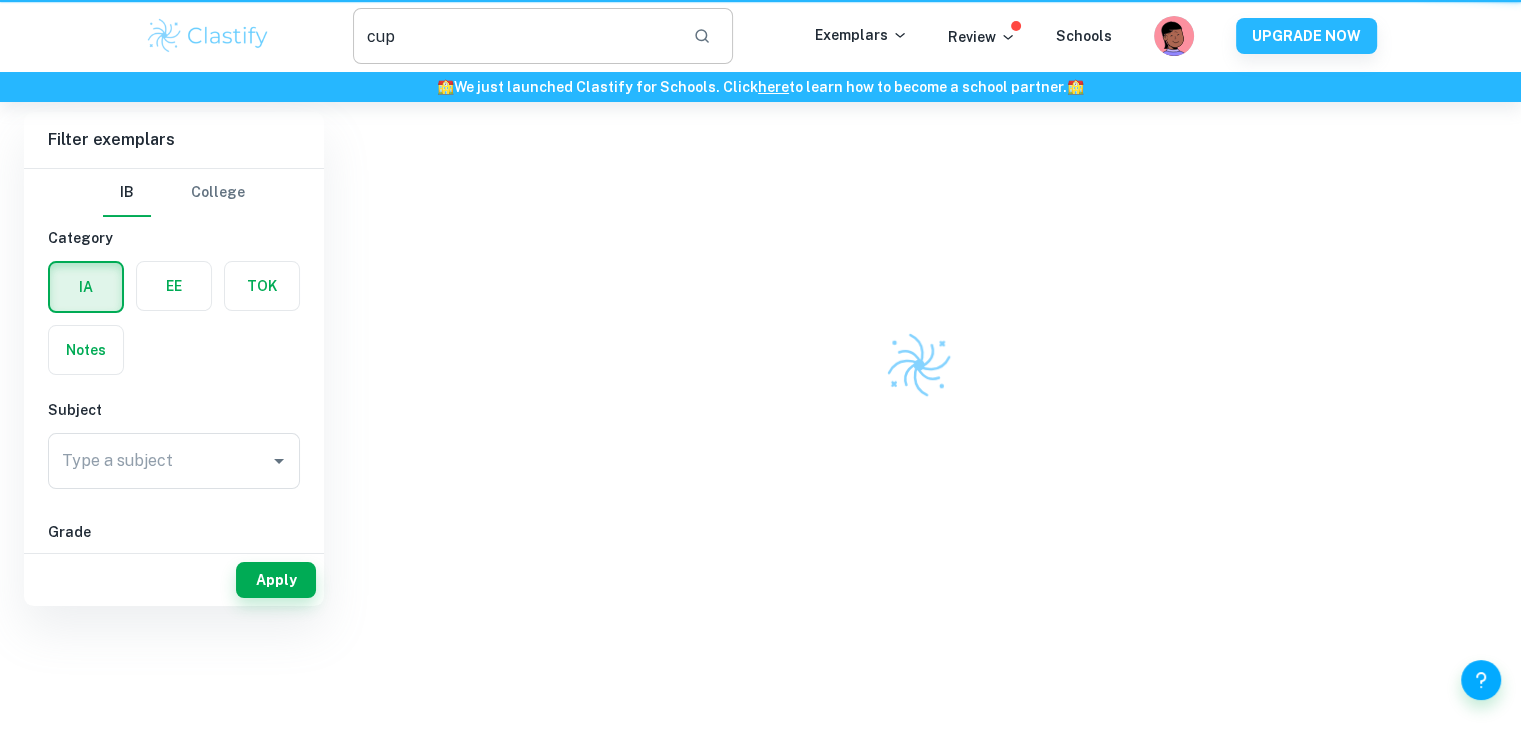 scroll, scrollTop: 0, scrollLeft: 0, axis: both 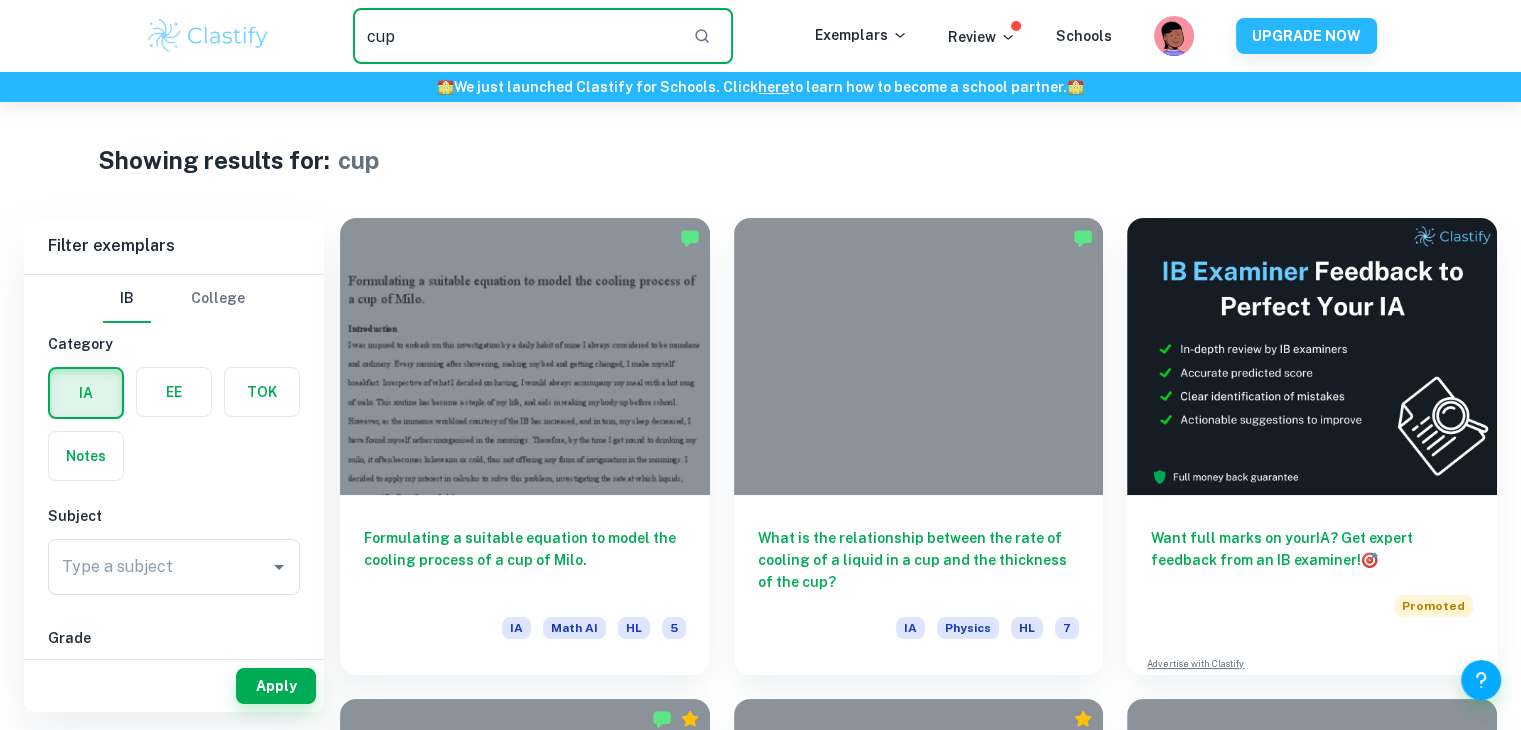 drag, startPoint x: 460, startPoint y: 57, endPoint x: 137, endPoint y: 52, distance: 323.0387 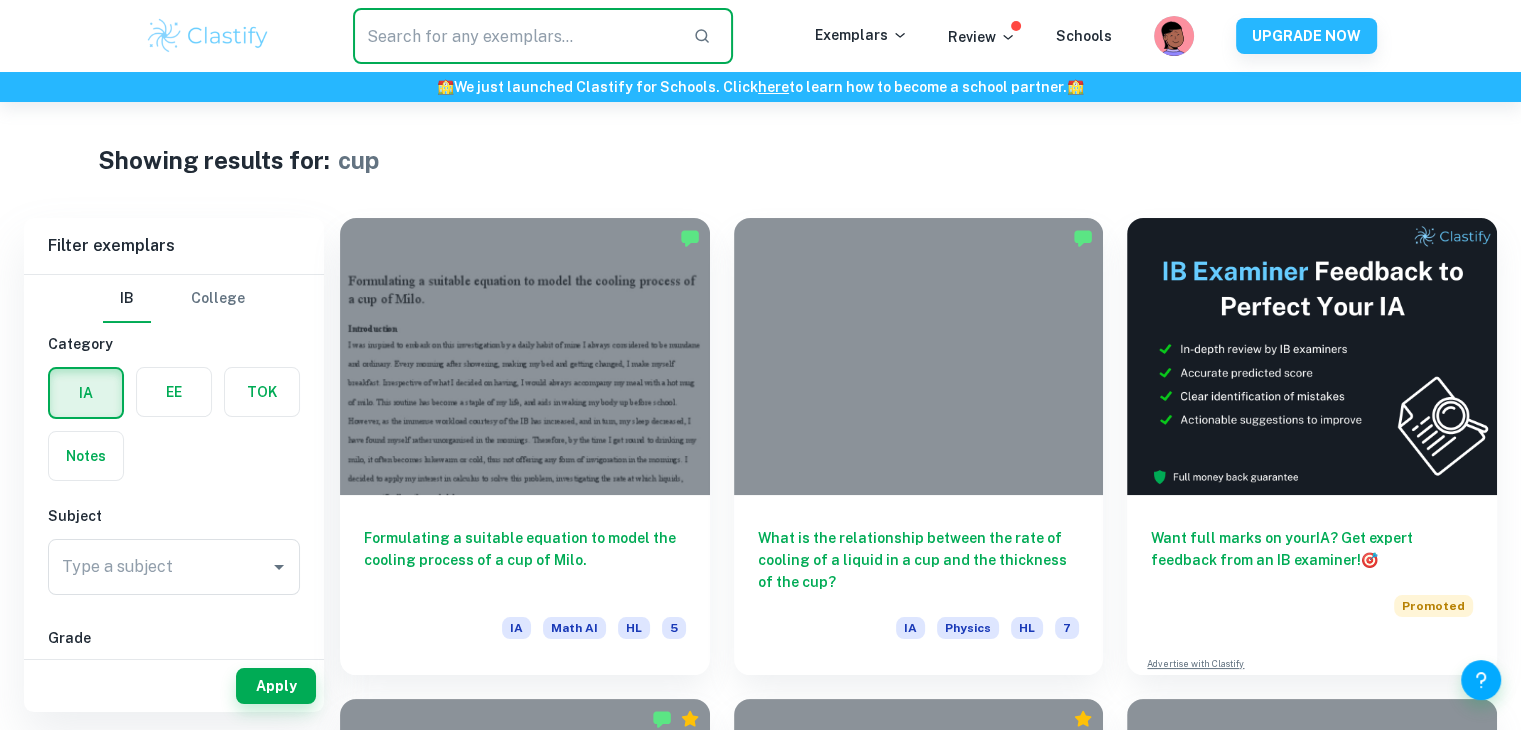 paste on "Geometry and optimization" 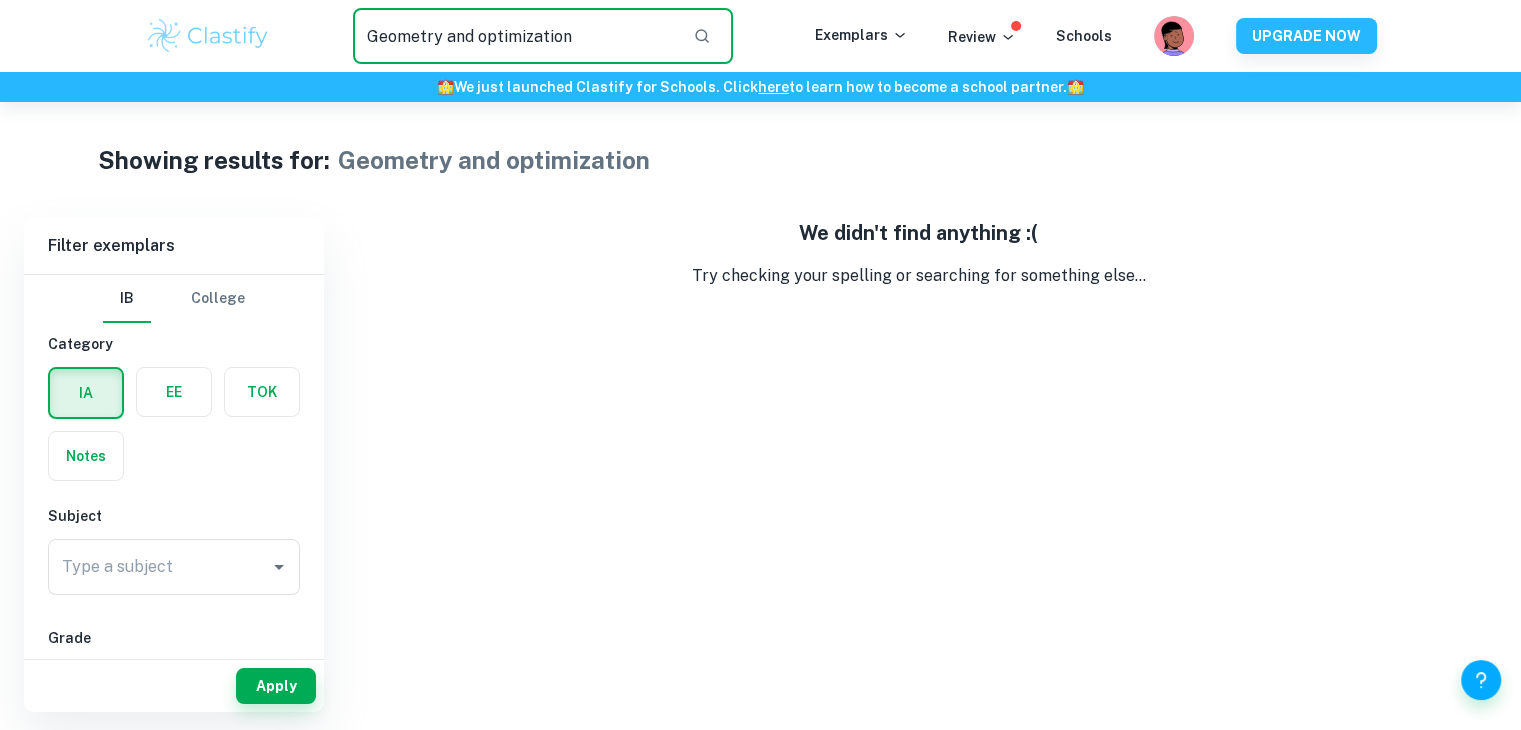 drag, startPoint x: 616, startPoint y: 46, endPoint x: 455, endPoint y: 29, distance: 161.89503 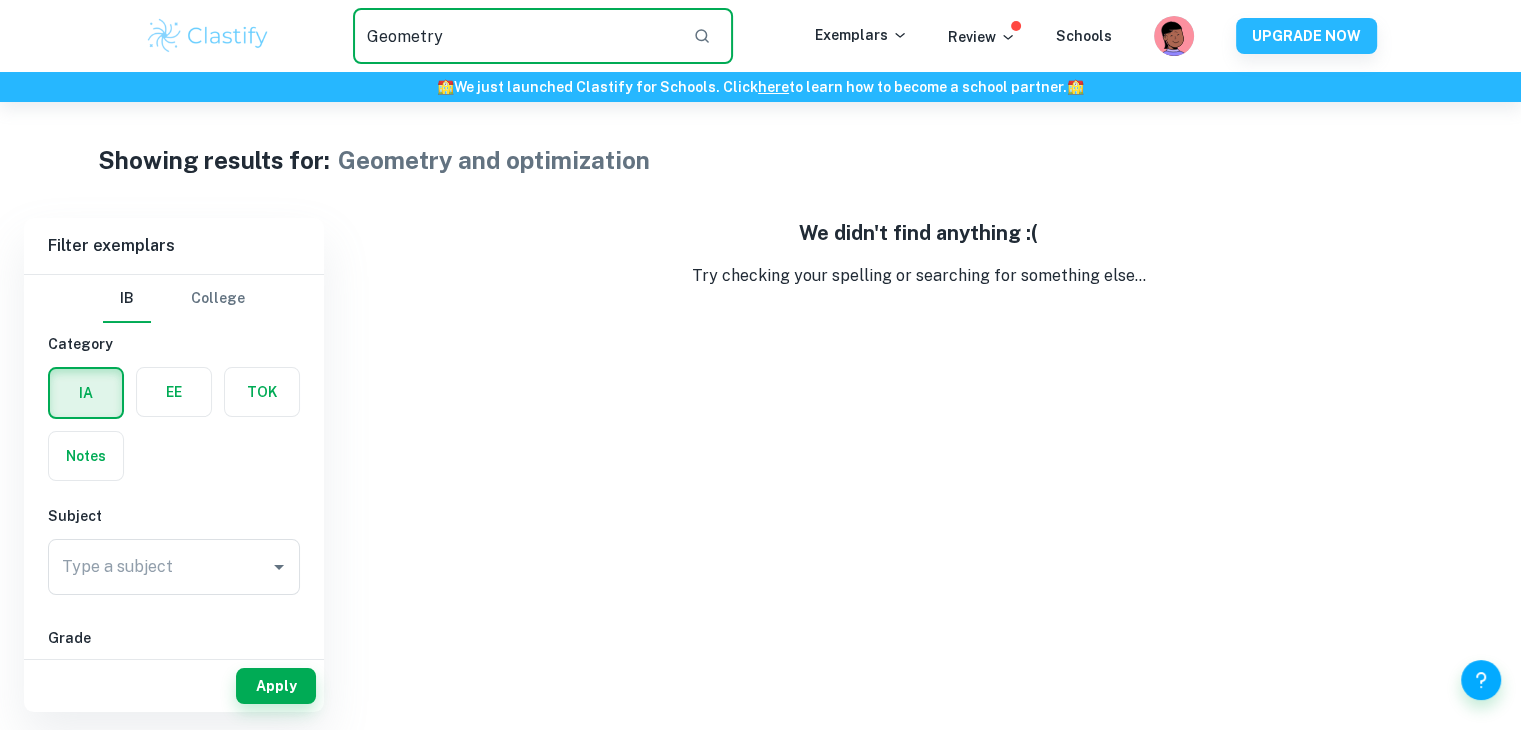 type on "Geometry" 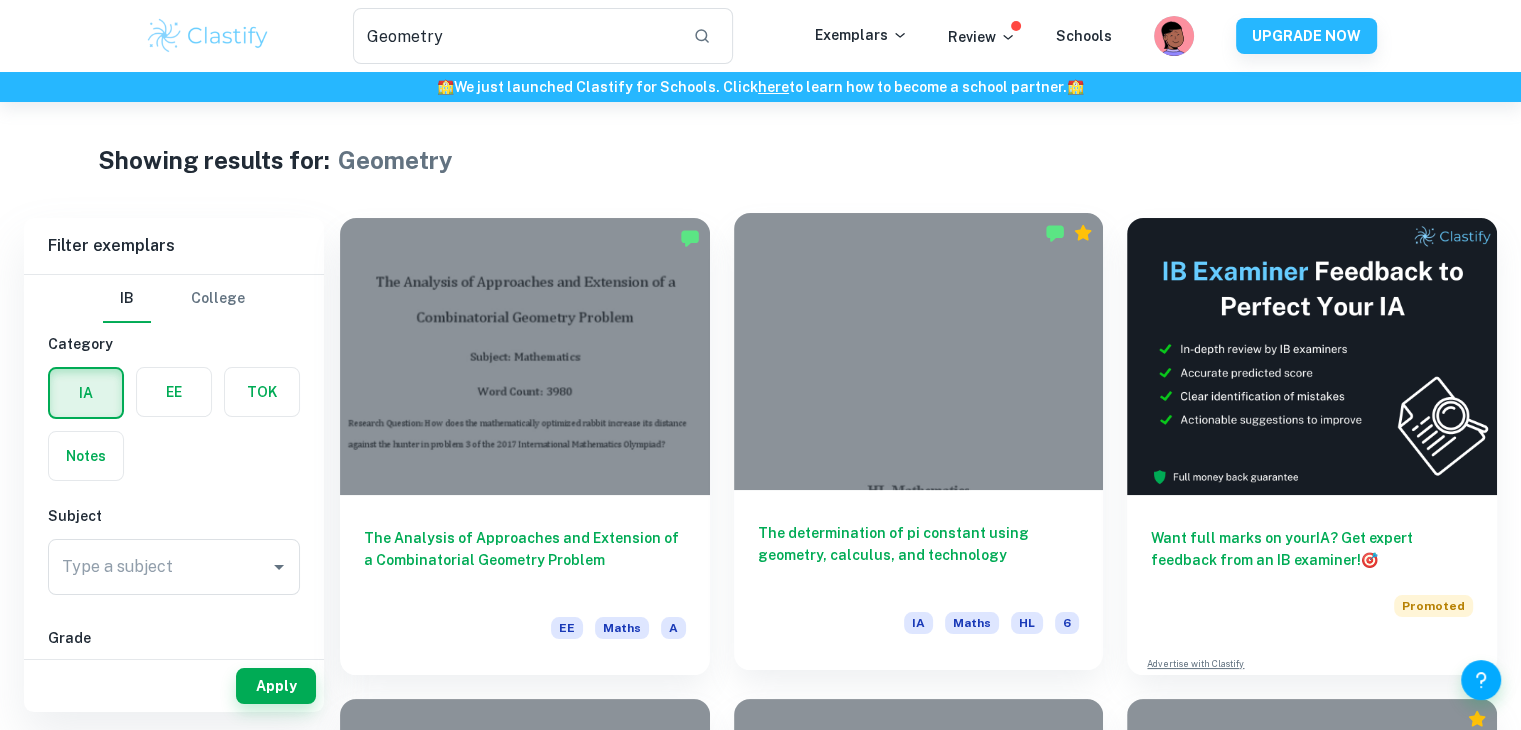click at bounding box center [919, 351] 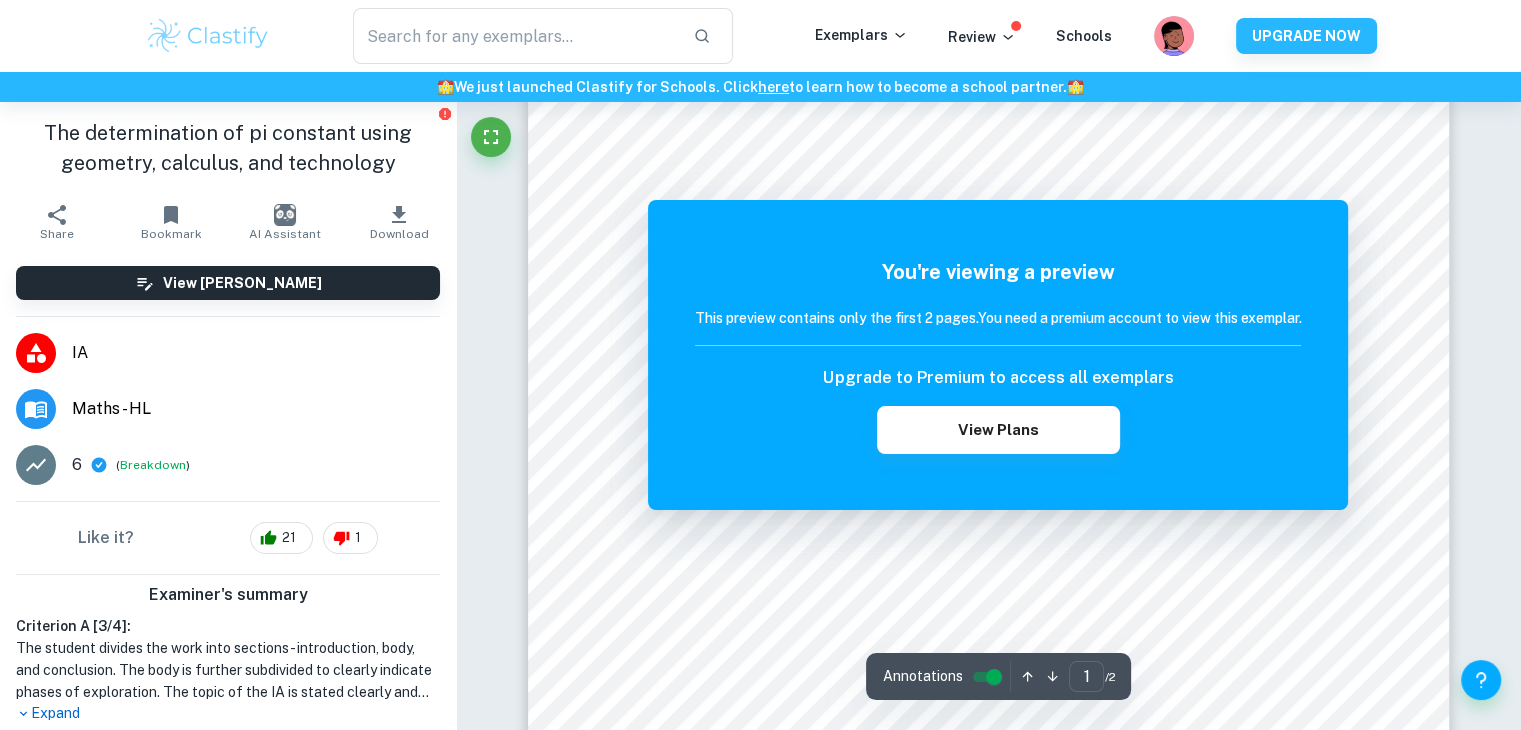 scroll, scrollTop: 0, scrollLeft: 0, axis: both 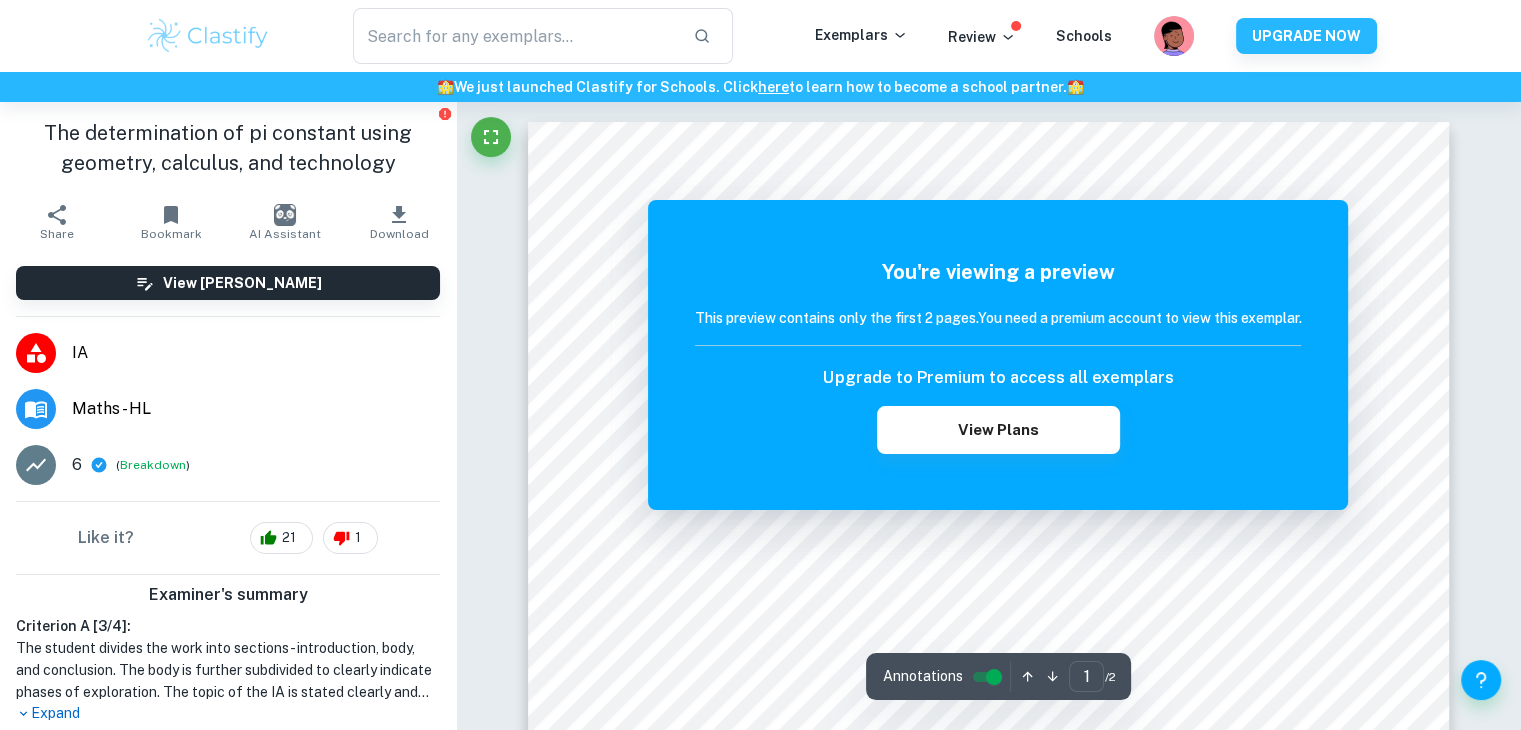 type on "Geometry" 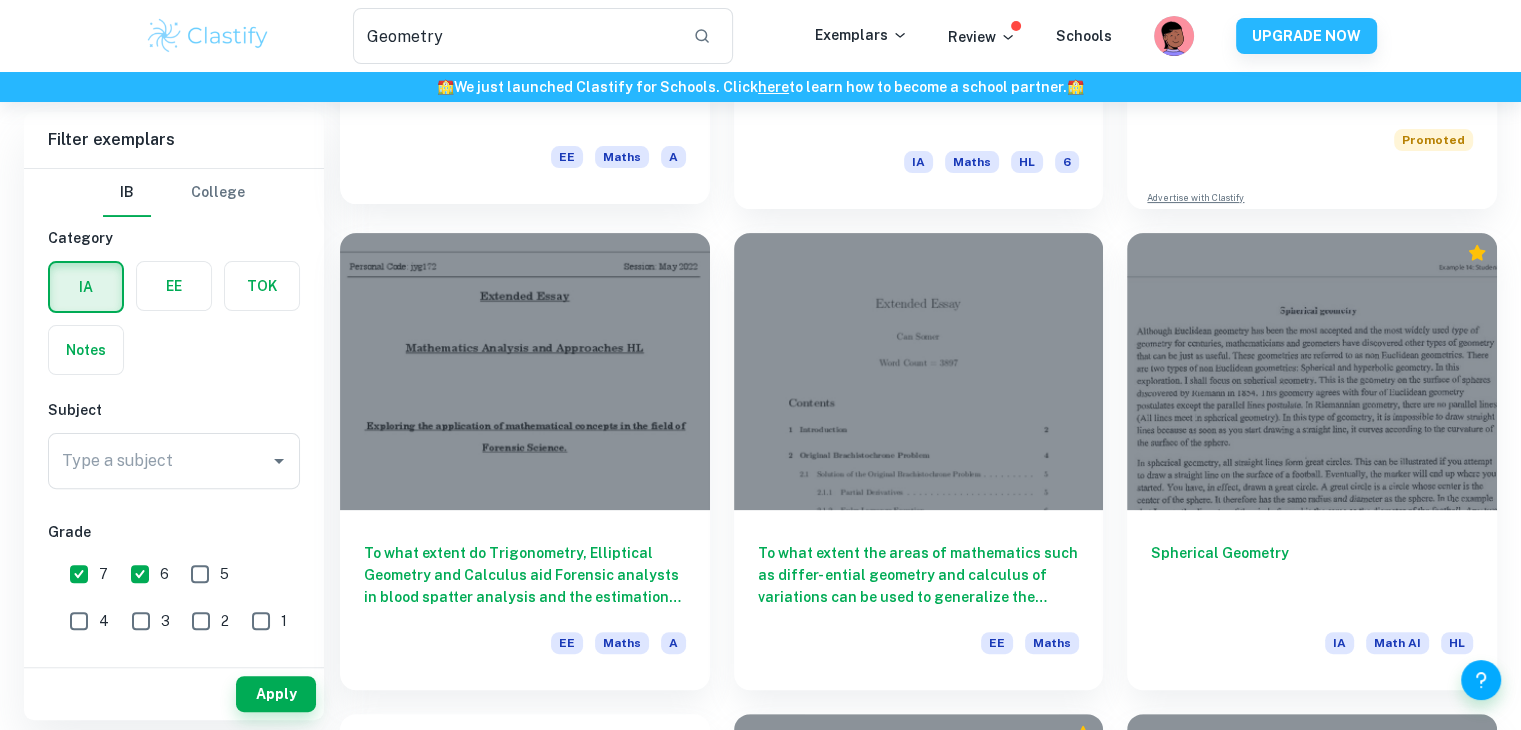 scroll, scrollTop: 488, scrollLeft: 0, axis: vertical 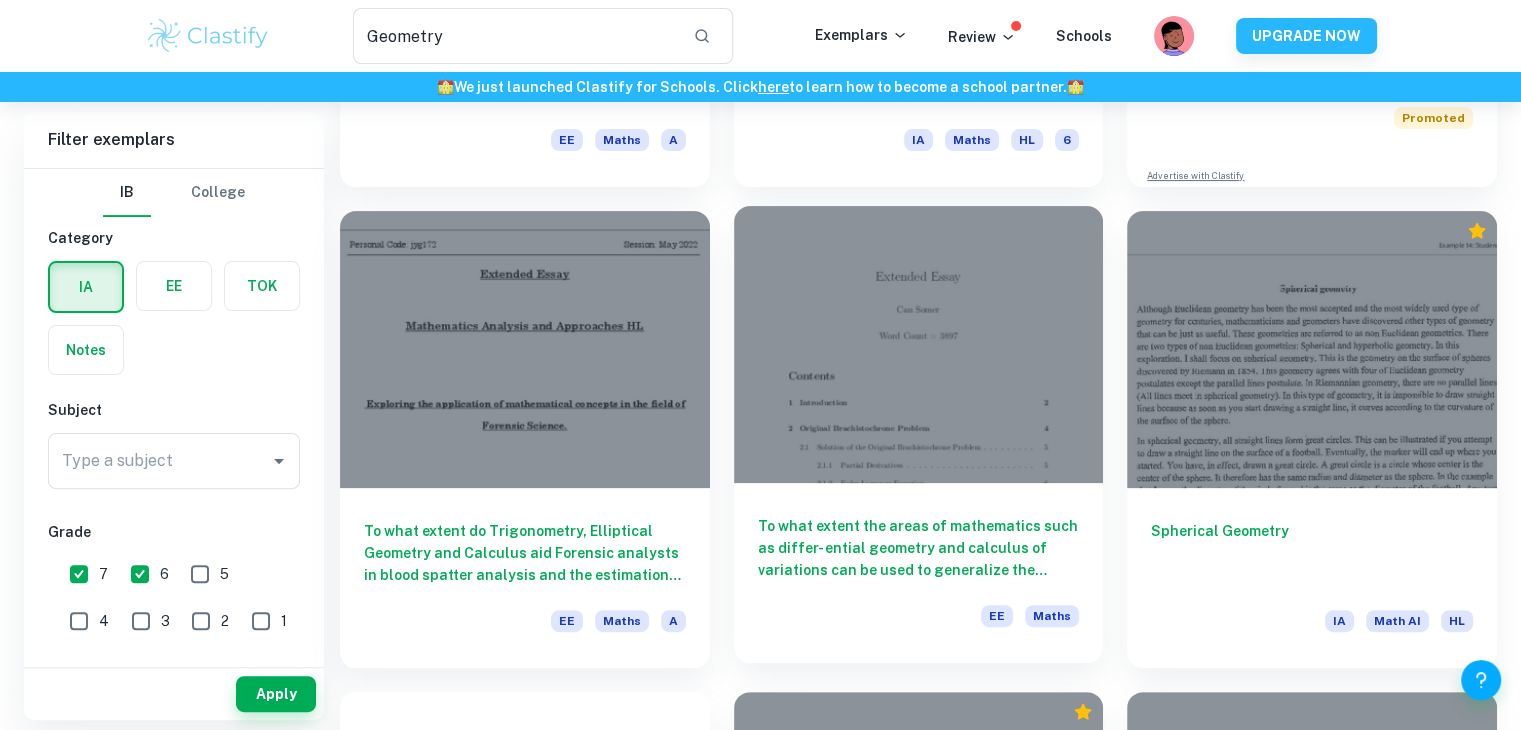 click at bounding box center [919, 344] 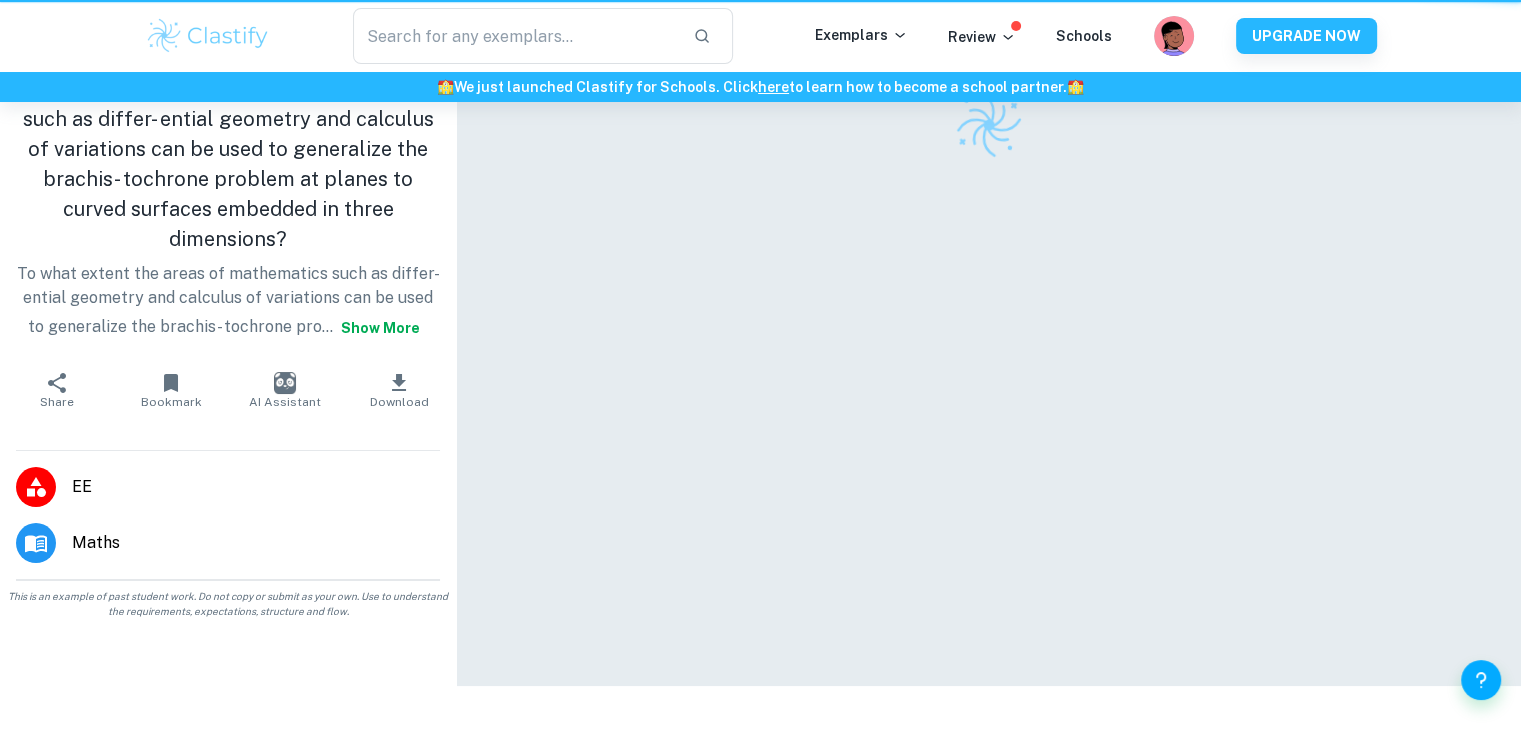 scroll, scrollTop: 0, scrollLeft: 0, axis: both 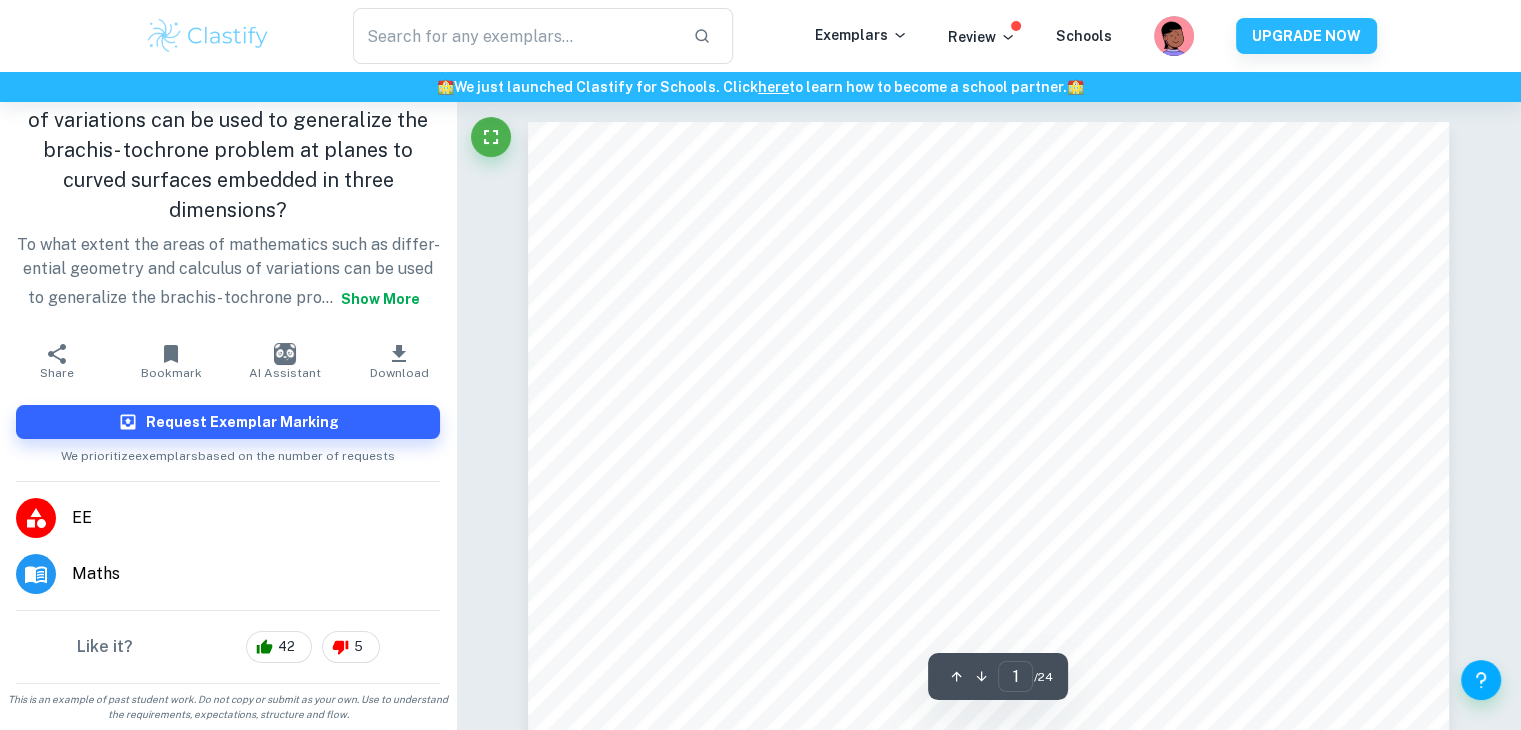 type on "Geometry" 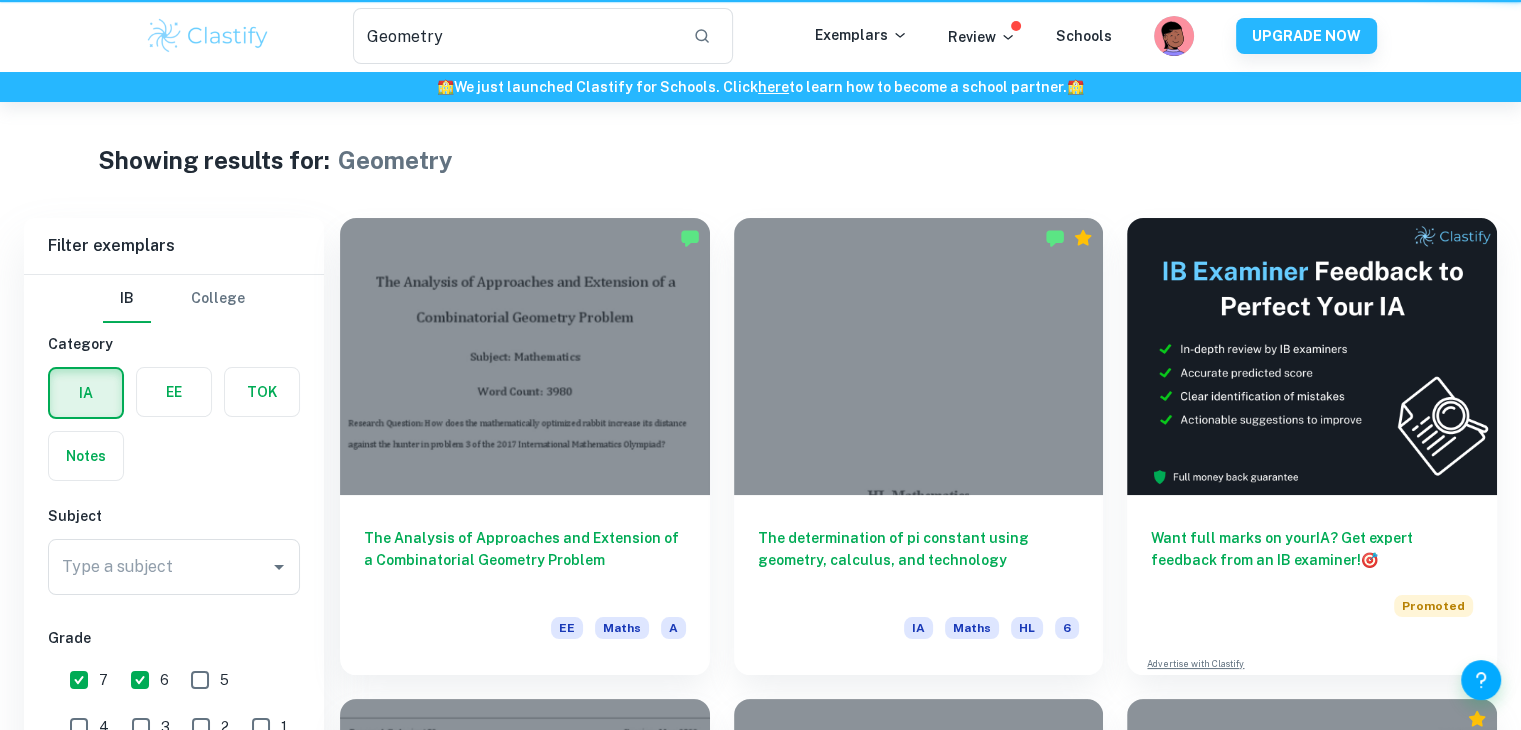 scroll, scrollTop: 488, scrollLeft: 0, axis: vertical 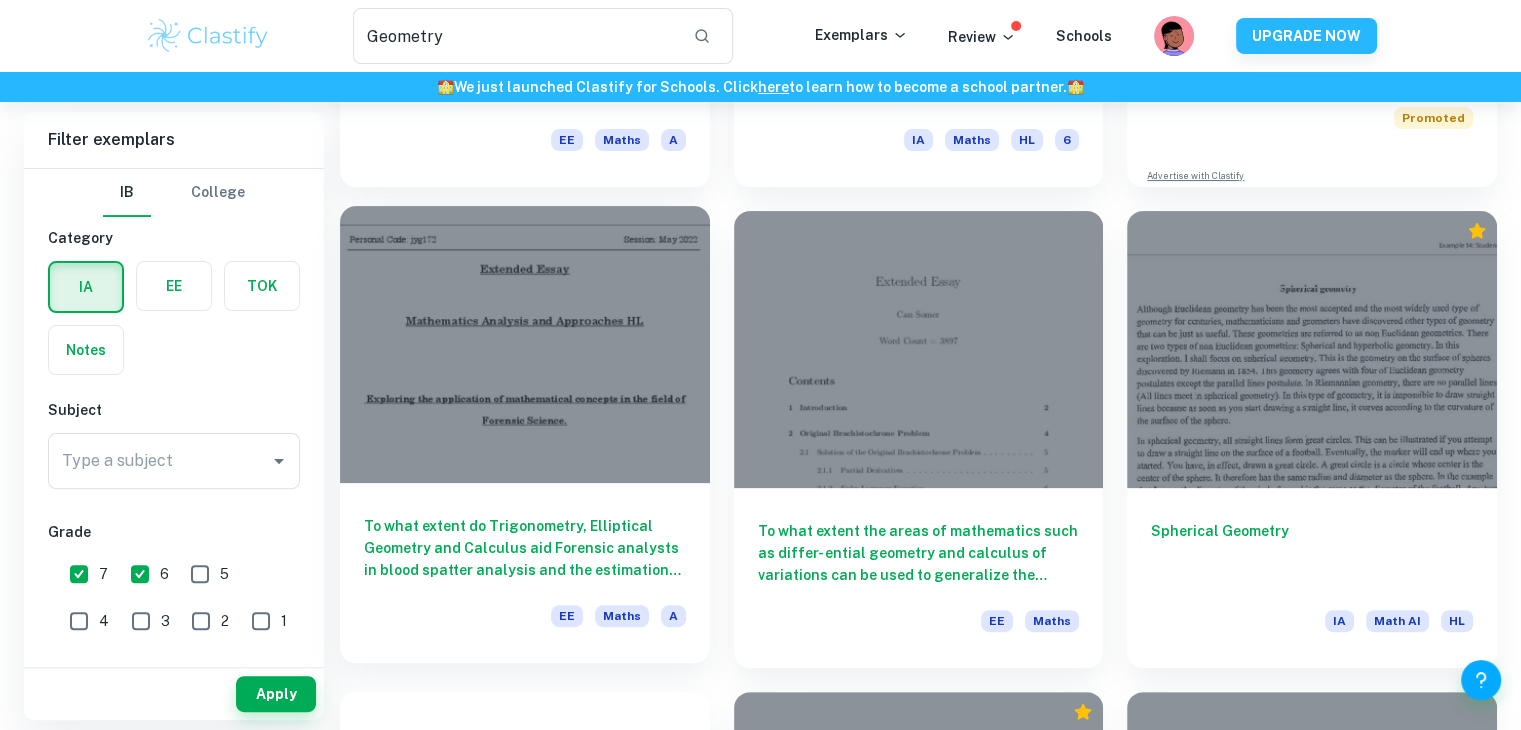 click at bounding box center [525, 344] 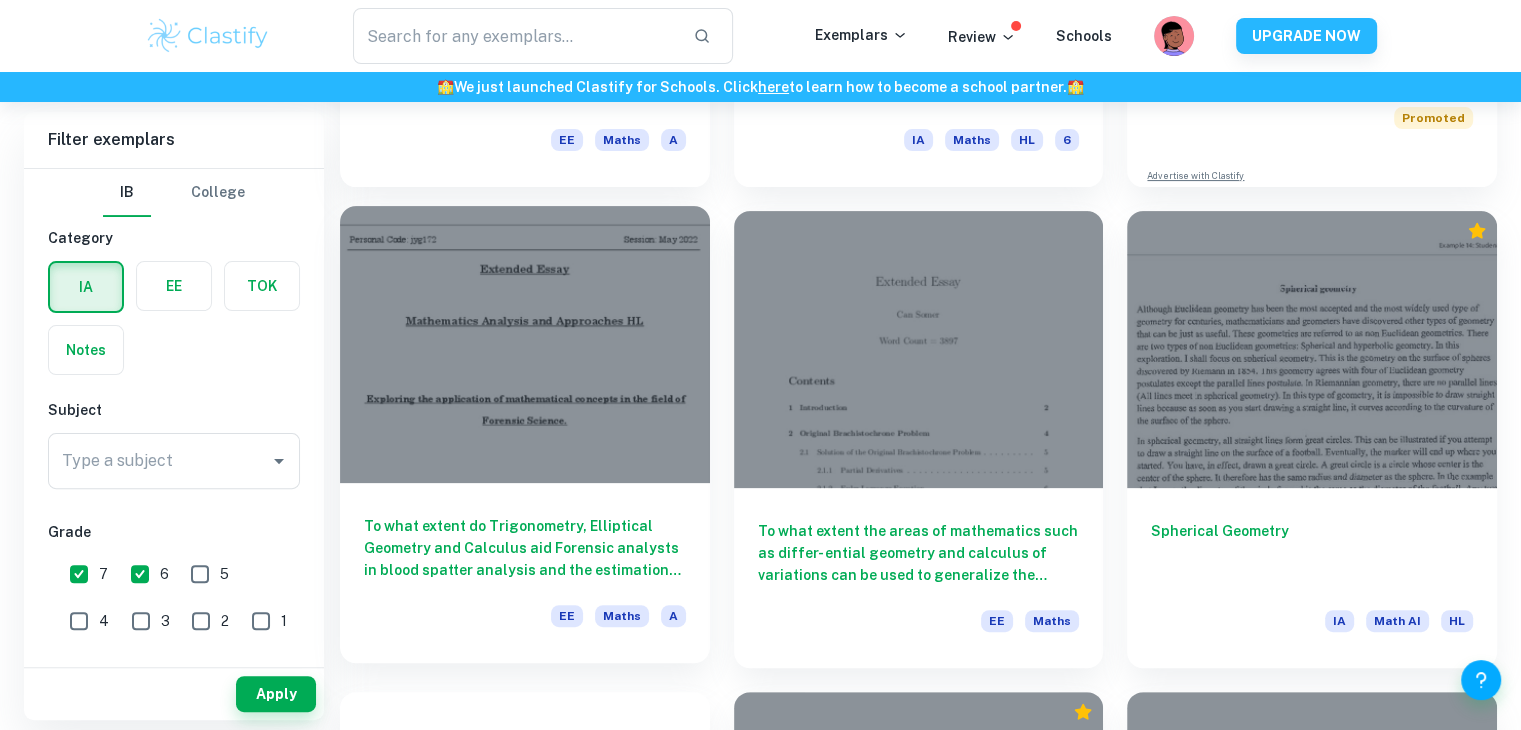 scroll, scrollTop: 0, scrollLeft: 0, axis: both 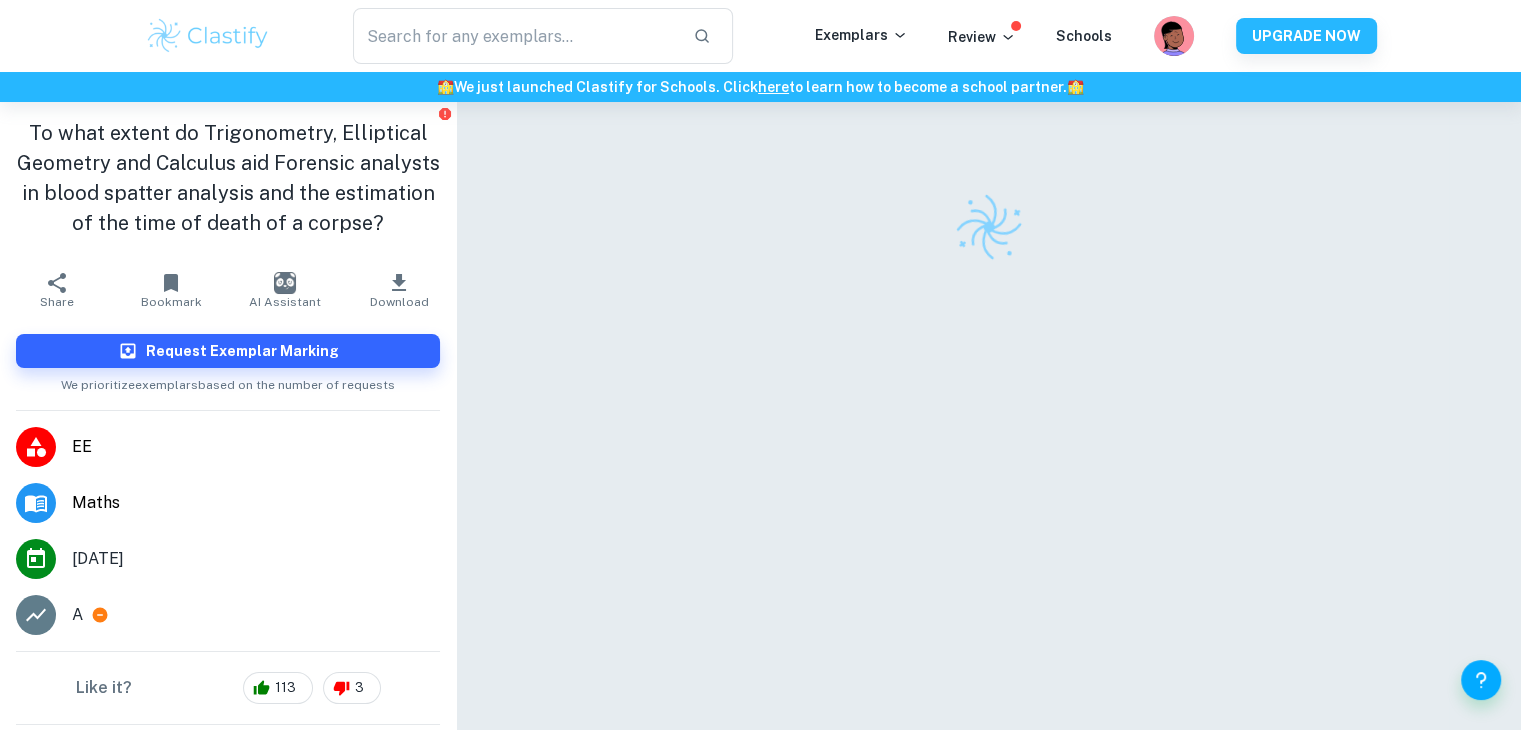 type on "Geometry" 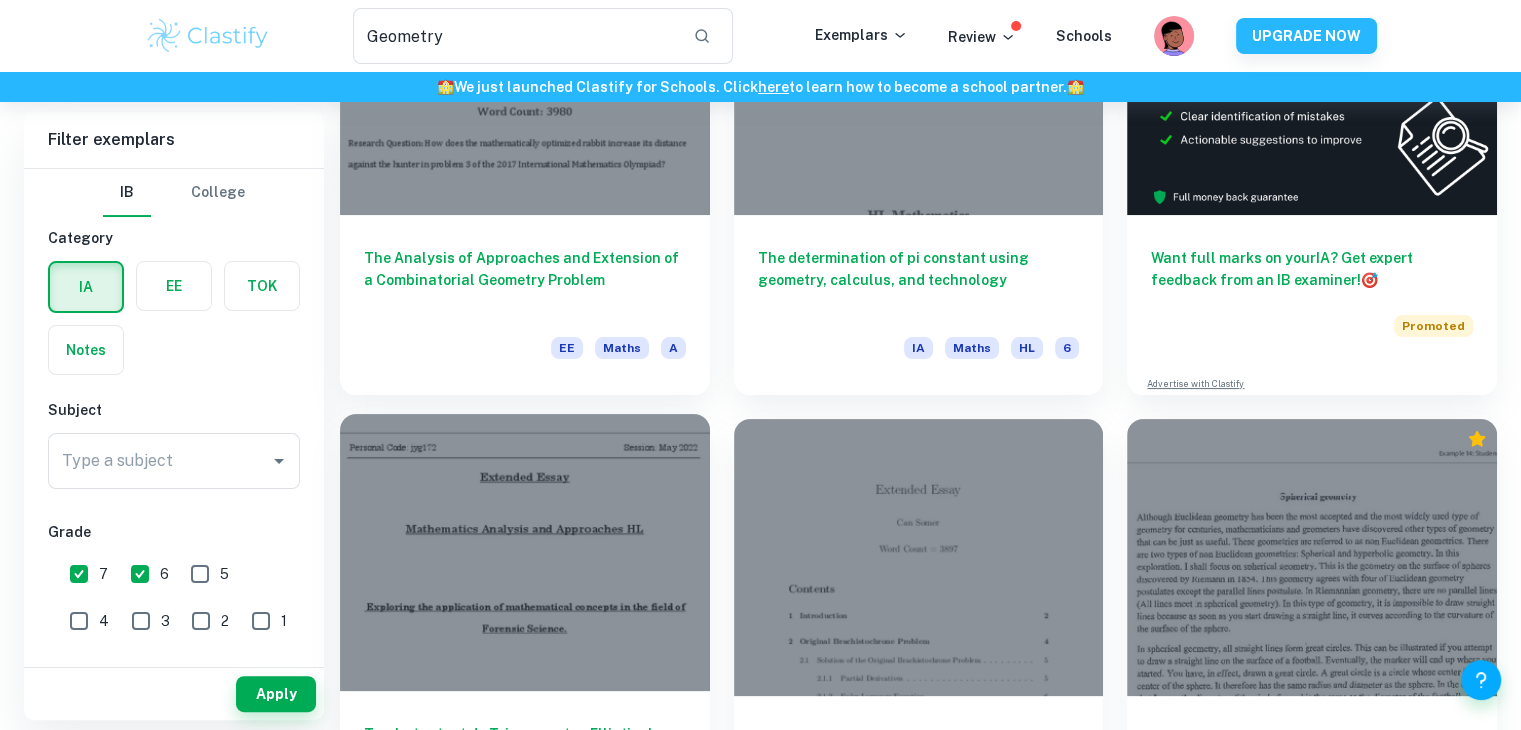 scroll, scrollTop: 270, scrollLeft: 0, axis: vertical 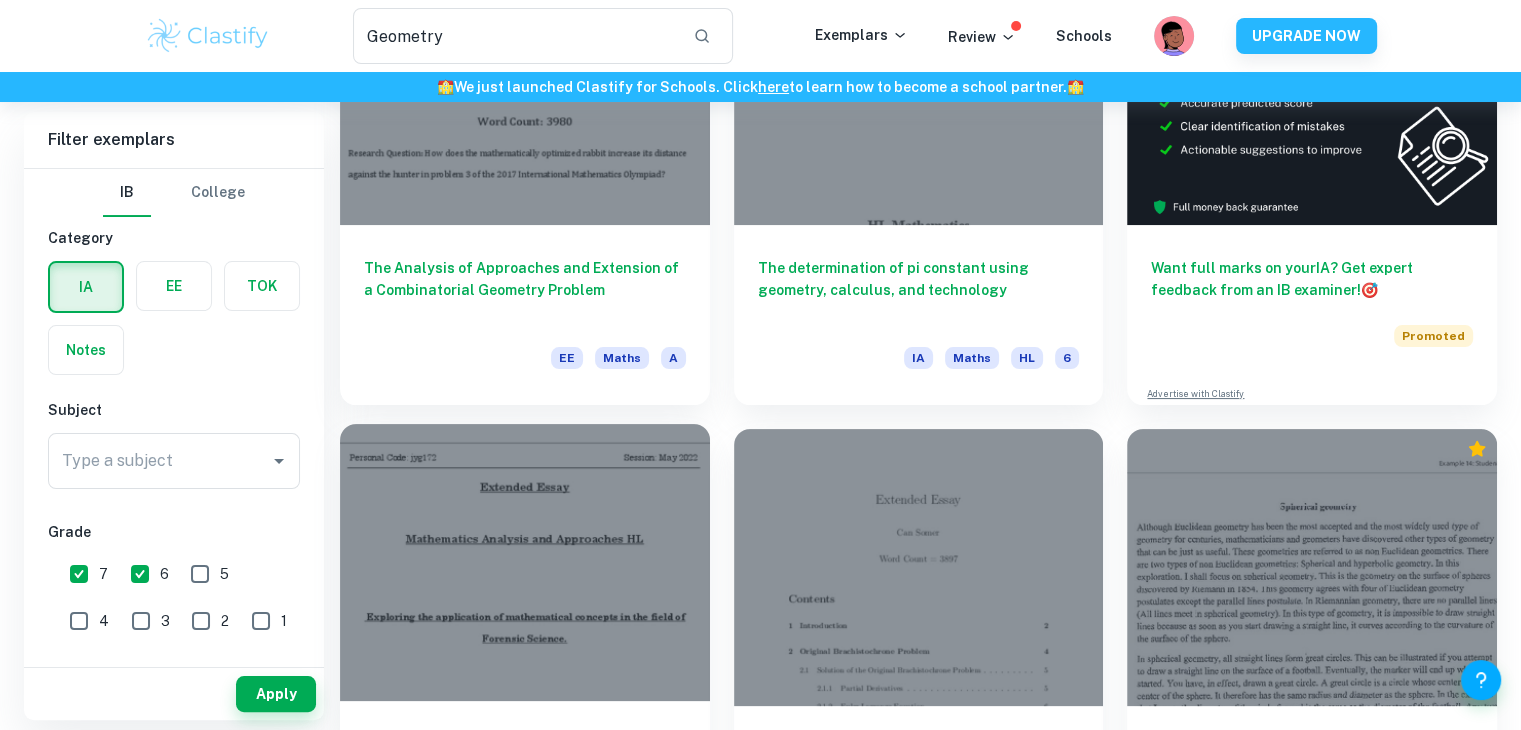 click at bounding box center [525, 562] 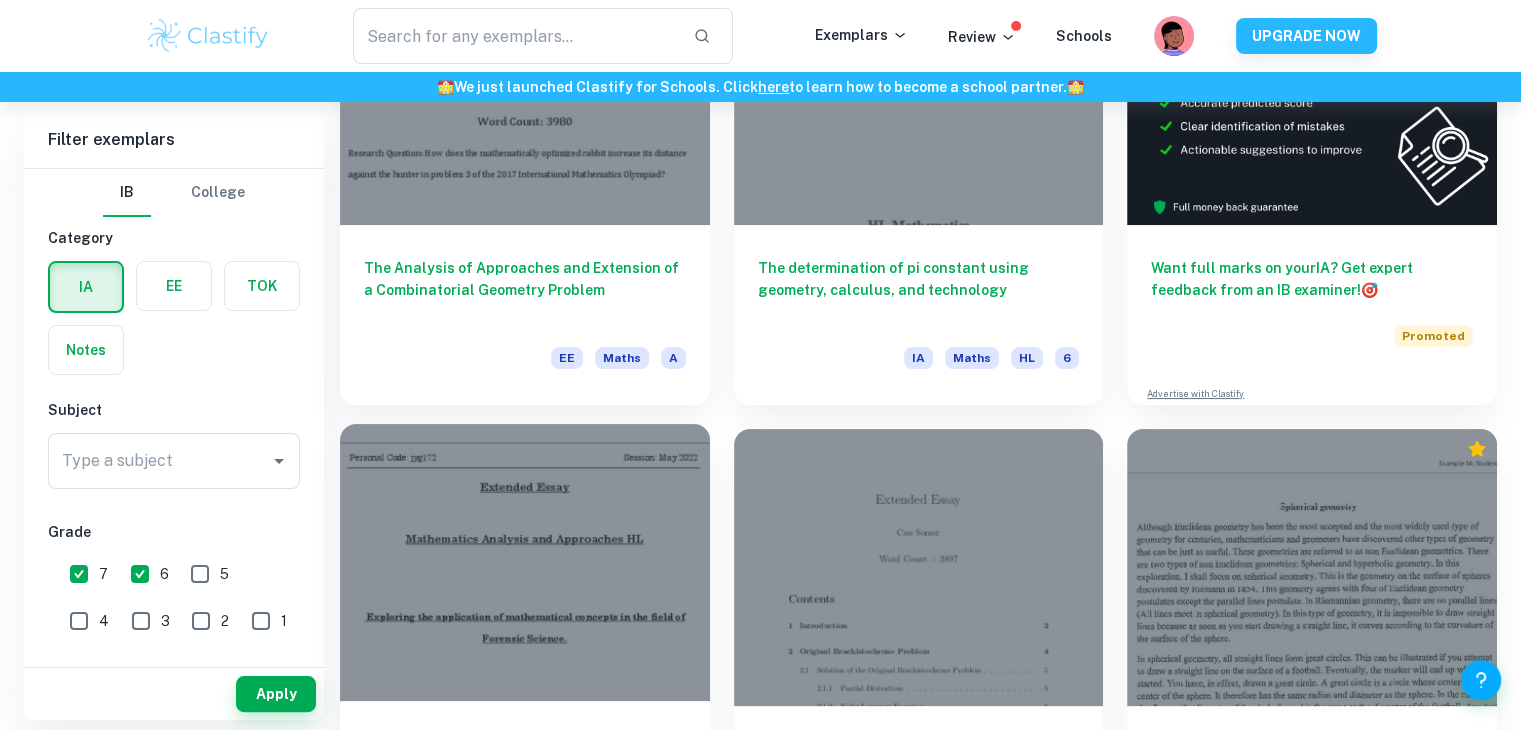 scroll, scrollTop: 0, scrollLeft: 0, axis: both 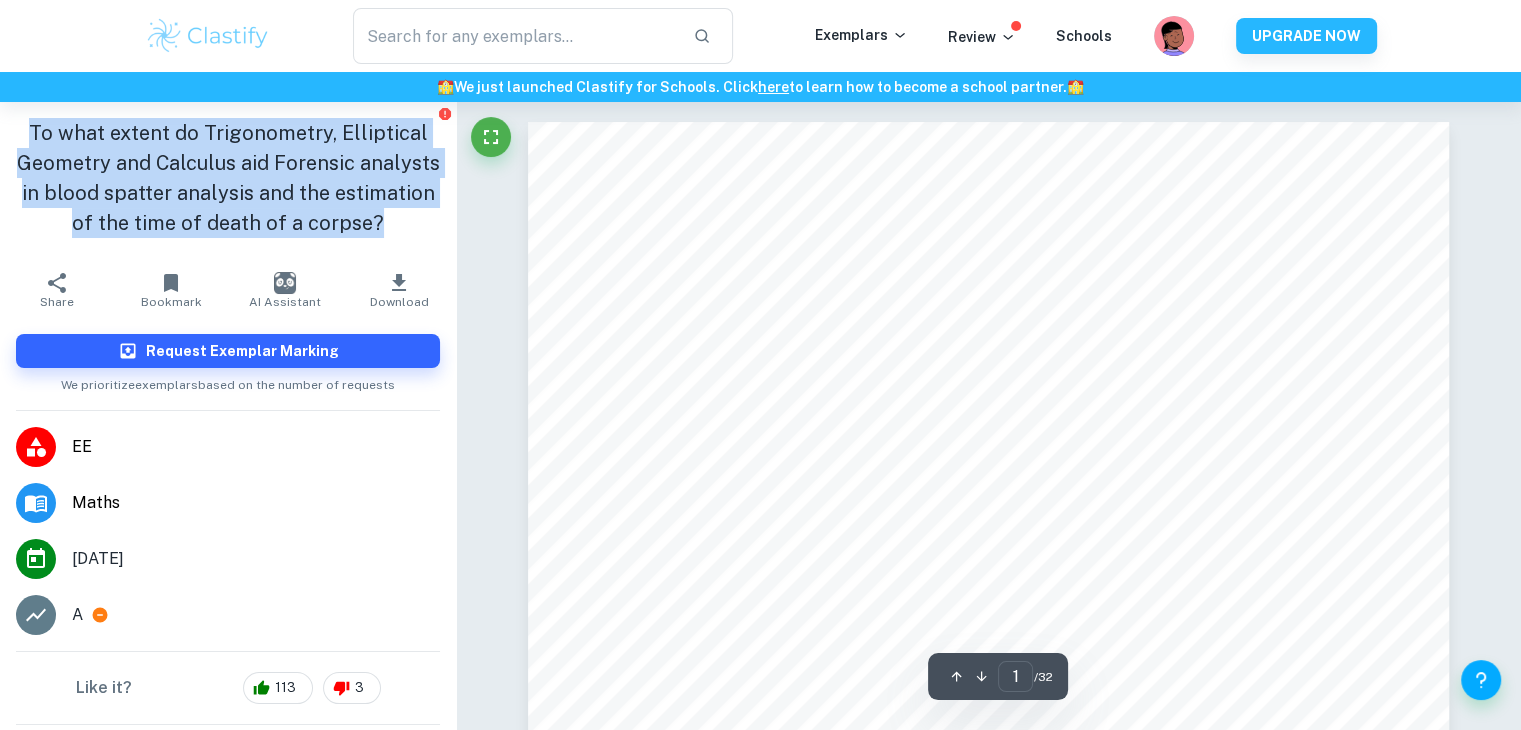 drag, startPoint x: 24, startPoint y: 134, endPoint x: 424, endPoint y: 232, distance: 411.83005 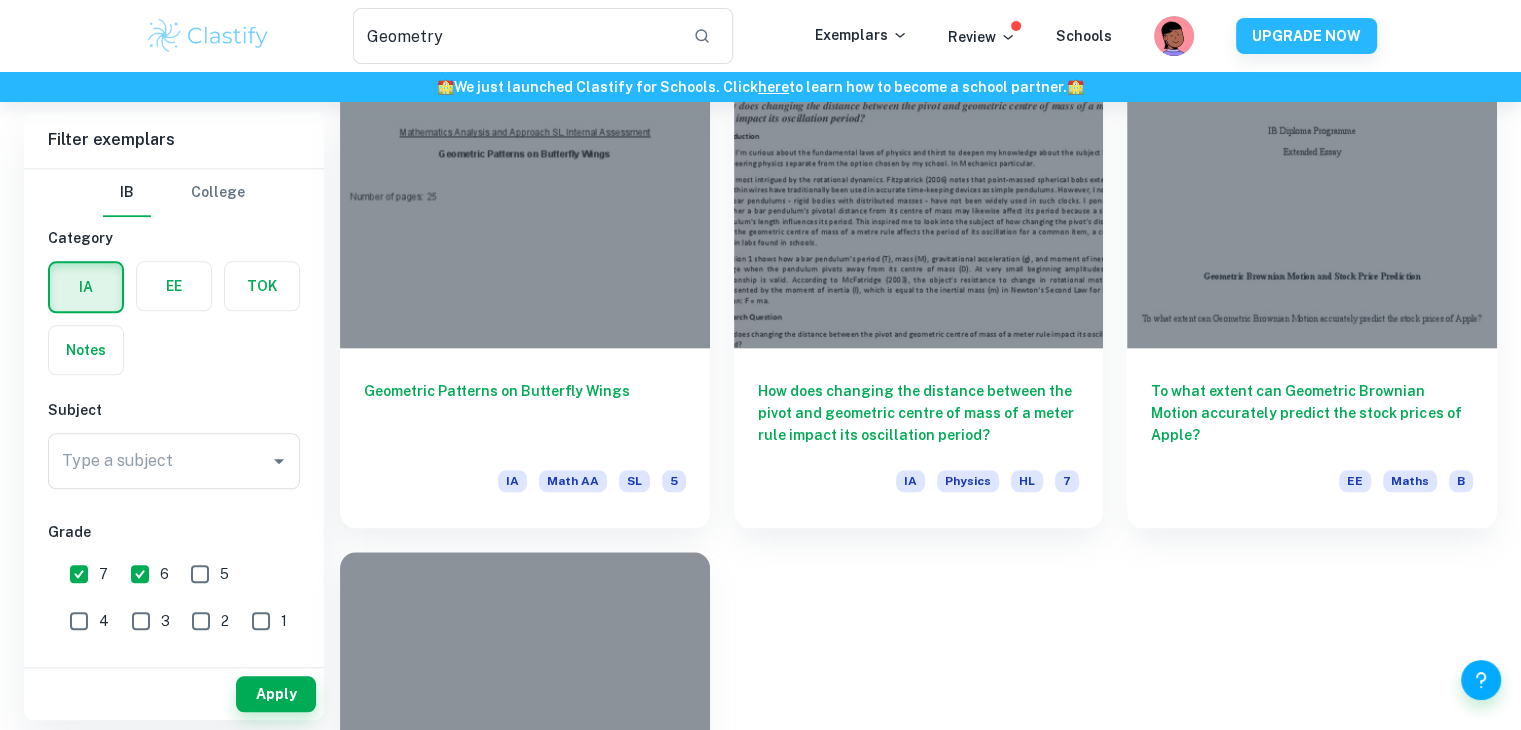 scroll, scrollTop: 2092, scrollLeft: 0, axis: vertical 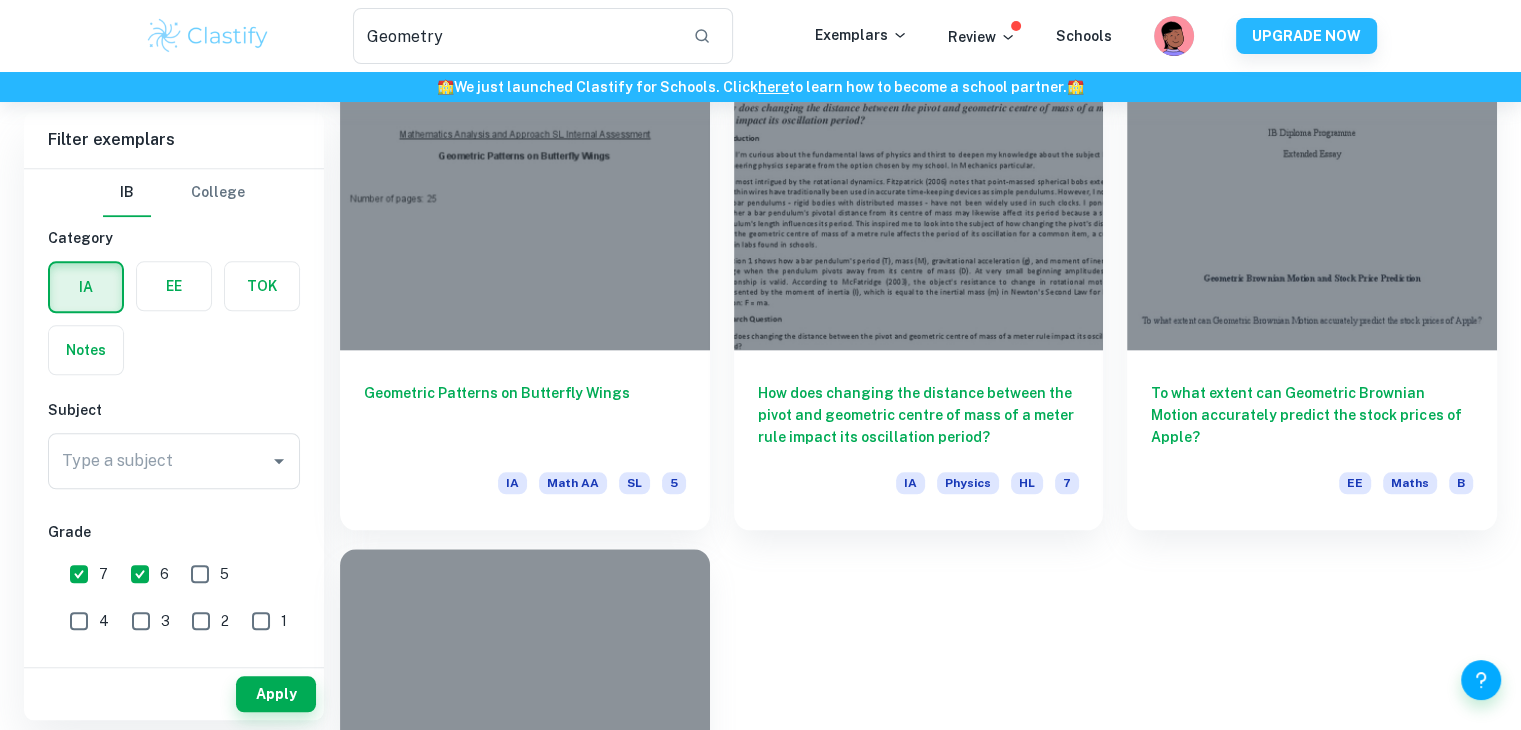 click at bounding box center [525, 687] 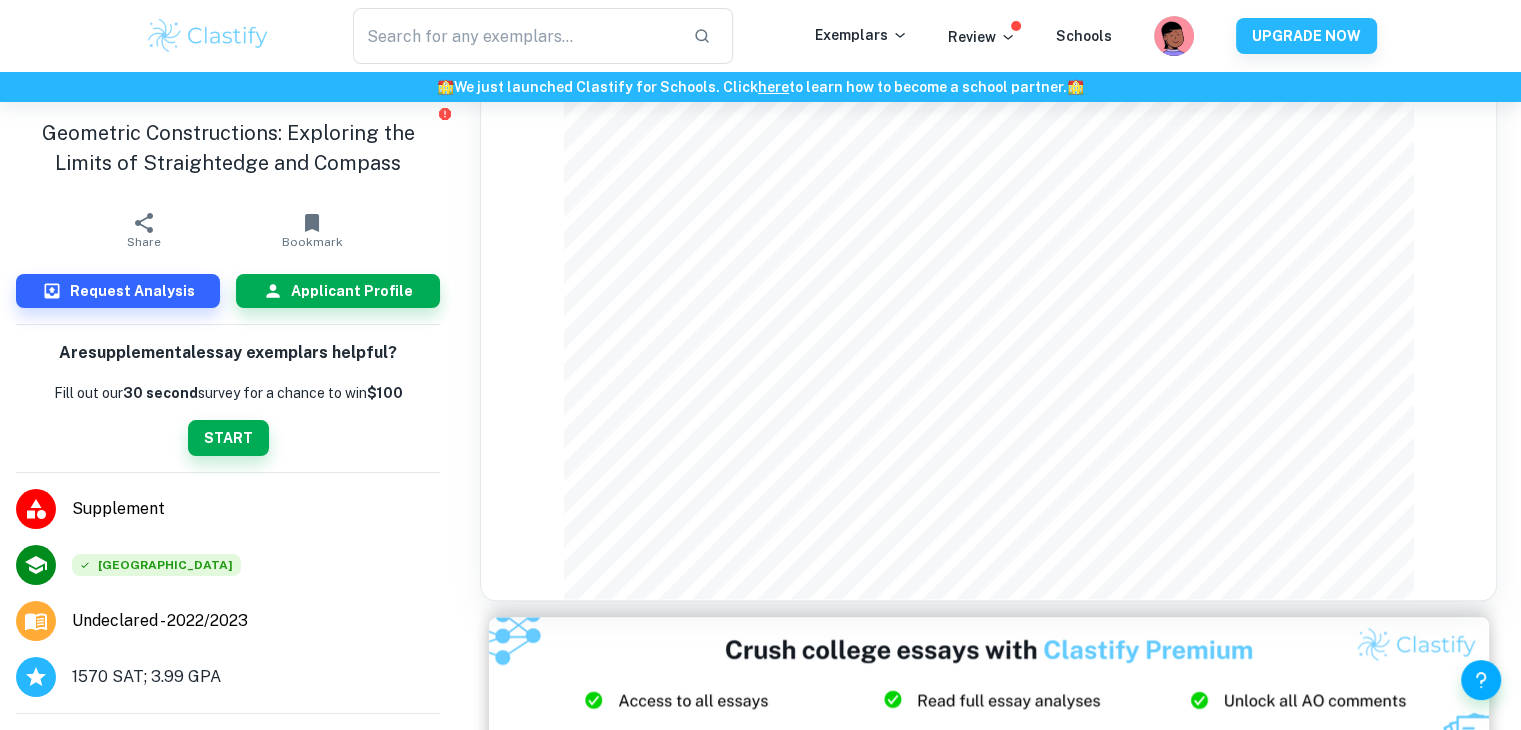 scroll, scrollTop: 2200, scrollLeft: 0, axis: vertical 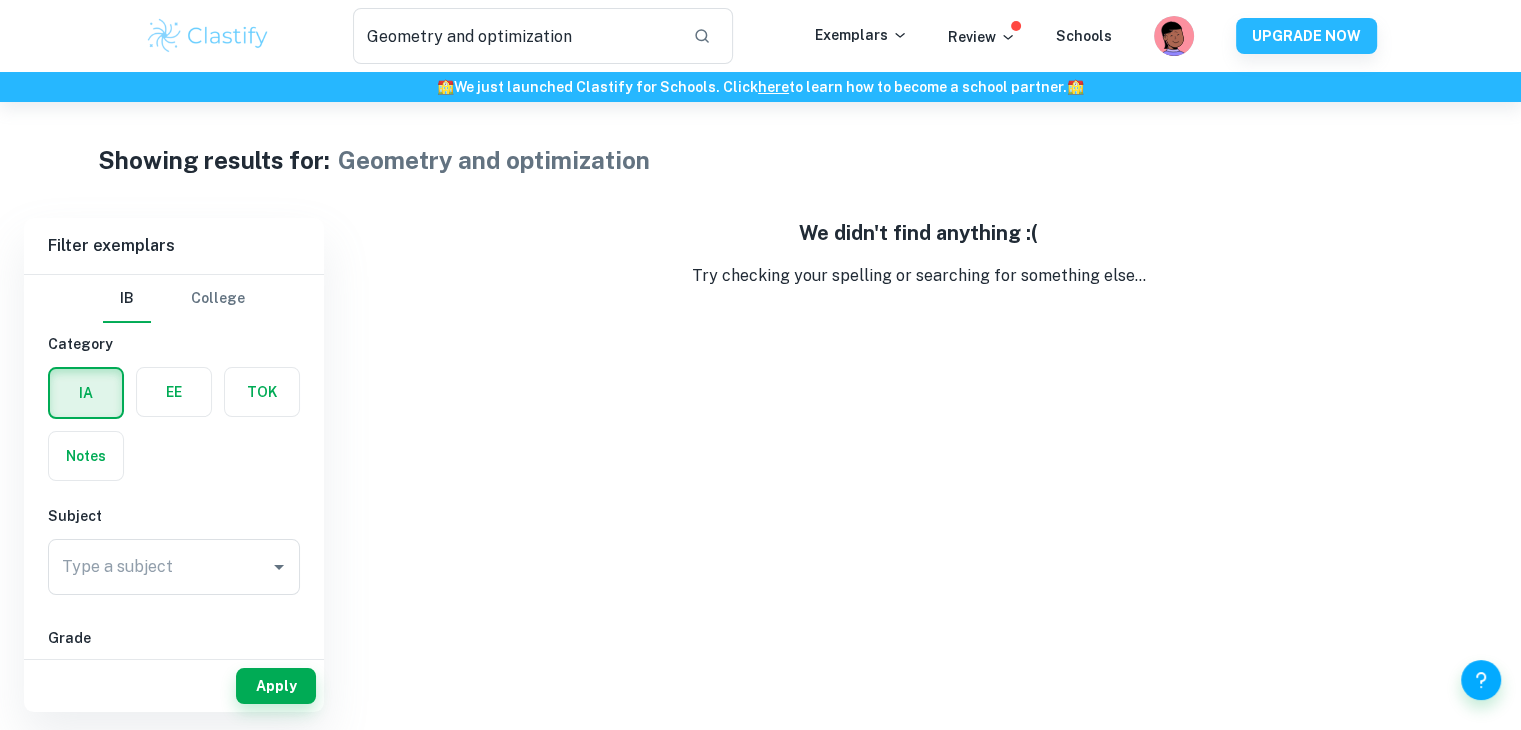 type on "cup" 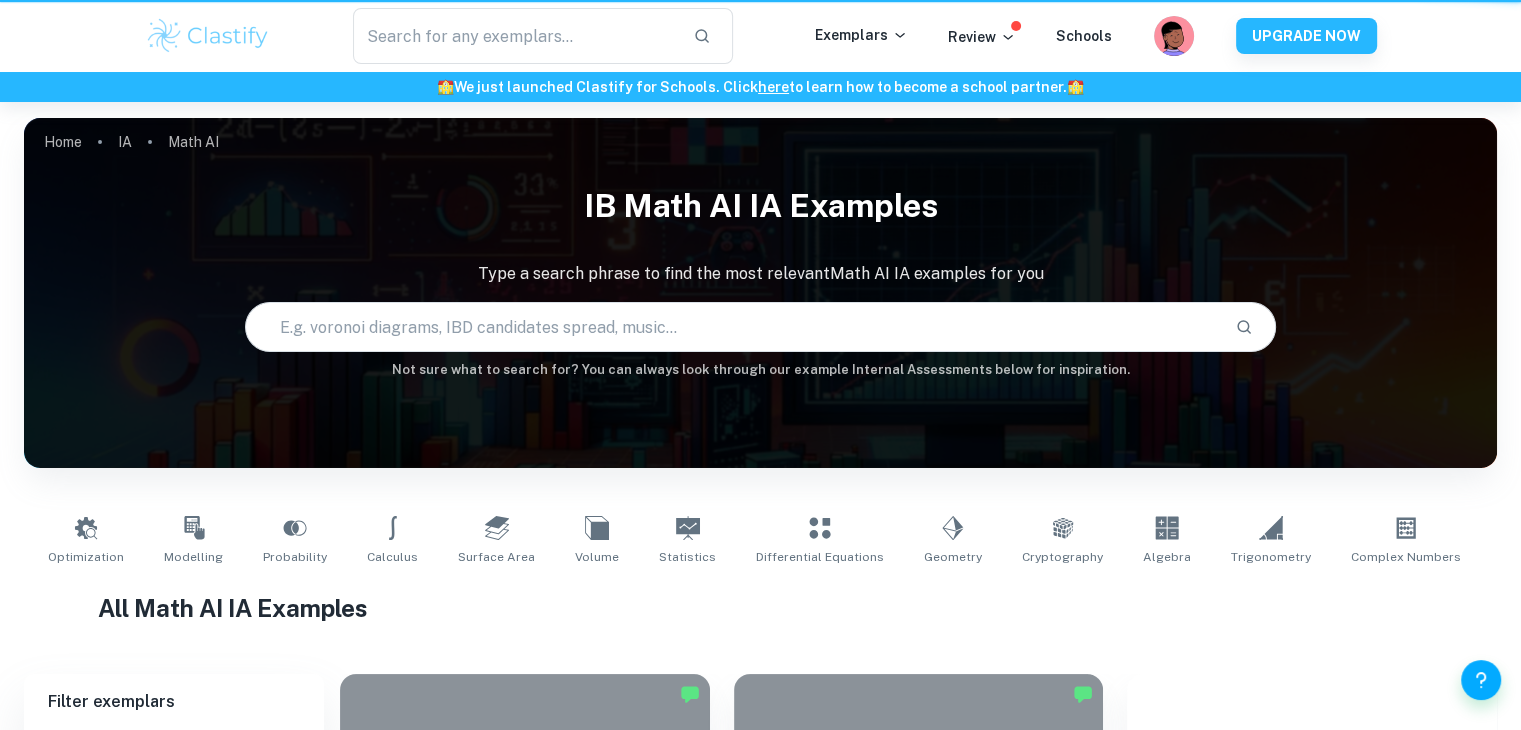 scroll, scrollTop: 507, scrollLeft: 0, axis: vertical 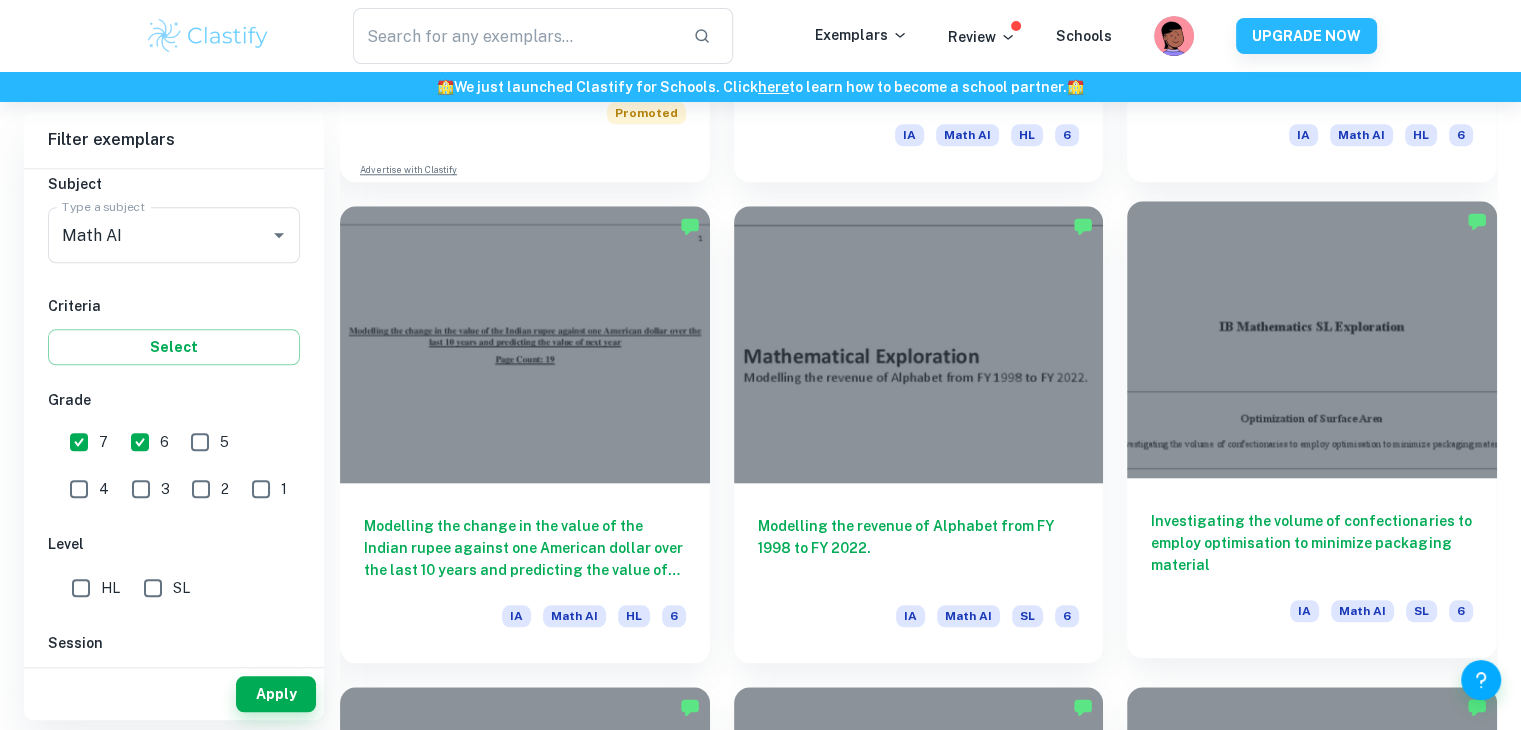 click at bounding box center [1312, 339] 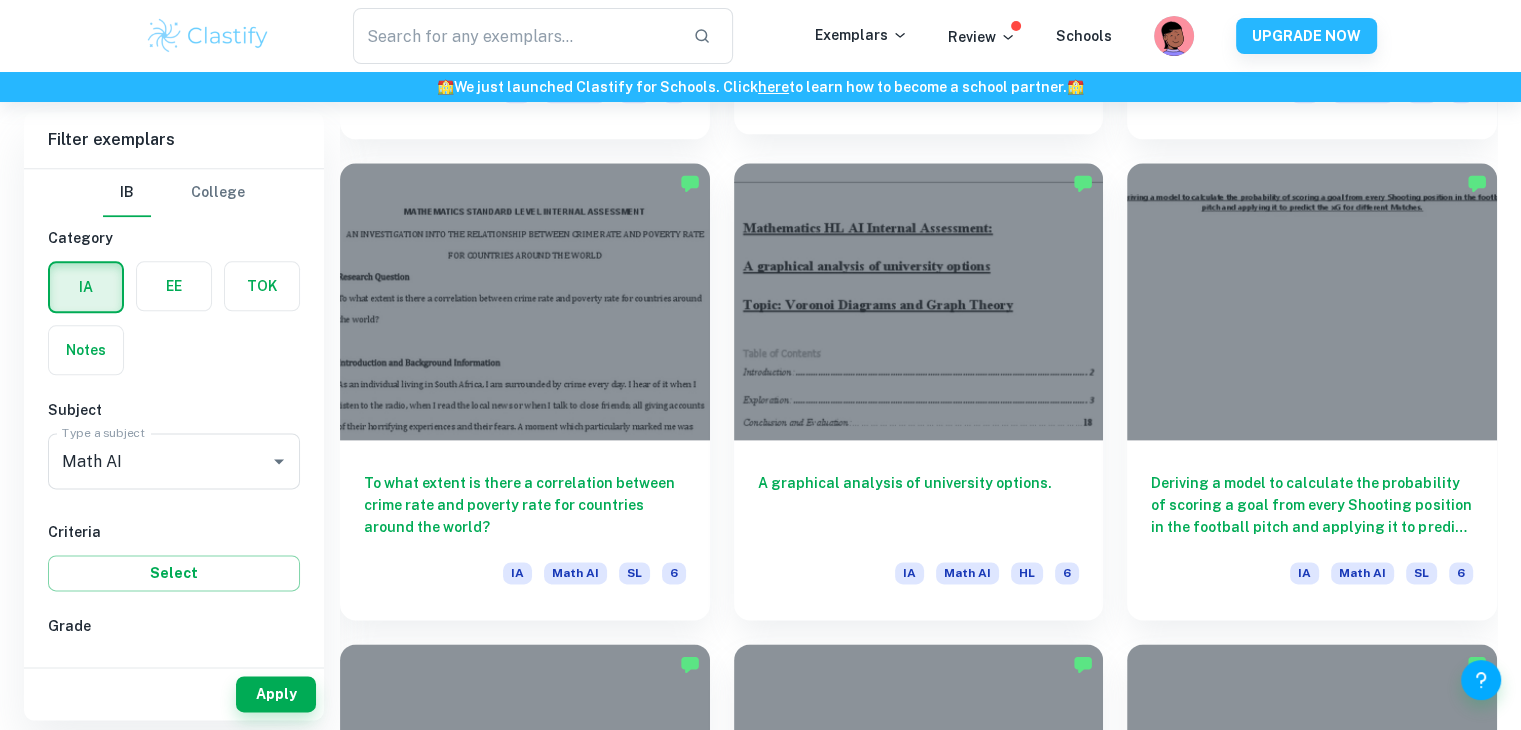 scroll, scrollTop: 2435, scrollLeft: 0, axis: vertical 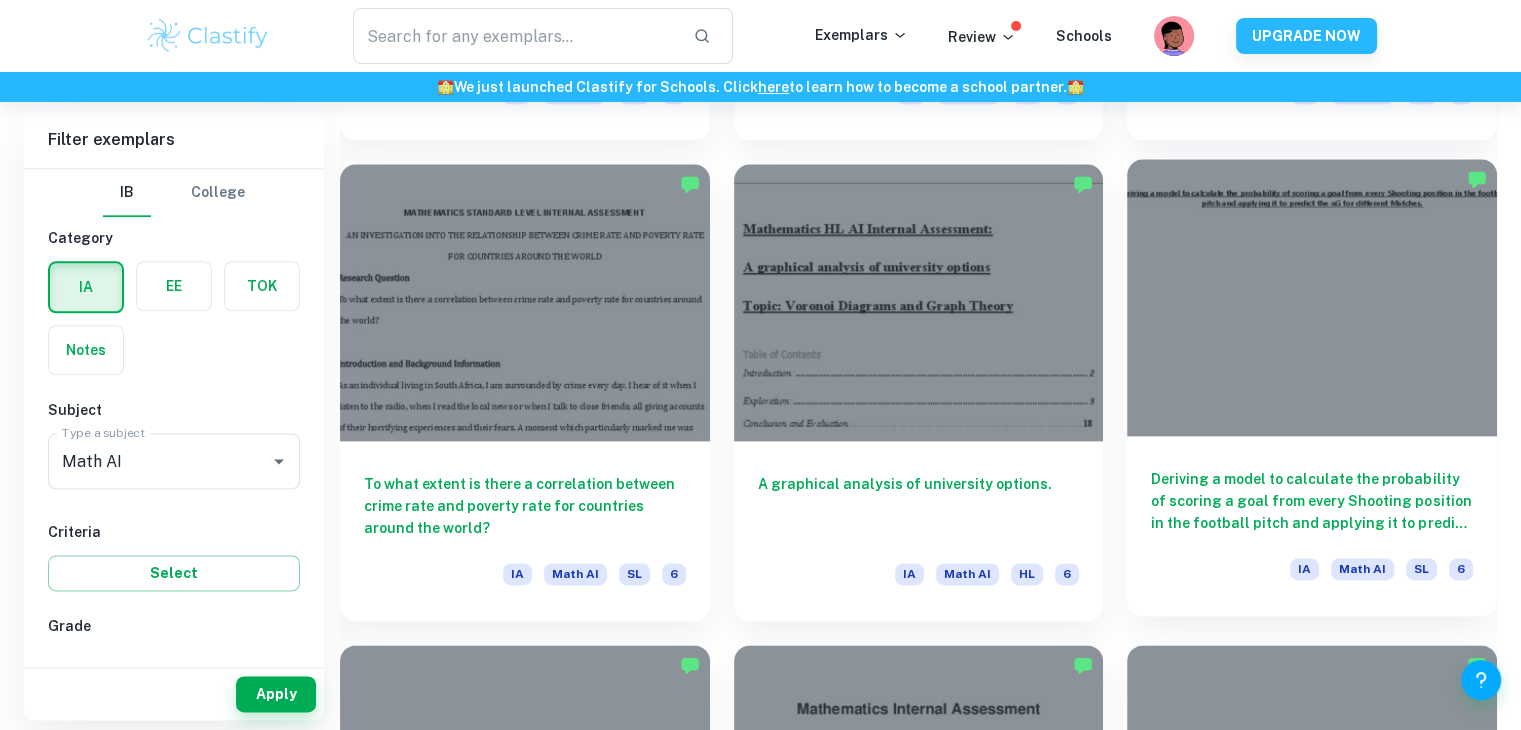 click at bounding box center (1312, 297) 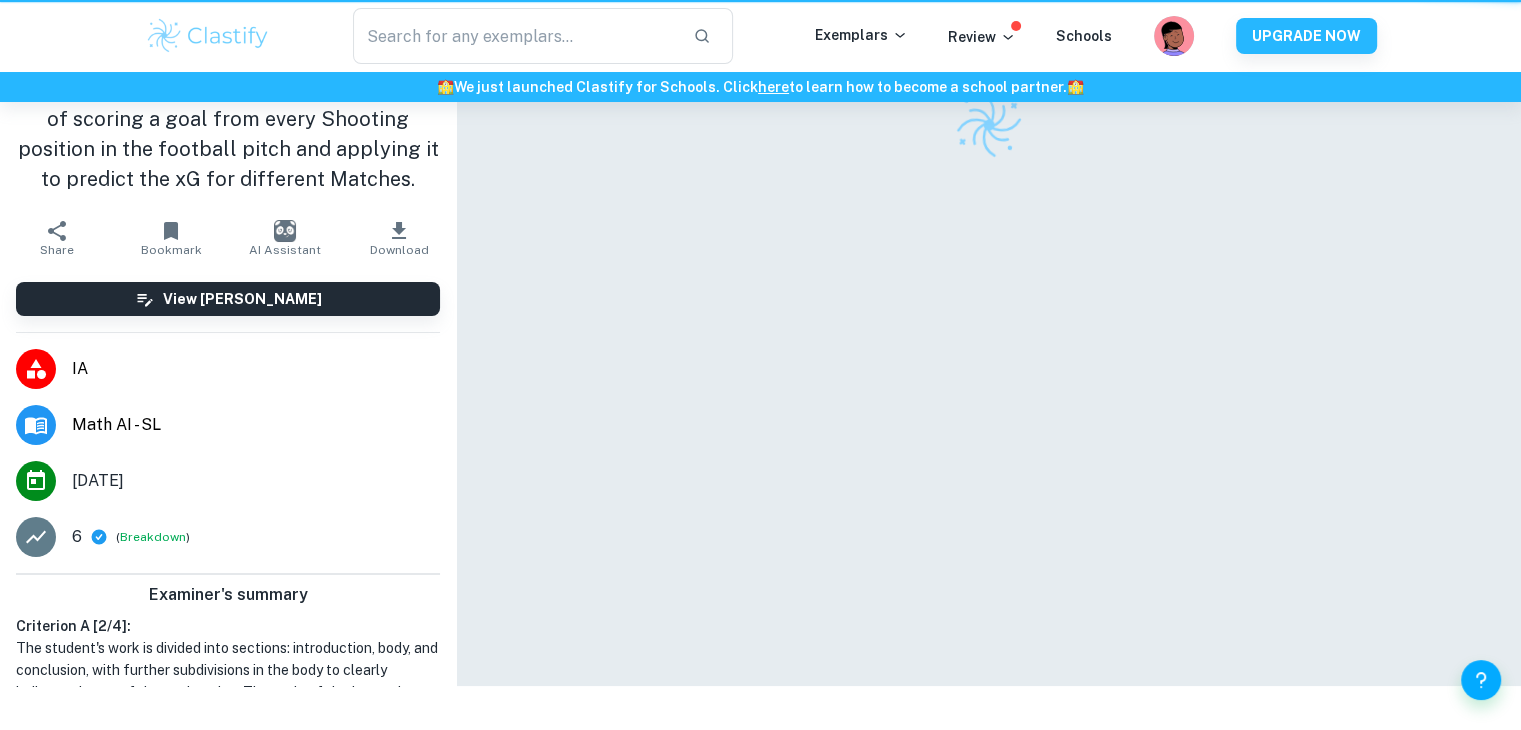scroll, scrollTop: 0, scrollLeft: 0, axis: both 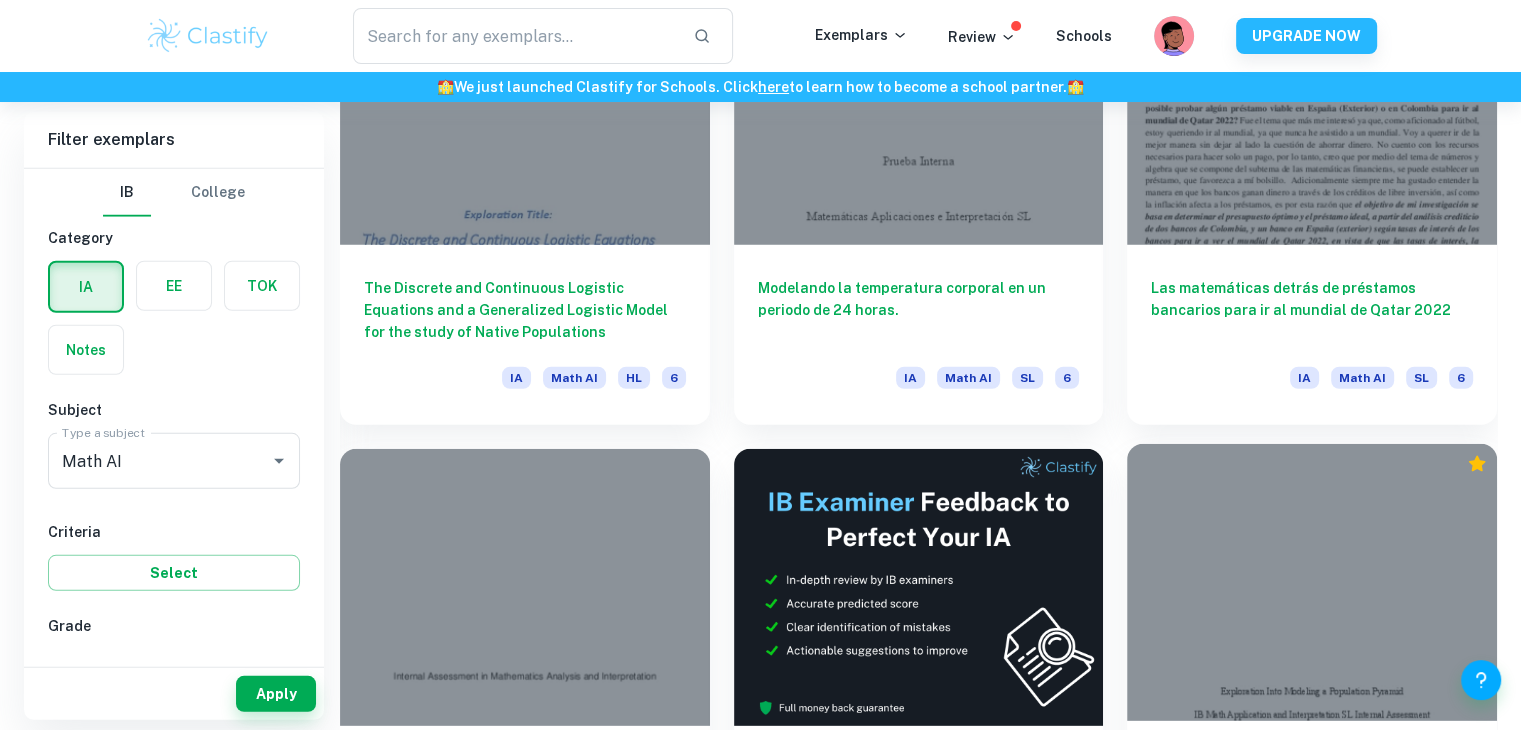 click at bounding box center (1312, 582) 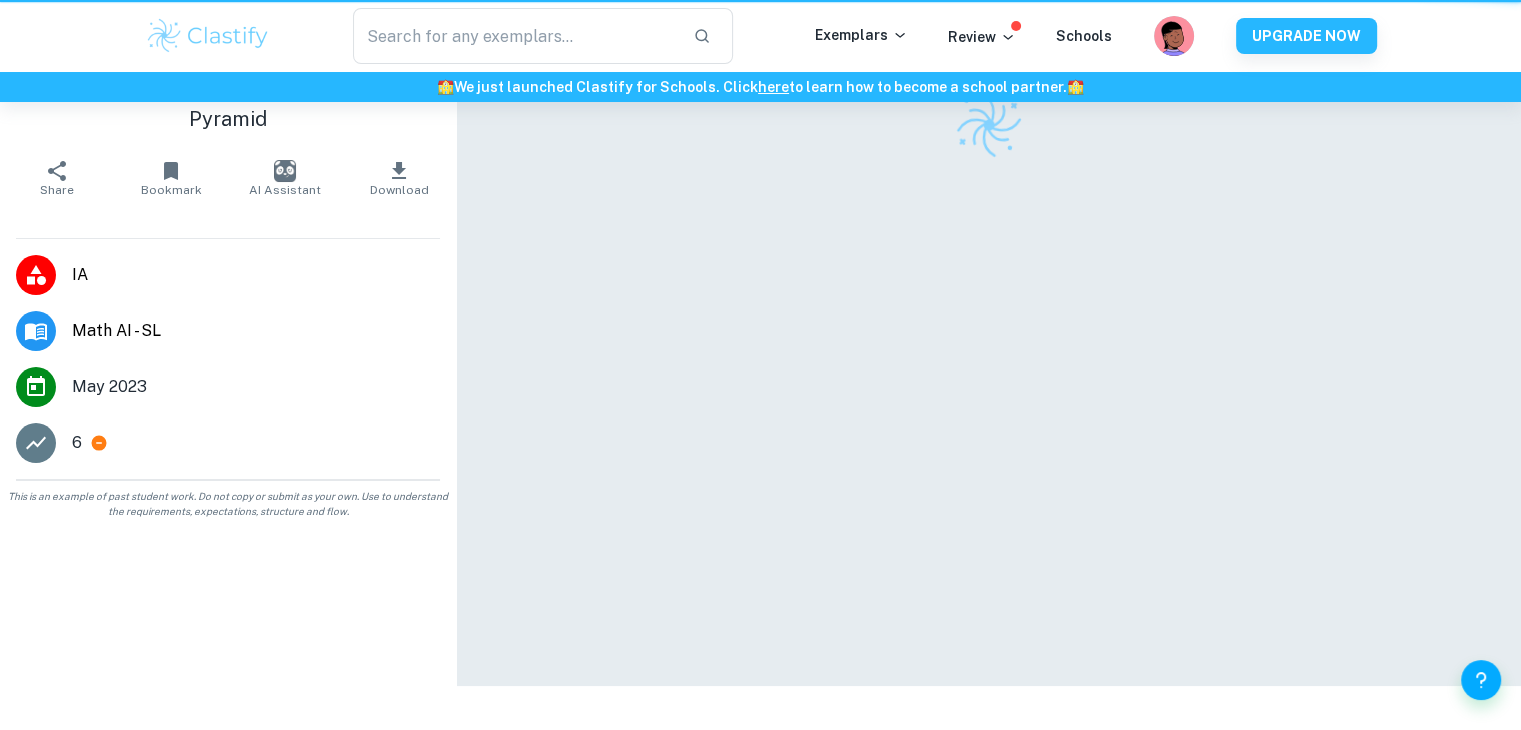scroll, scrollTop: 0, scrollLeft: 0, axis: both 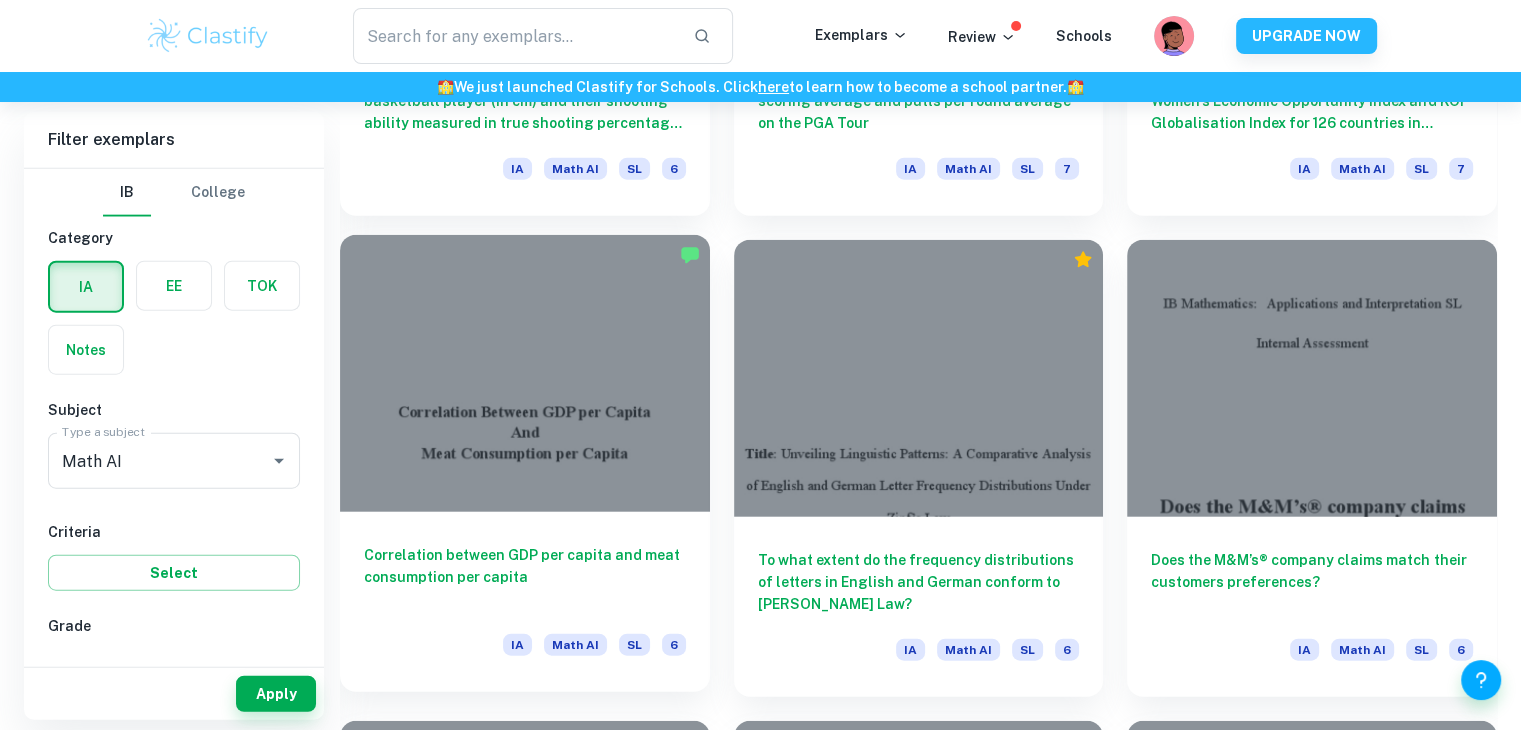 click at bounding box center (525, 373) 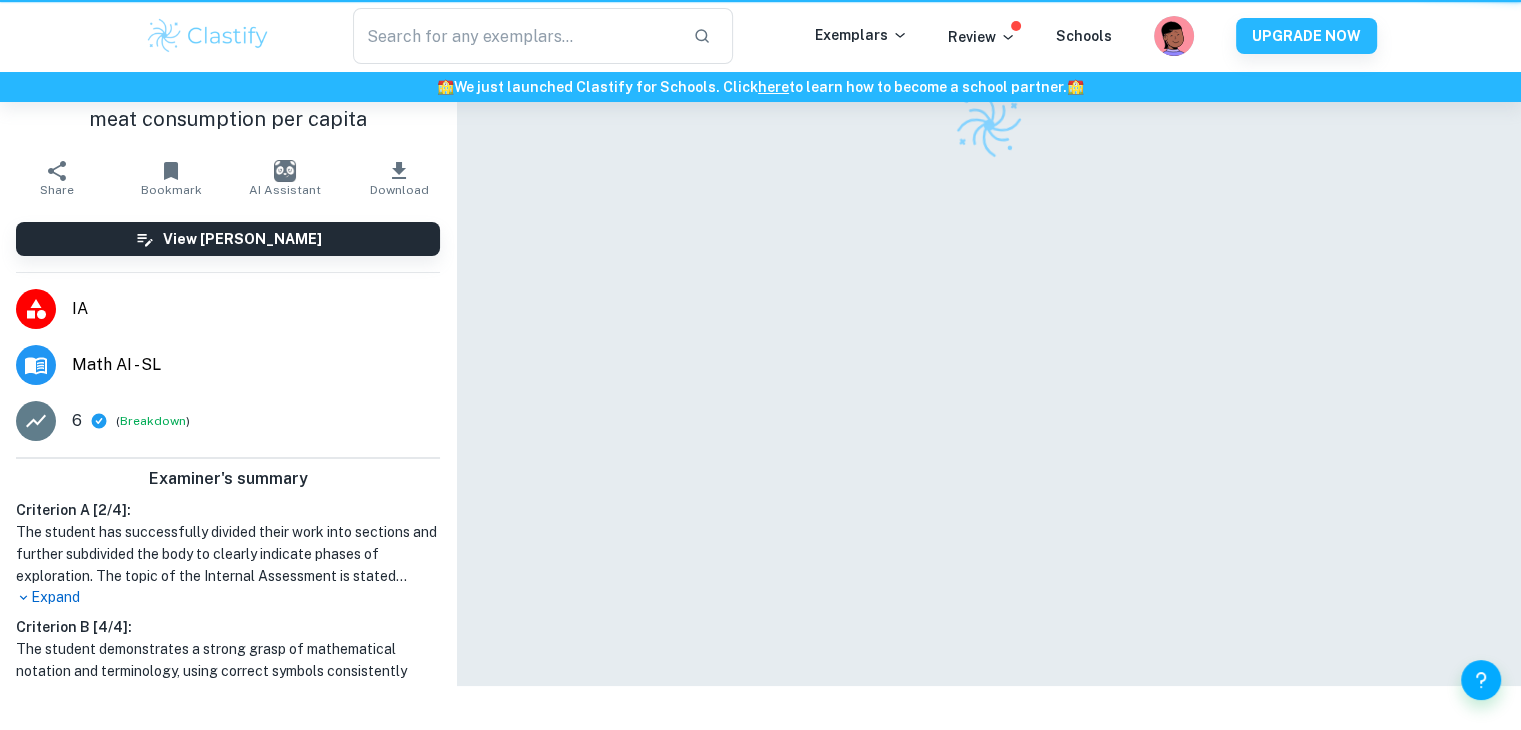 scroll, scrollTop: 0, scrollLeft: 0, axis: both 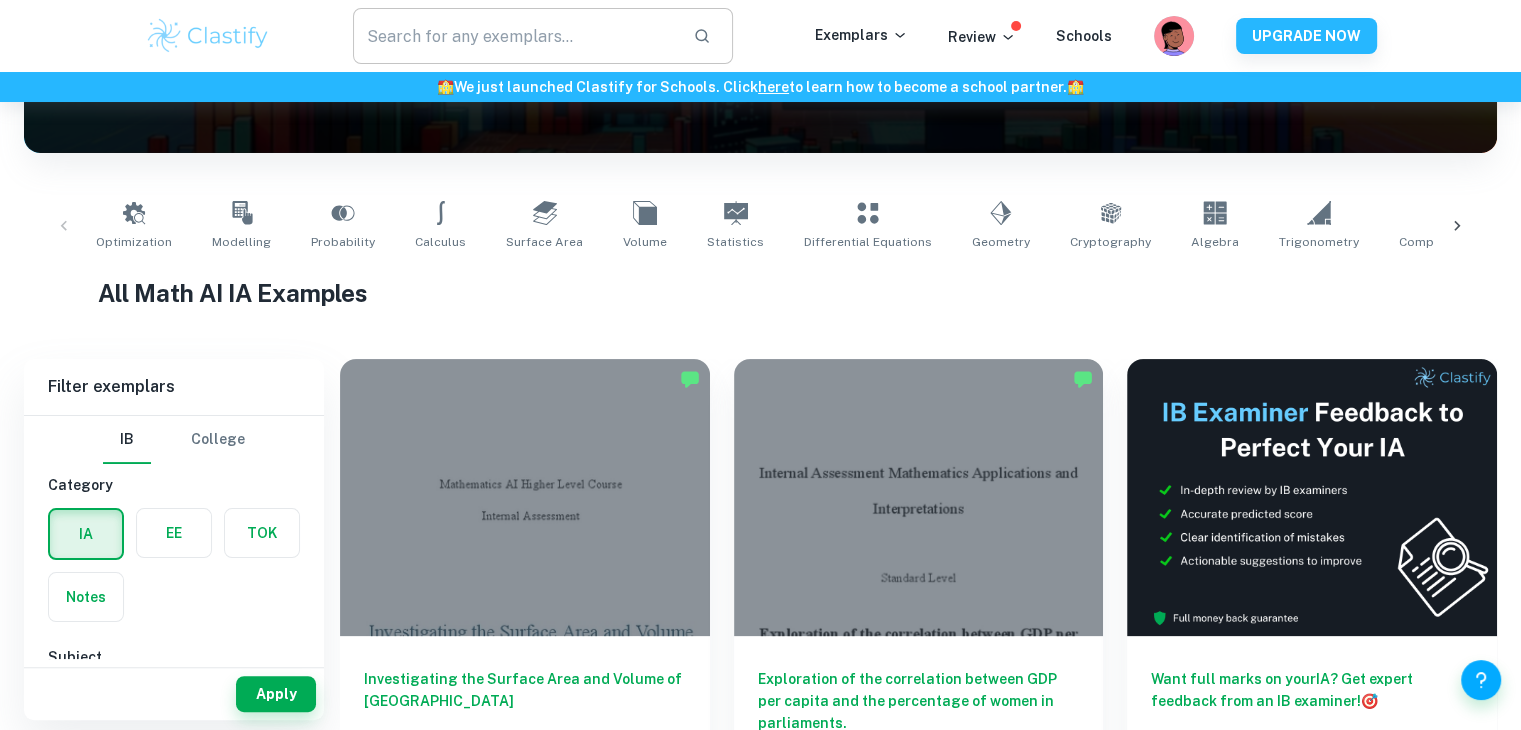 click at bounding box center (515, 36) 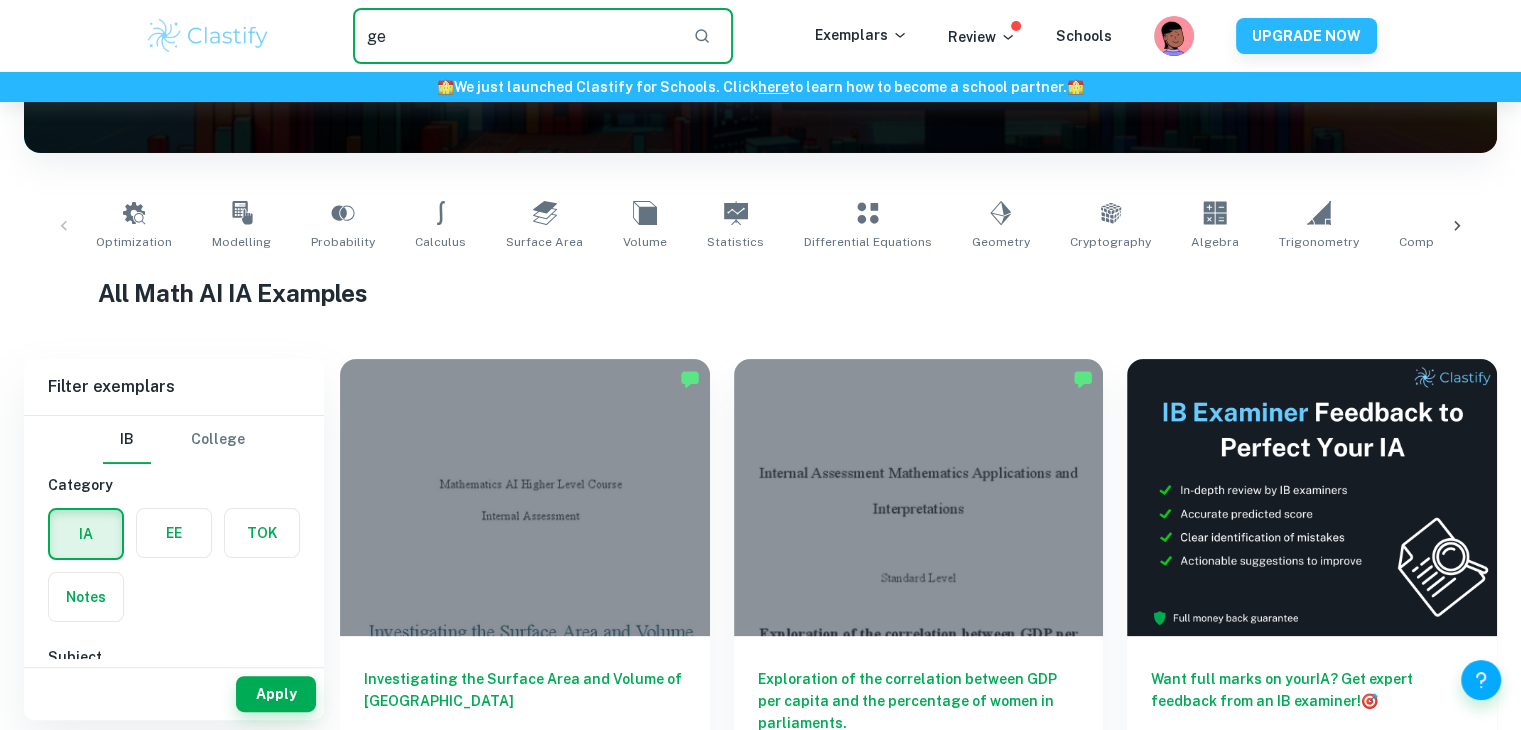 type on "g" 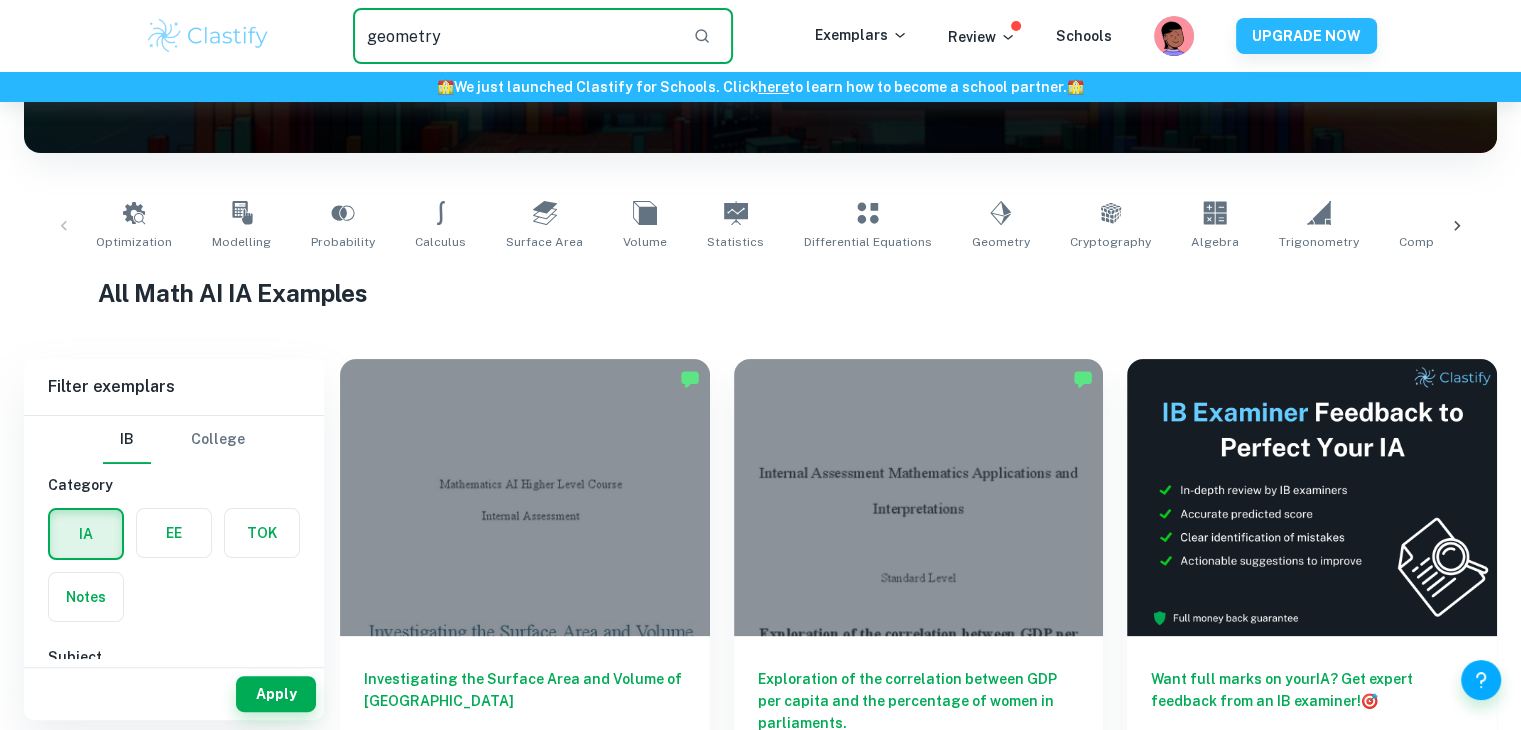 type on "geometry" 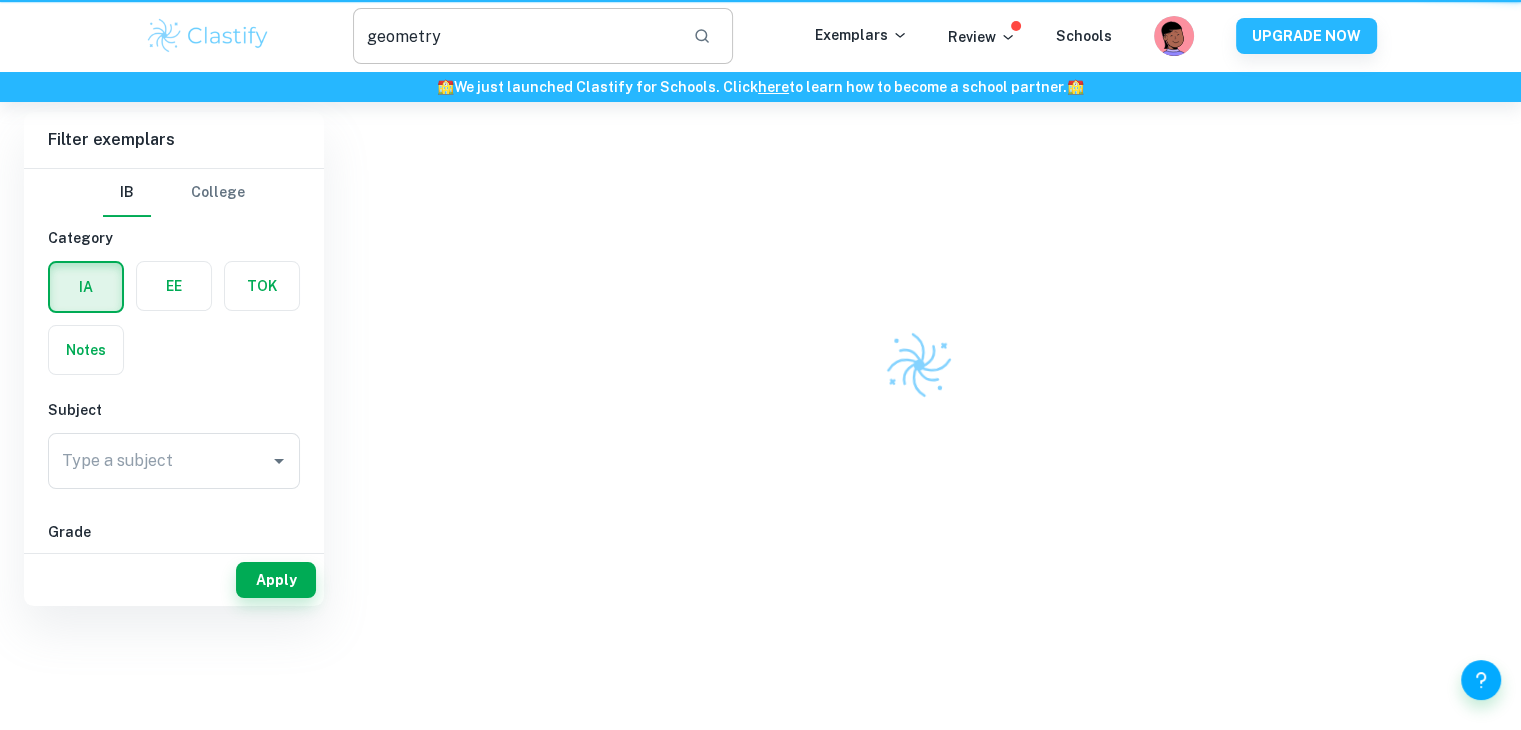 scroll, scrollTop: 0, scrollLeft: 0, axis: both 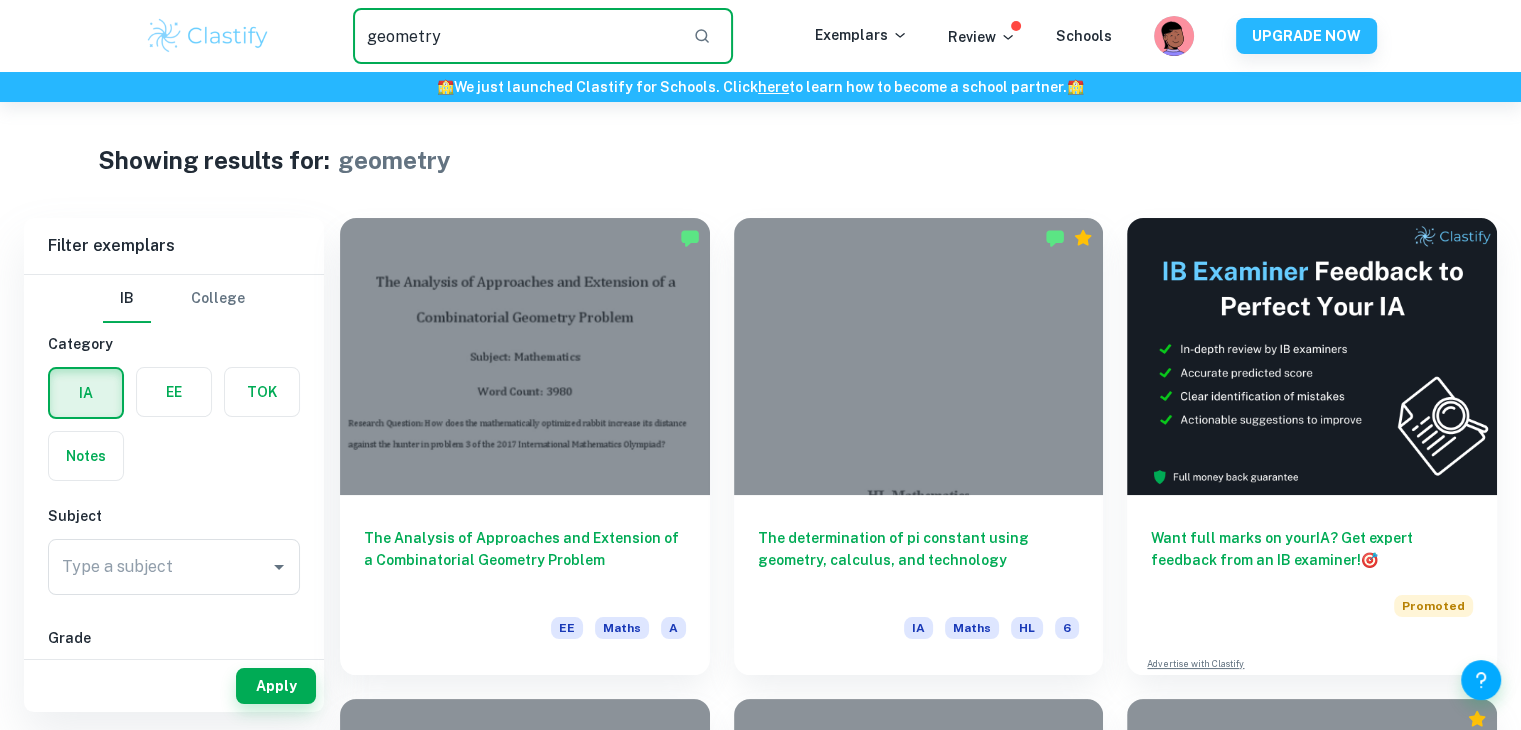 drag, startPoint x: 508, startPoint y: 58, endPoint x: 238, endPoint y: 43, distance: 270.41635 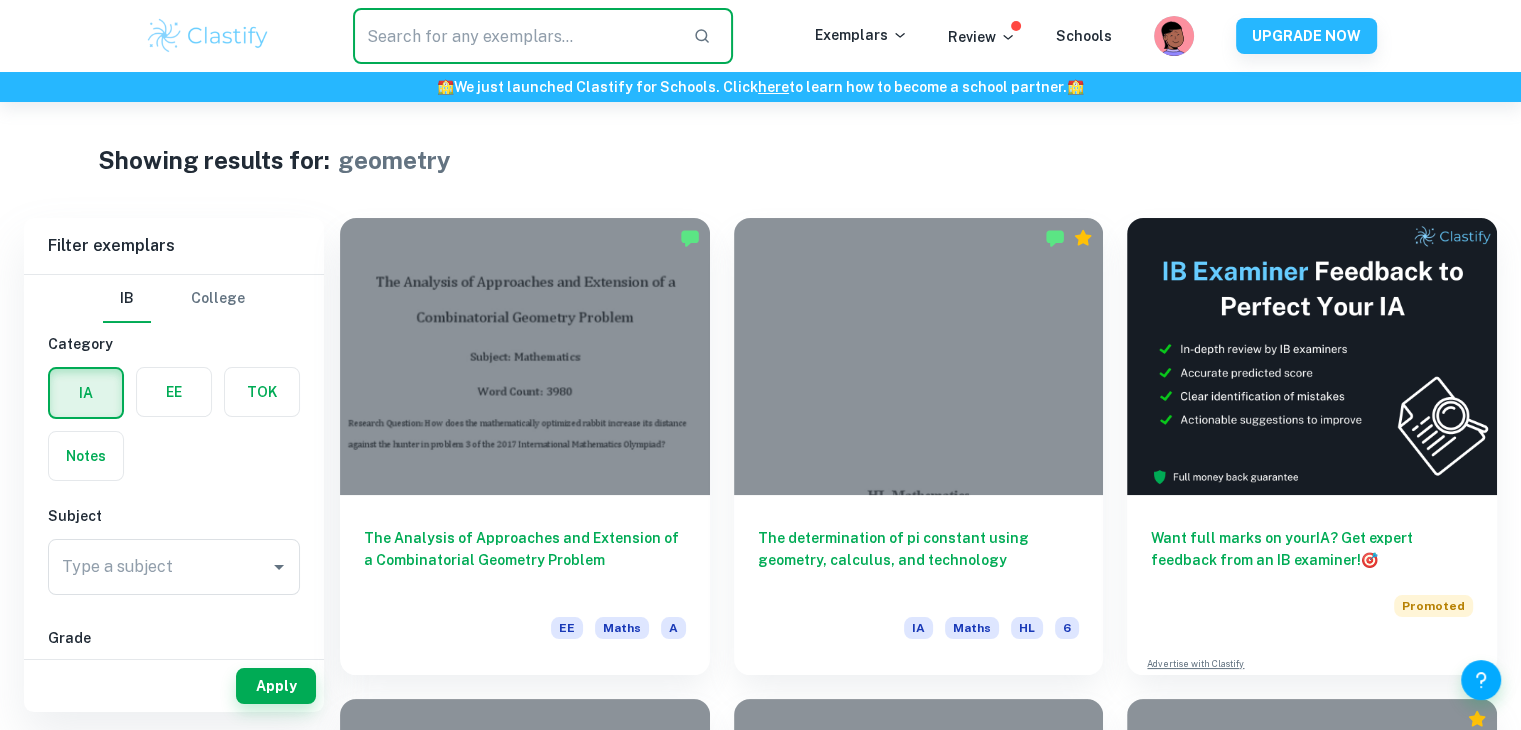 paste on "three-dimensional geometry" 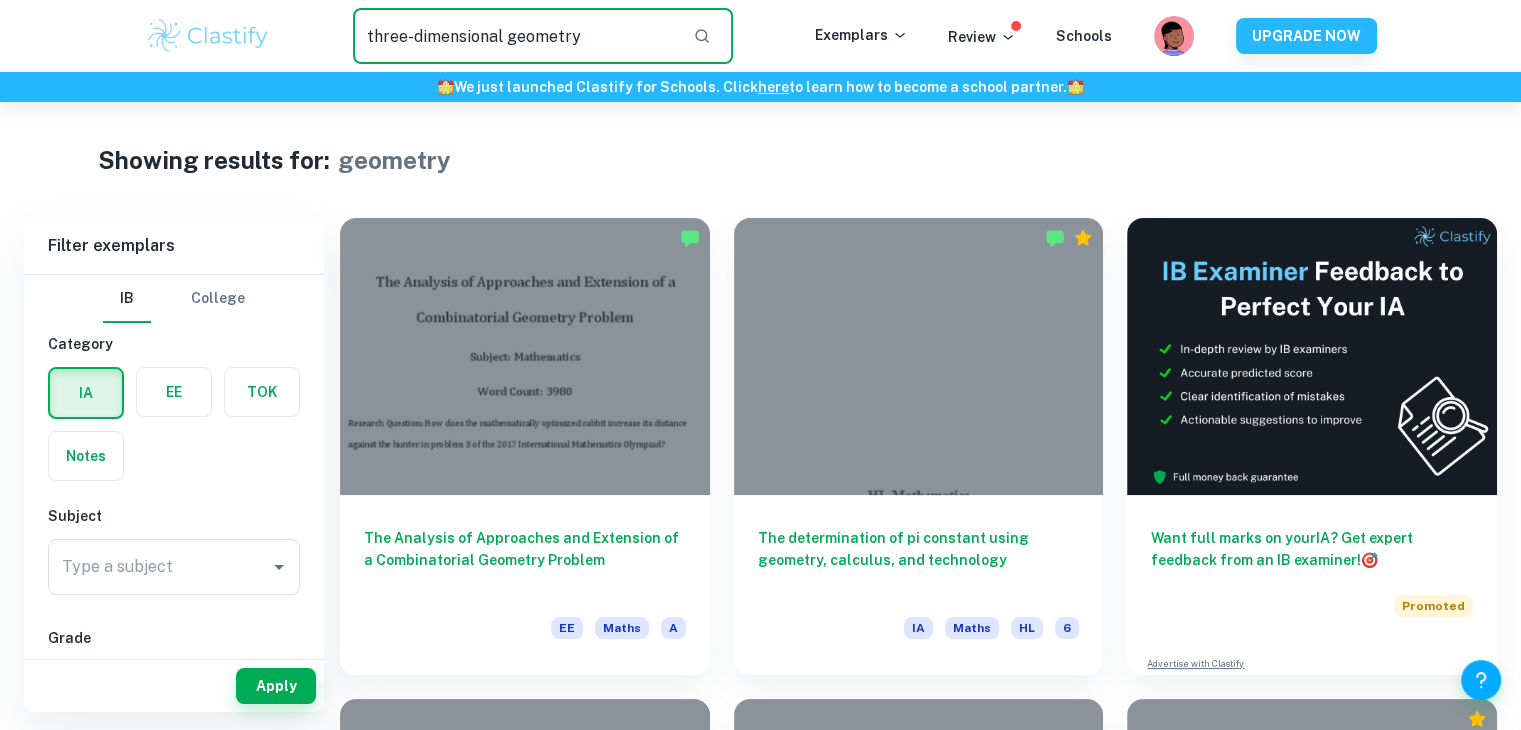 type on "three-dimensional geometry" 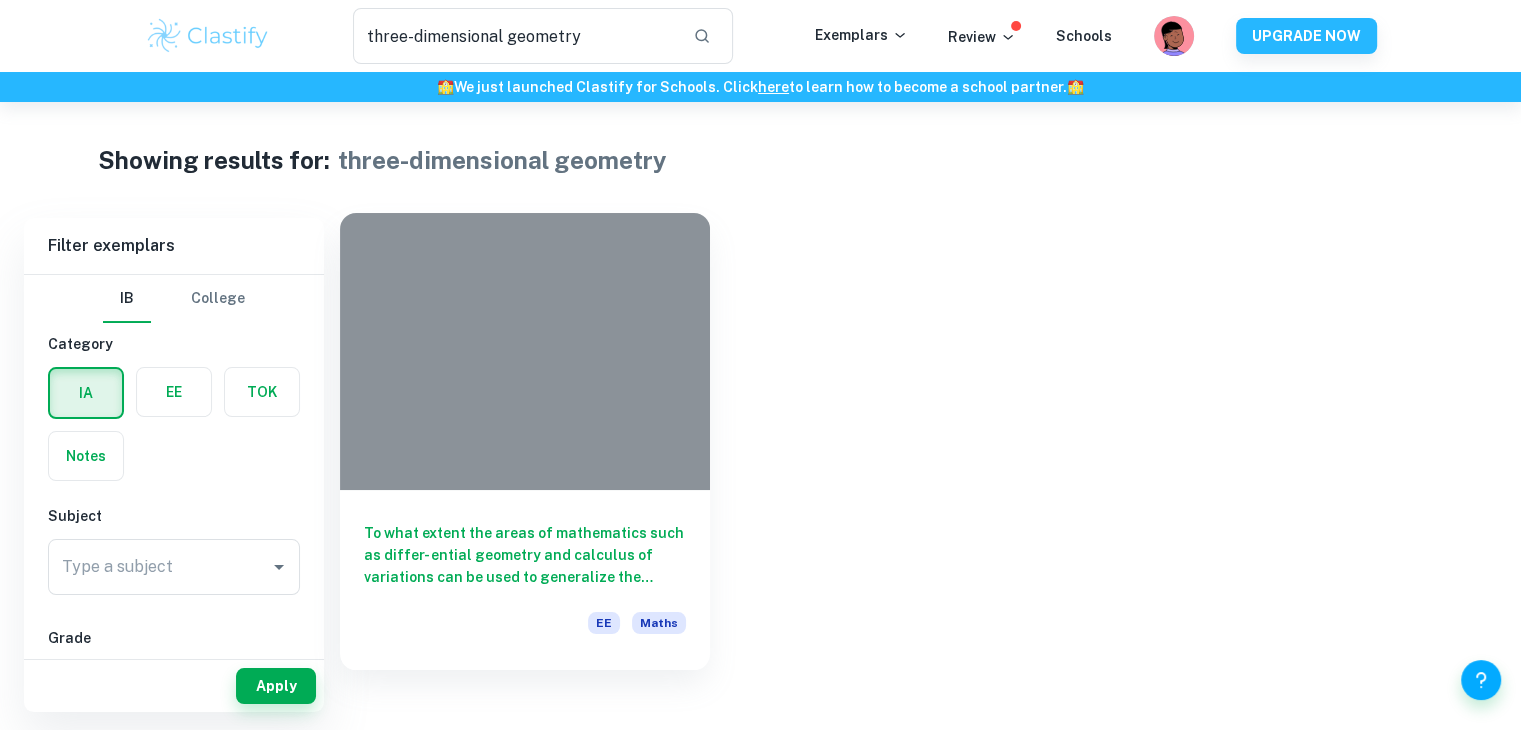 click at bounding box center (525, 351) 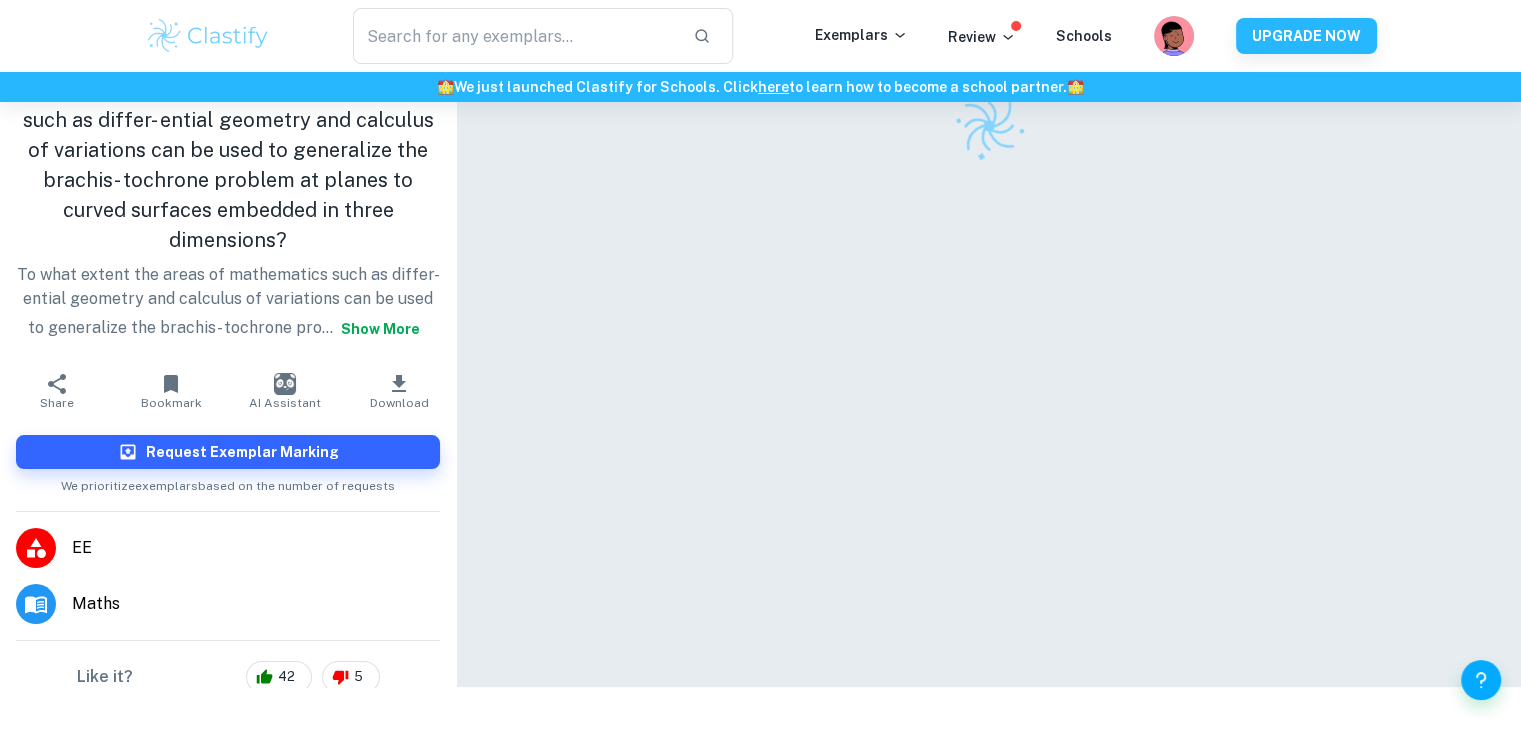 scroll, scrollTop: 100, scrollLeft: 0, axis: vertical 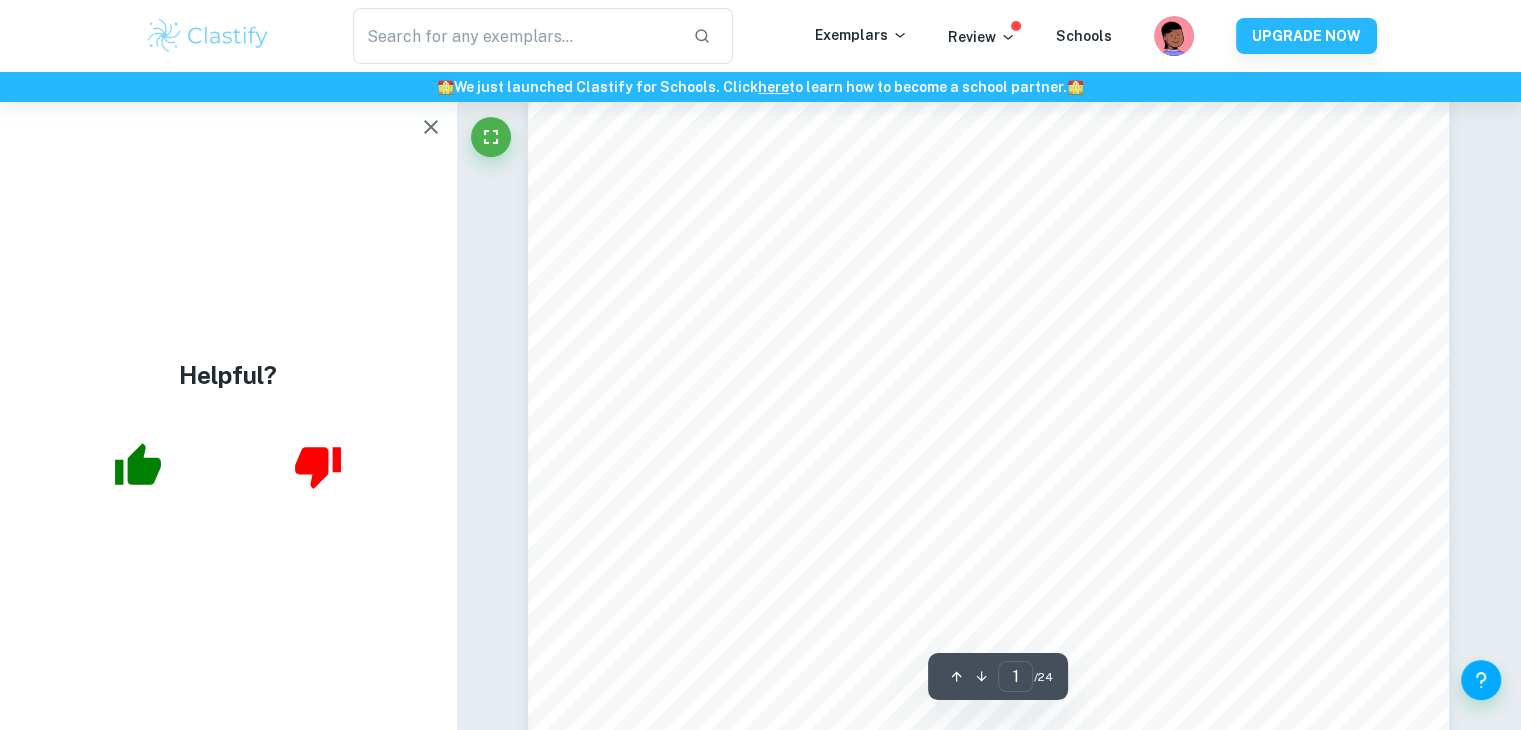 click on "Helpful?" at bounding box center (228, 416) 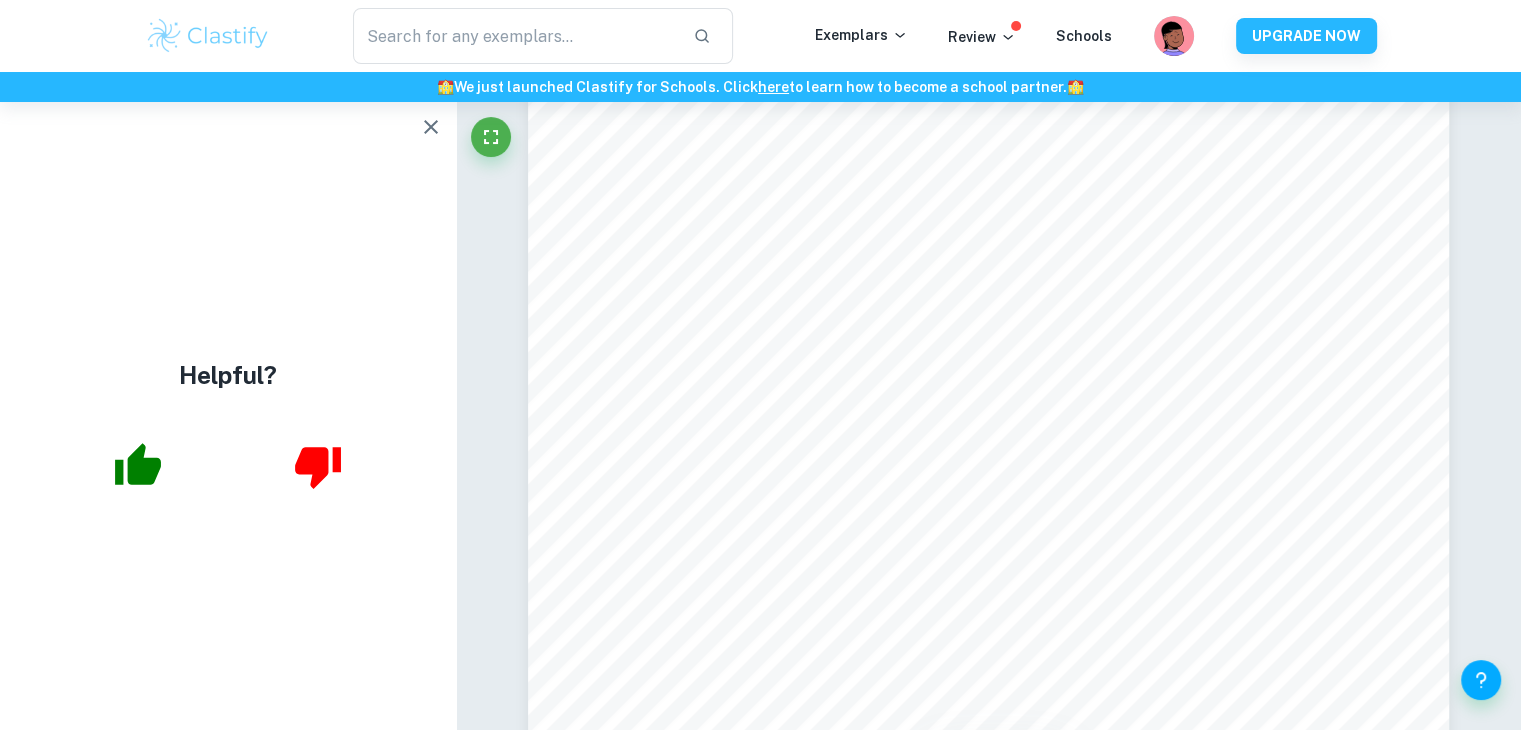 click at bounding box center [431, 127] 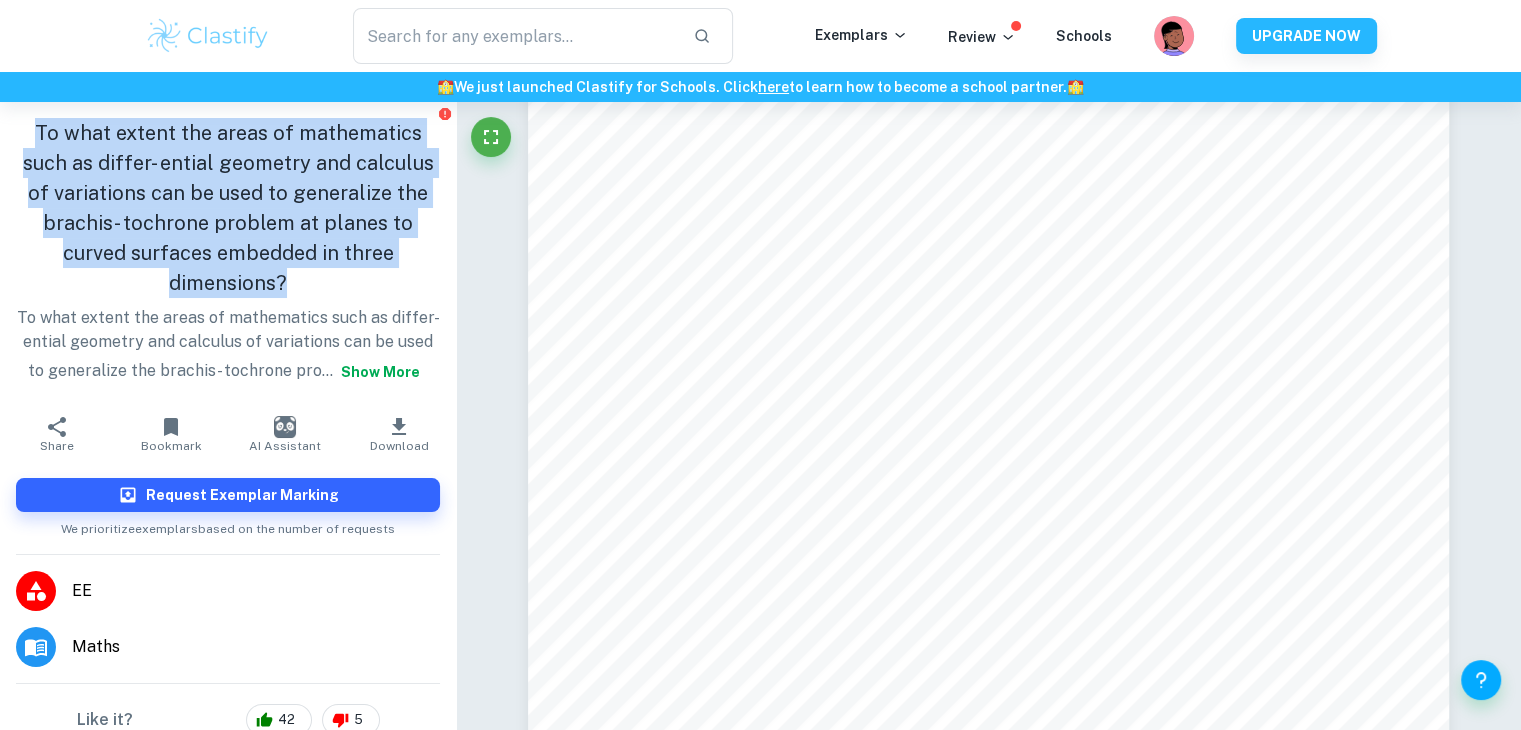 drag, startPoint x: 288, startPoint y: 272, endPoint x: 26, endPoint y: 127, distance: 299.4478 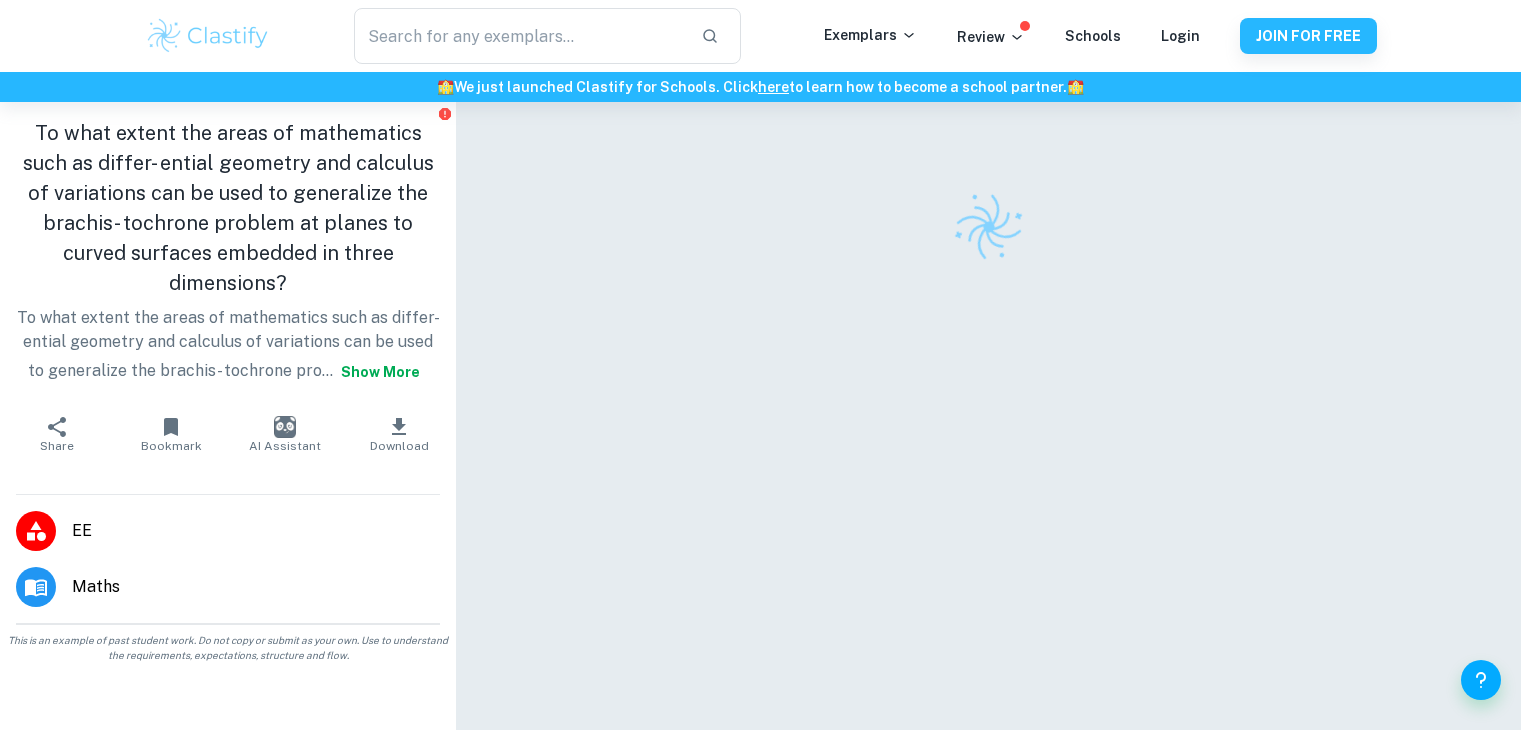 scroll, scrollTop: 0, scrollLeft: 0, axis: both 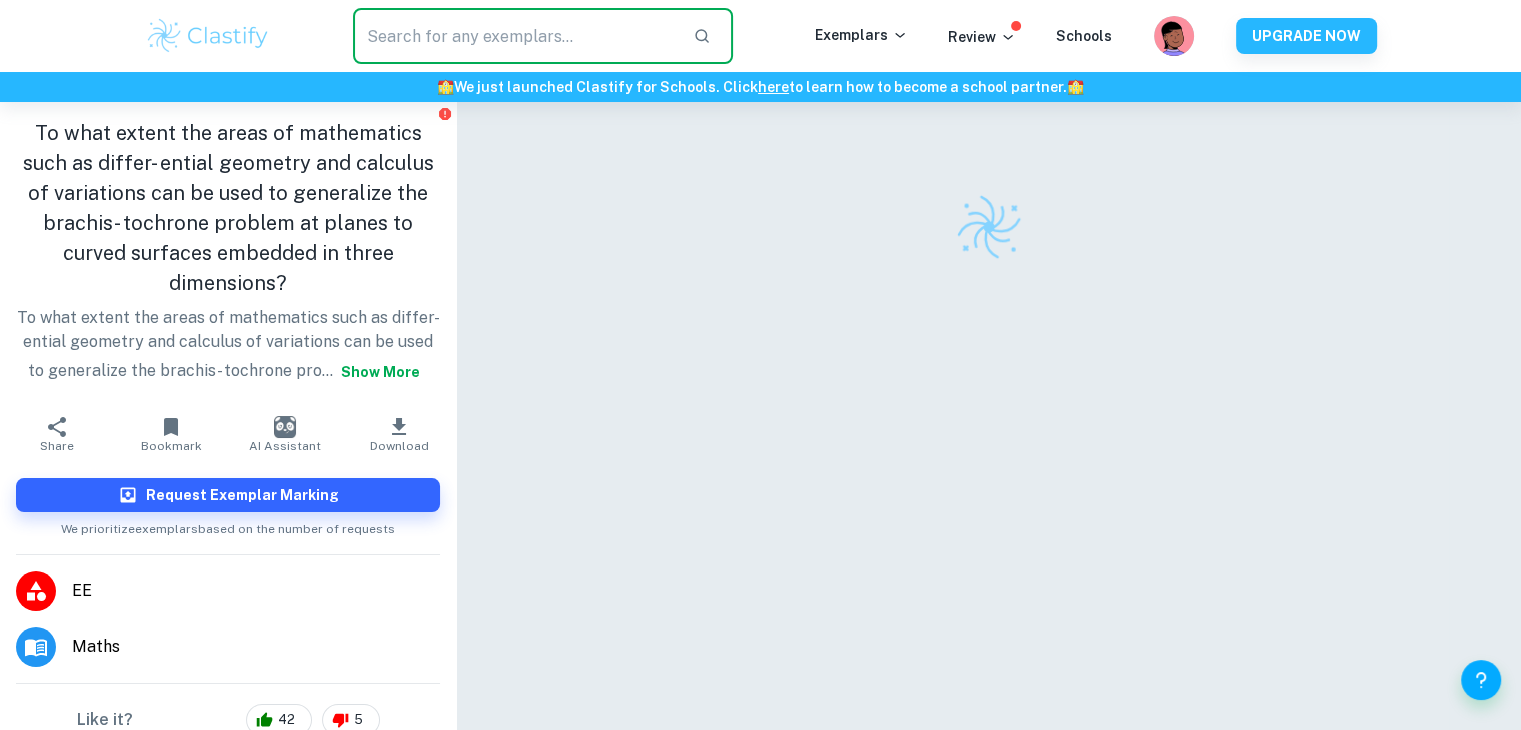 click at bounding box center [515, 36] 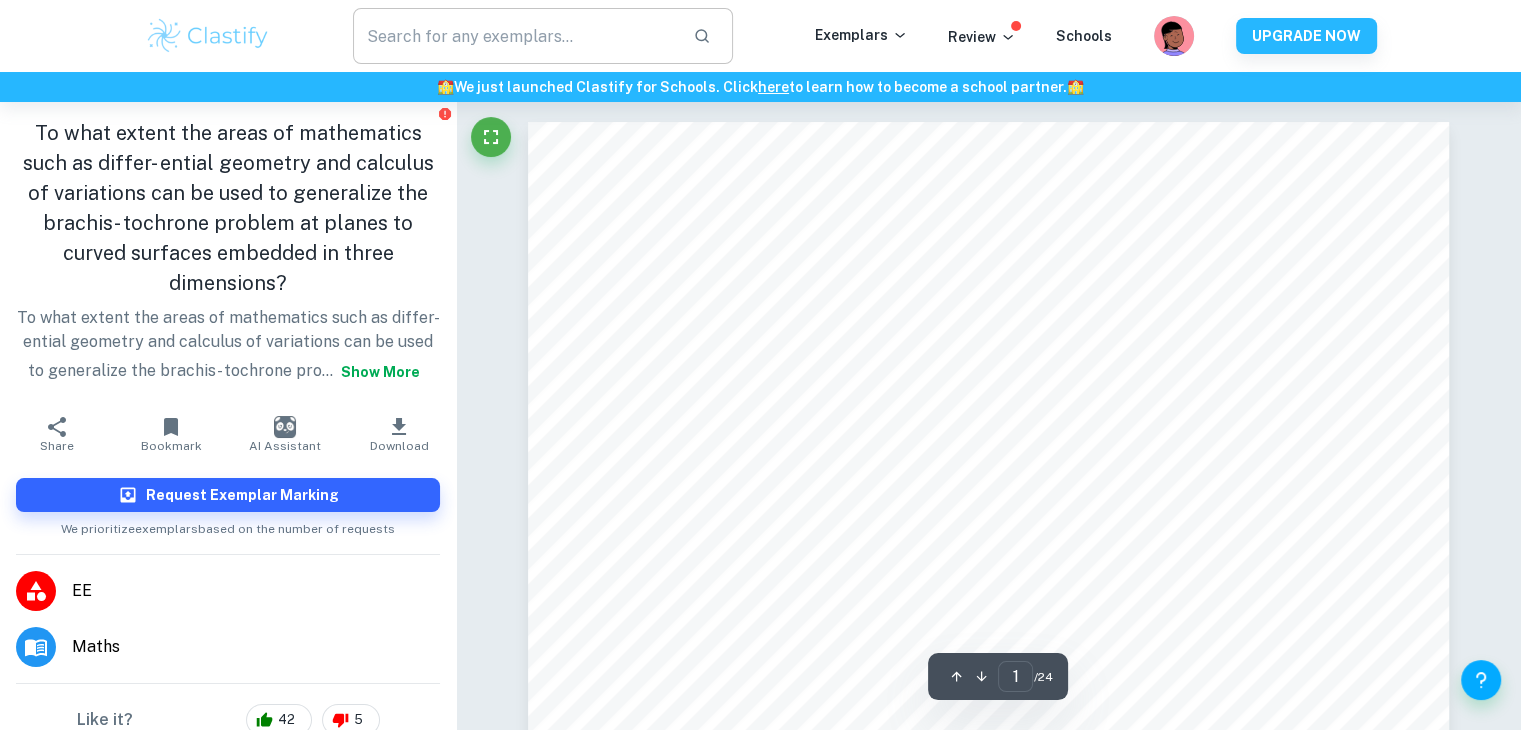 click at bounding box center [515, 36] 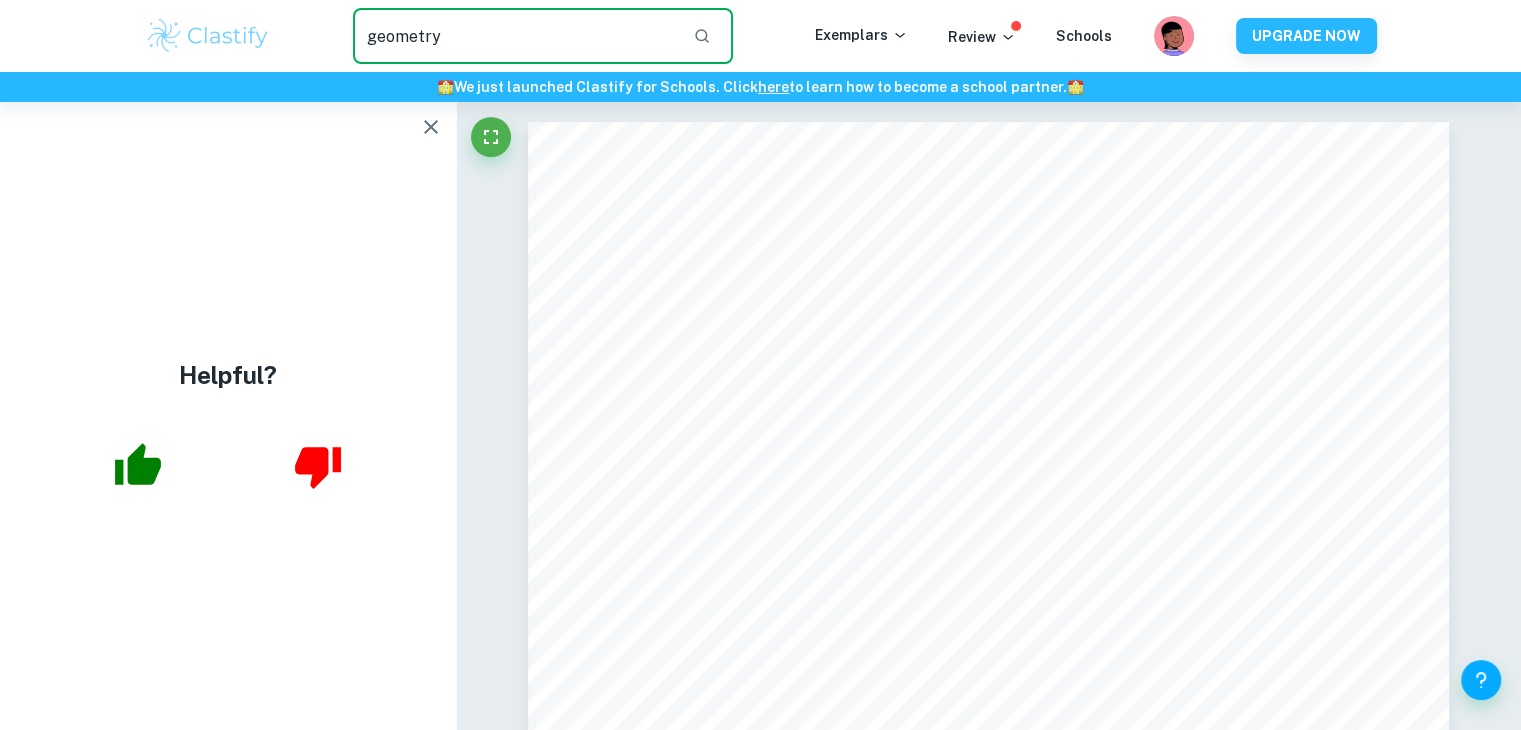type on "geometry" 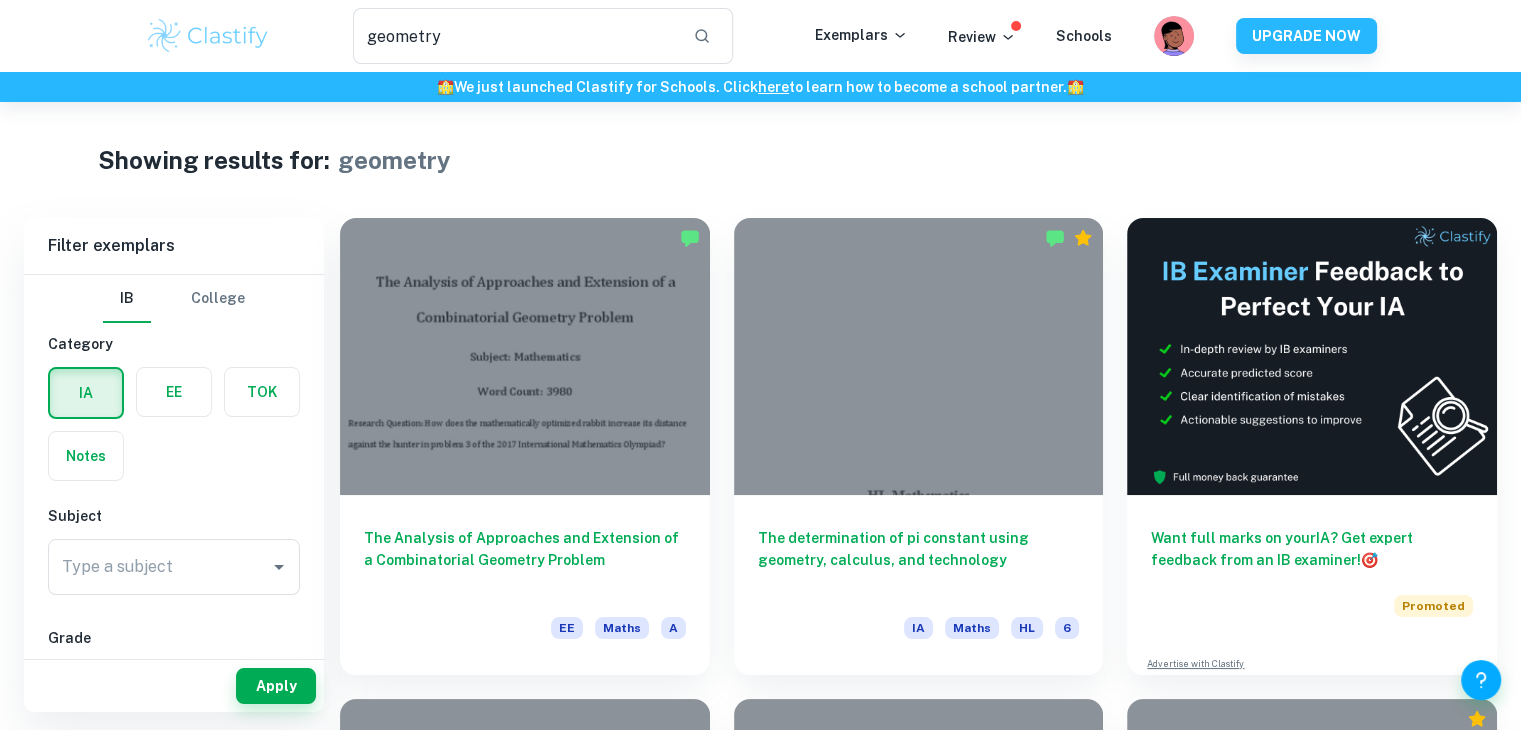 drag, startPoint x: 232, startPoint y: 26, endPoint x: 0, endPoint y: -14, distance: 235.42302 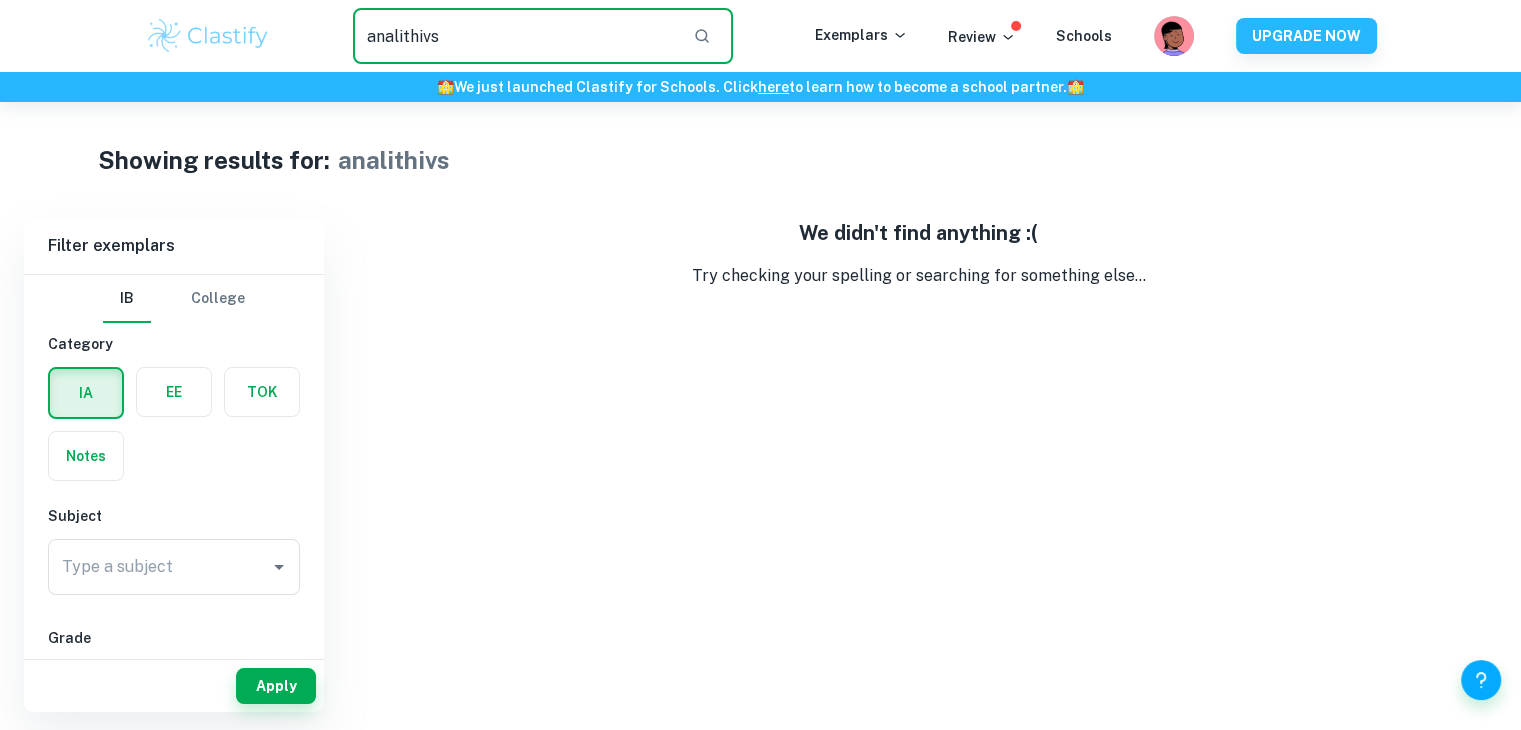 click on "analithivs" at bounding box center (515, 36) 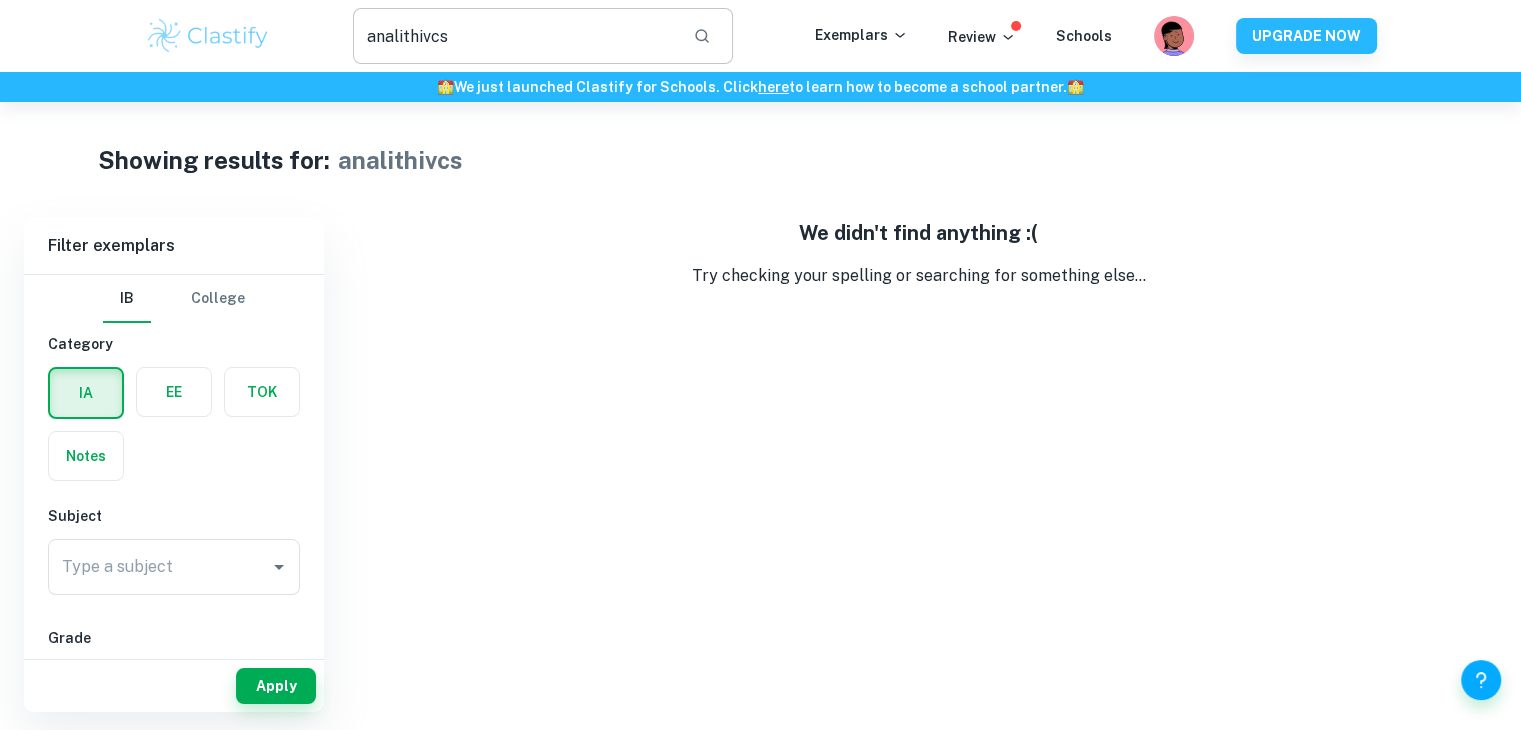 click on "analithivcs" at bounding box center [515, 36] 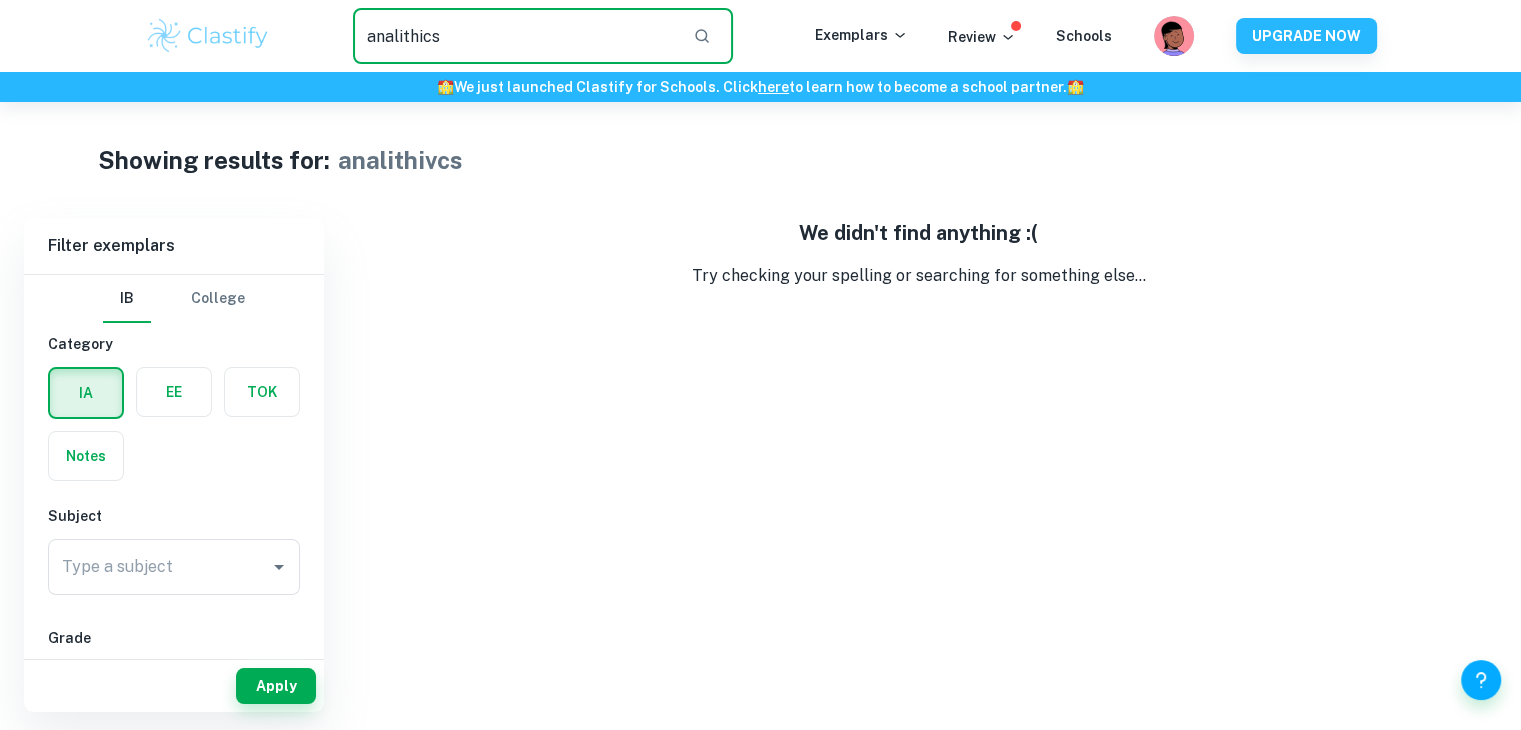type on "analithics" 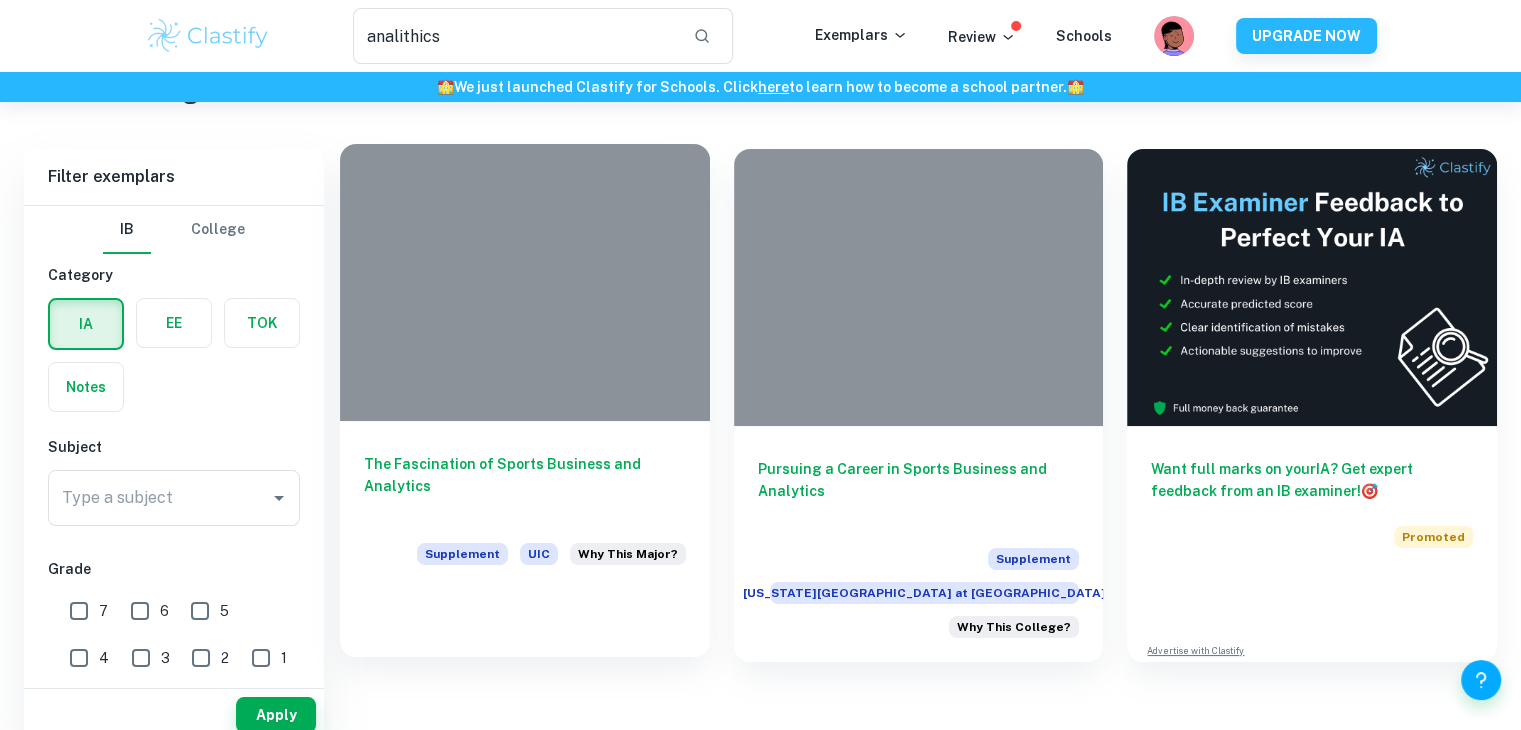 scroll, scrollTop: 0, scrollLeft: 0, axis: both 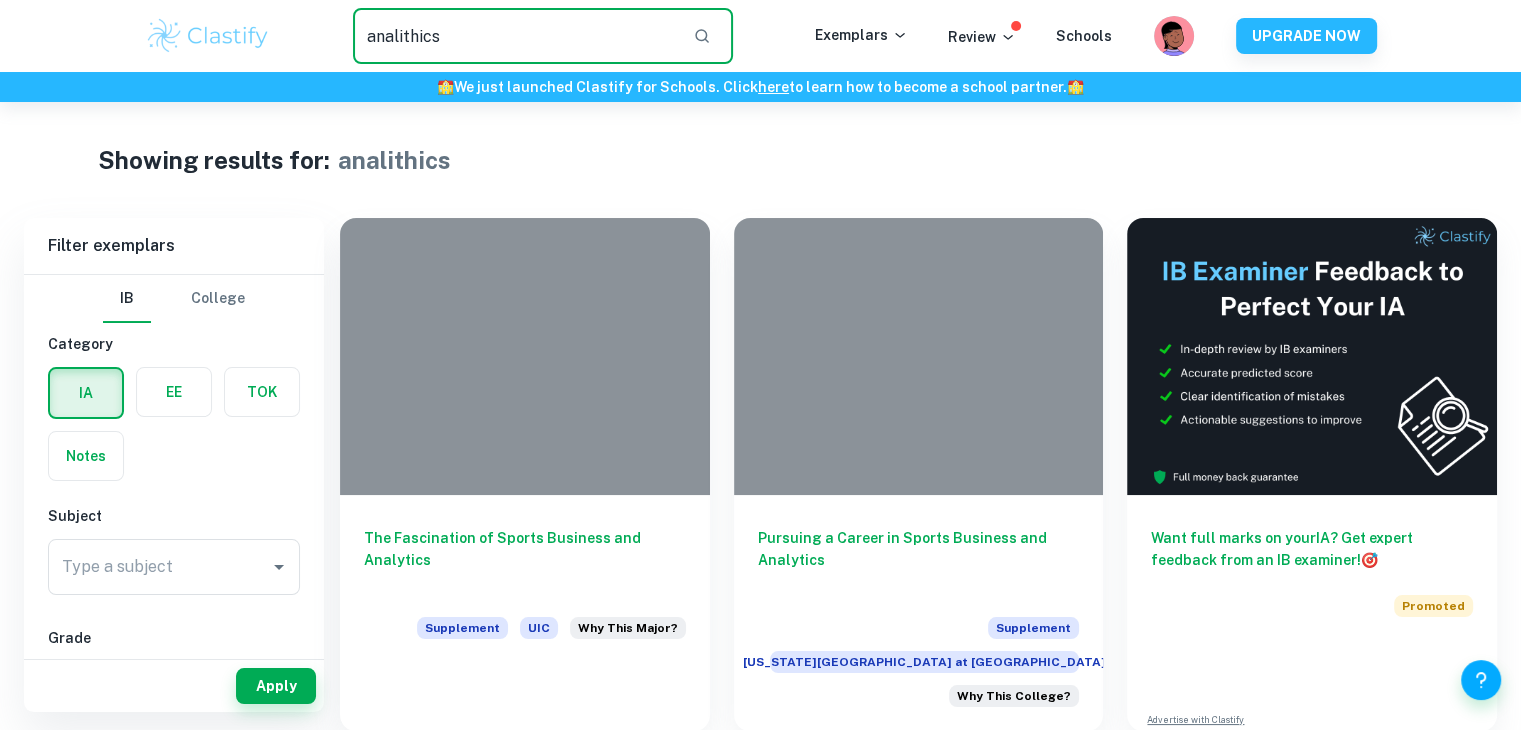 drag, startPoint x: 520, startPoint y: 41, endPoint x: 271, endPoint y: 13, distance: 250.56935 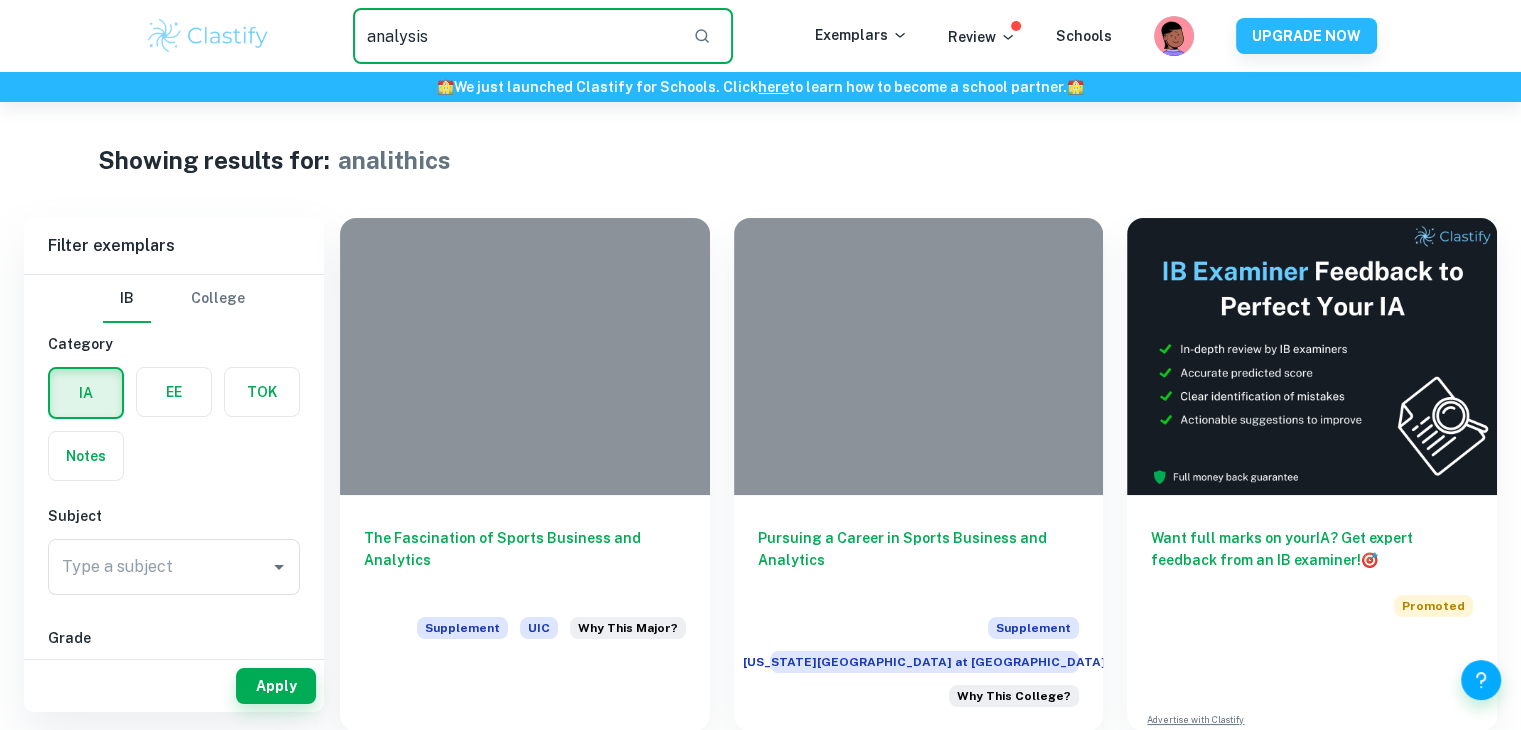 type on "analysis" 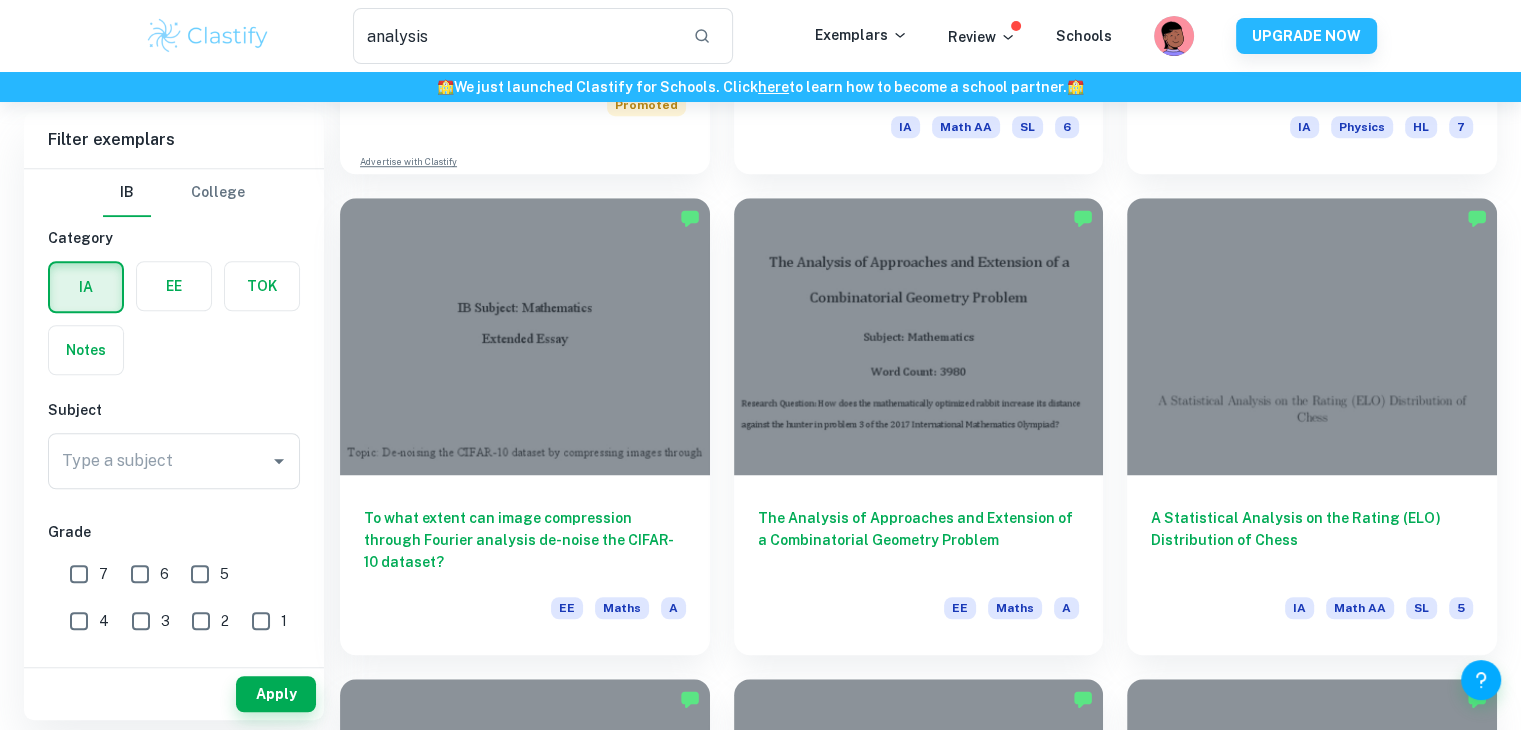 scroll, scrollTop: 1464, scrollLeft: 0, axis: vertical 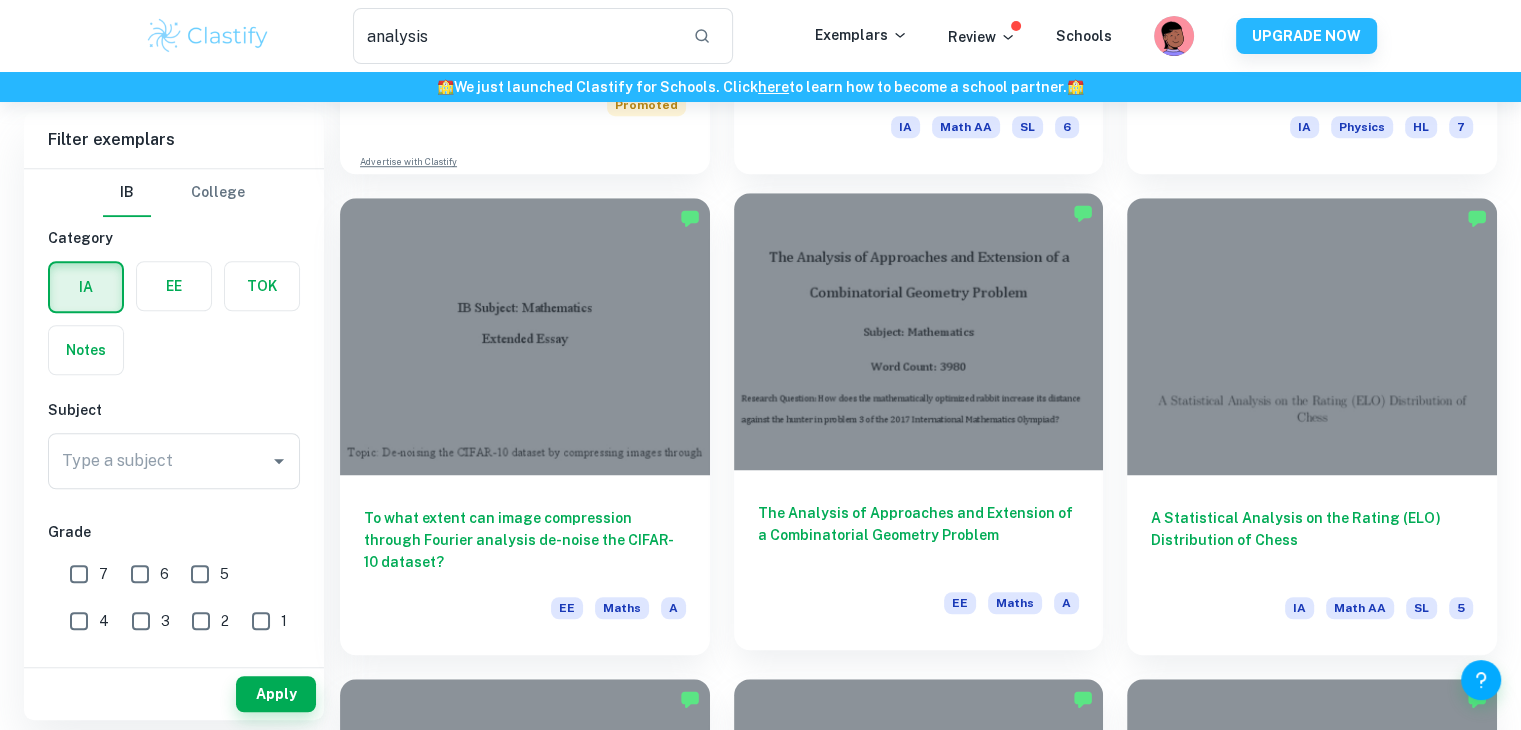 click at bounding box center (919, 331) 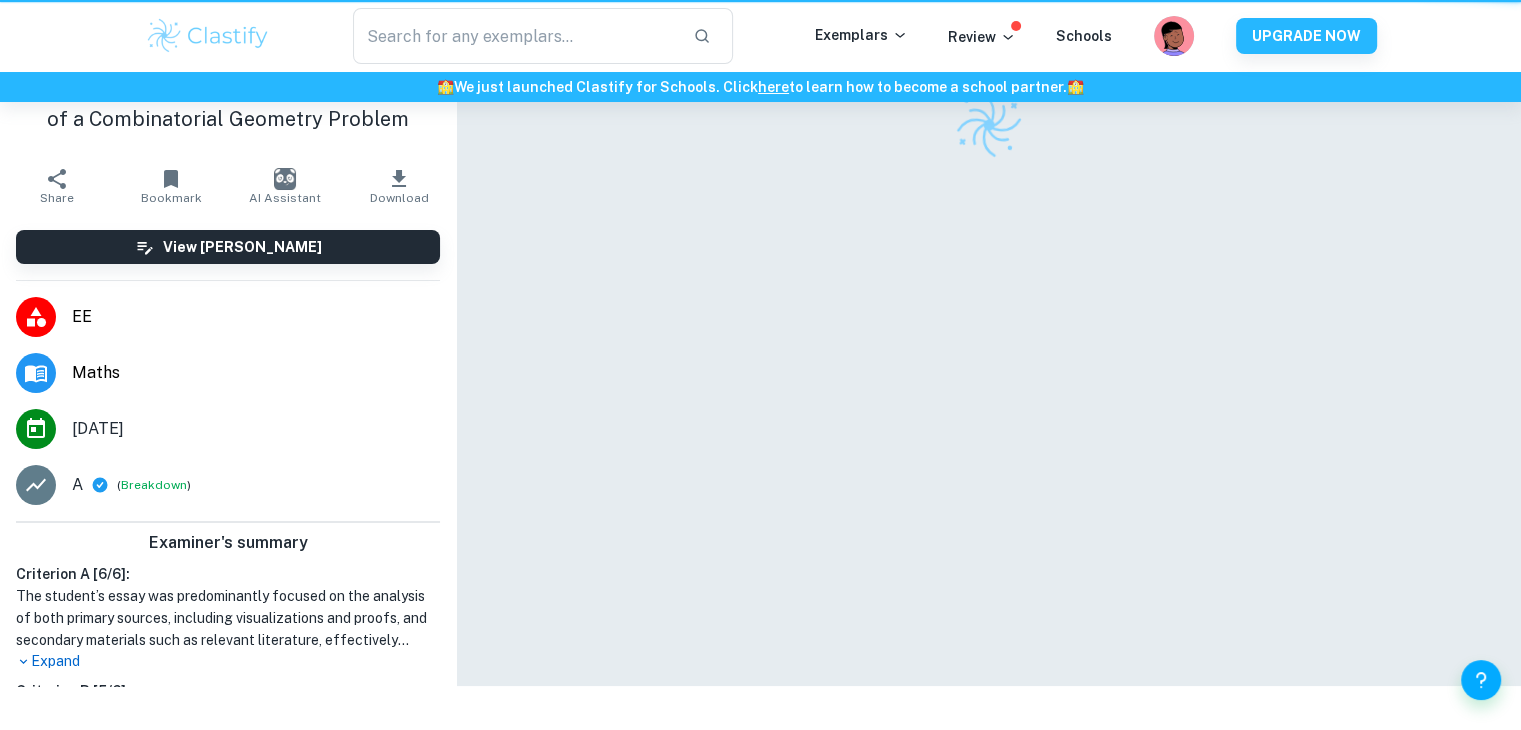 scroll, scrollTop: 0, scrollLeft: 0, axis: both 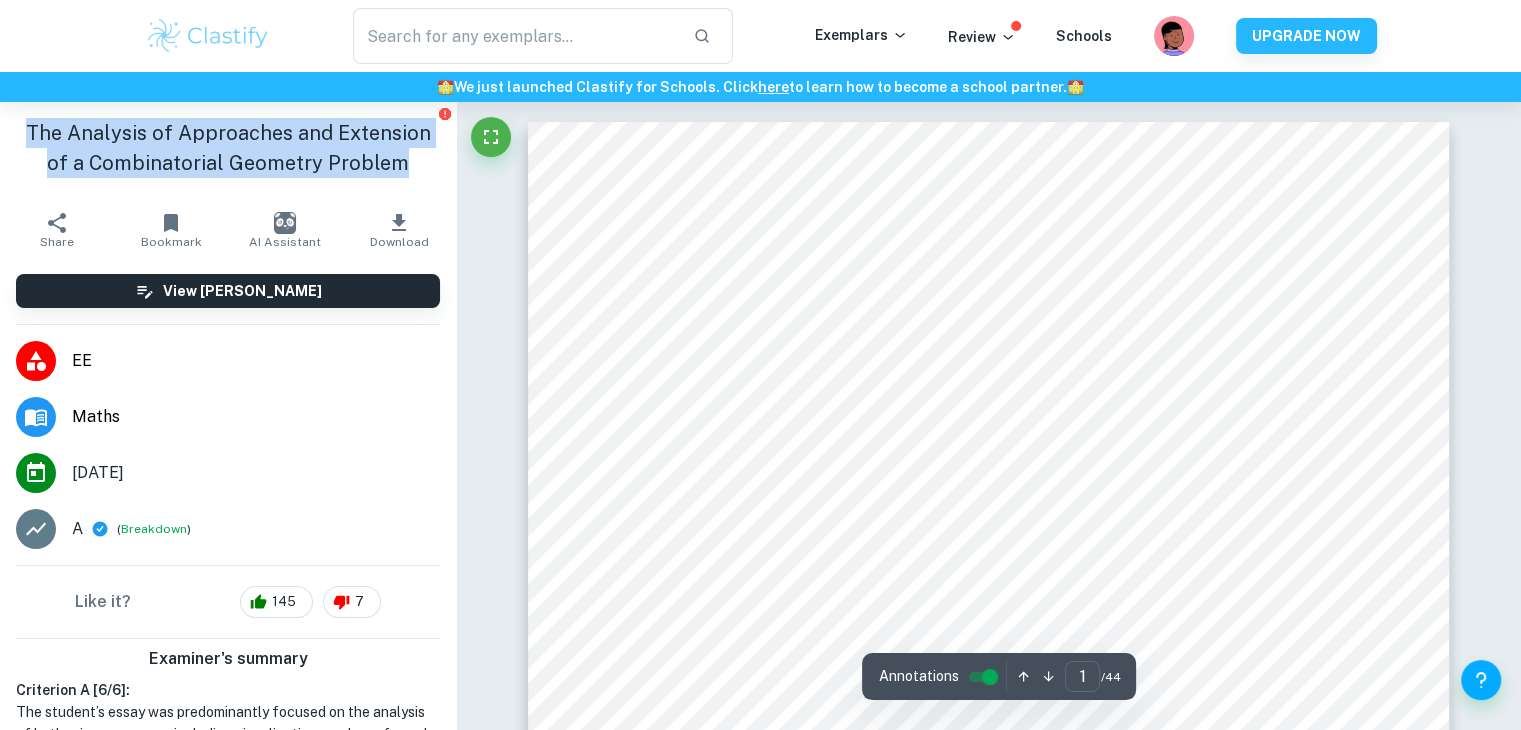 drag, startPoint x: 100, startPoint y: 117, endPoint x: 0, endPoint y: 128, distance: 100.60318 